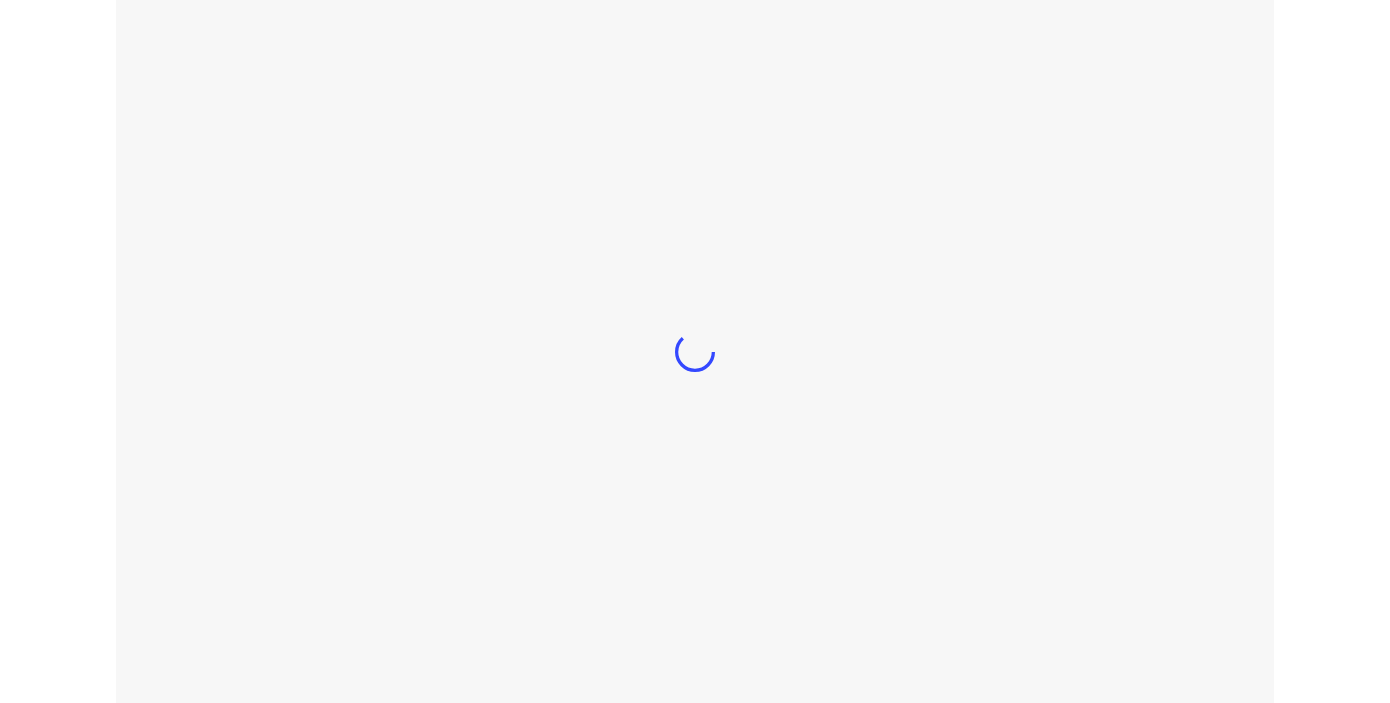 scroll, scrollTop: 0, scrollLeft: 0, axis: both 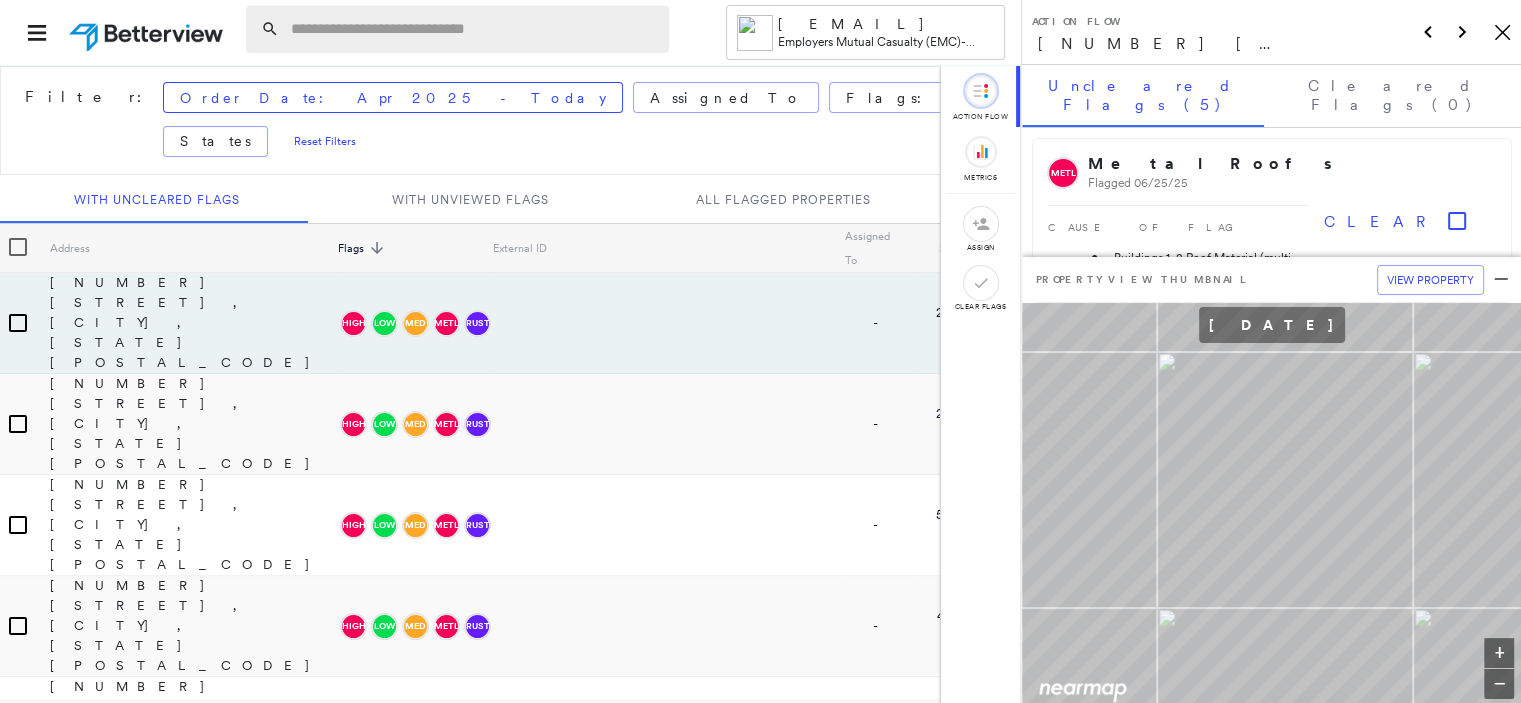 click at bounding box center [474, 29] 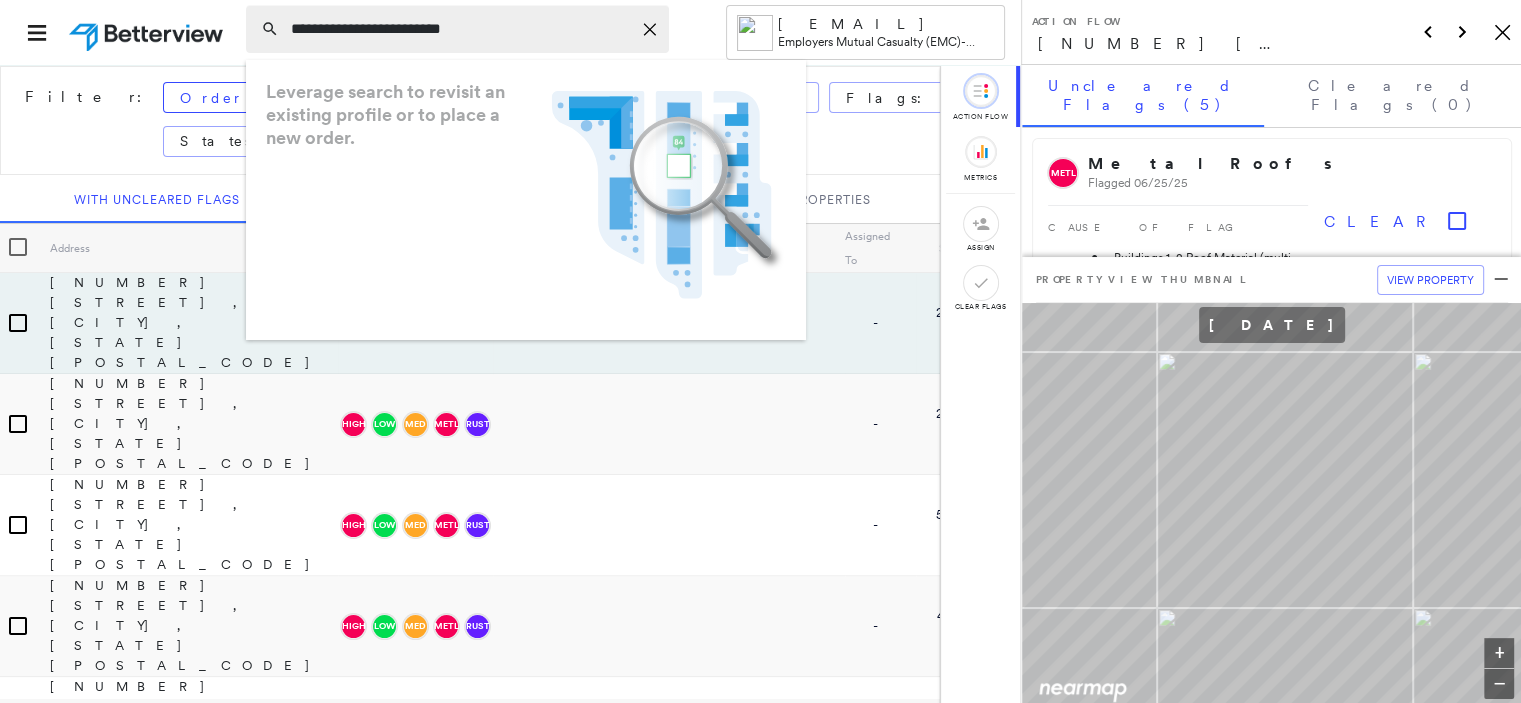 click on "**********" at bounding box center (461, 29) 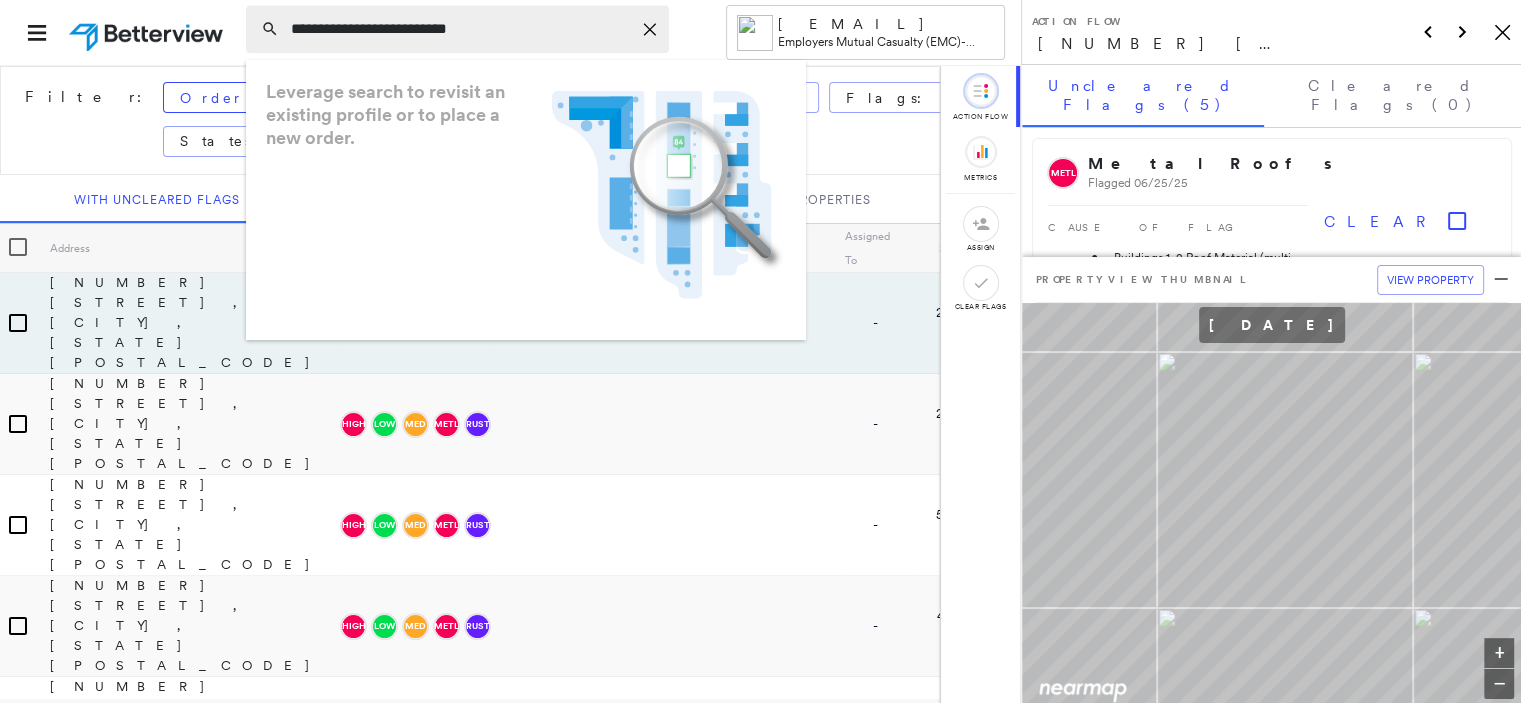 click on "**********" at bounding box center (461, 29) 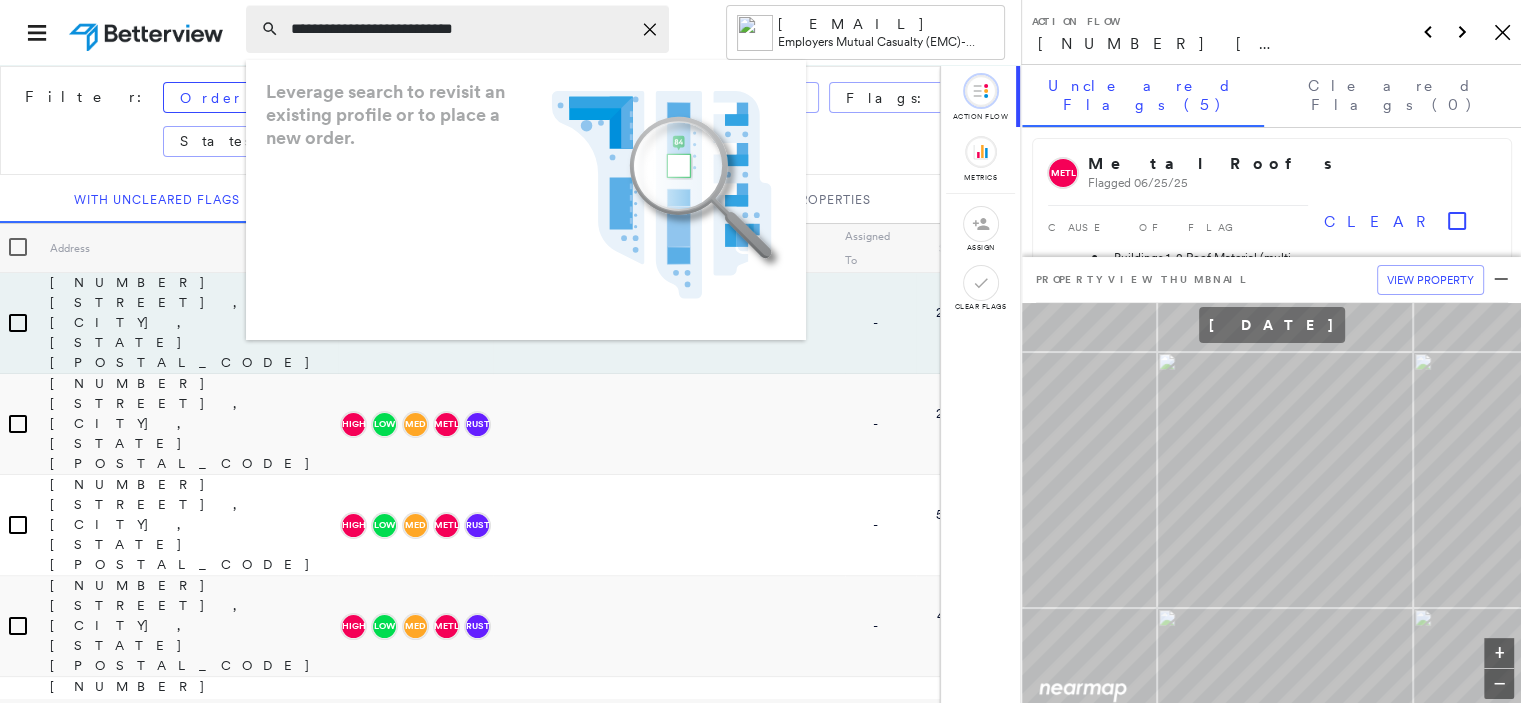 click on "**********" at bounding box center (461, 29) 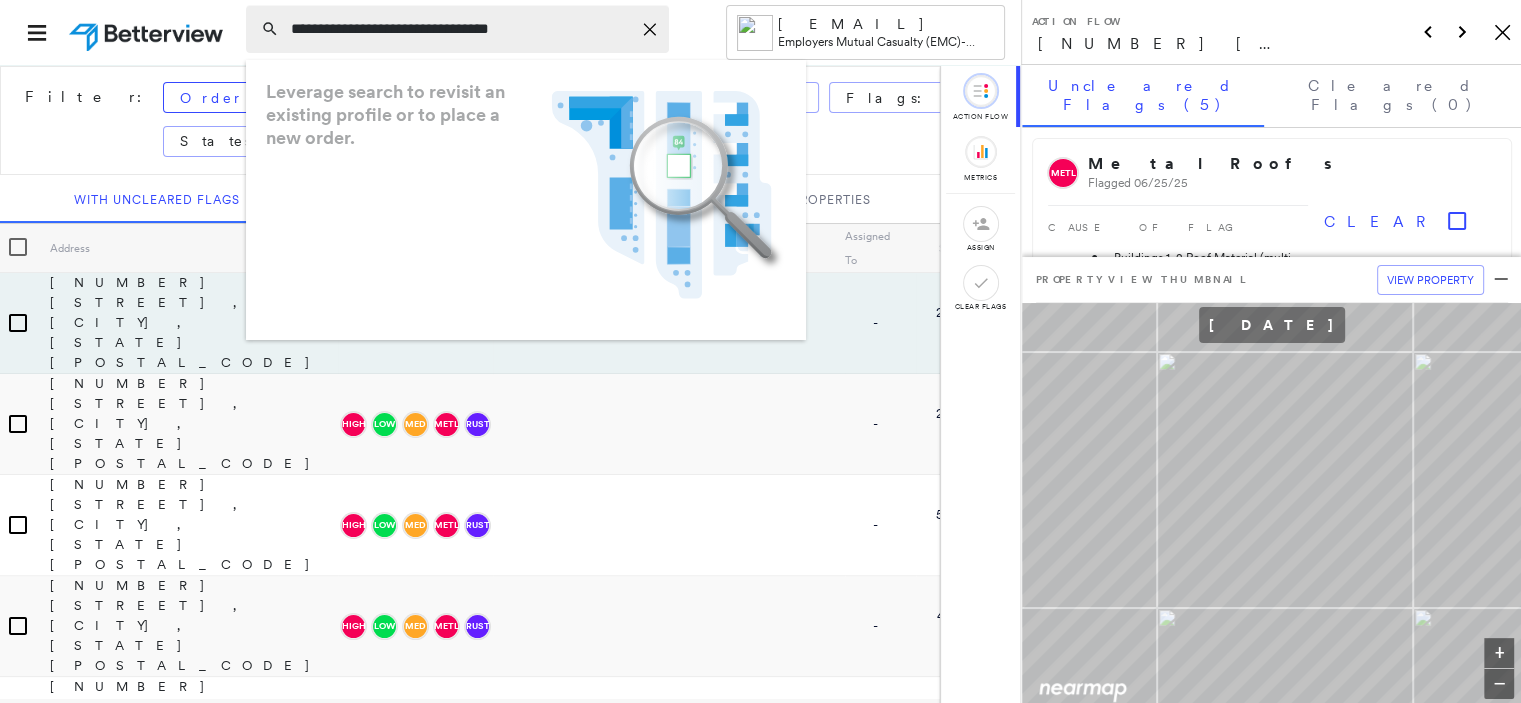 click on "**********" at bounding box center [461, 29] 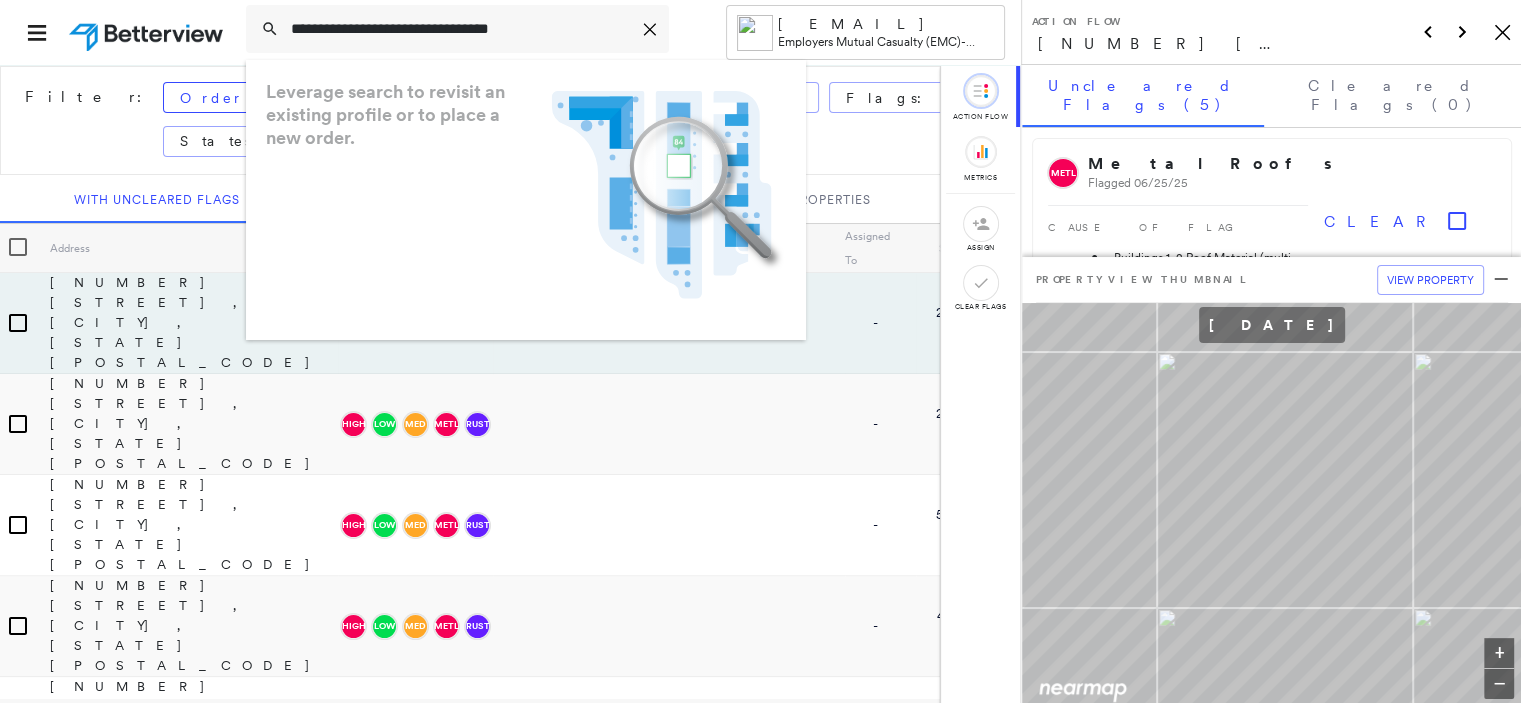 type on "**********" 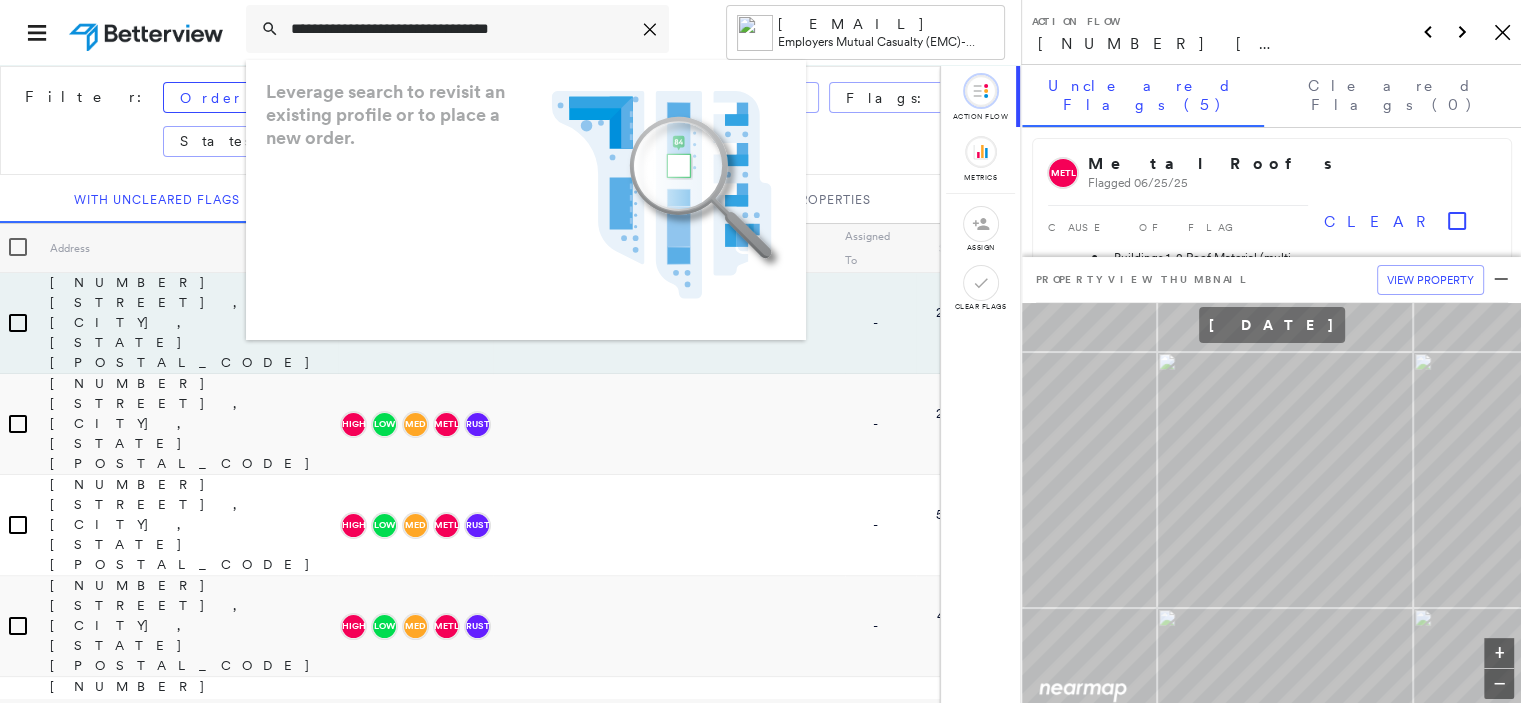 click on "**********" at bounding box center (510, 32) 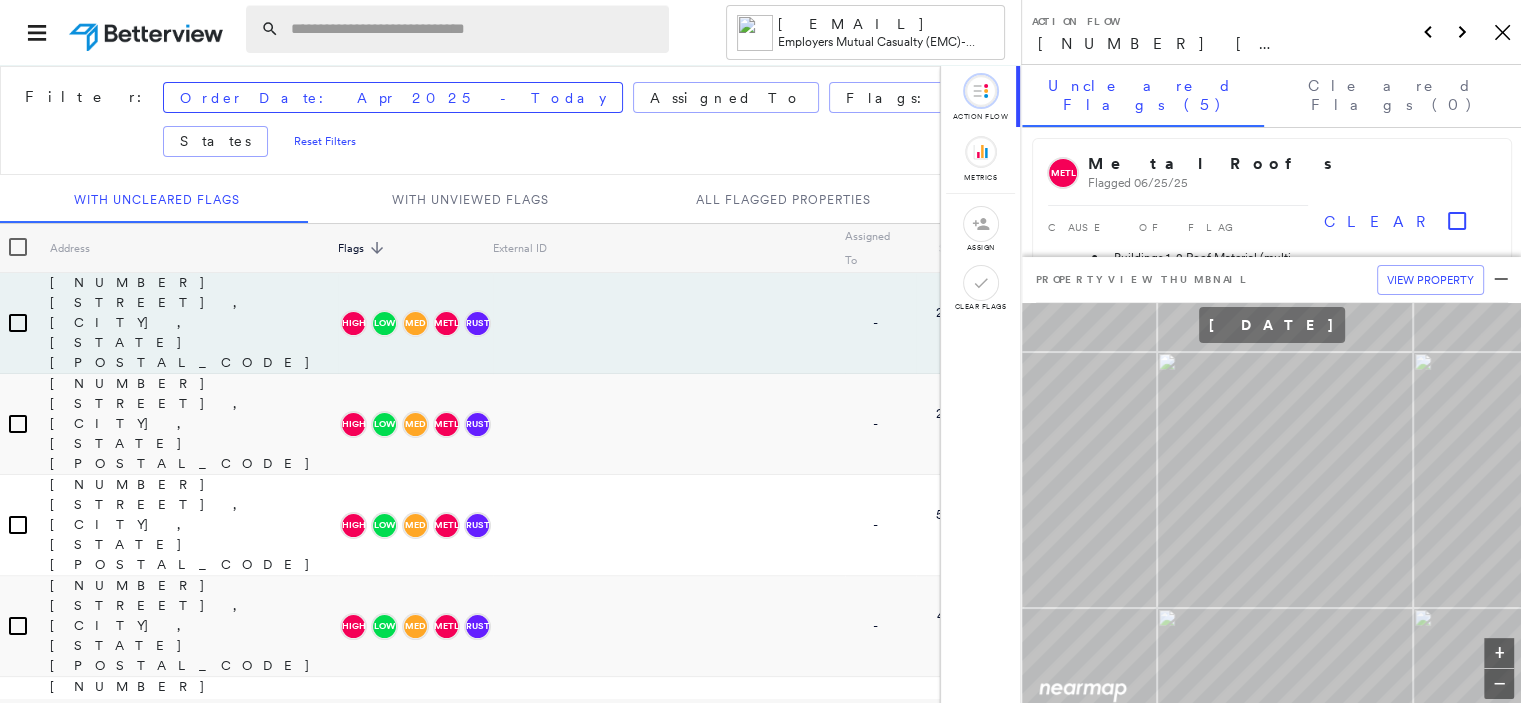 click at bounding box center [474, 29] 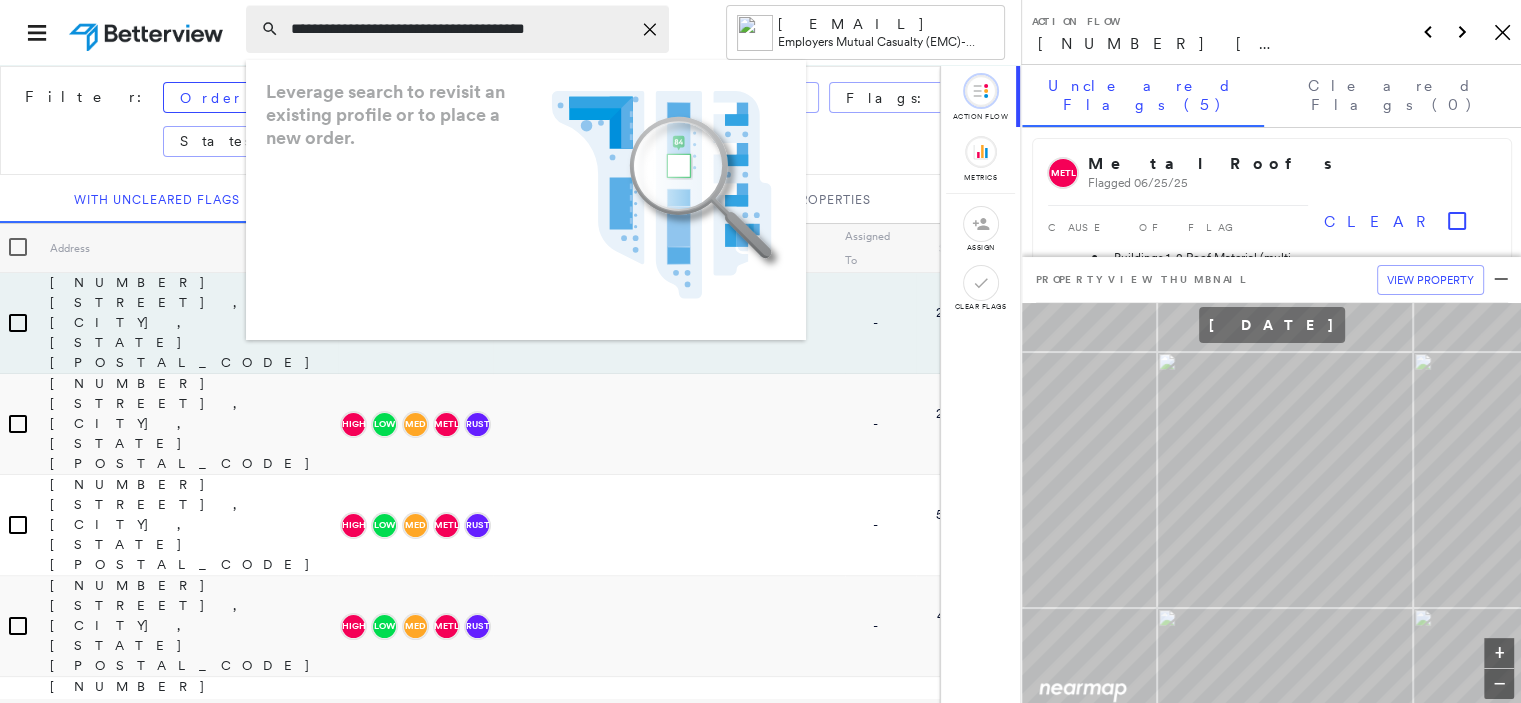 type on "**********" 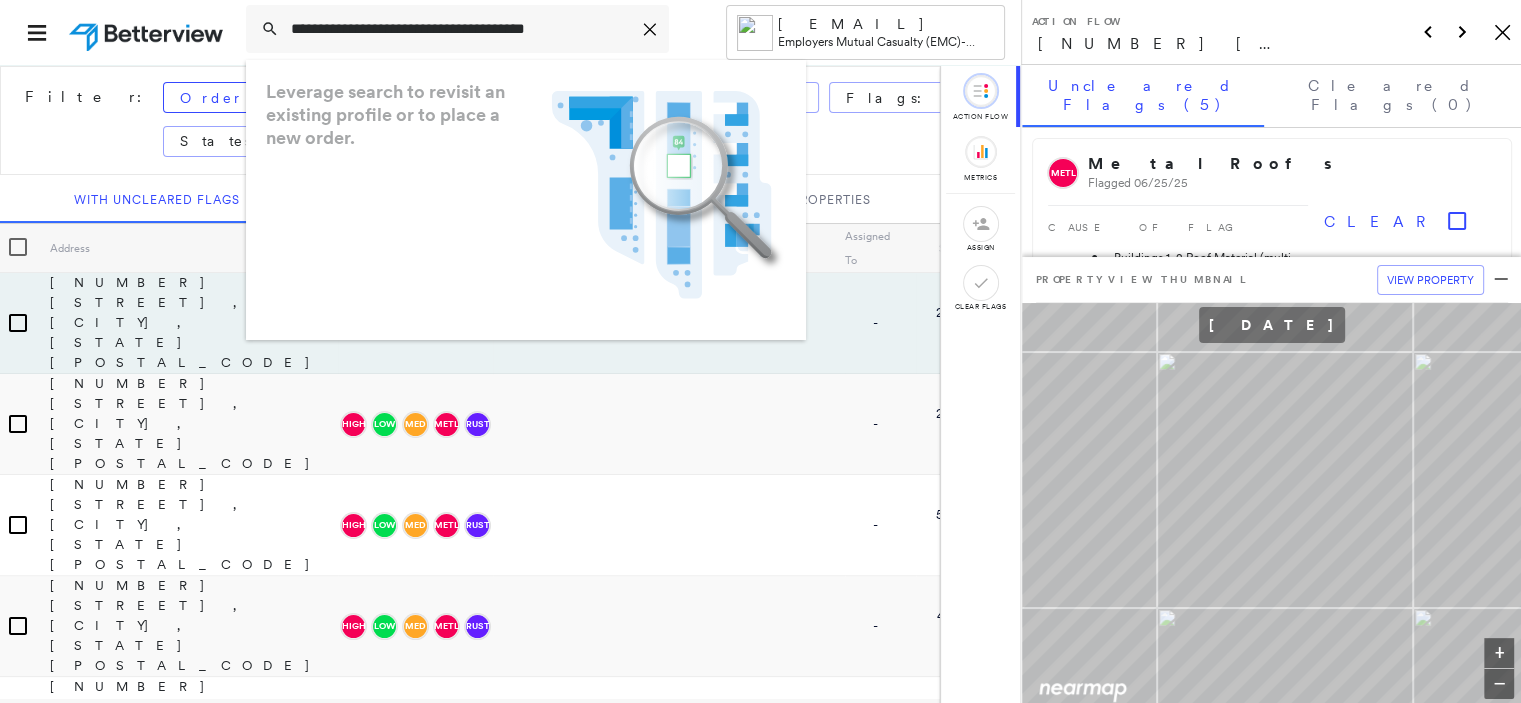 click on "Order Date: Apr 2025 - Today Assigned To Flags: Score States Reset Filters" at bounding box center (638, 120) 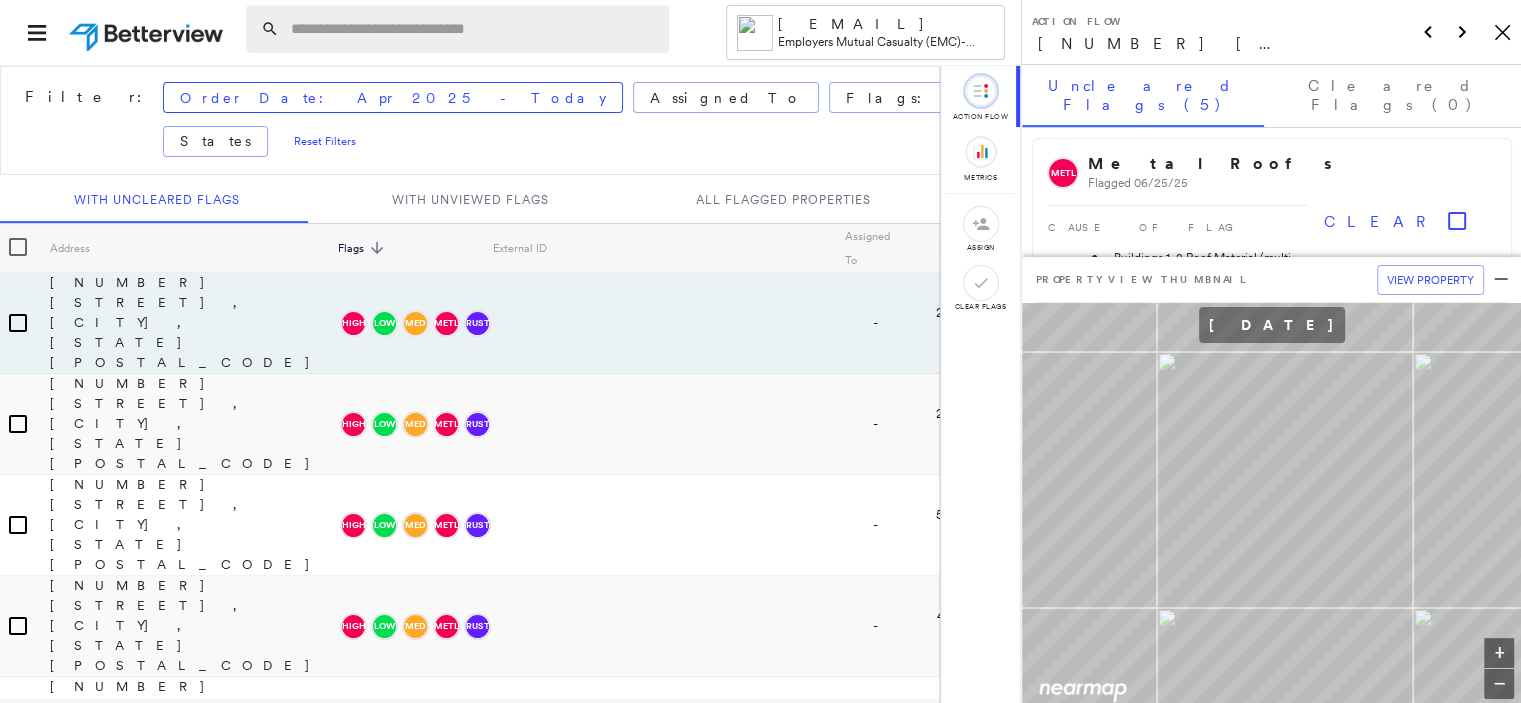 click at bounding box center (474, 29) 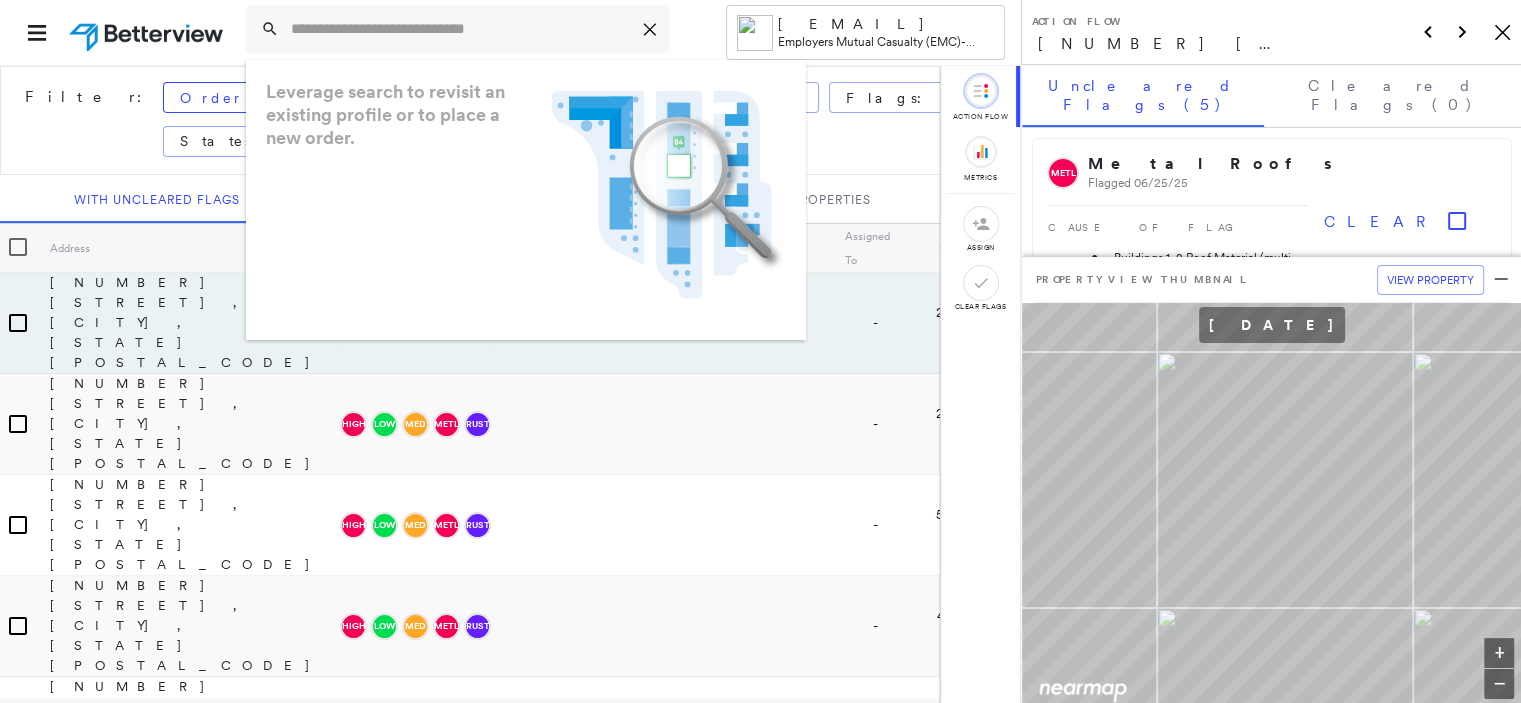 click on "Filter:" at bounding box center [89, 92] 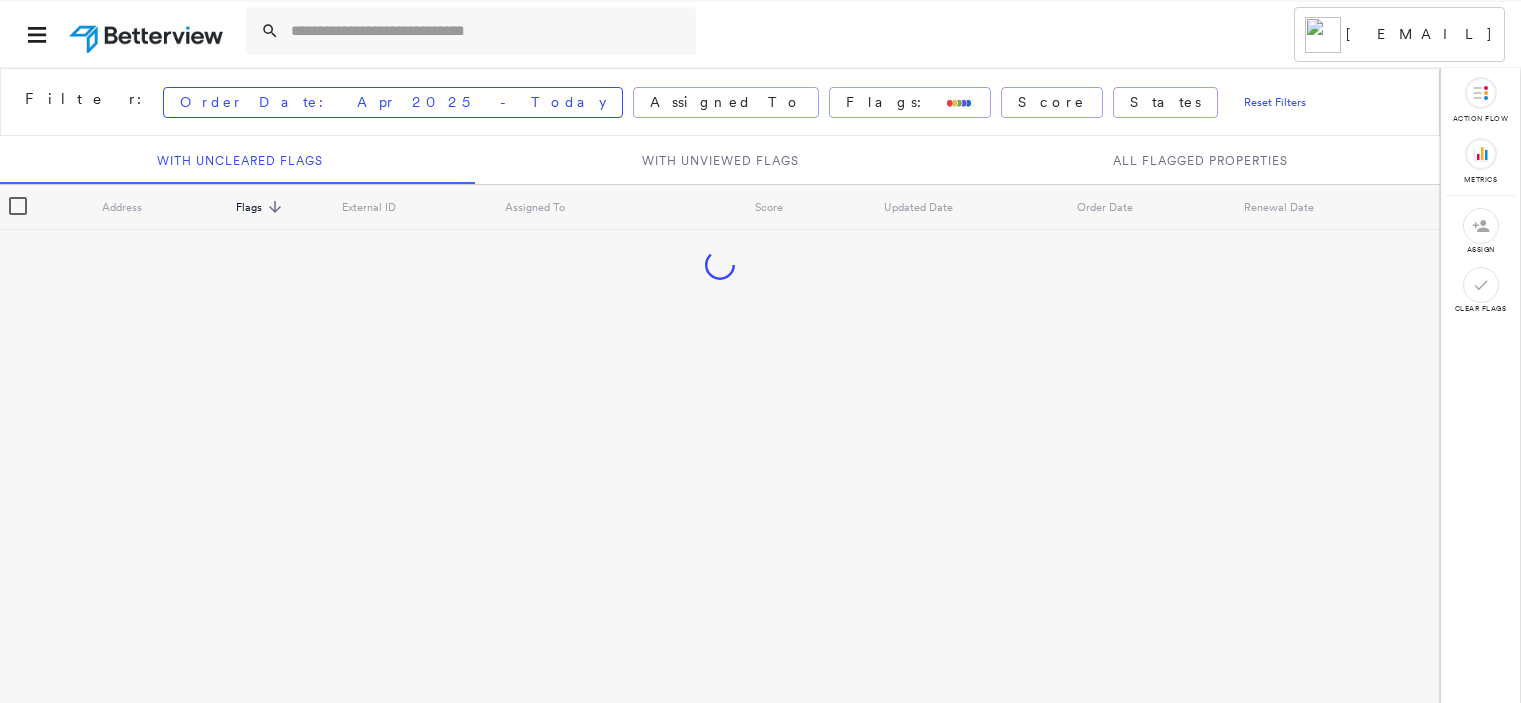 scroll, scrollTop: 0, scrollLeft: 0, axis: both 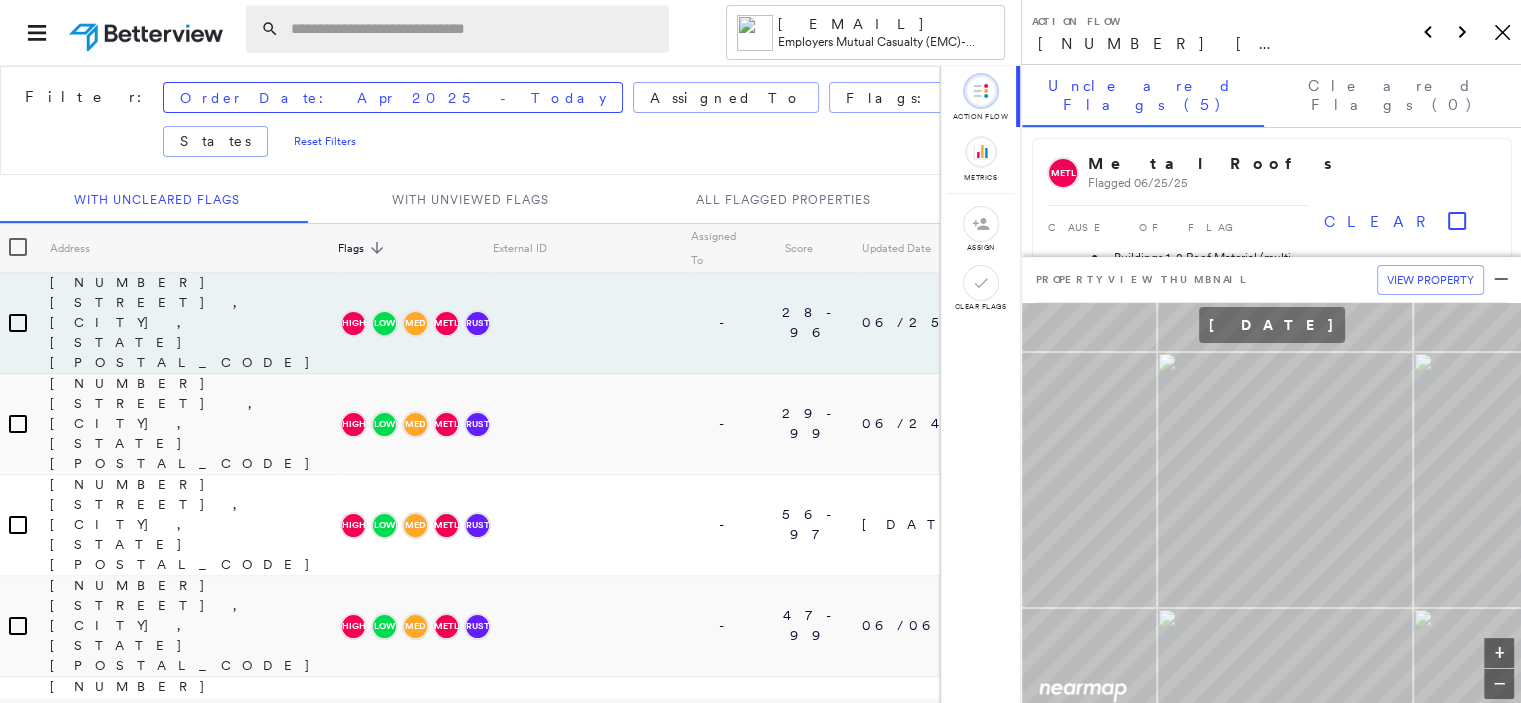click at bounding box center [457, 29] 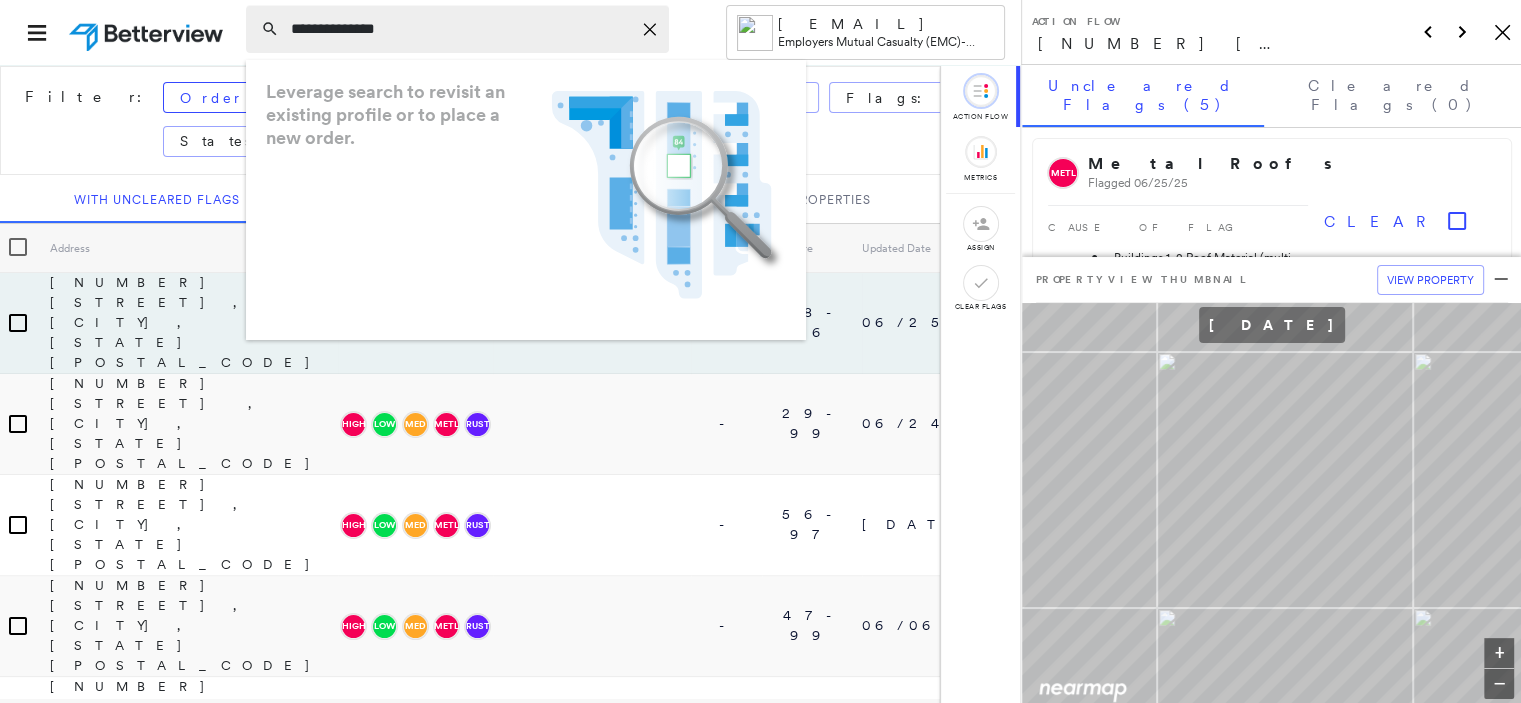 click on "**********" at bounding box center (461, 29) 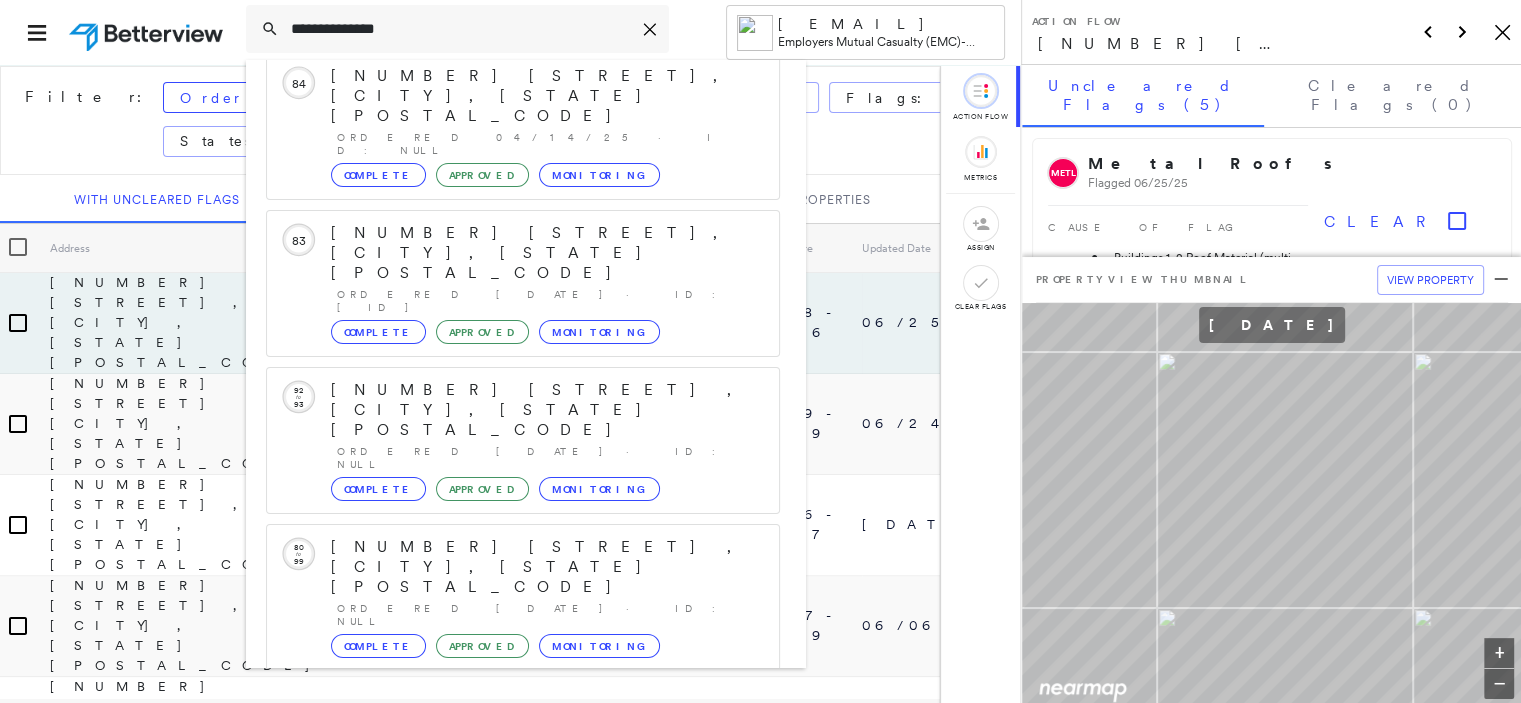 scroll, scrollTop: 0, scrollLeft: 0, axis: both 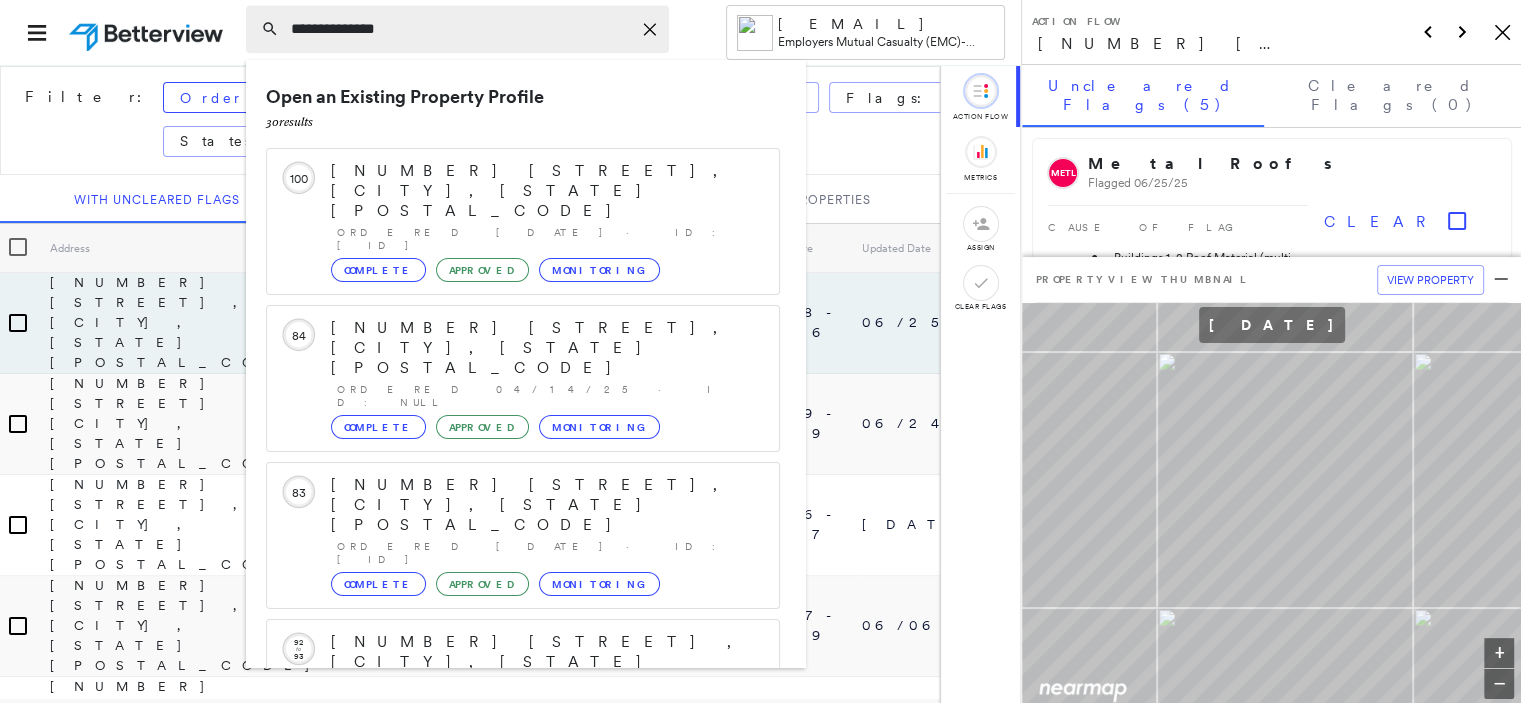 click on "**********" at bounding box center (461, 29) 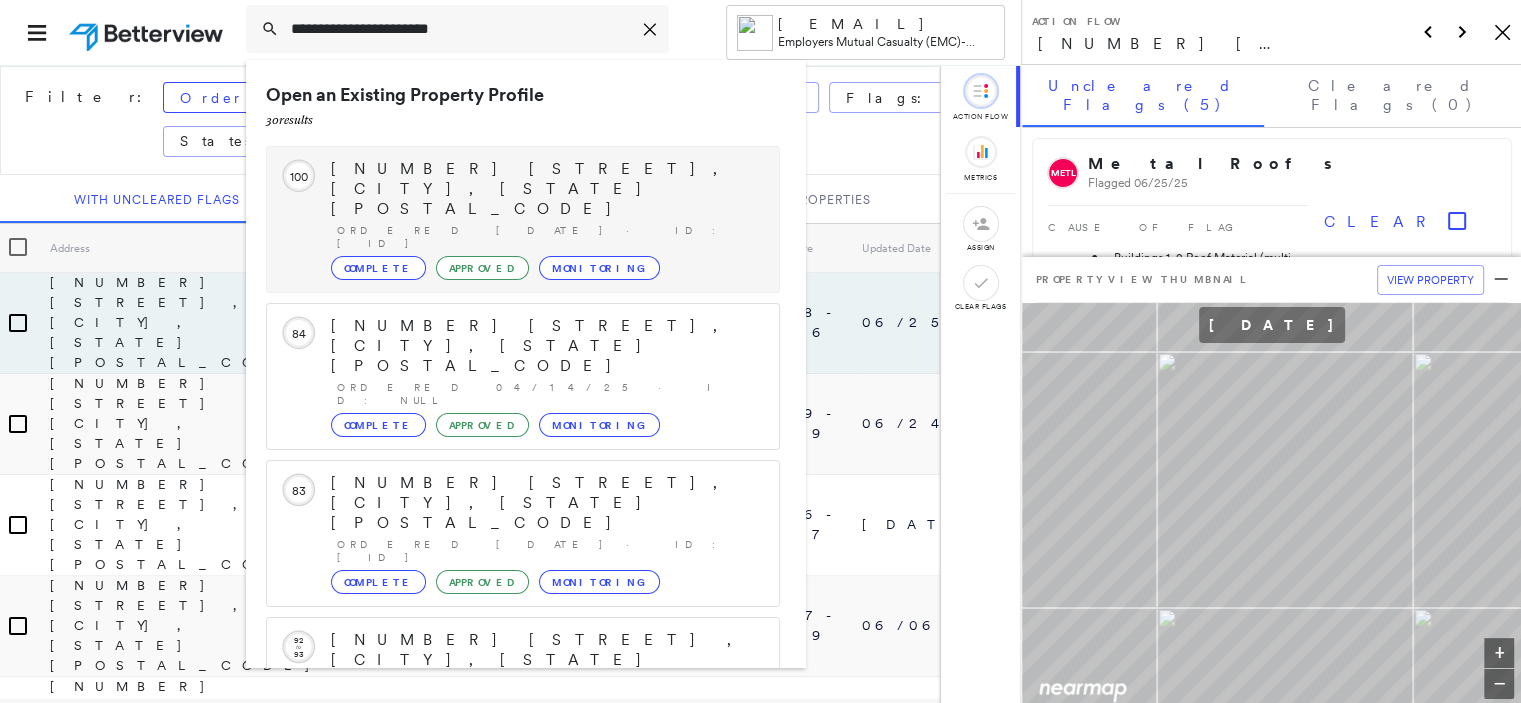scroll, scrollTop: 0, scrollLeft: 0, axis: both 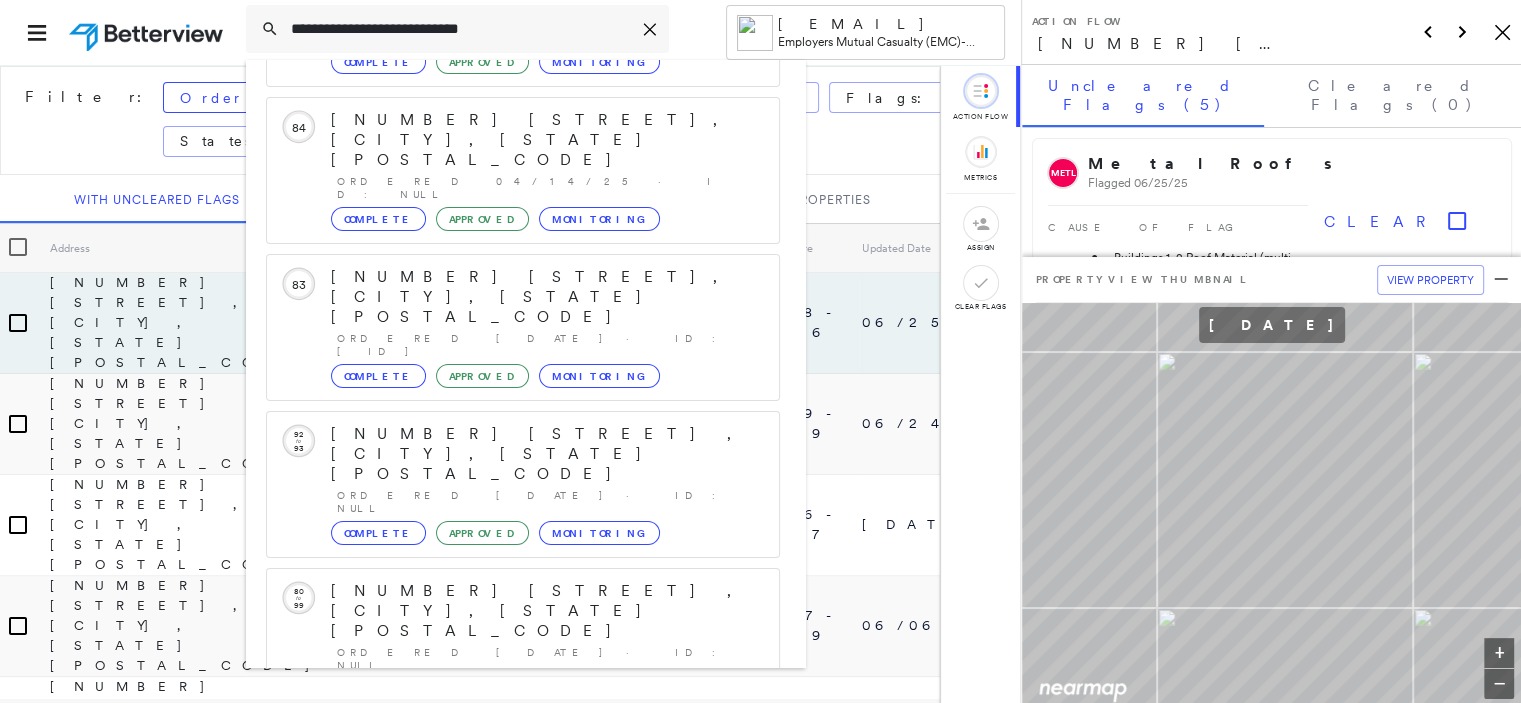 type on "**********" 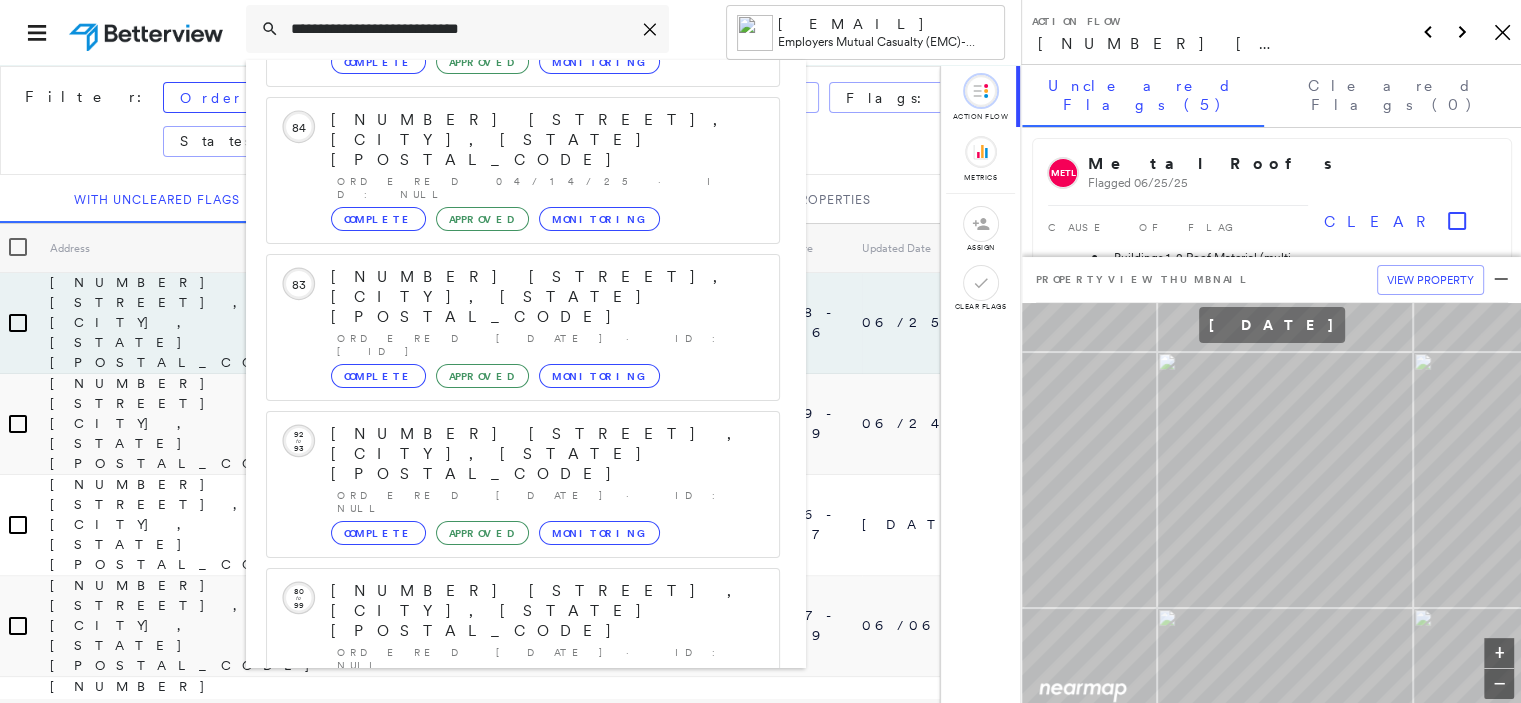 click 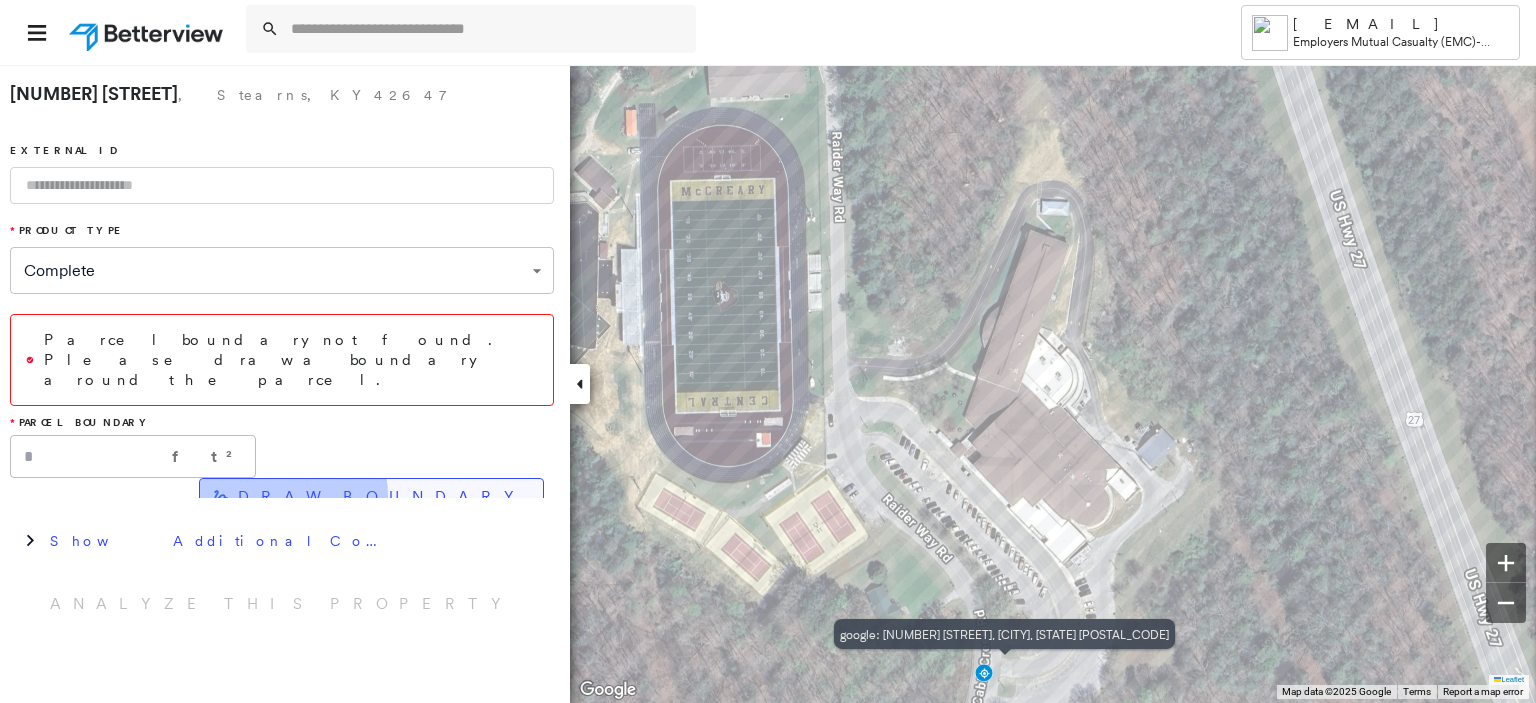 click on "DRAW BOUNDARY" at bounding box center [382, 497] 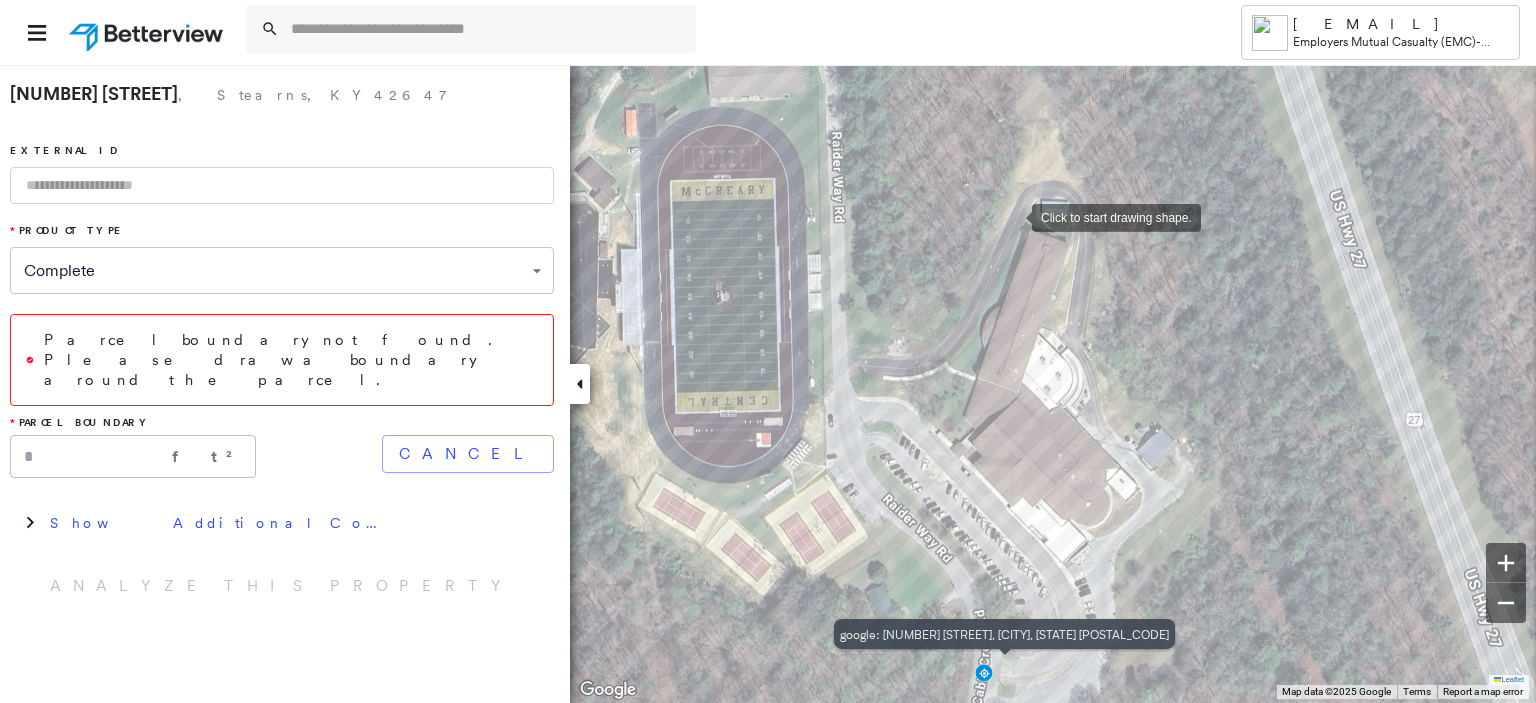 click at bounding box center [1012, 216] 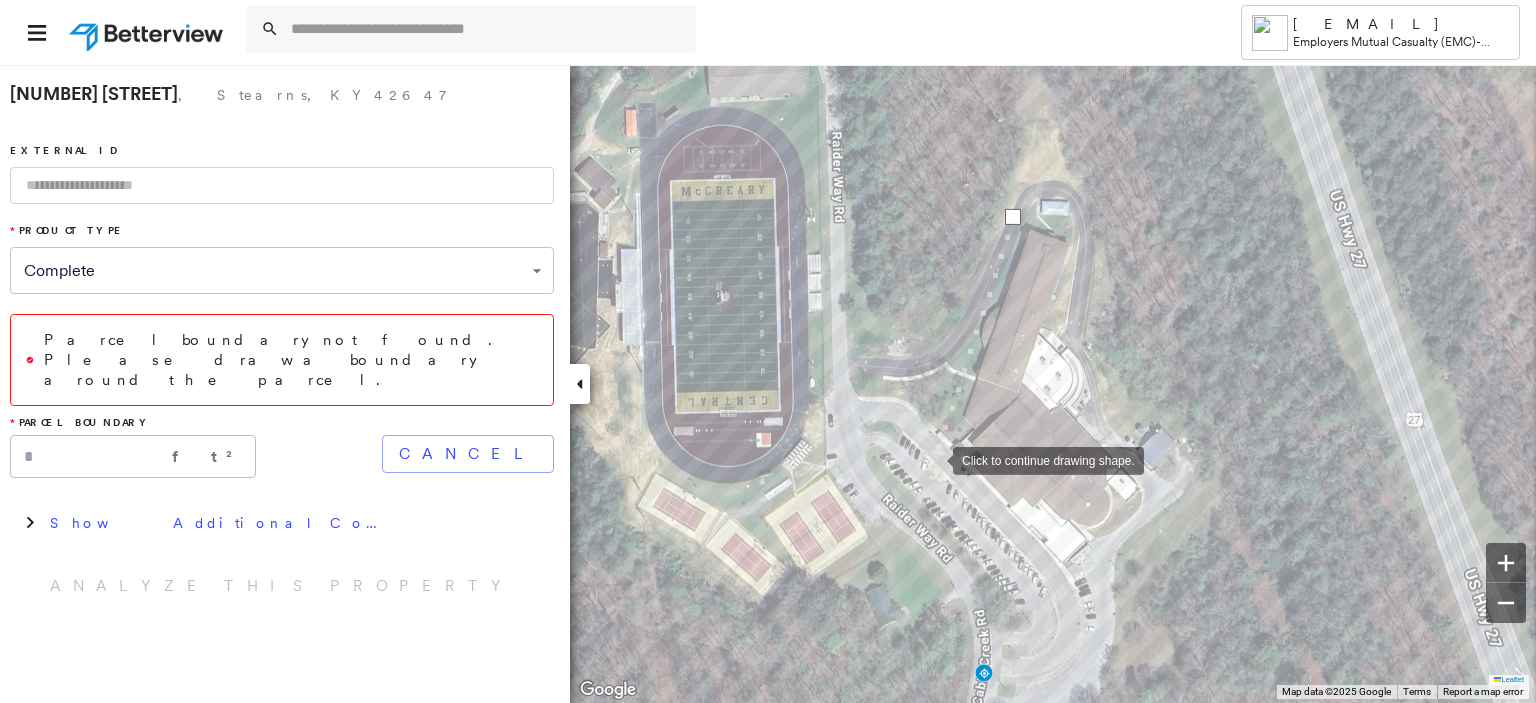 click at bounding box center (933, 459) 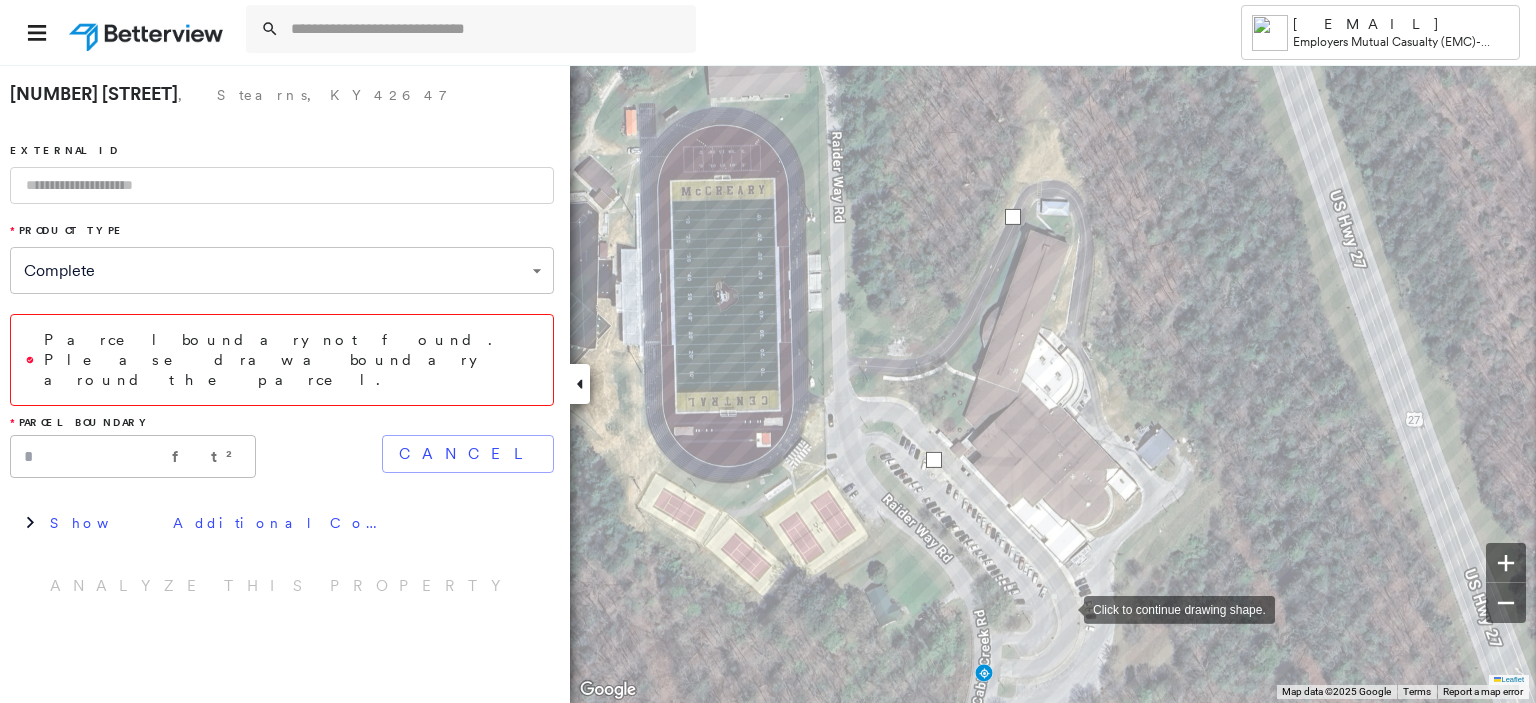 click at bounding box center (1064, 608) 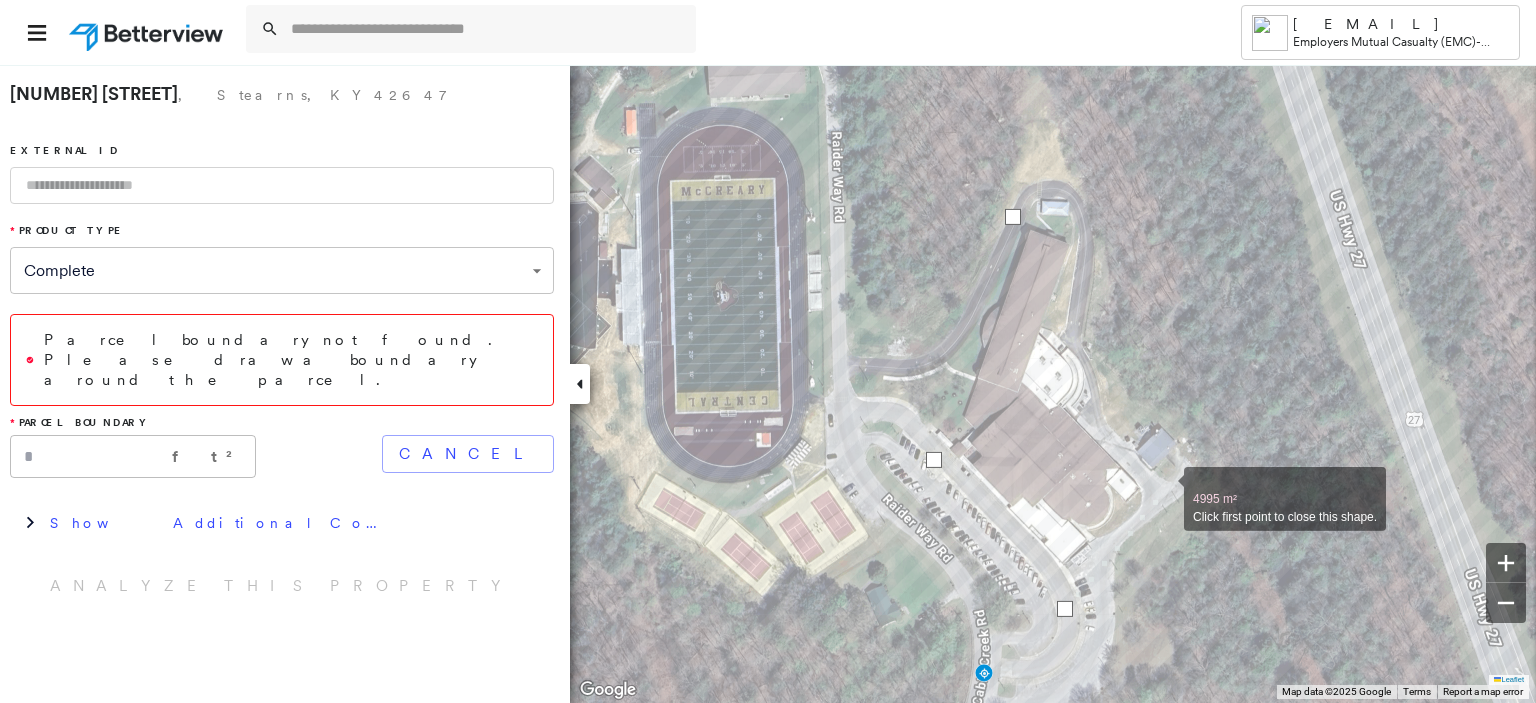 click at bounding box center (1164, 488) 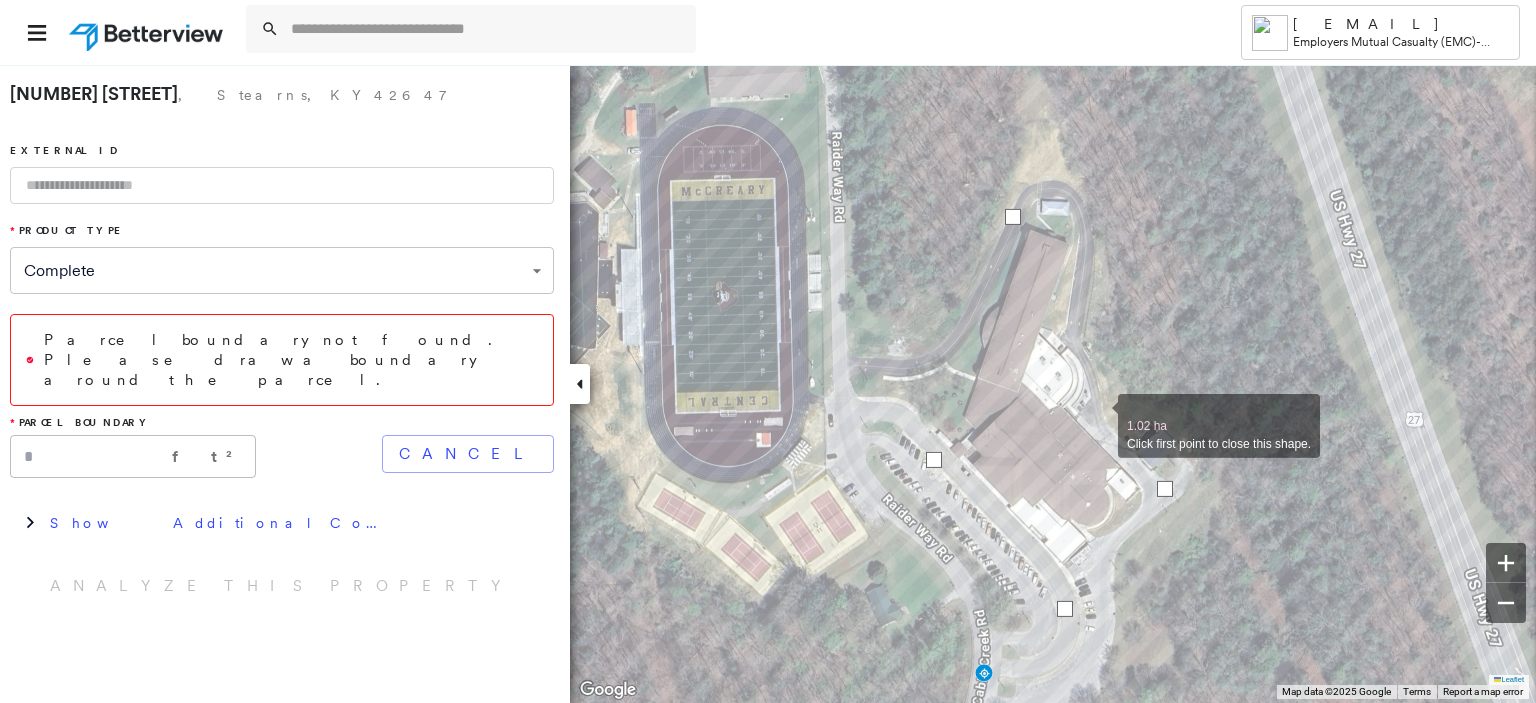 click at bounding box center [1098, 415] 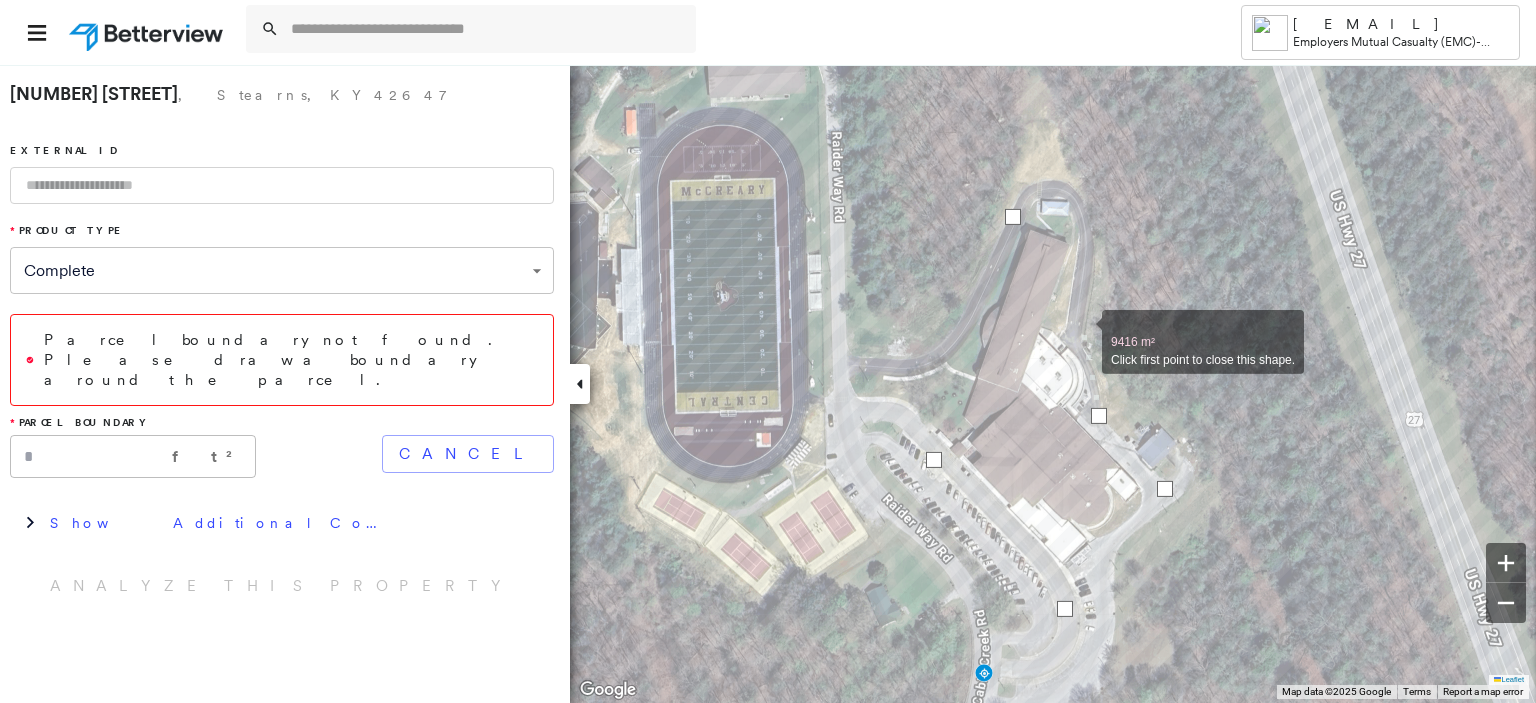 click at bounding box center [1082, 331] 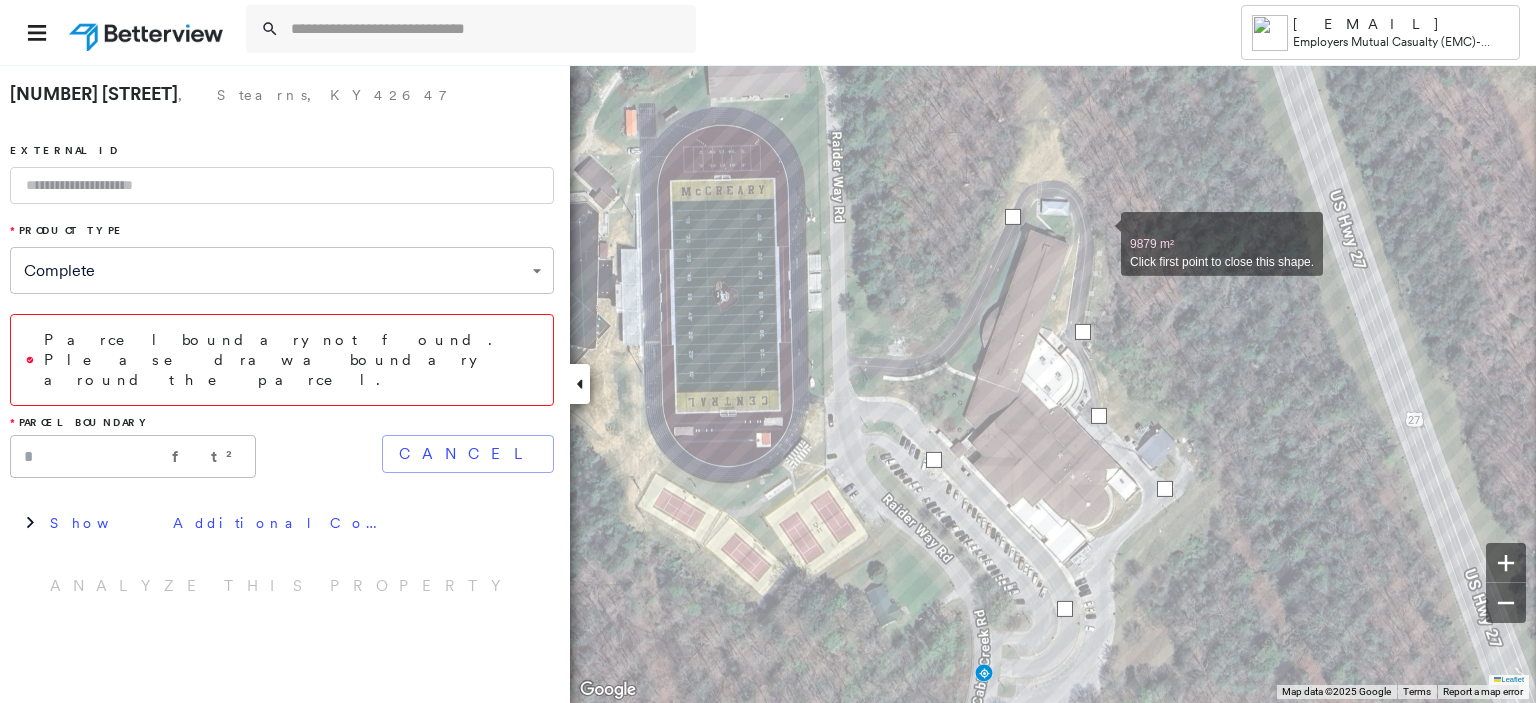 click at bounding box center (1101, 233) 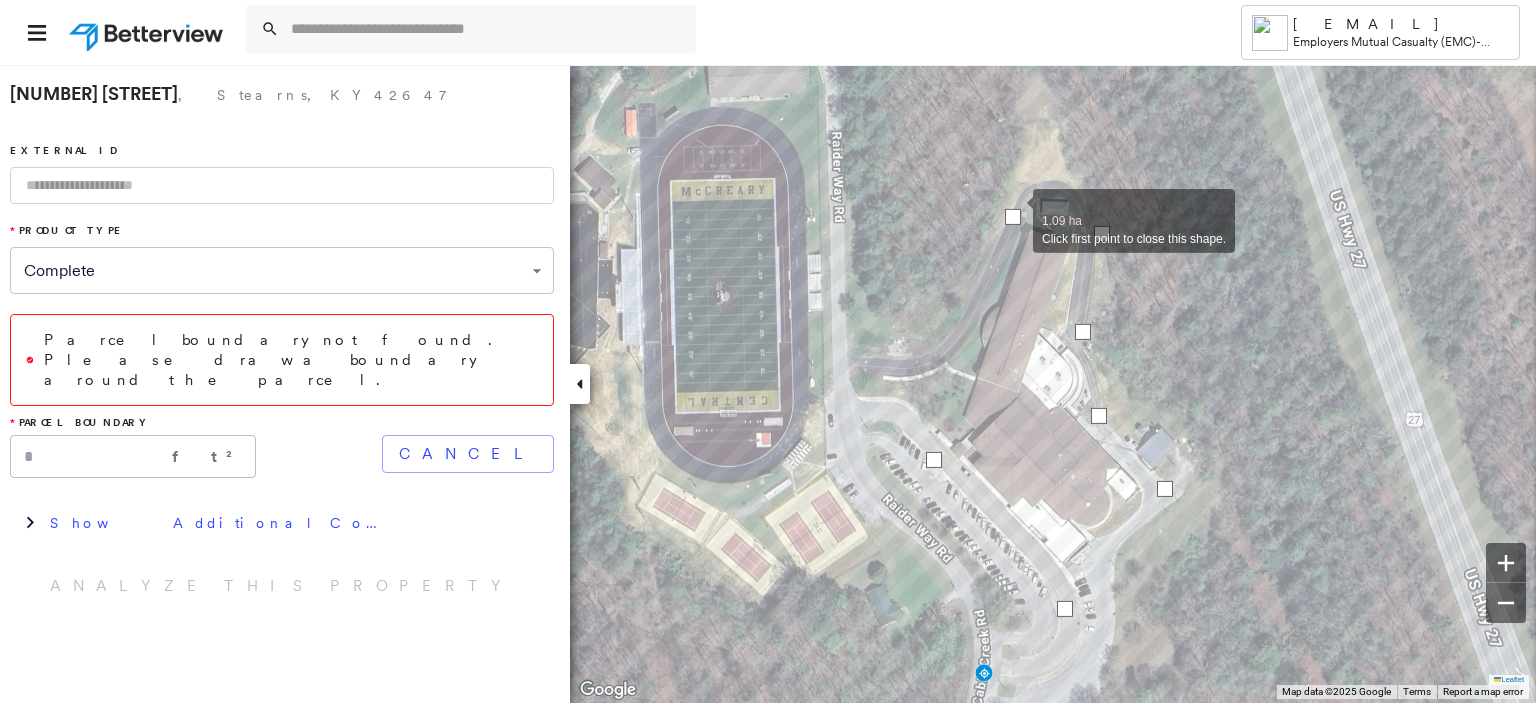 click at bounding box center (1013, 217) 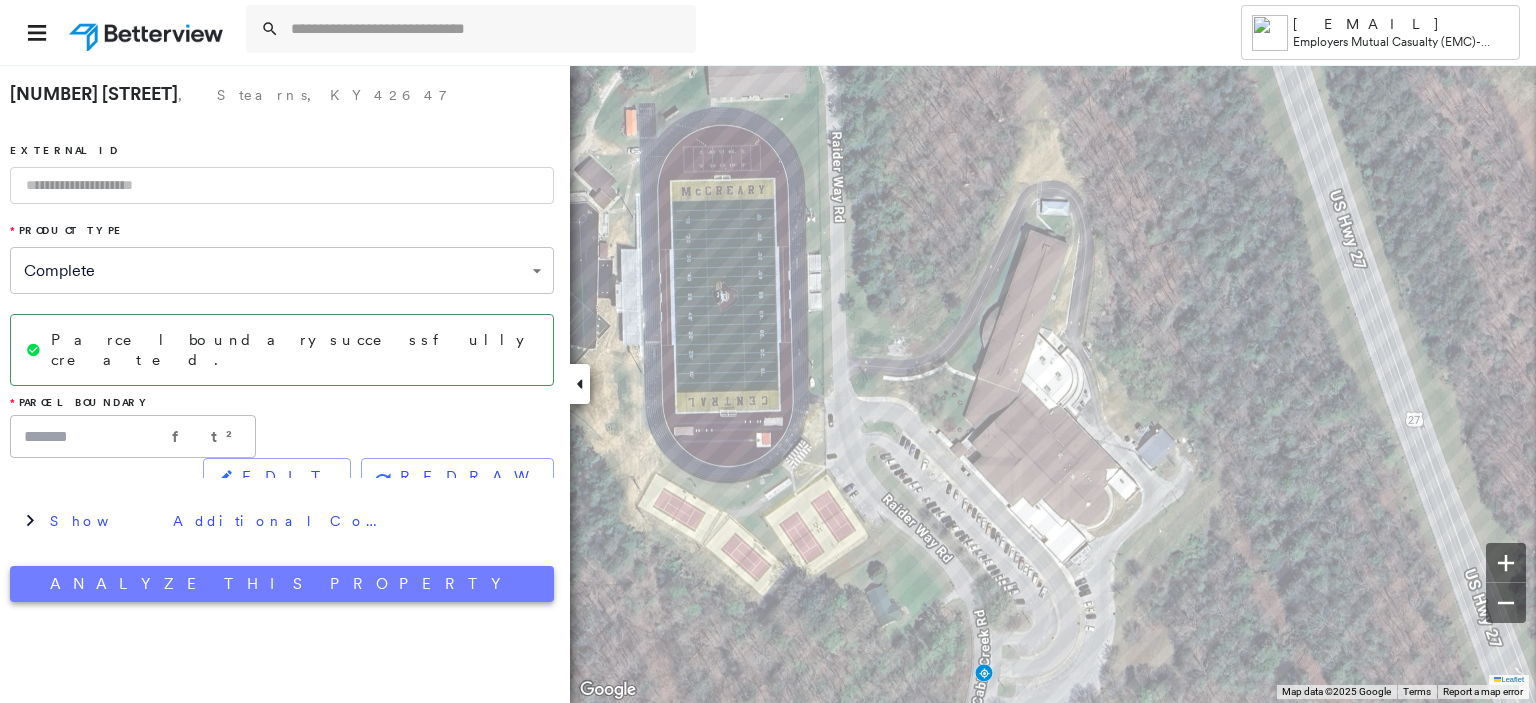 click on "Analyze This Property" at bounding box center (282, 584) 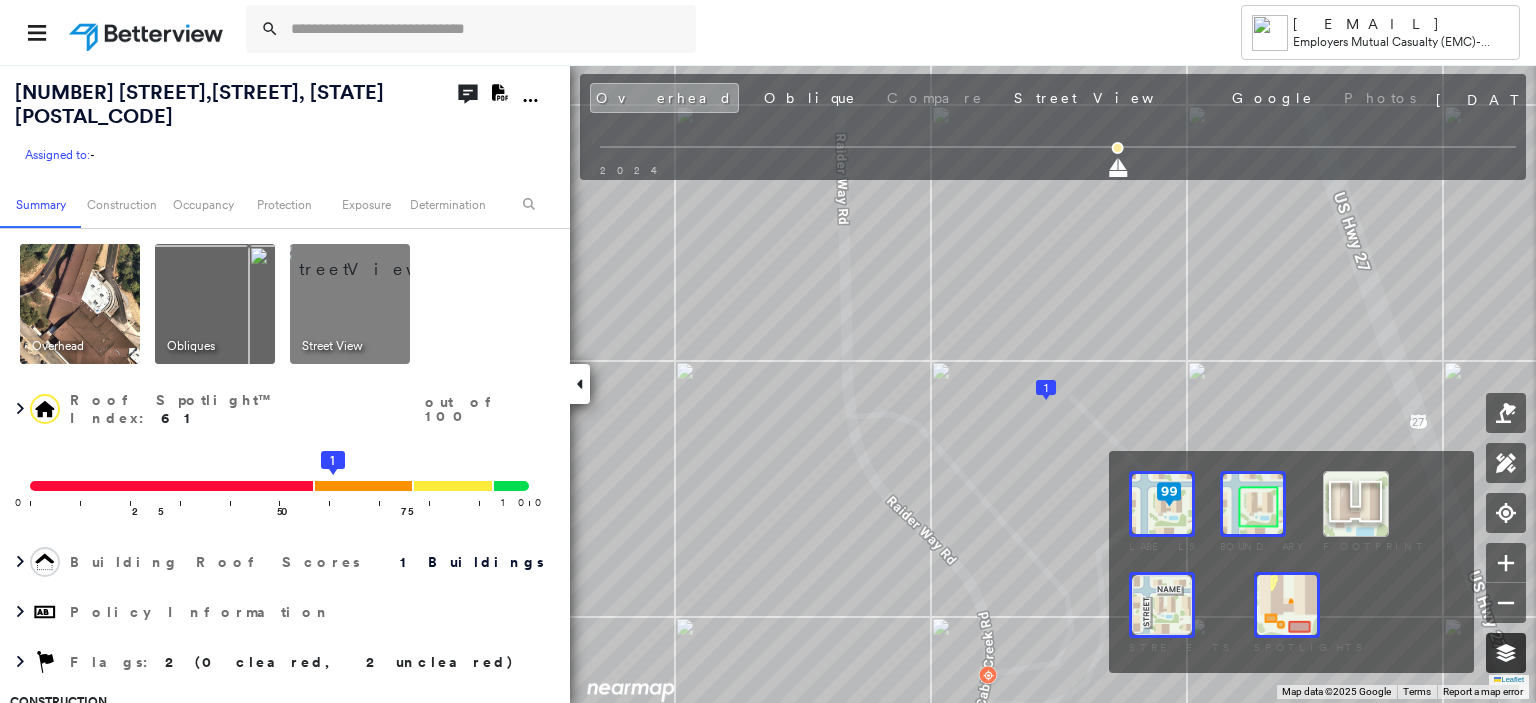 click 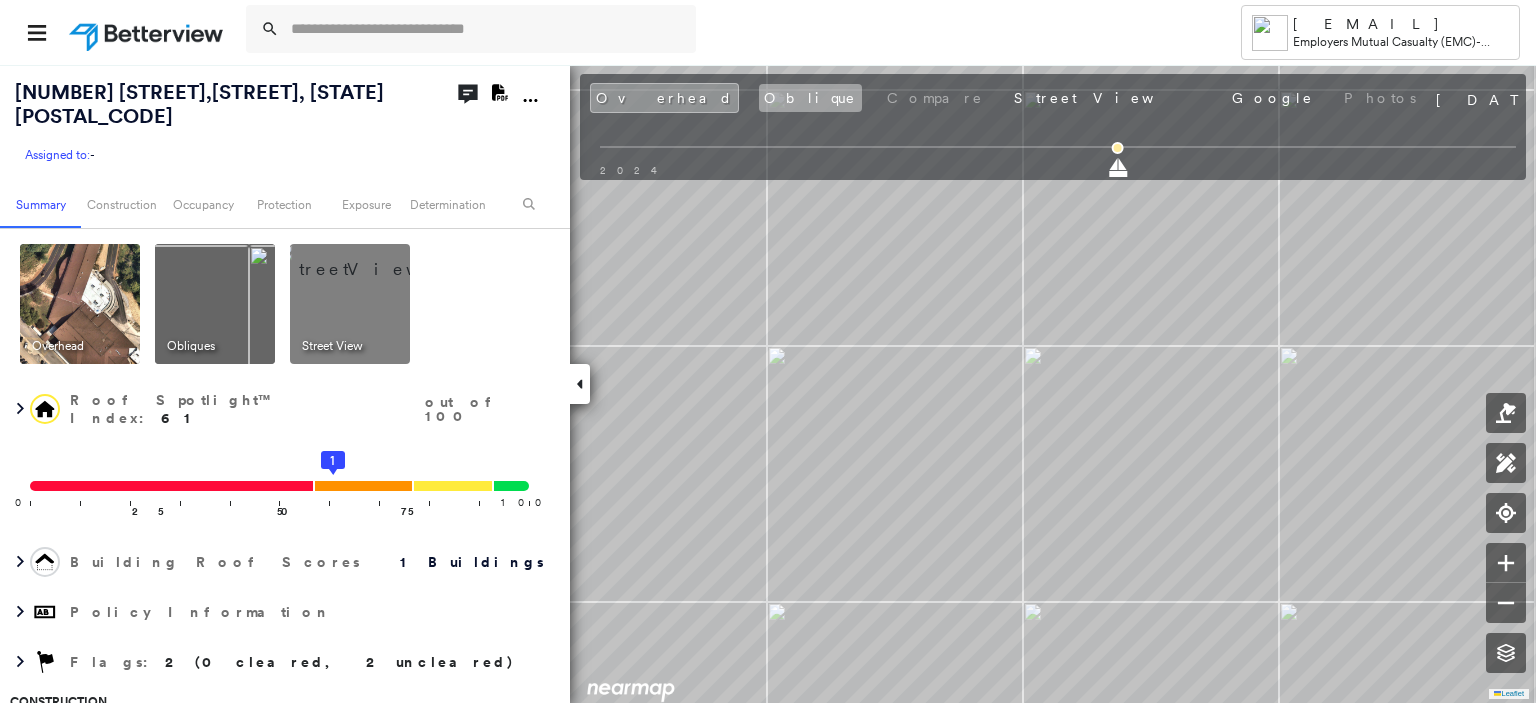 click on "Oblique" at bounding box center (810, 98) 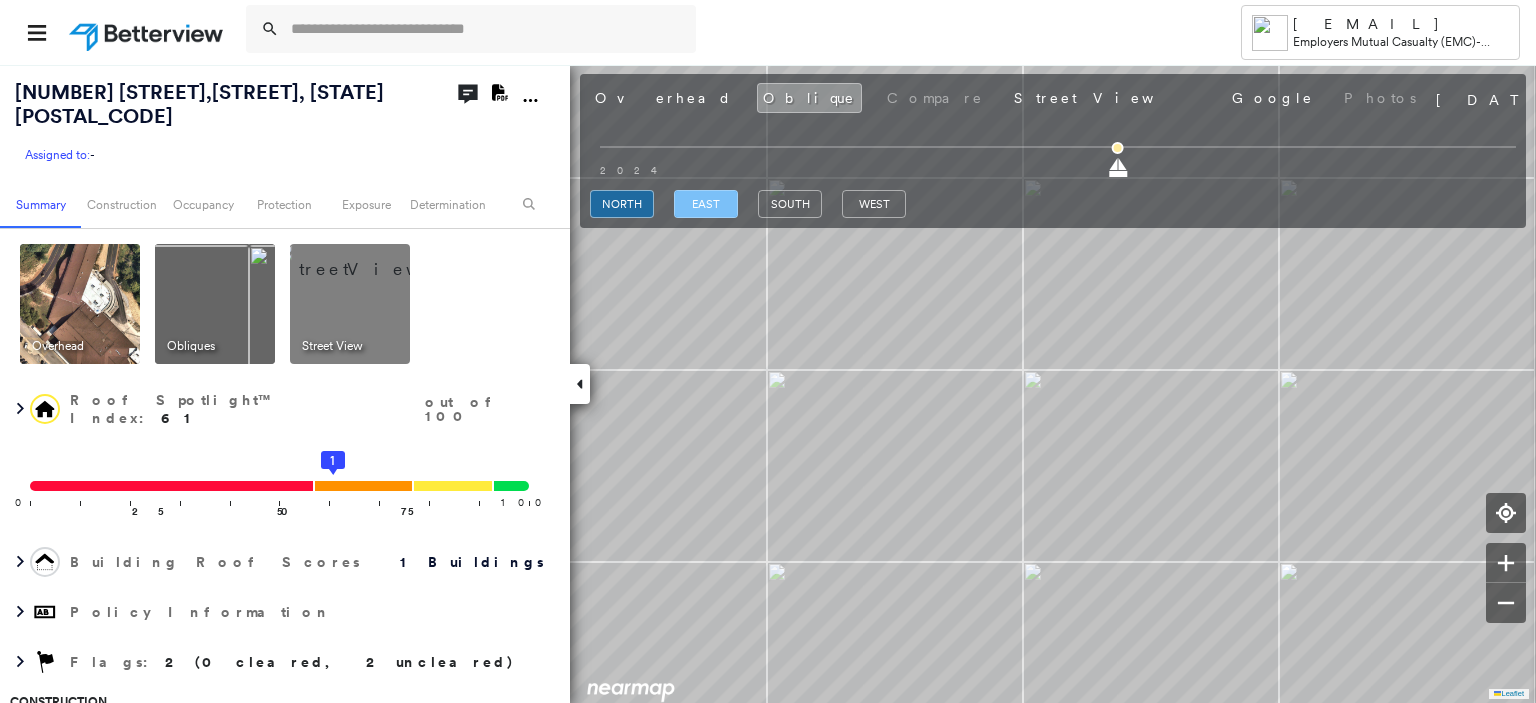click on "east" at bounding box center (706, 204) 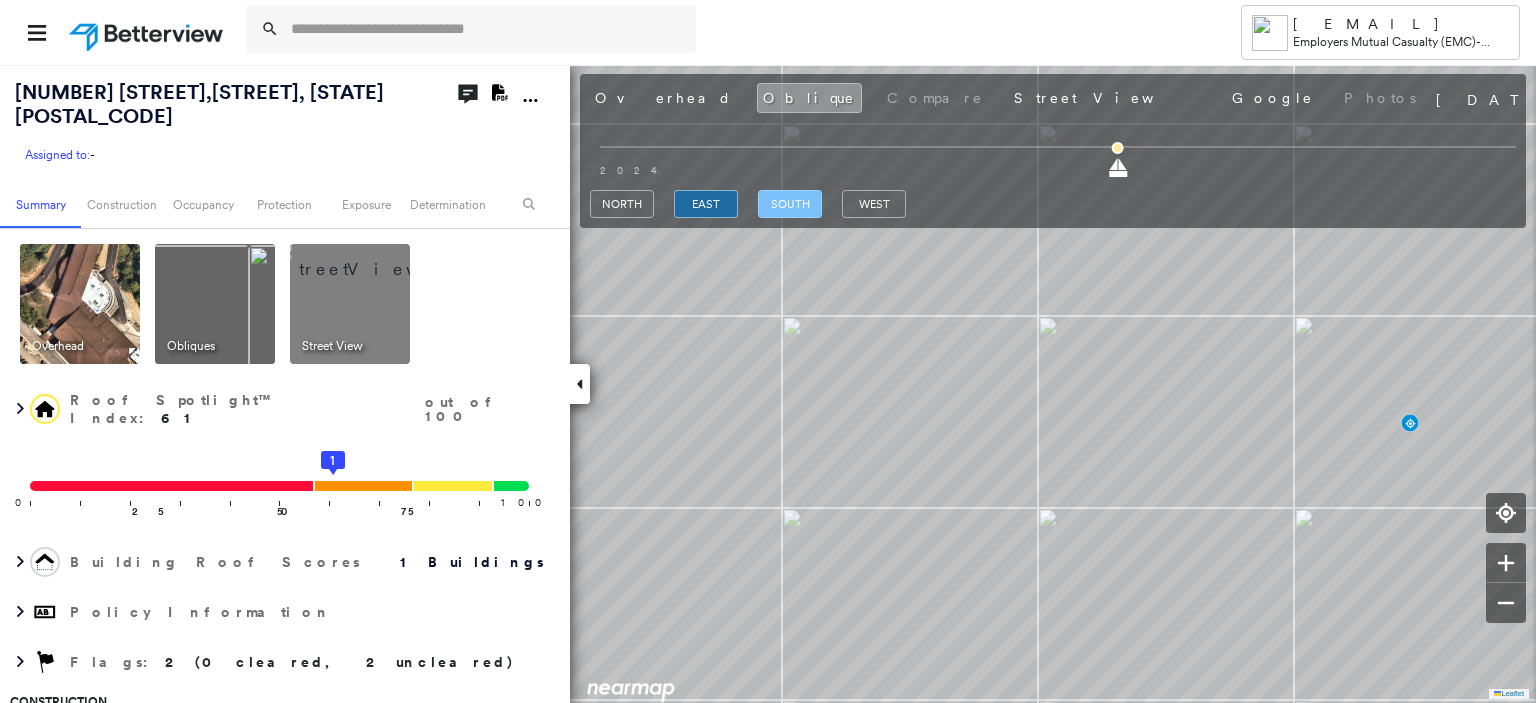 click on "south" at bounding box center (790, 204) 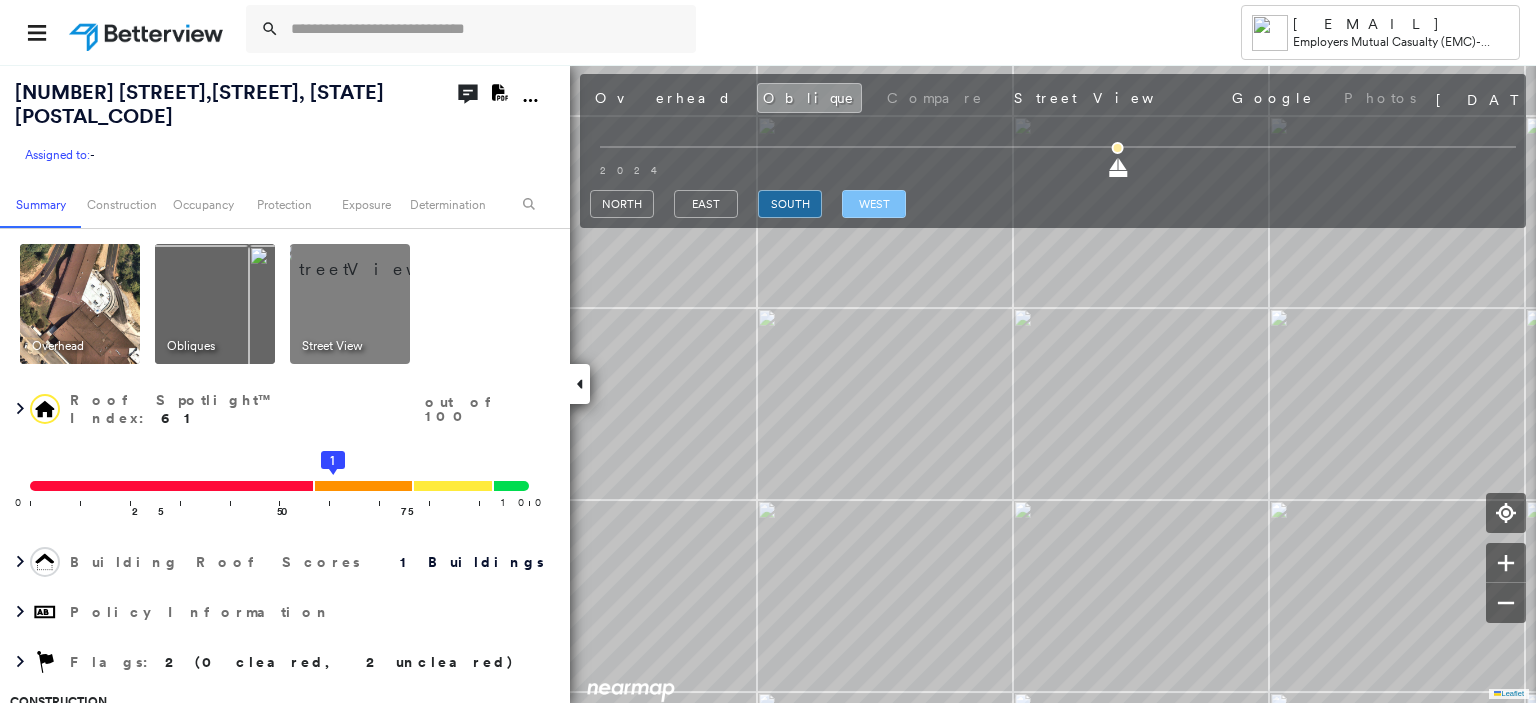 click on "west" at bounding box center [874, 204] 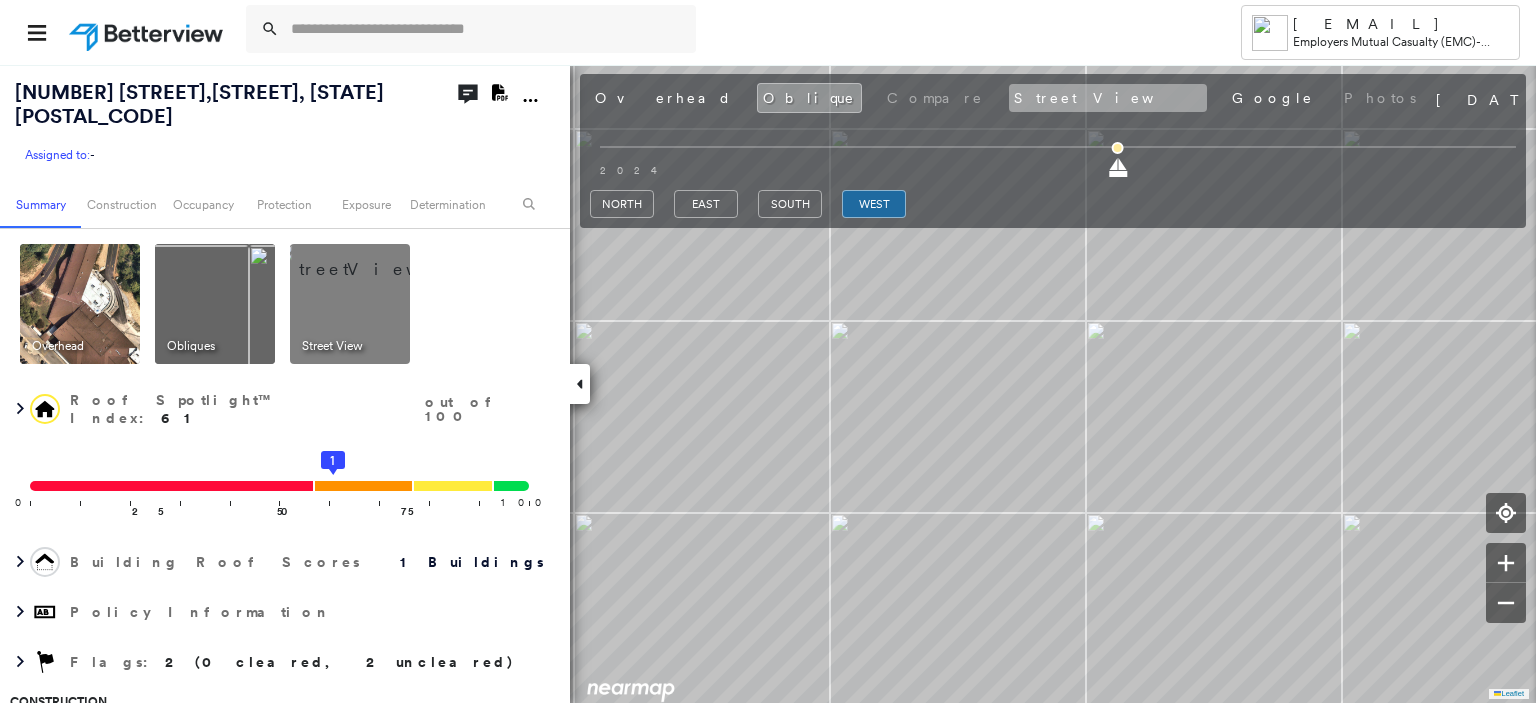 click on "Street View" at bounding box center [1108, 98] 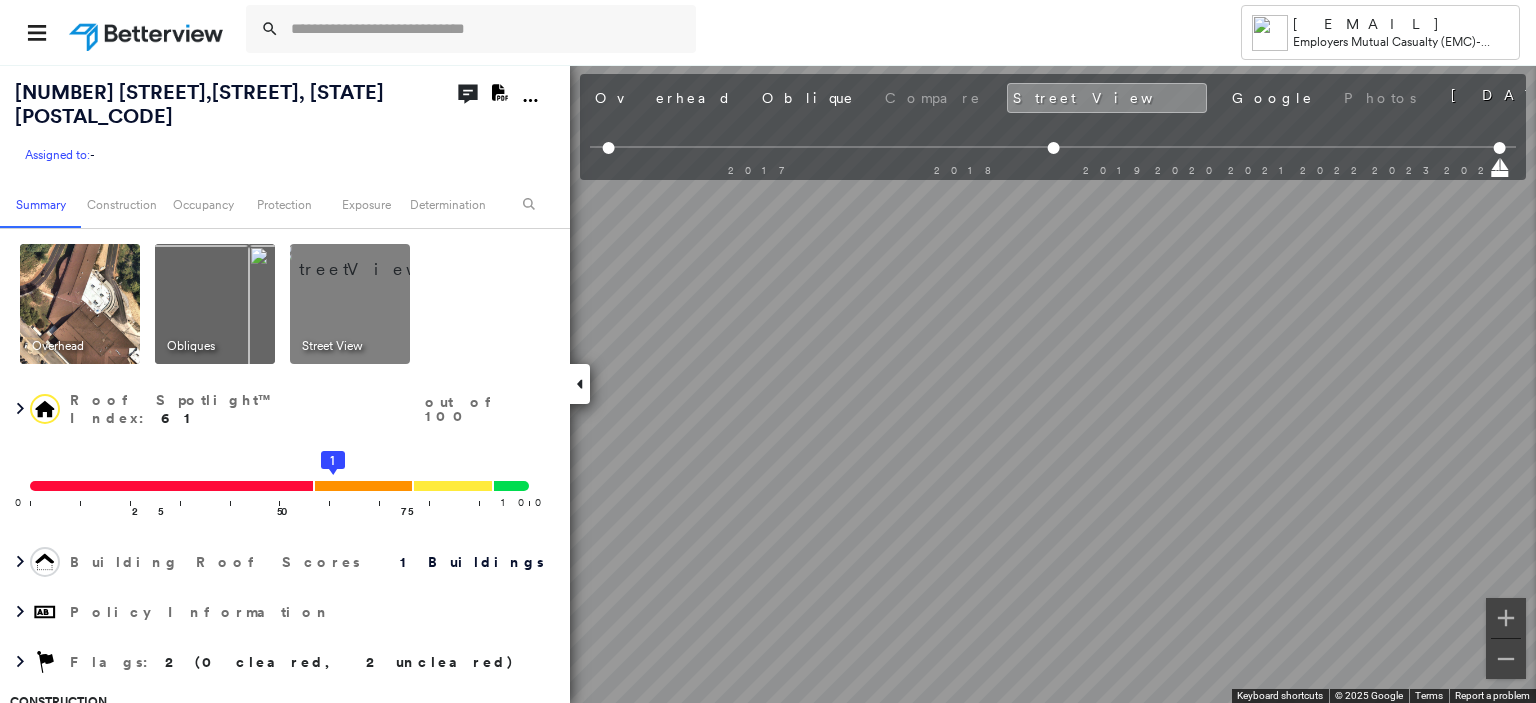 click on "[NUMBER] [STREET], [CITY], [STATE] [POSTAL_CODE] Assigned to:  - Assigned to:  - Assigned to:  - Open Comments Download PDF Report Summary Construction Occupancy Protection Exposure Determination Overhead Obliques Street View Roof Spotlight™ Index :  61 out of 100 0 100 25 50 75 1 Building Roof Scores 1 Buildings Policy Information Flags :  2 (0 cleared, 2 uncleared) Construction Roof Spotlights :  Patching, Ponding, Staining, Worn Shingles, Skylight and 3 more Property Features :  Car, Patio Furniture, Cracked Pavement, Disintegrated Pavement, Significantly Stained Pavement and 3 more Roof Size & Shape :  1 building  - Gable | Asphalt Shingle BuildZoom - Building Permit Data and Analysis Occupancy Place Detail Smarty Streets - Surrounding Properties Protection Protection Exposure FEMA Risk Index Crime Regional Hazard: 3   out of  5 Additional Perils Guidewire HazardHub HazardHub Risks Determination Flags :  2 (0 cleared, 2 uncleared) Uncleared Flags (2) Cleared Flags  (0) METL Metal Roofs Flagged 07/11/25 Clear" at bounding box center (768, 383) 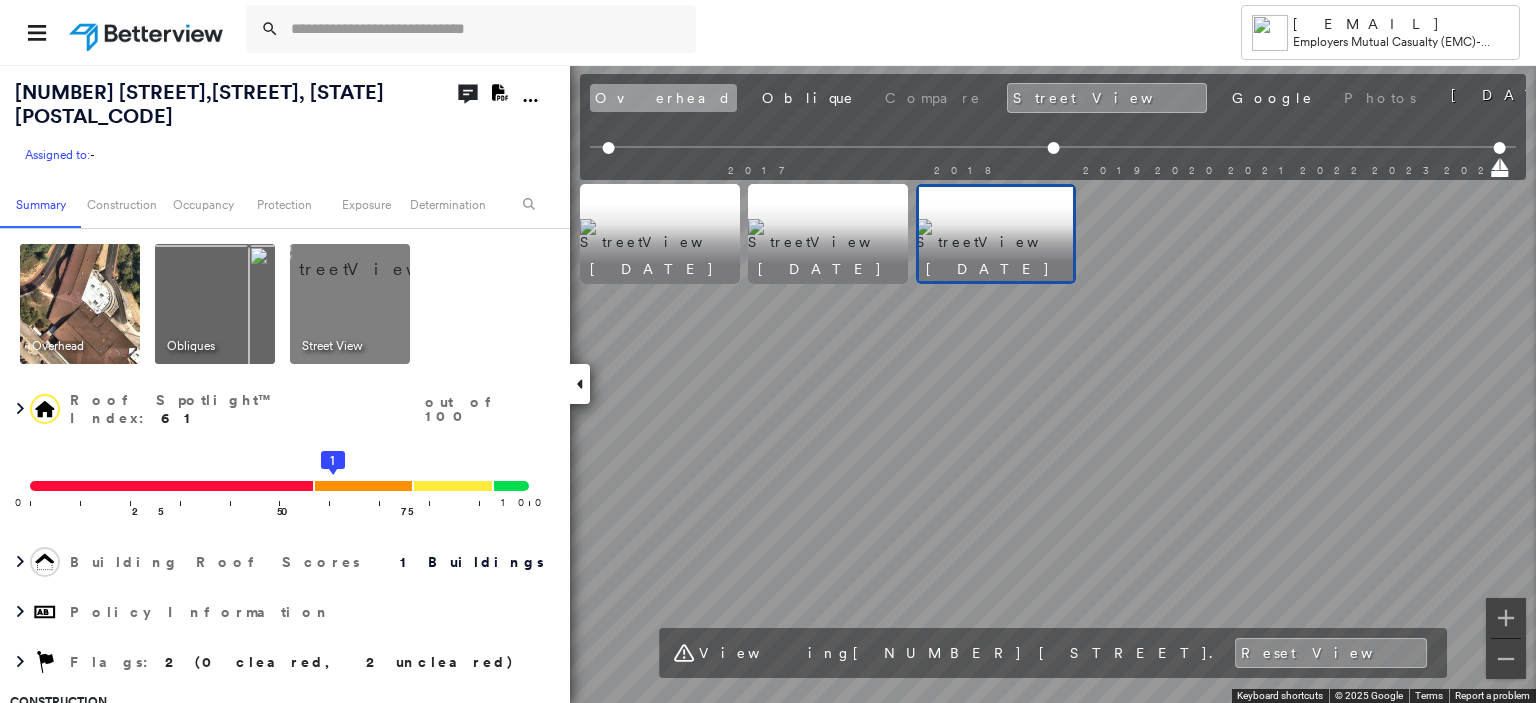 click on "Overhead" at bounding box center (663, 98) 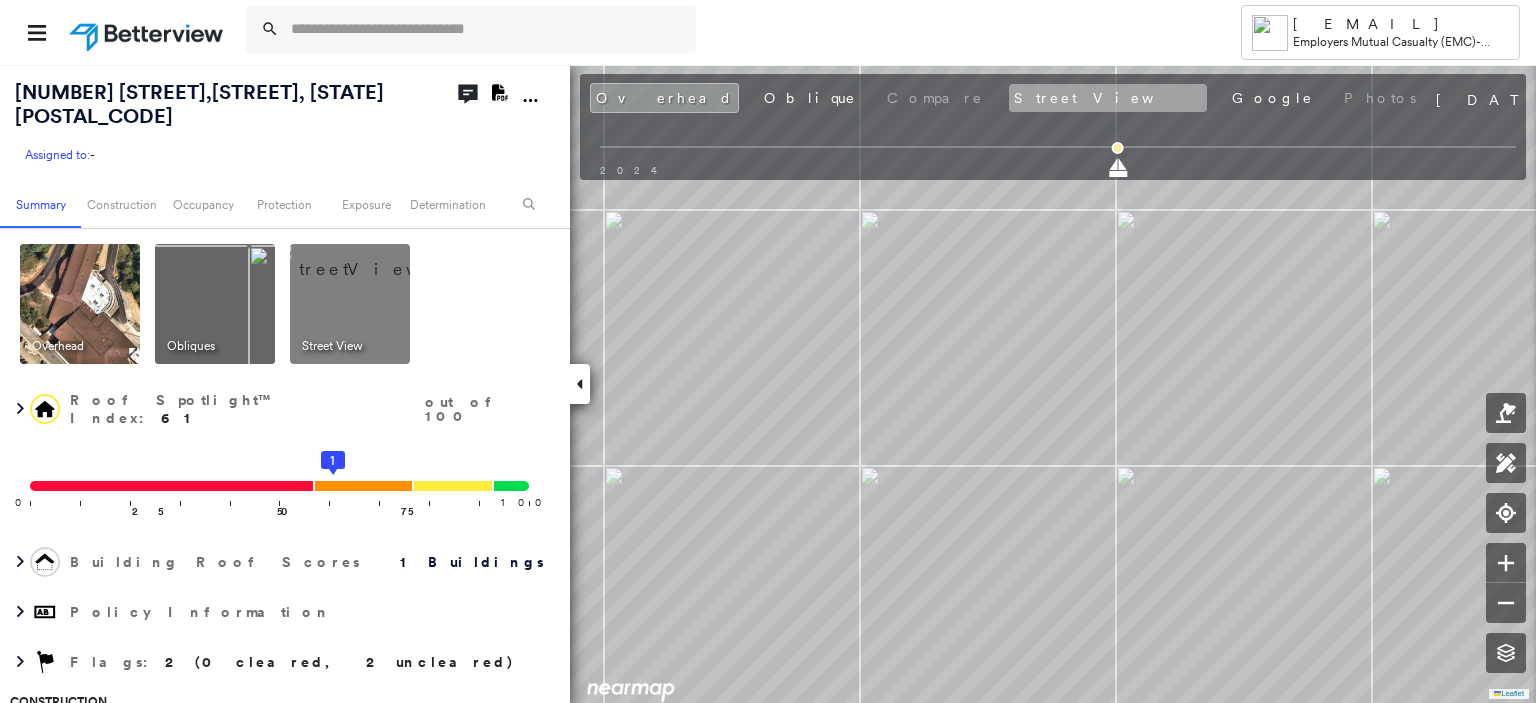 click on "Street View" at bounding box center [1108, 98] 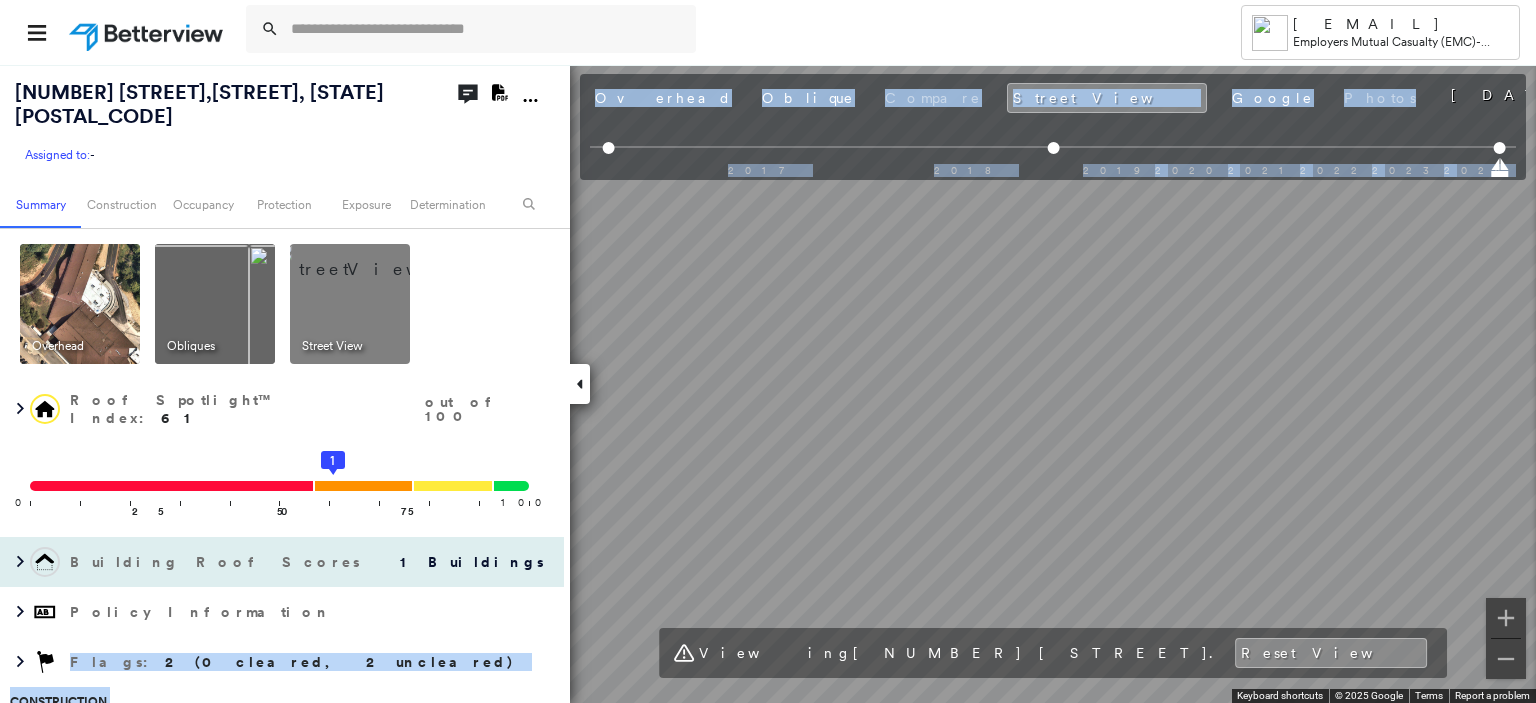 click on "[NUMBER] [STREET], [CITY], [STATE] [POSTAL_CODE] Assigned to:  - Assigned to:  - Assigned to:  - Open Comments Download PDF Report Summary Construction Occupancy Protection Exposure Determination Overhead Obliques Street View Roof Spotlight™ Index :  61 out of 100 0 100 25 50 75 1 Building Roof Scores 1 Buildings Policy Information Flags :  2 (0 cleared, 2 uncleared) Construction Roof Spotlights :  Patching, Ponding, Staining, Worn Shingles, Skylight and 3 more Property Features :  Car, Patio Furniture, Cracked Pavement, Disintegrated Pavement, Significantly Stained Pavement and 3 more Roof Size & Shape :  1 building  - Gable | Asphalt Shingle BuildZoom - Building Permit Data and Analysis Occupancy Place Detail Smarty Streets - Surrounding Properties Protection Protection Exposure FEMA Risk Index Crime Regional Hazard: 3   out of  5 Additional Perils Guidewire HazardHub HazardHub Risks Determination Flags :  2 (0 cleared, 2 uncleared) Uncleared Flags (2) Cleared Flags  (0) METL Metal Roofs Flagged 07/11/25 Clear" at bounding box center [768, 383] 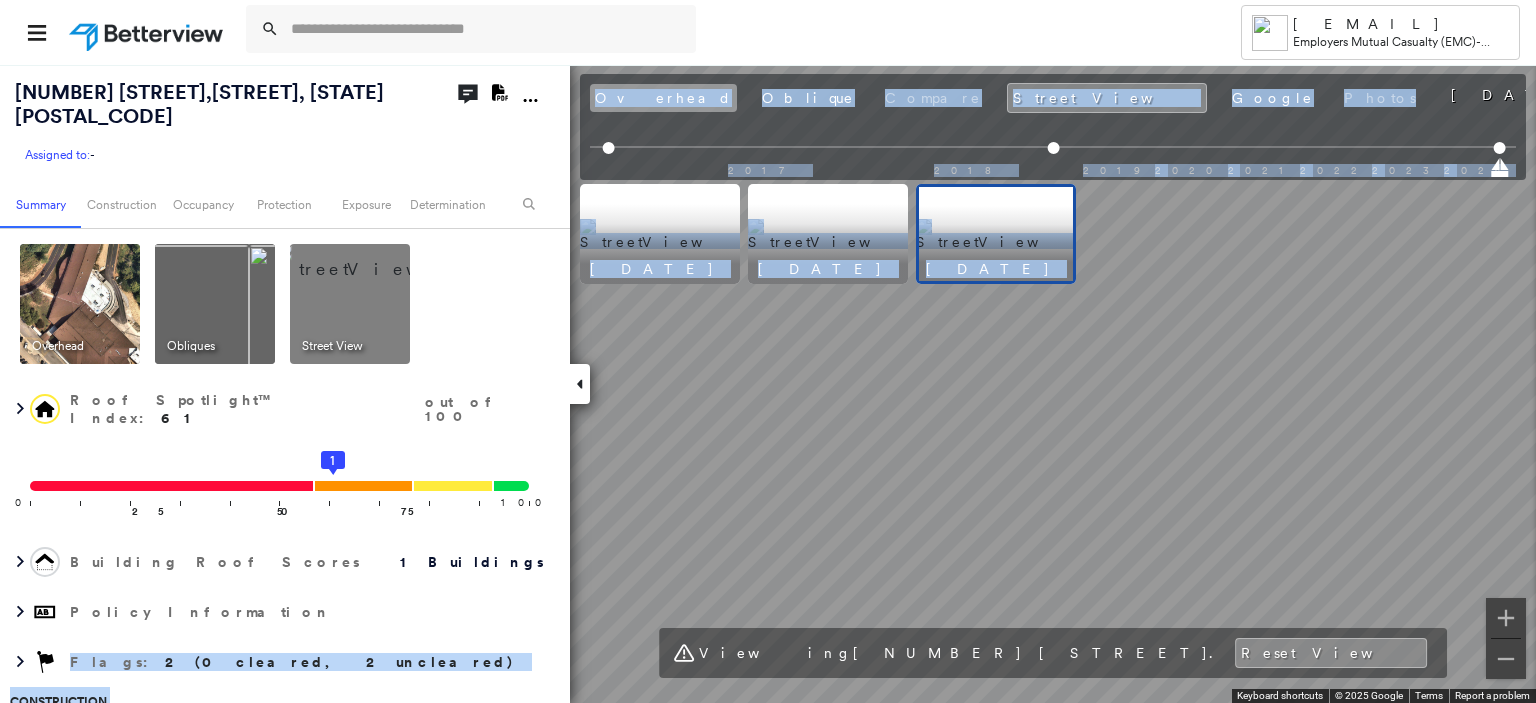 click on "Overhead" at bounding box center (663, 98) 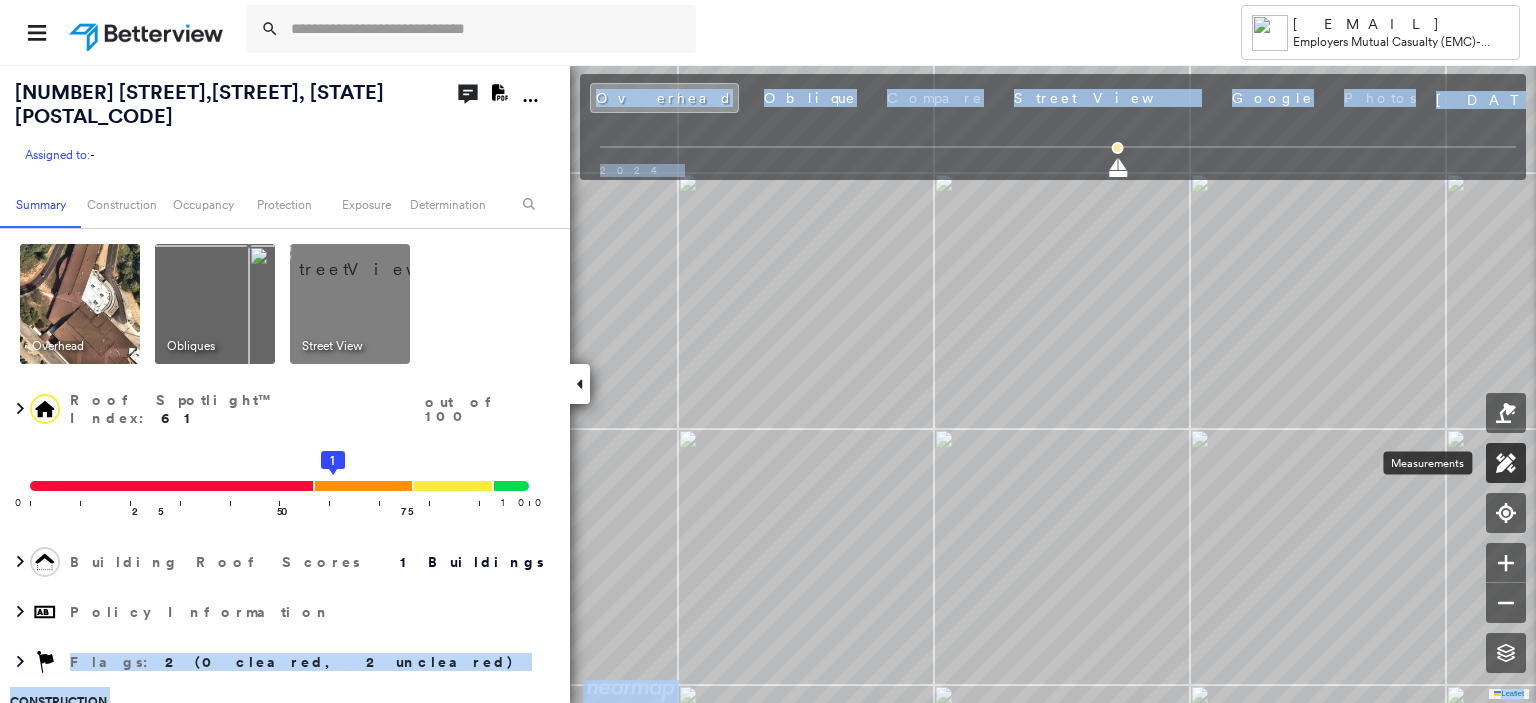 click 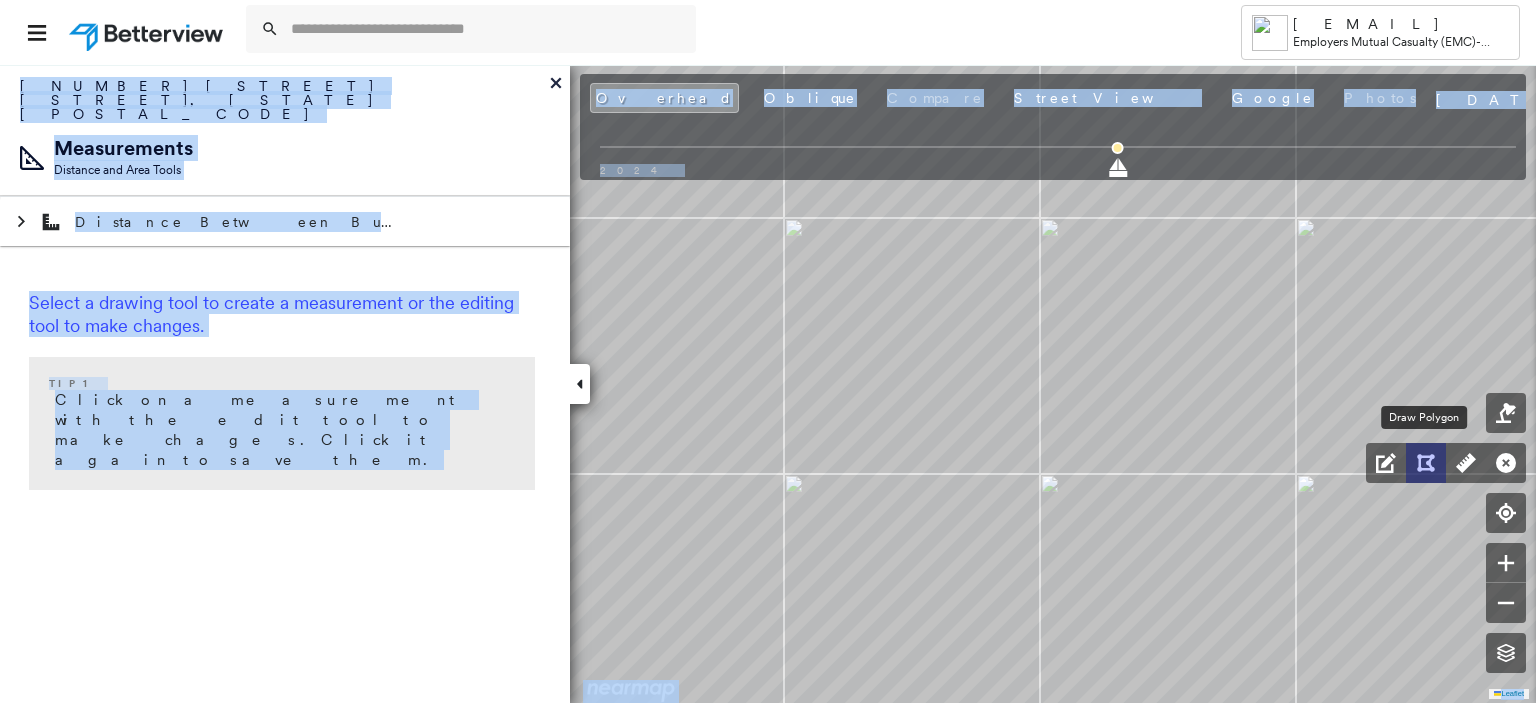 click 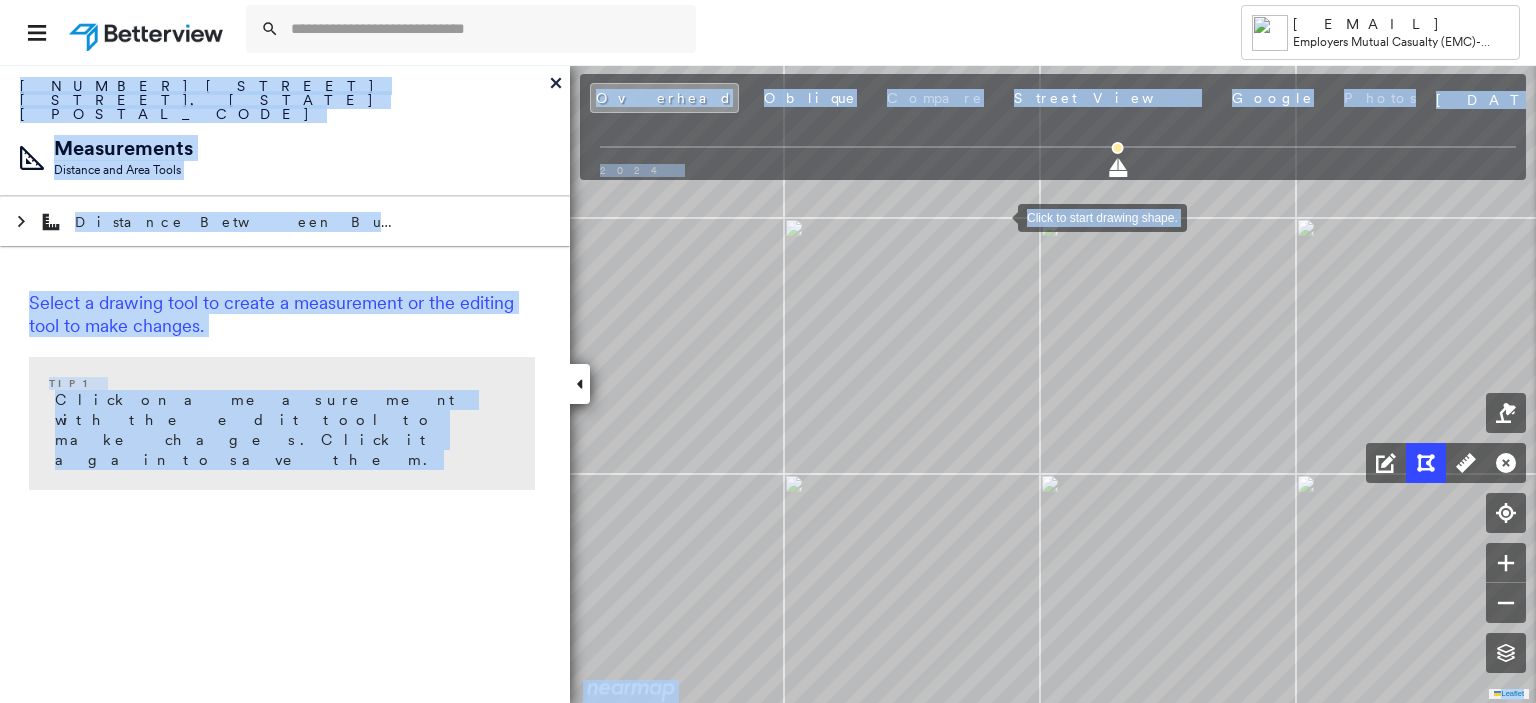 drag, startPoint x: 998, startPoint y: 216, endPoint x: 1063, endPoint y: 231, distance: 66.70832 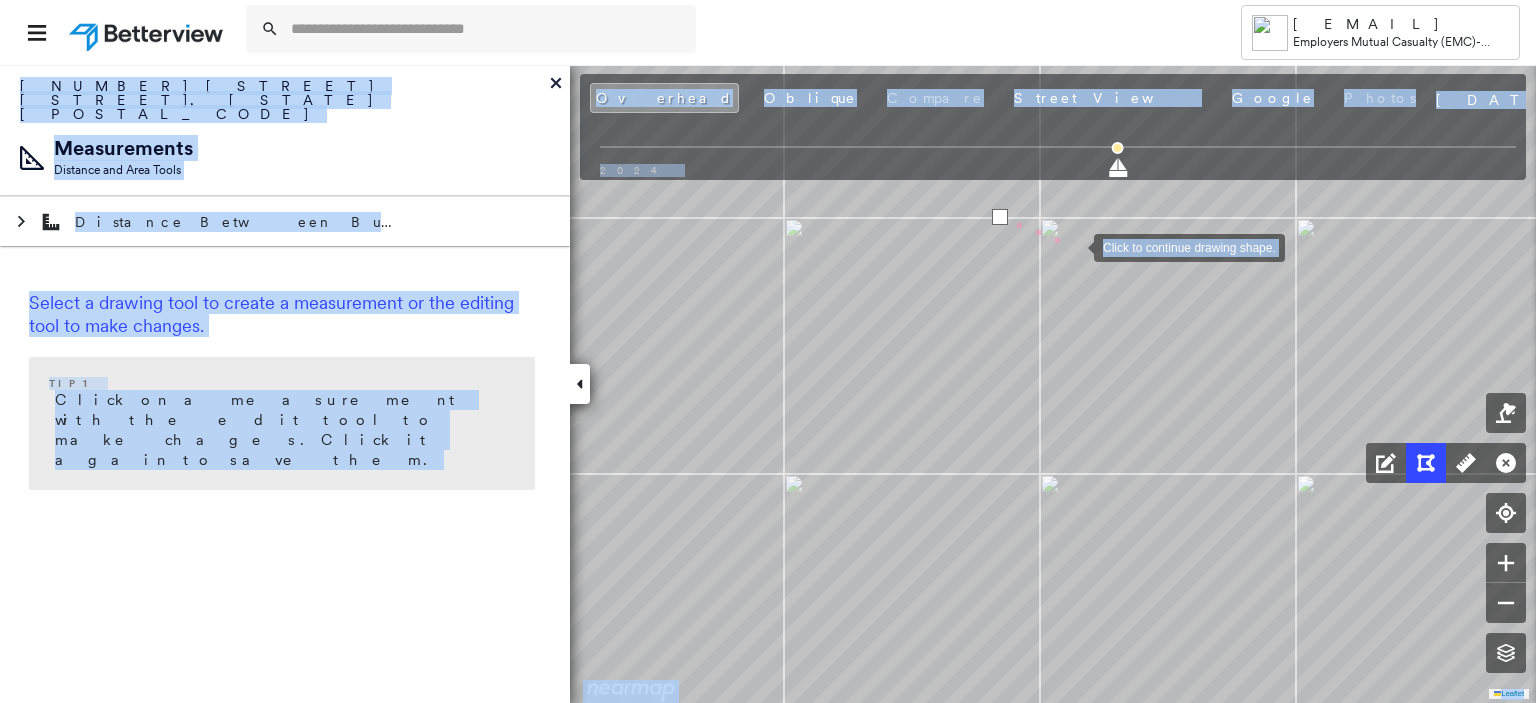 click at bounding box center (1074, 246) 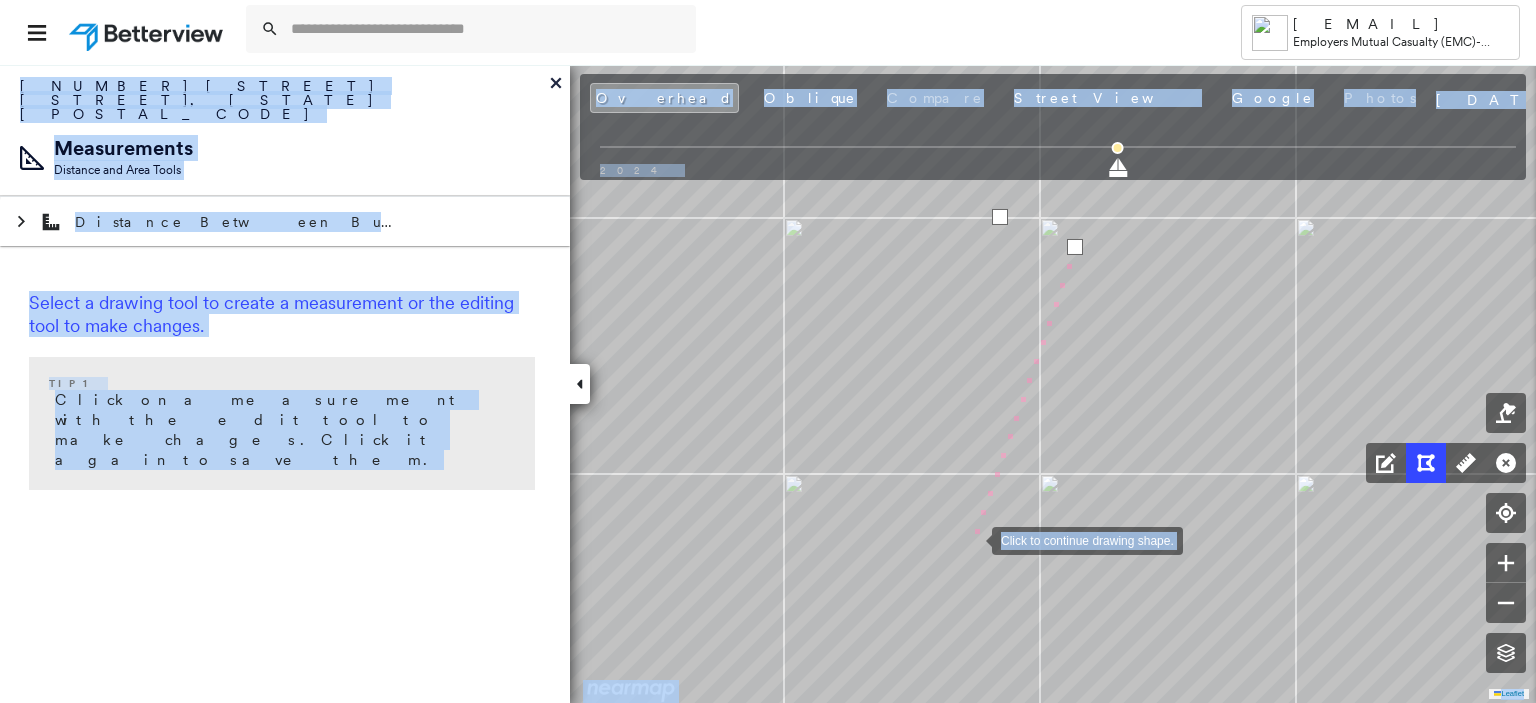 click at bounding box center [972, 539] 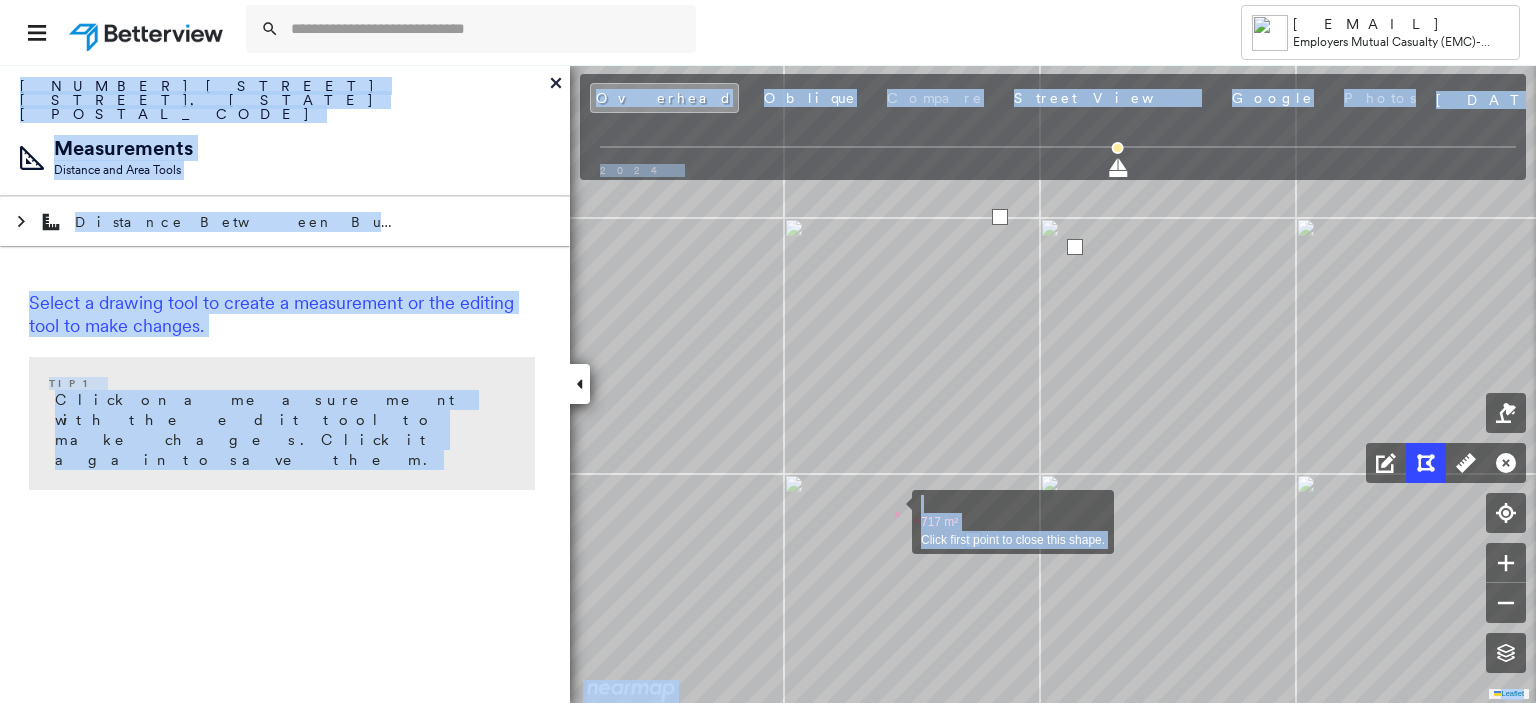click at bounding box center (892, 511) 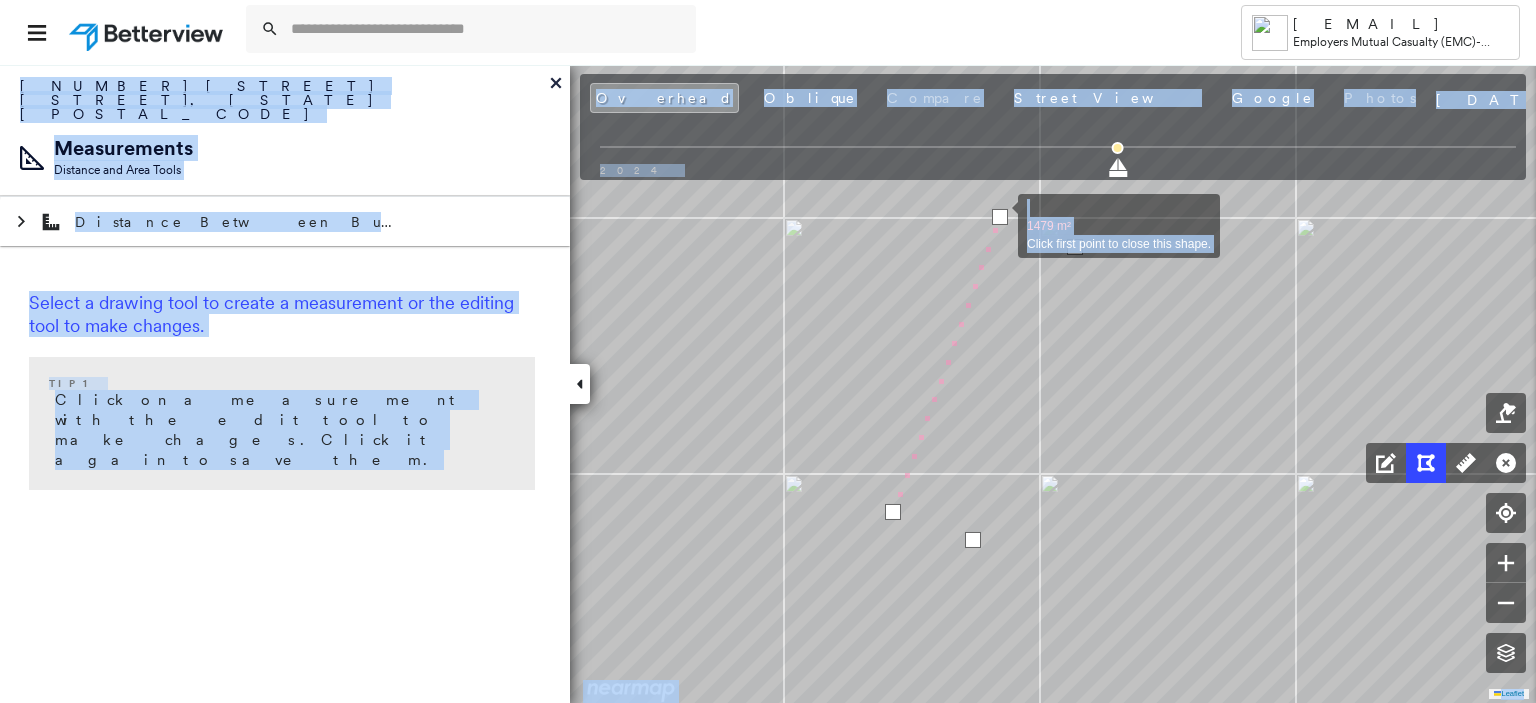 click at bounding box center [1000, 217] 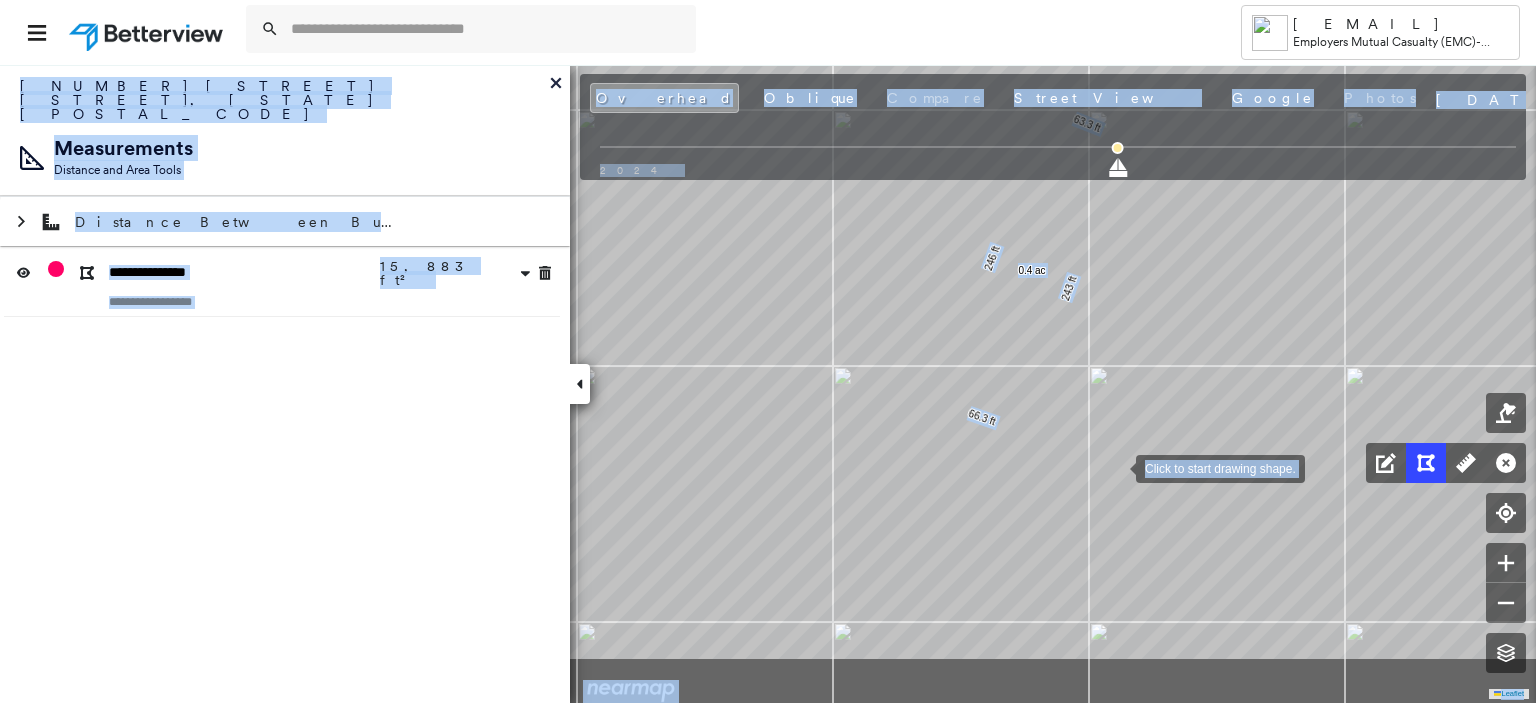 drag, startPoint x: 1067, startPoint y: 575, endPoint x: 1116, endPoint y: 467, distance: 118.595955 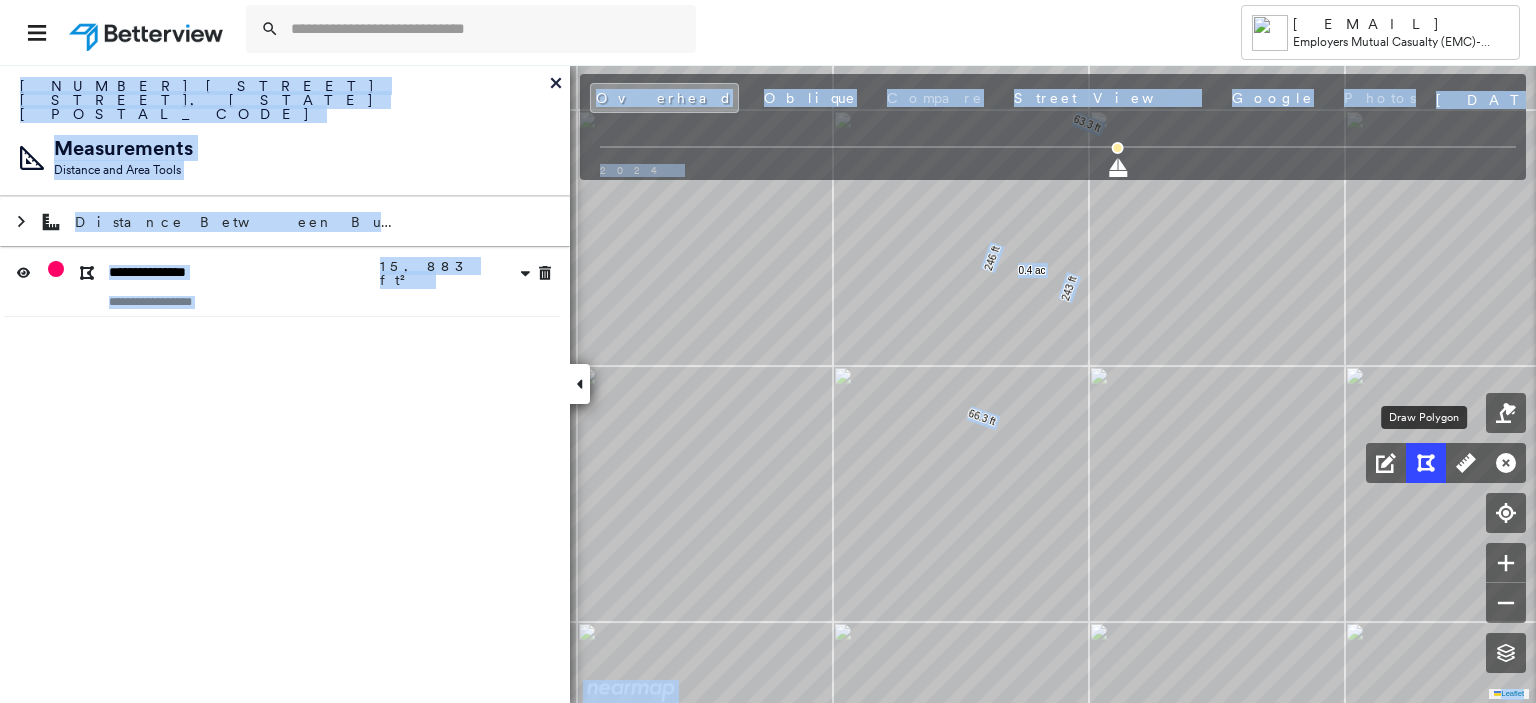 click 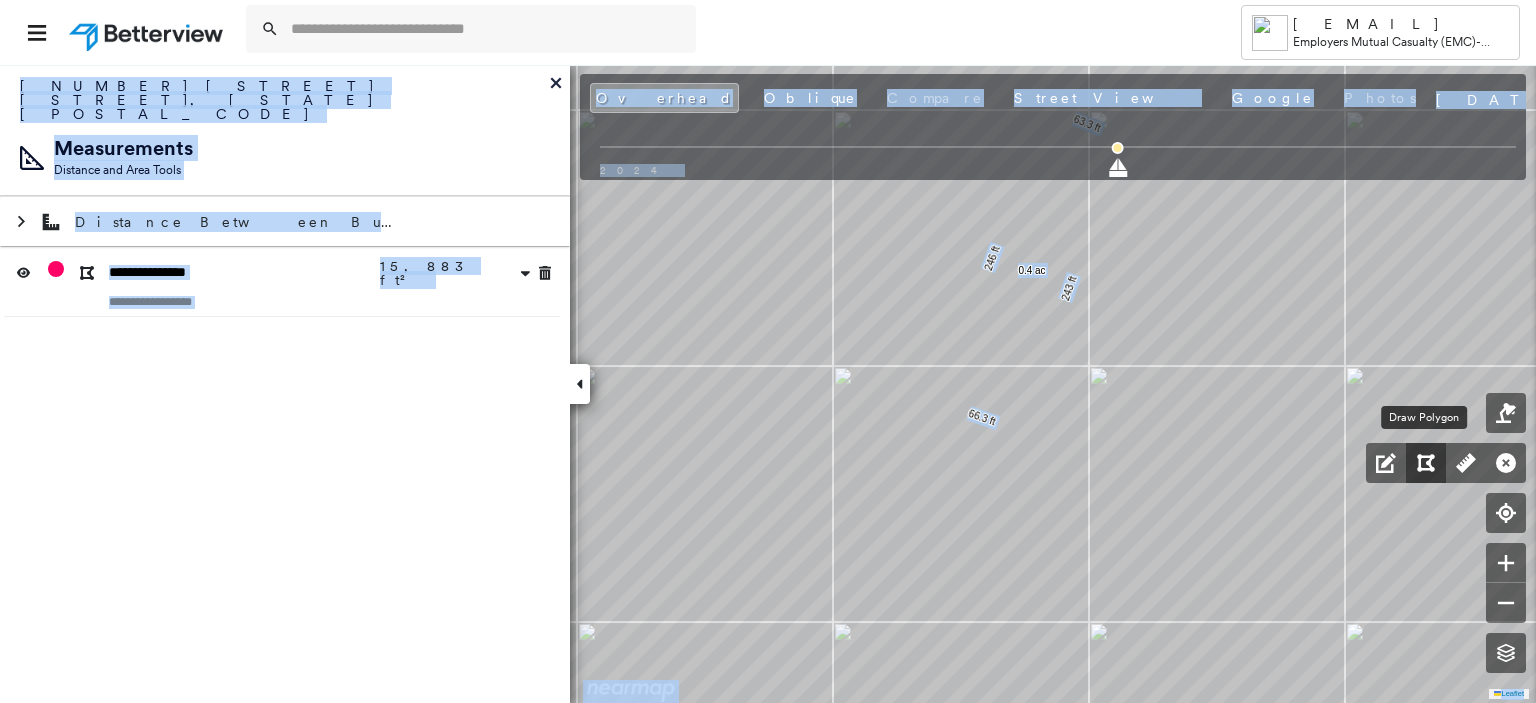 click 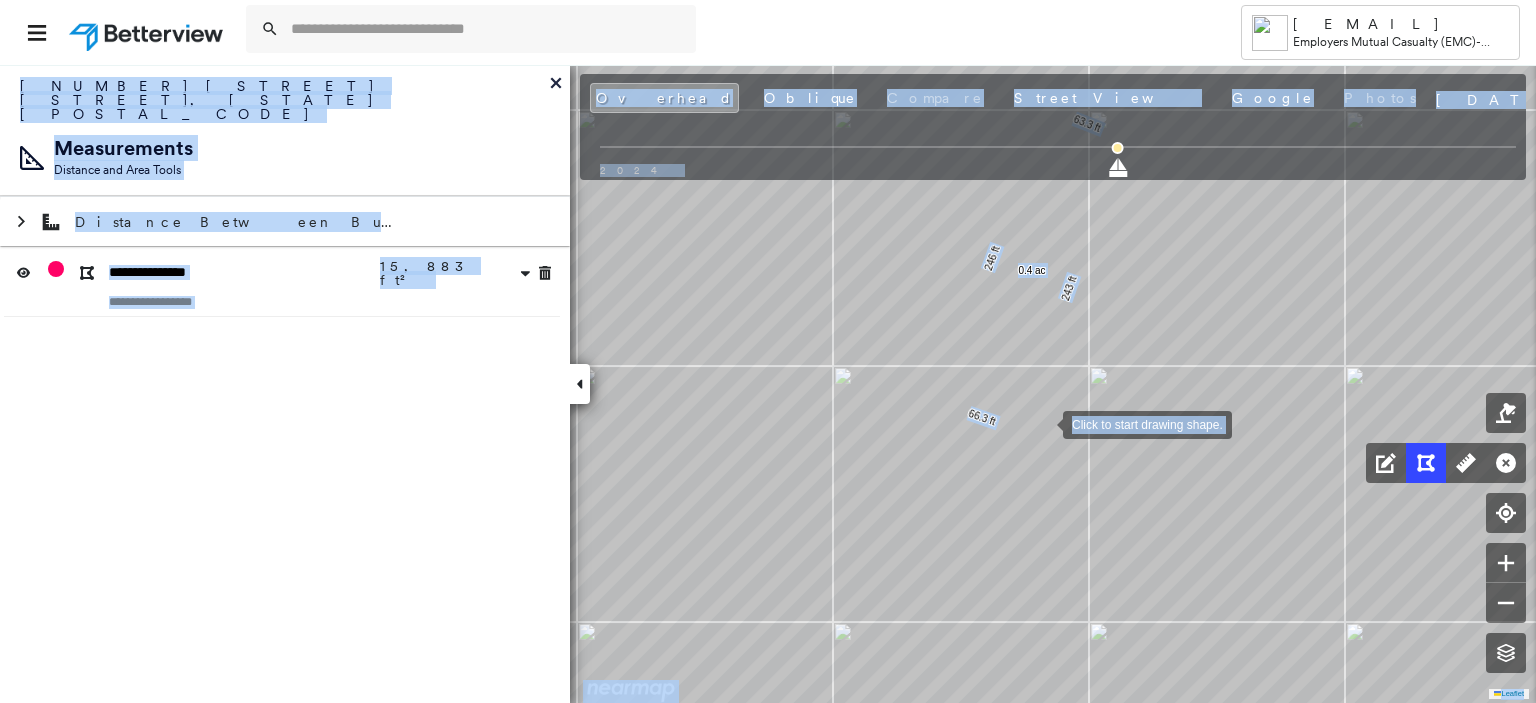 click at bounding box center [1043, 423] 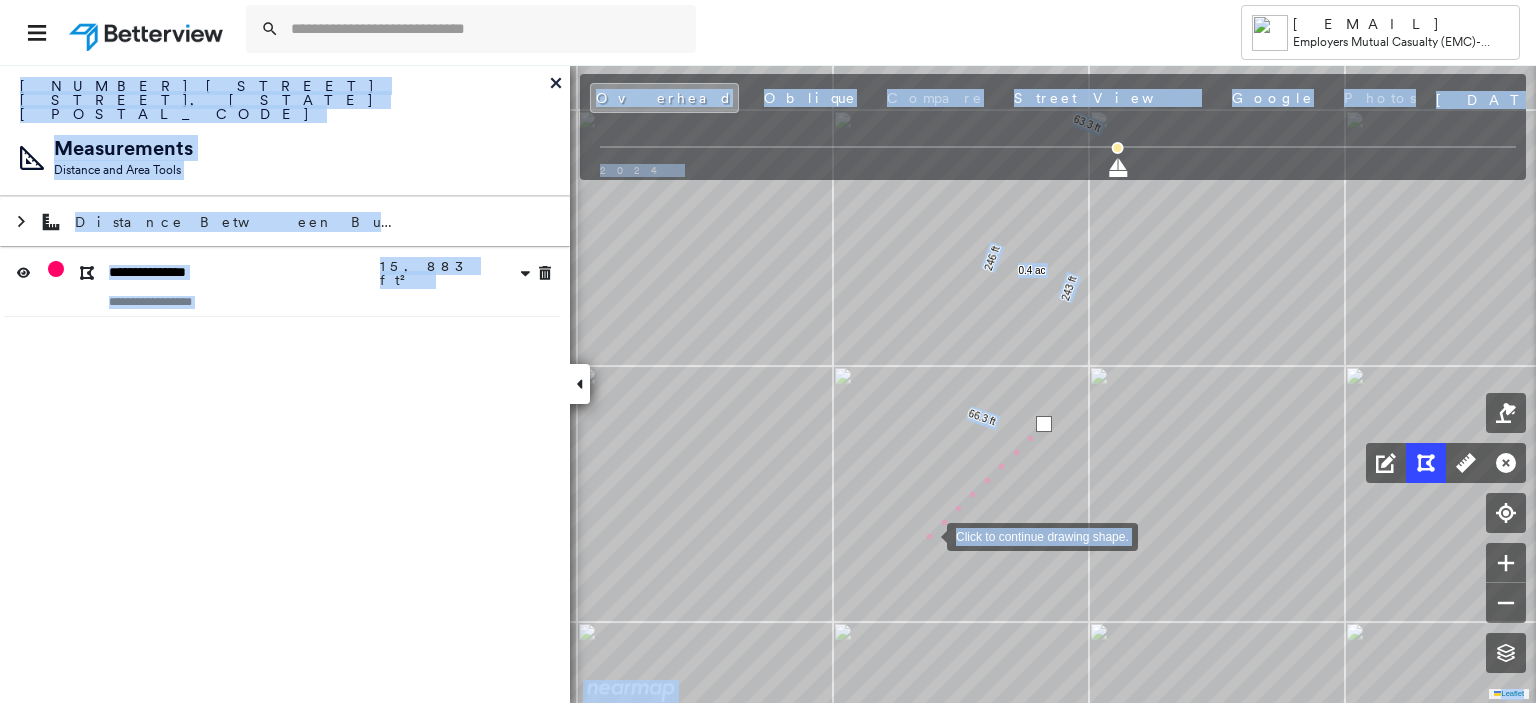 click at bounding box center [927, 535] 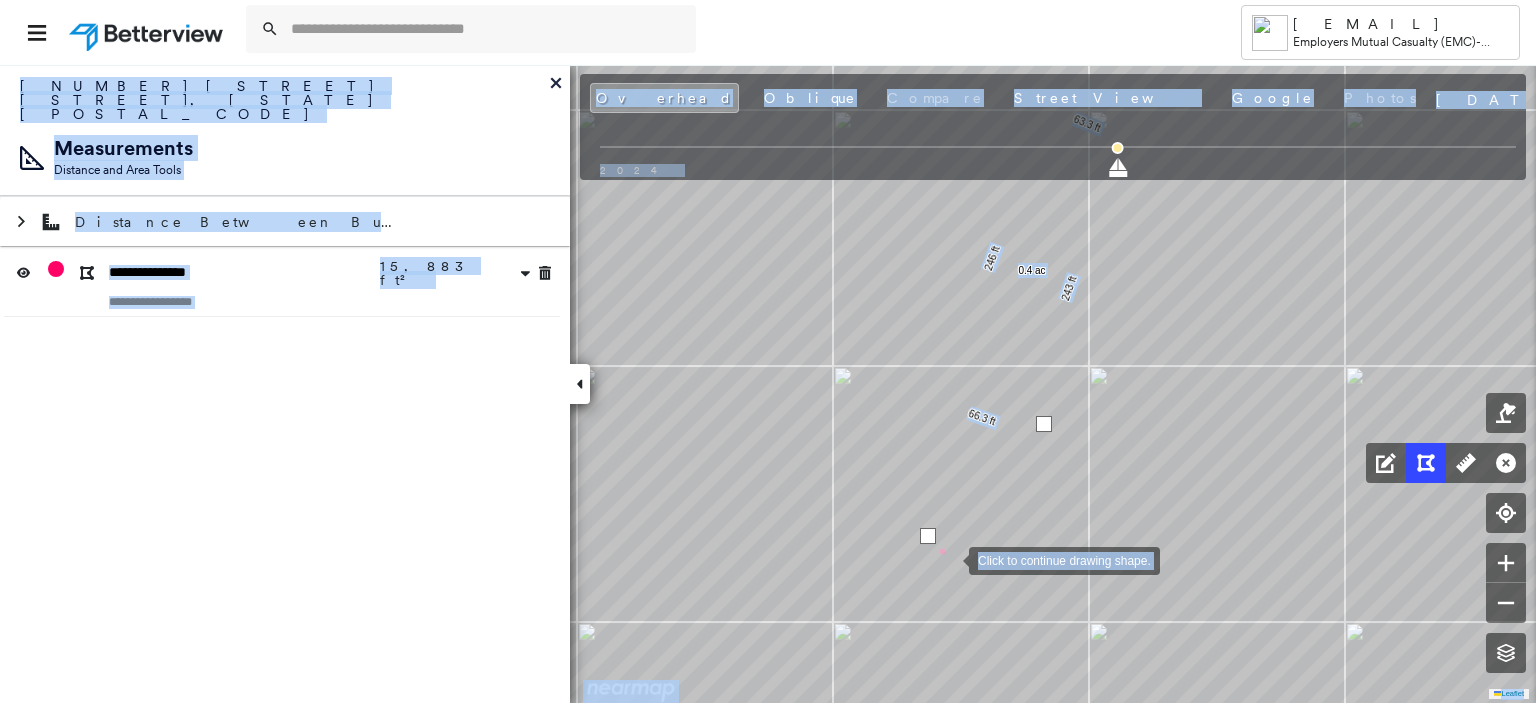 click at bounding box center (949, 559) 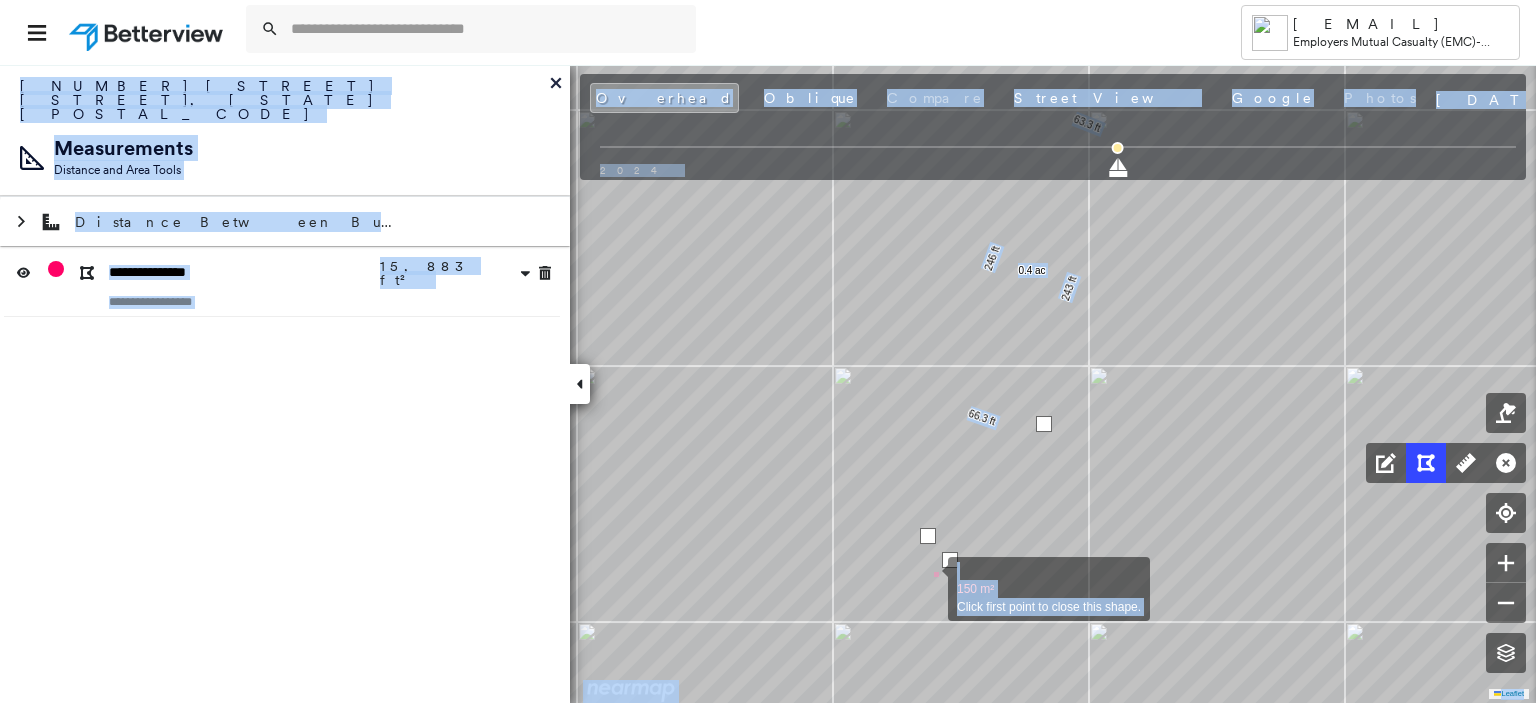 click at bounding box center [928, 578] 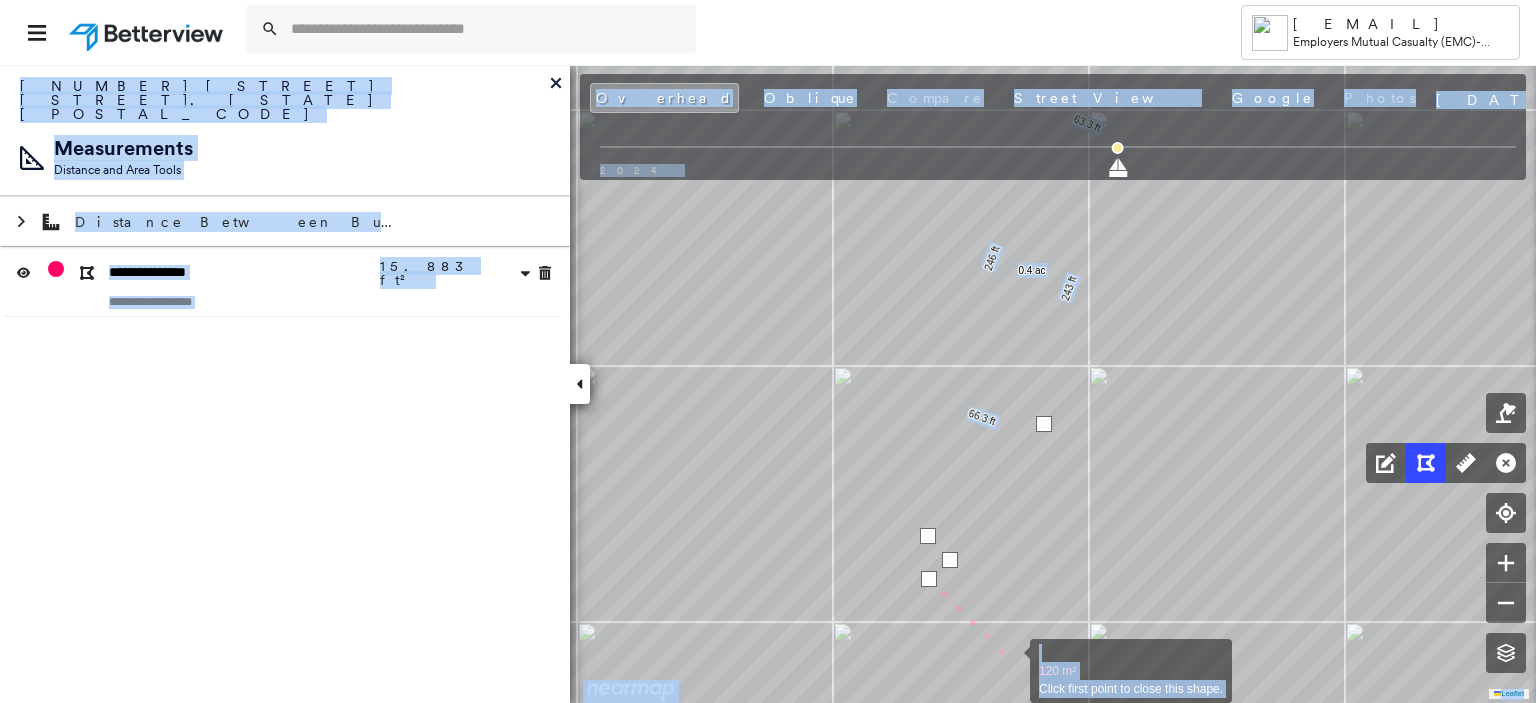 click at bounding box center [1010, 660] 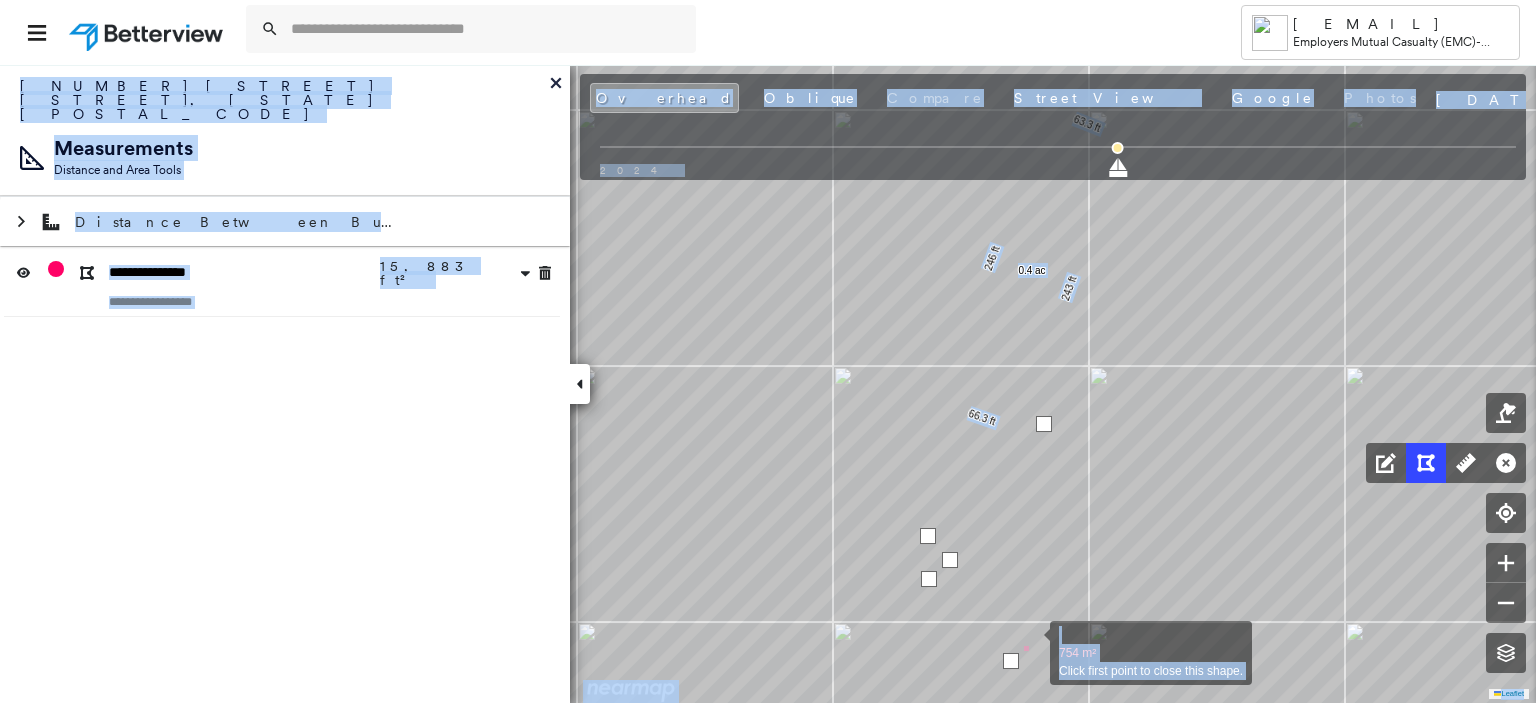 click at bounding box center (1030, 642) 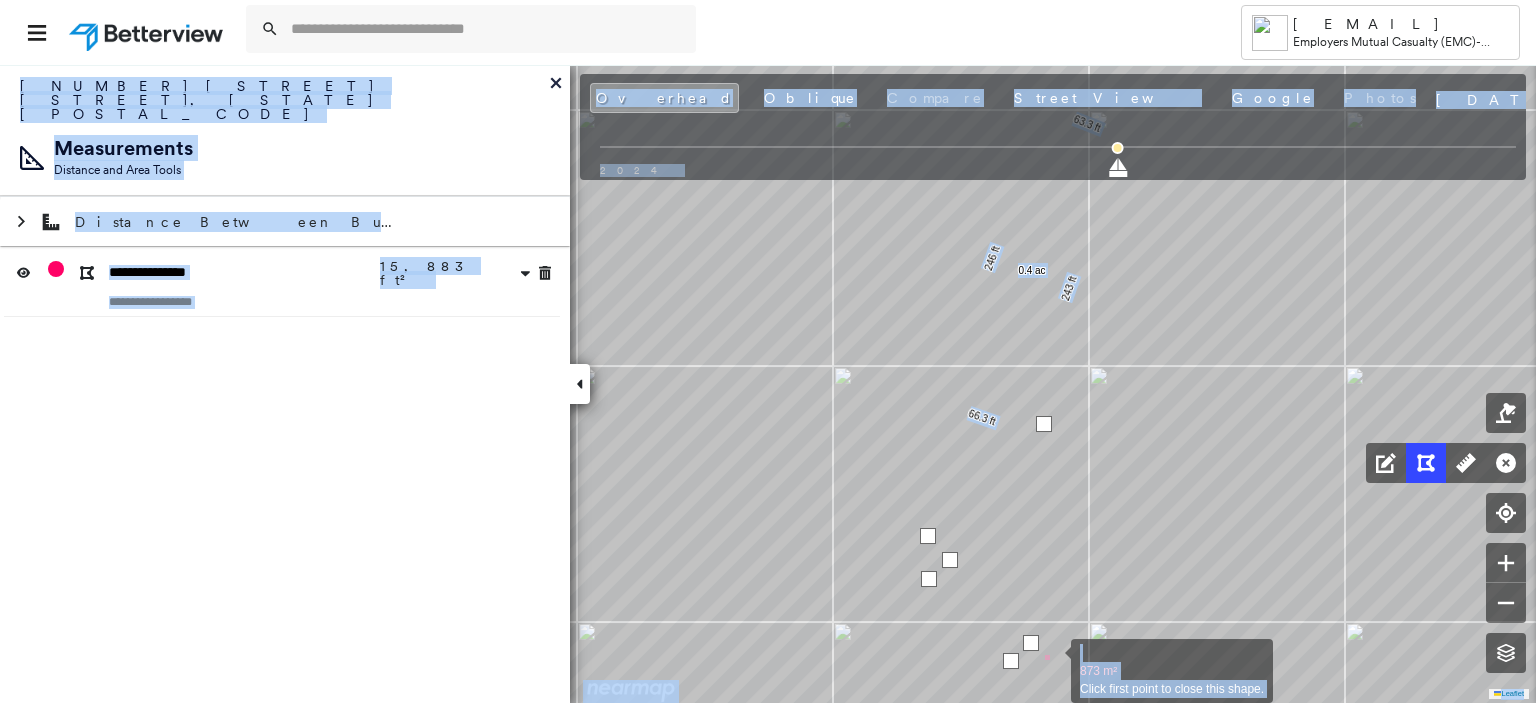 click at bounding box center (1051, 660) 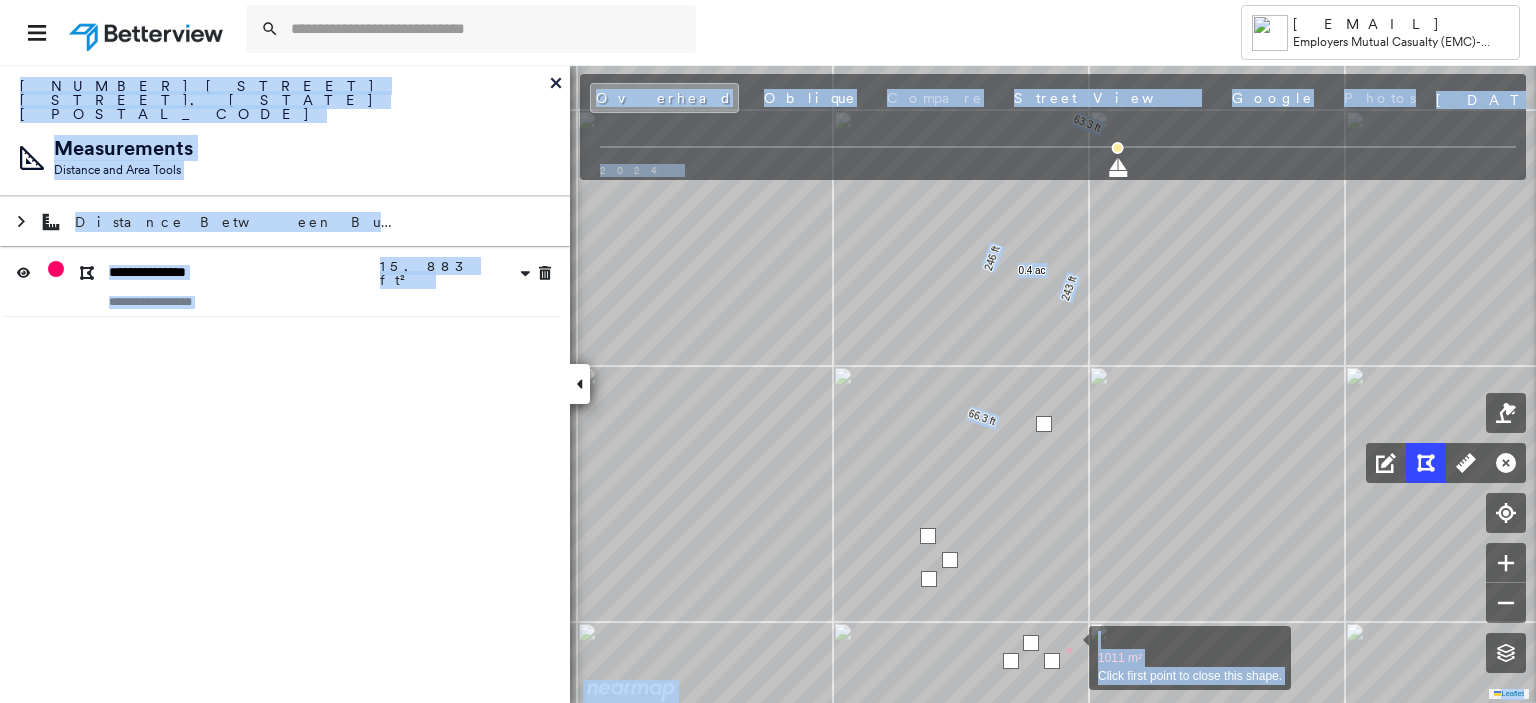 click at bounding box center [1069, 647] 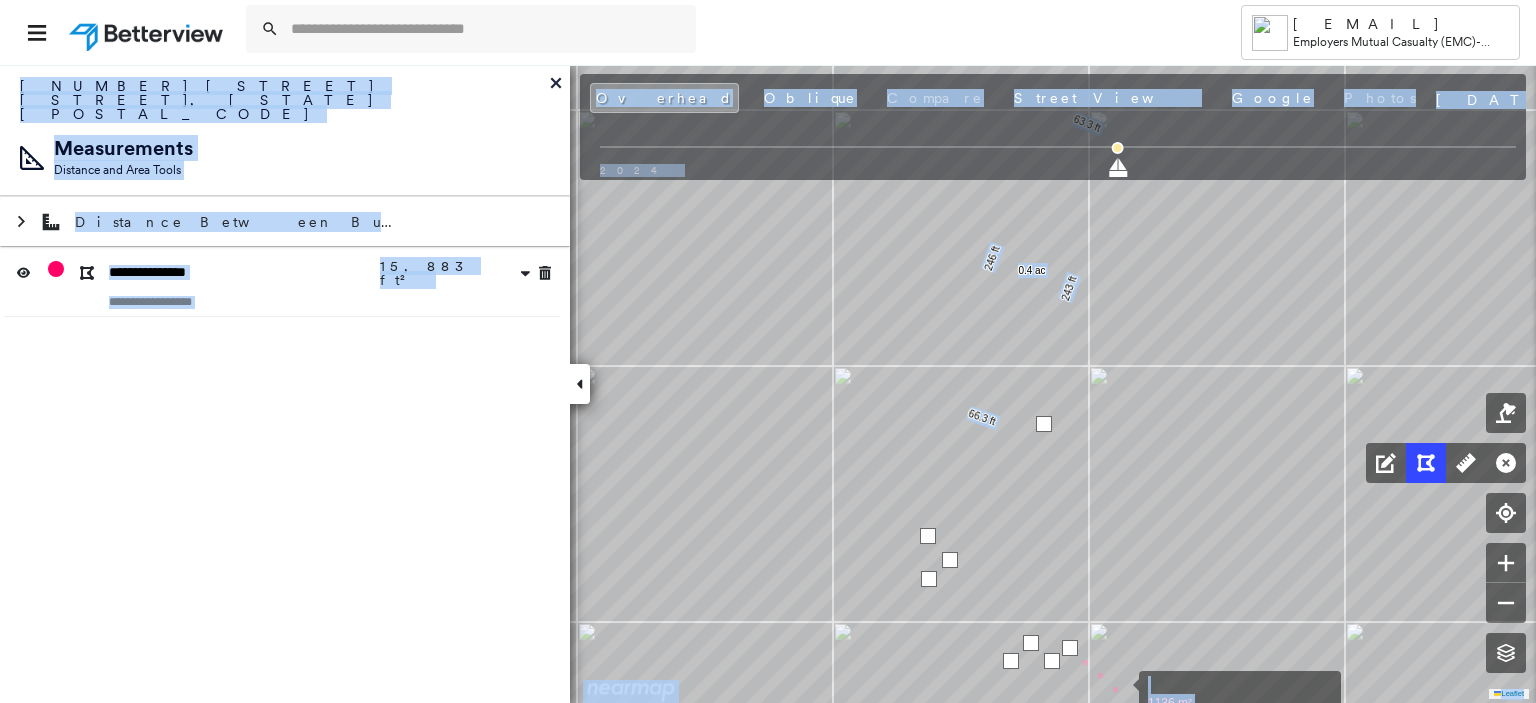click at bounding box center (1119, 692) 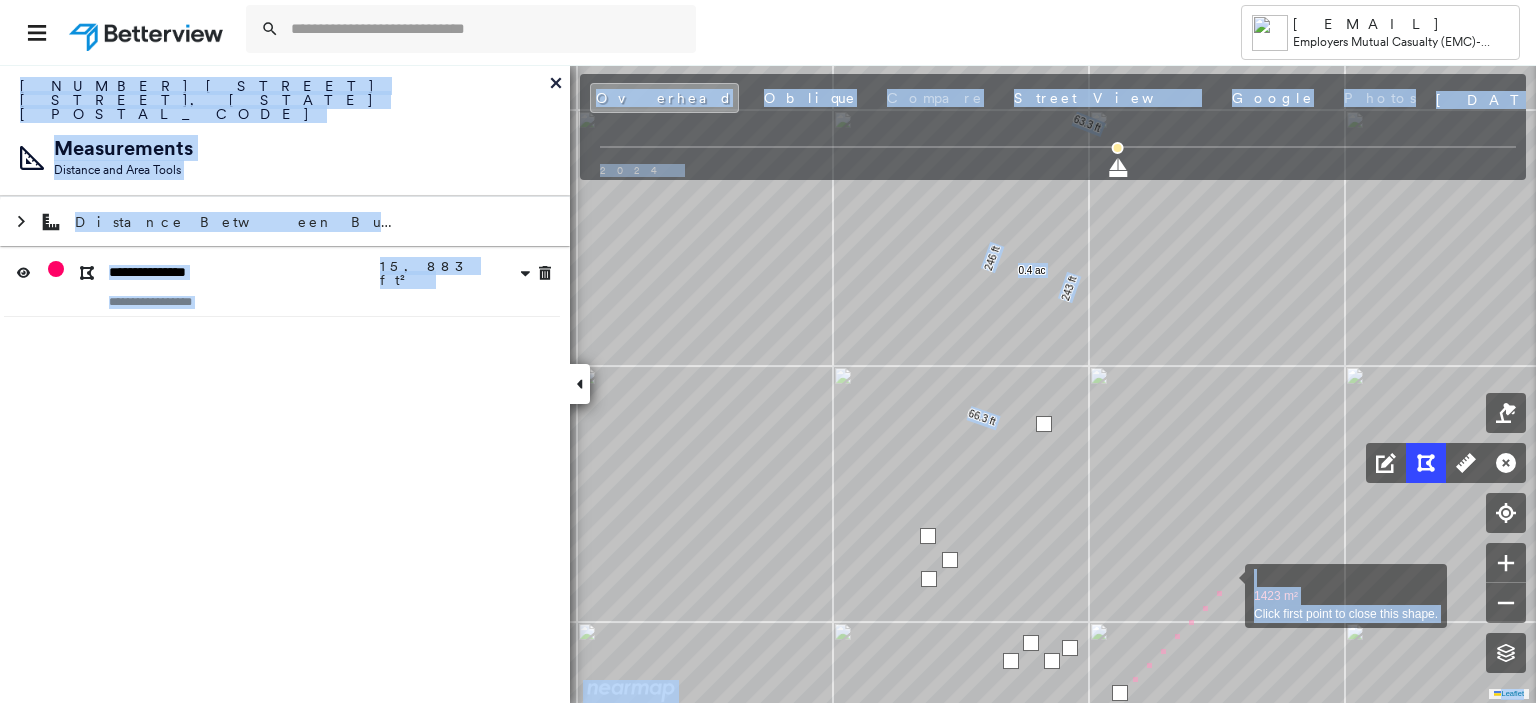 click at bounding box center [1225, 585] 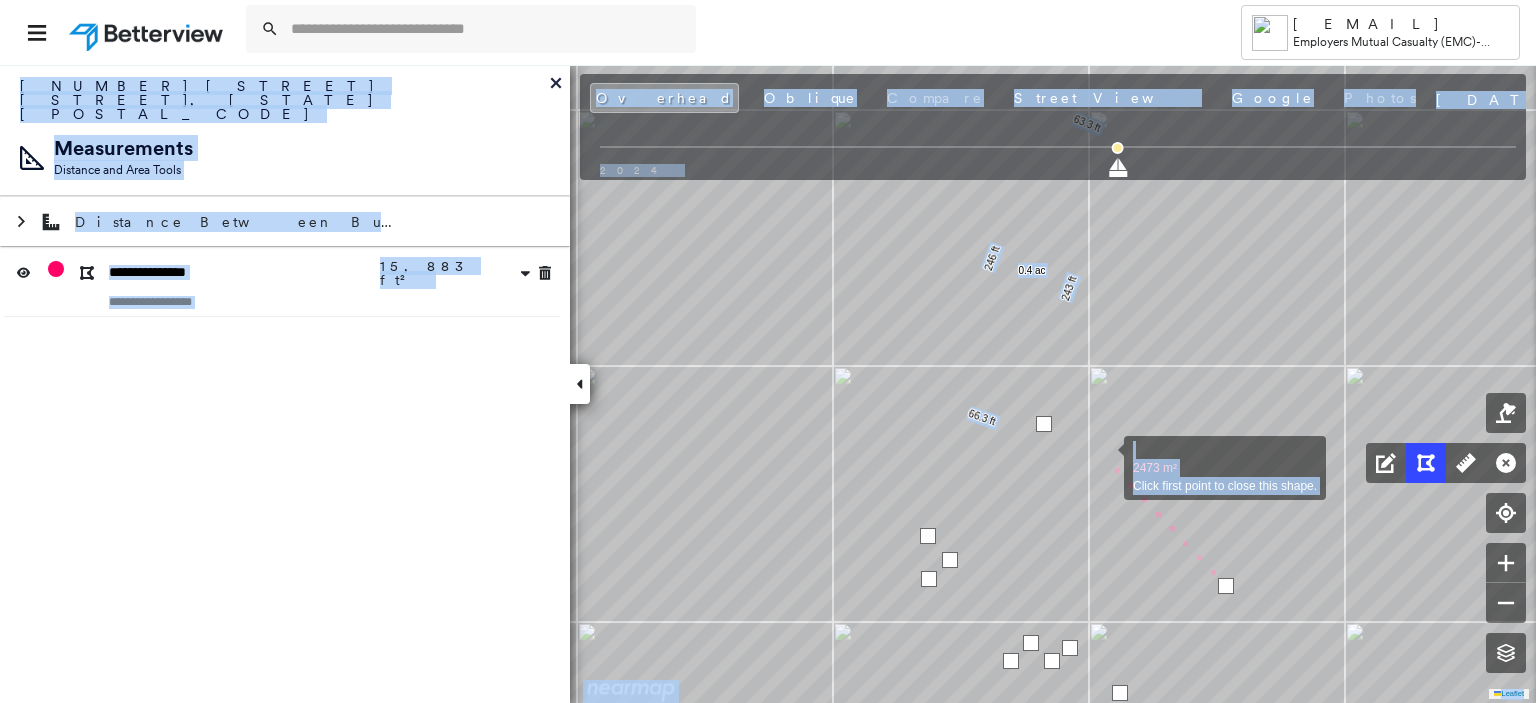 click at bounding box center (1104, 457) 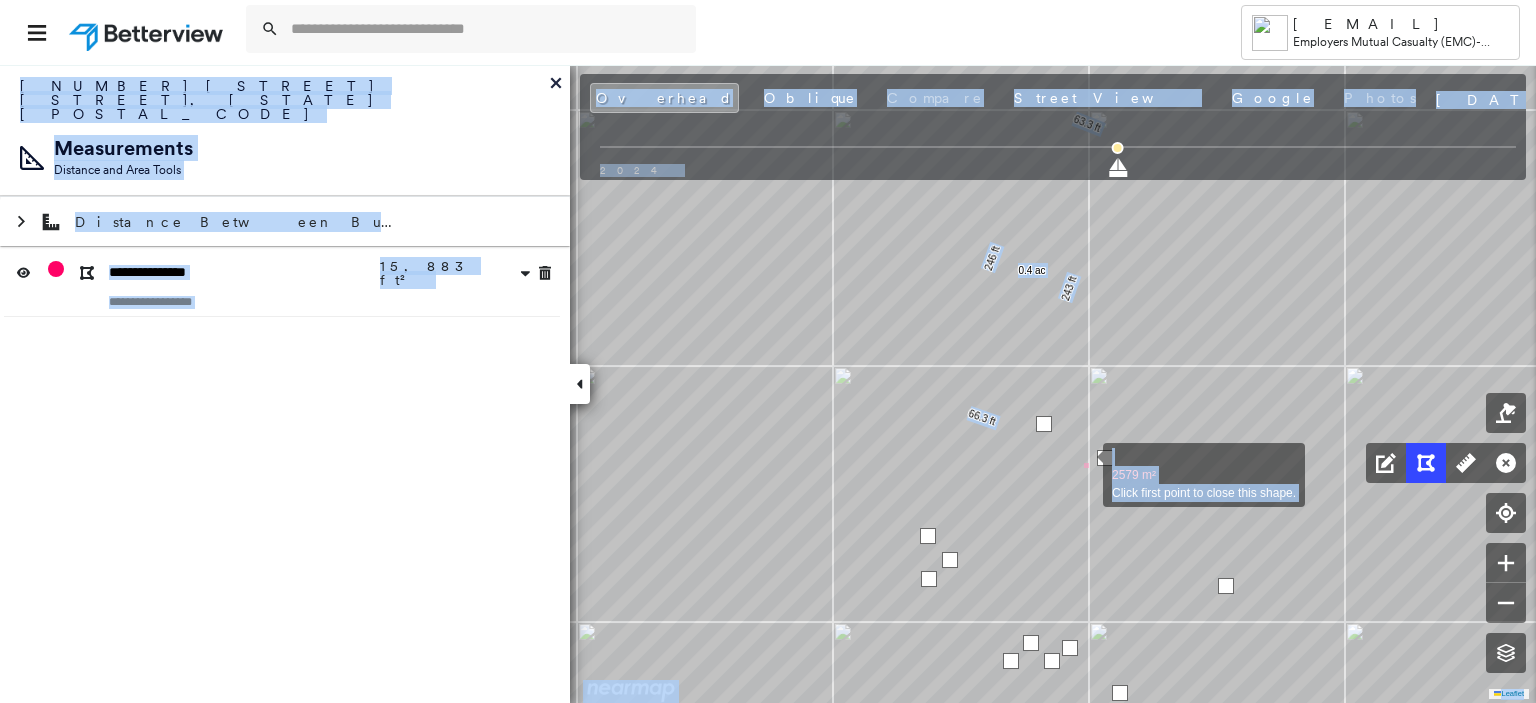 click at bounding box center (1083, 464) 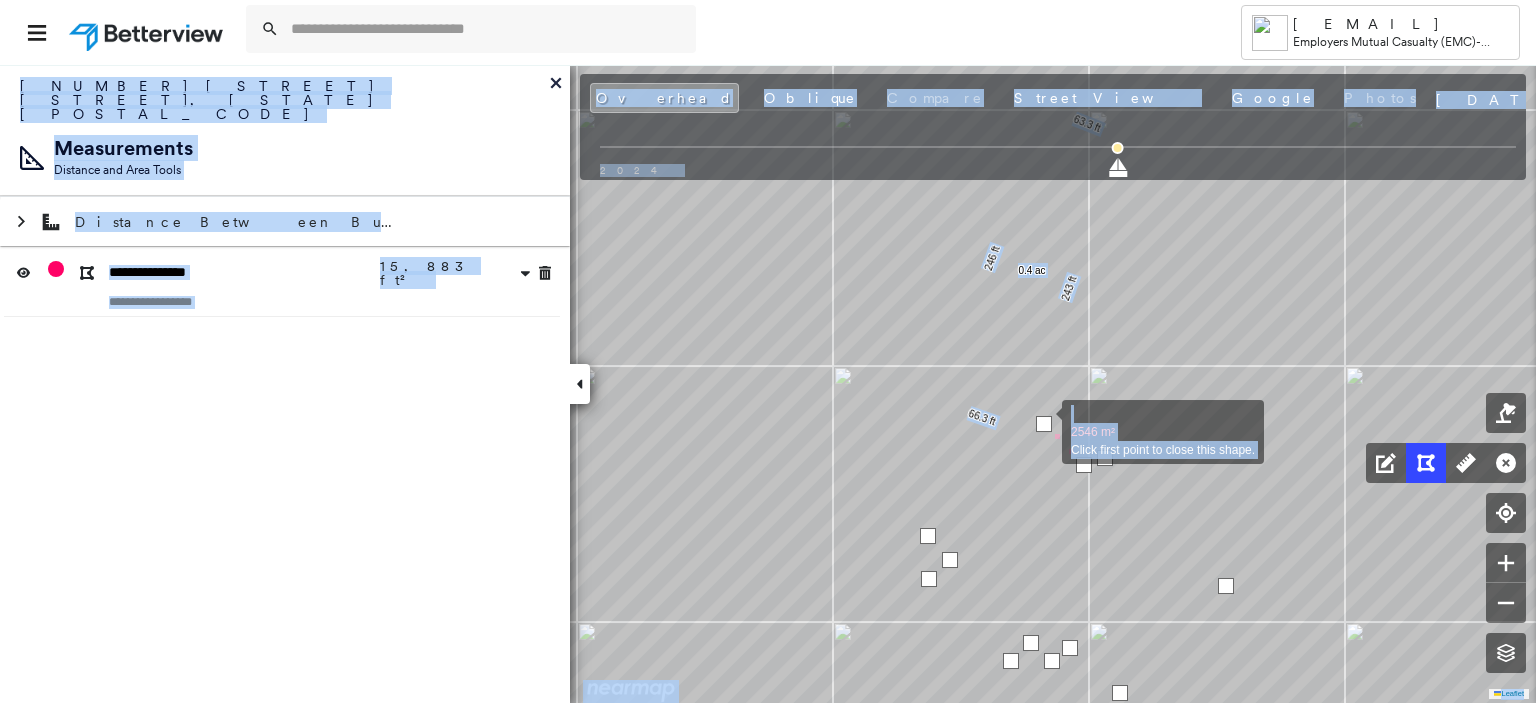click at bounding box center (1044, 424) 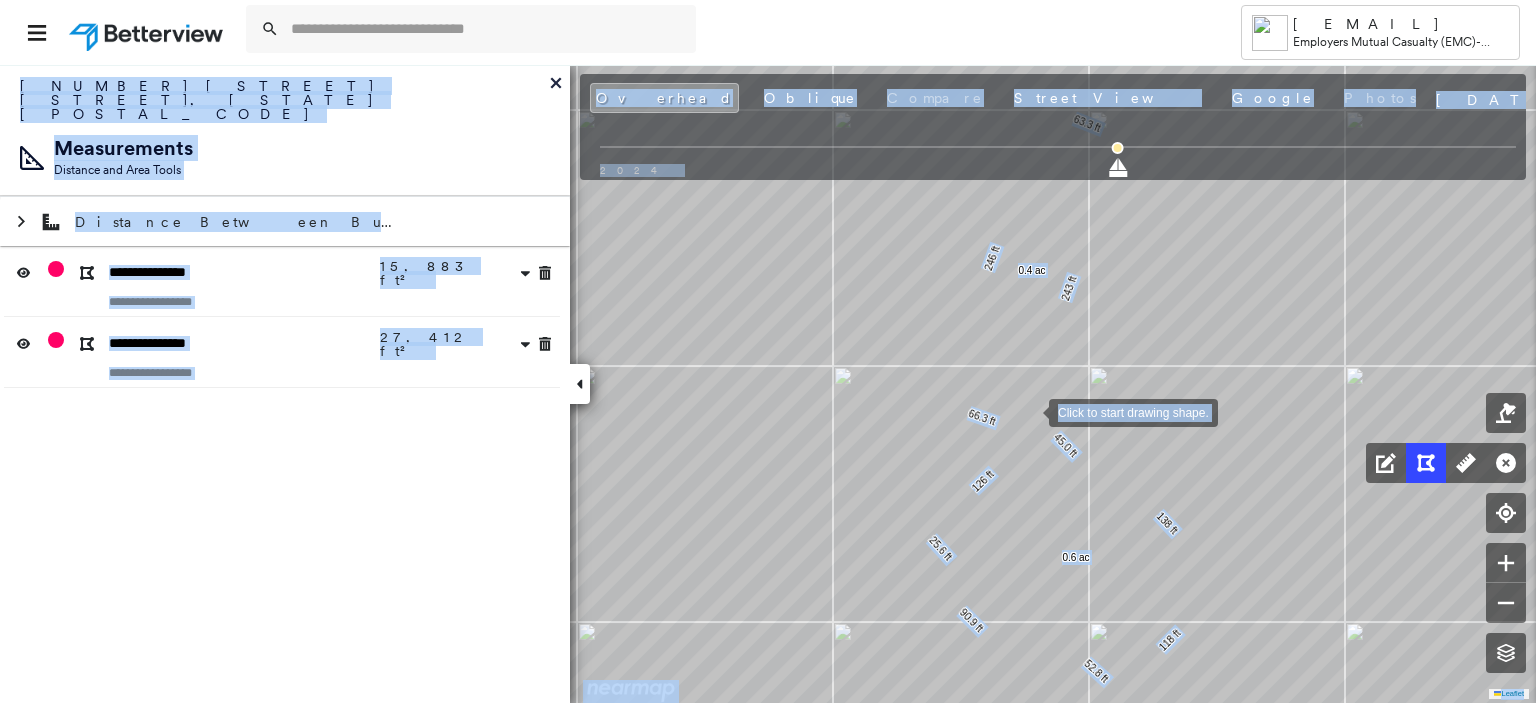 click at bounding box center (1029, 411) 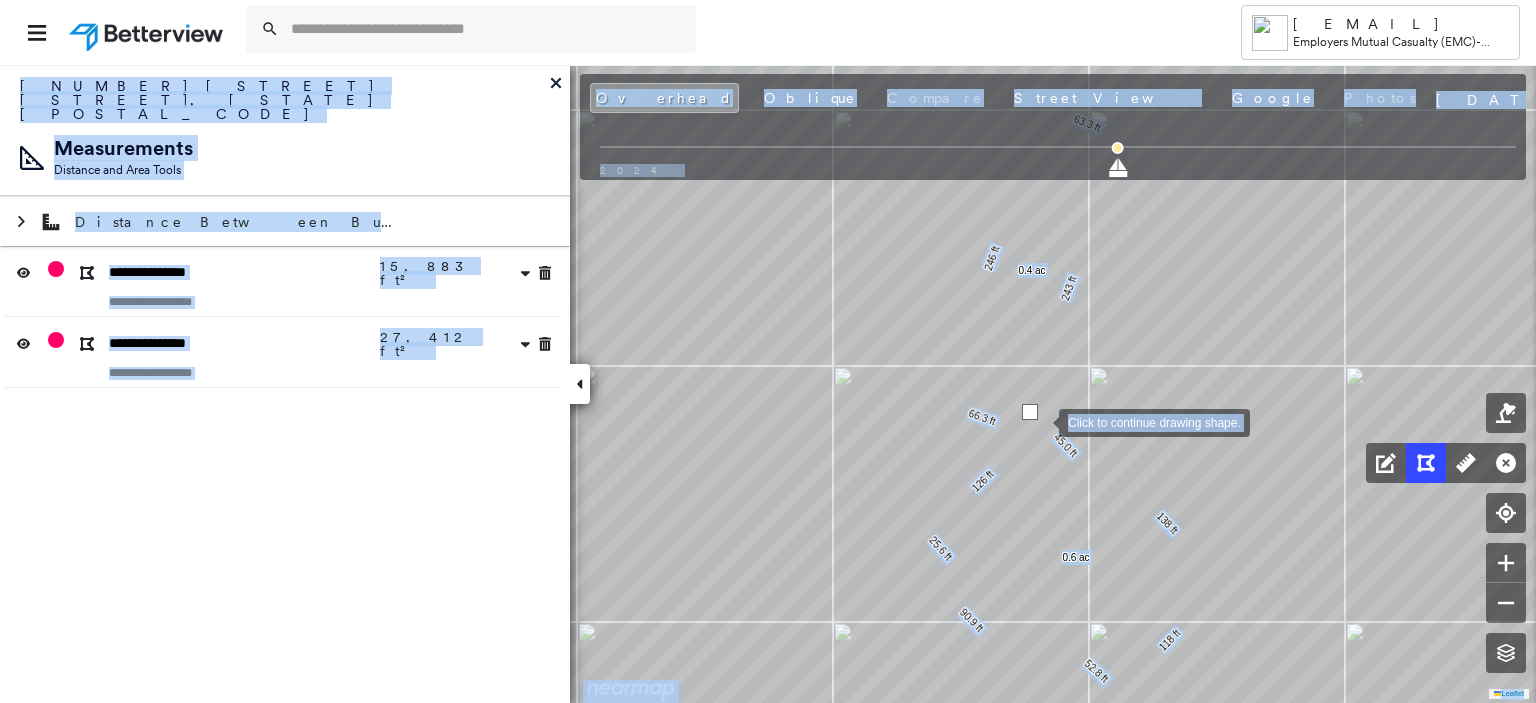 click at bounding box center [1039, 421] 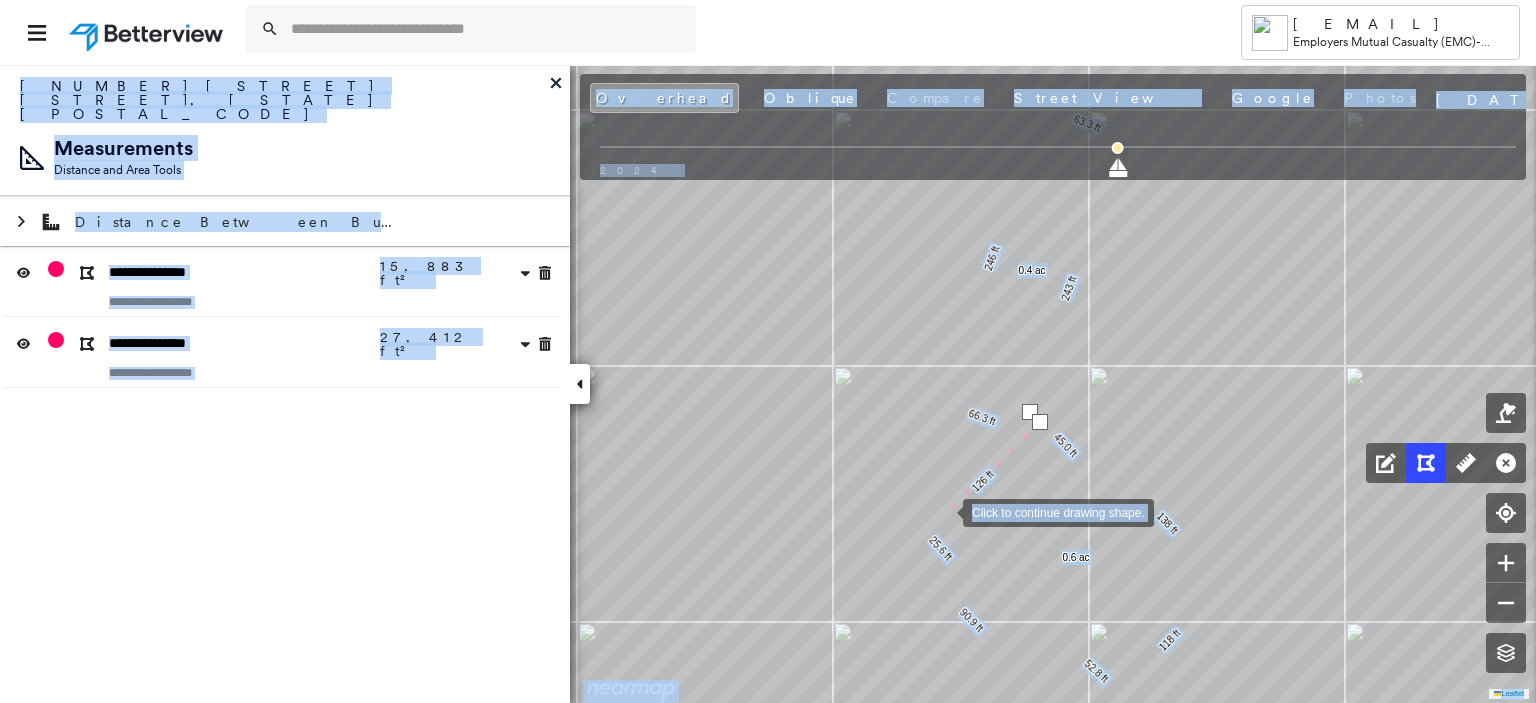 click at bounding box center (943, 511) 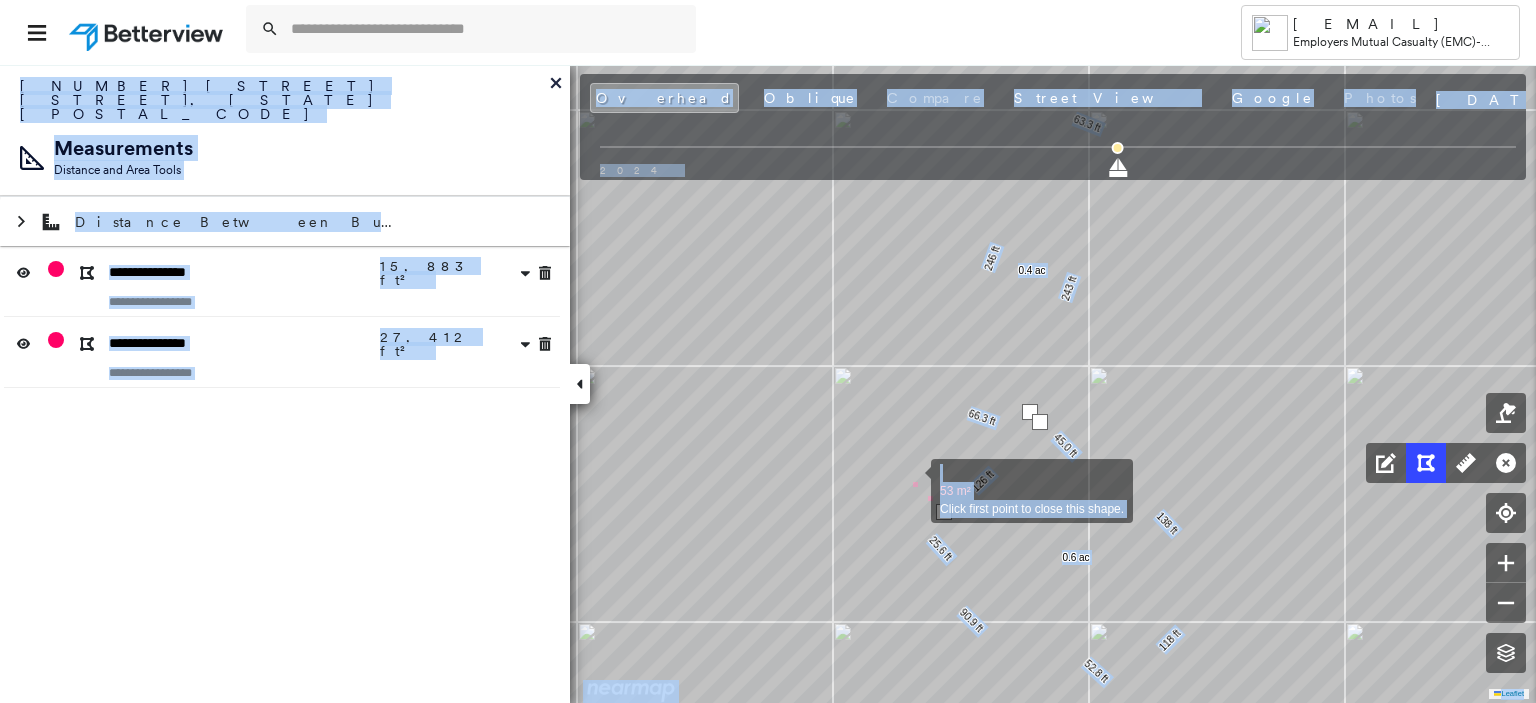 click at bounding box center (911, 480) 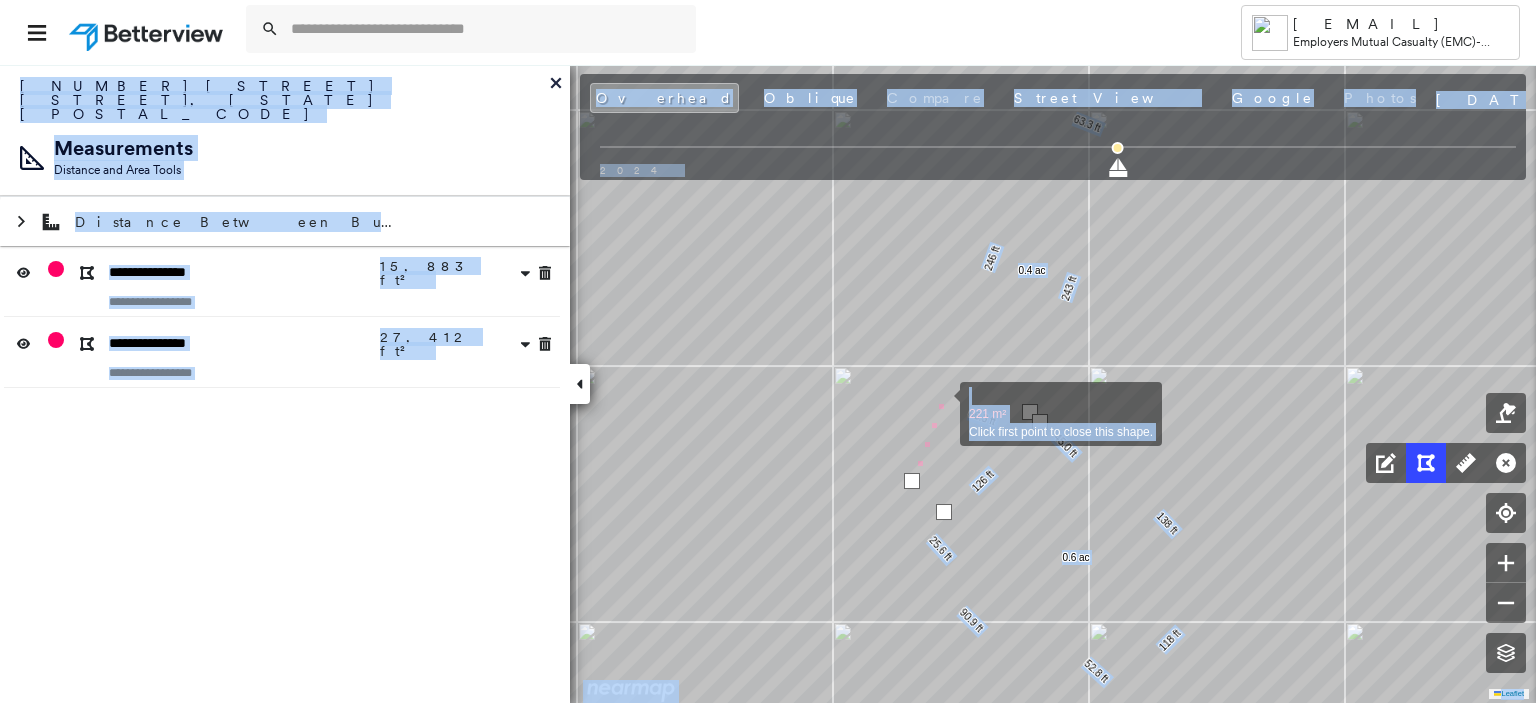 click at bounding box center [940, 403] 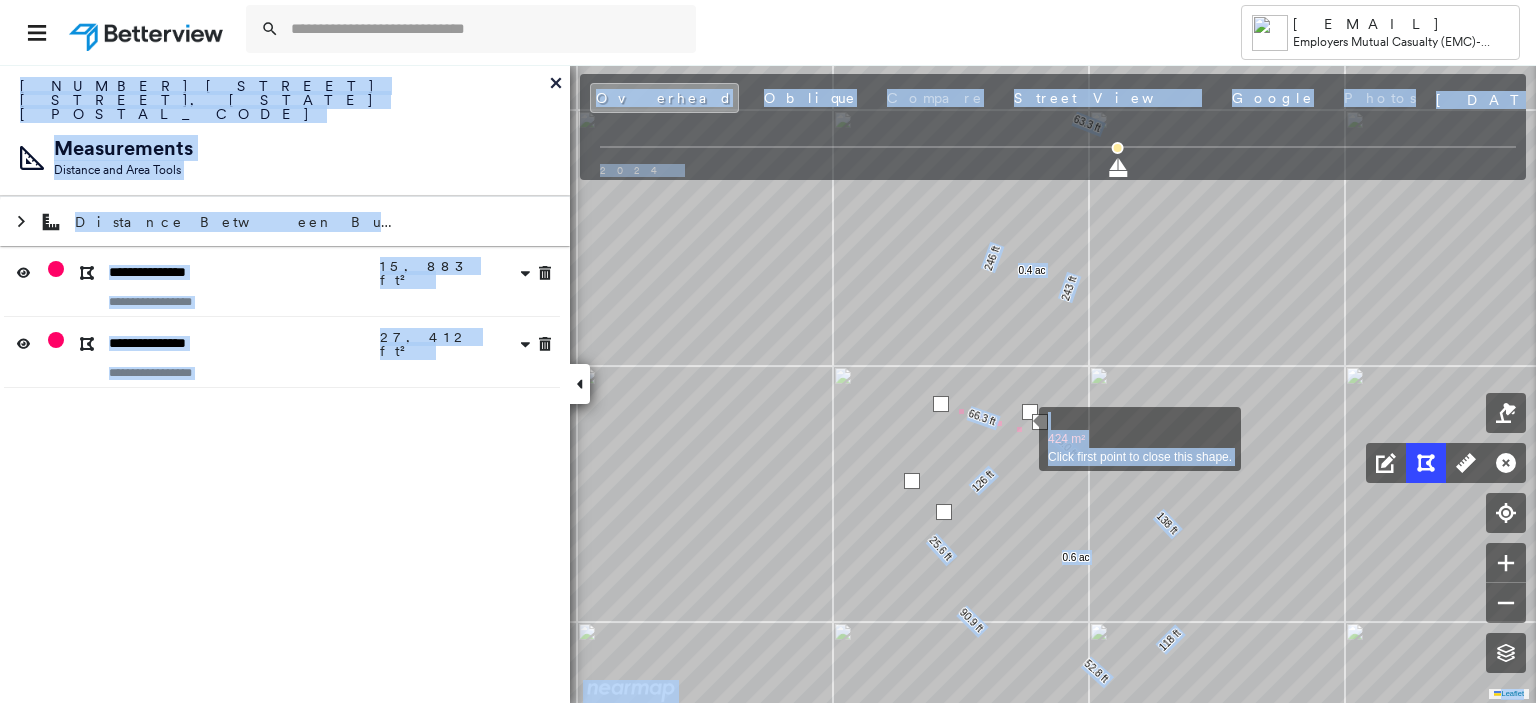 click at bounding box center [1019, 428] 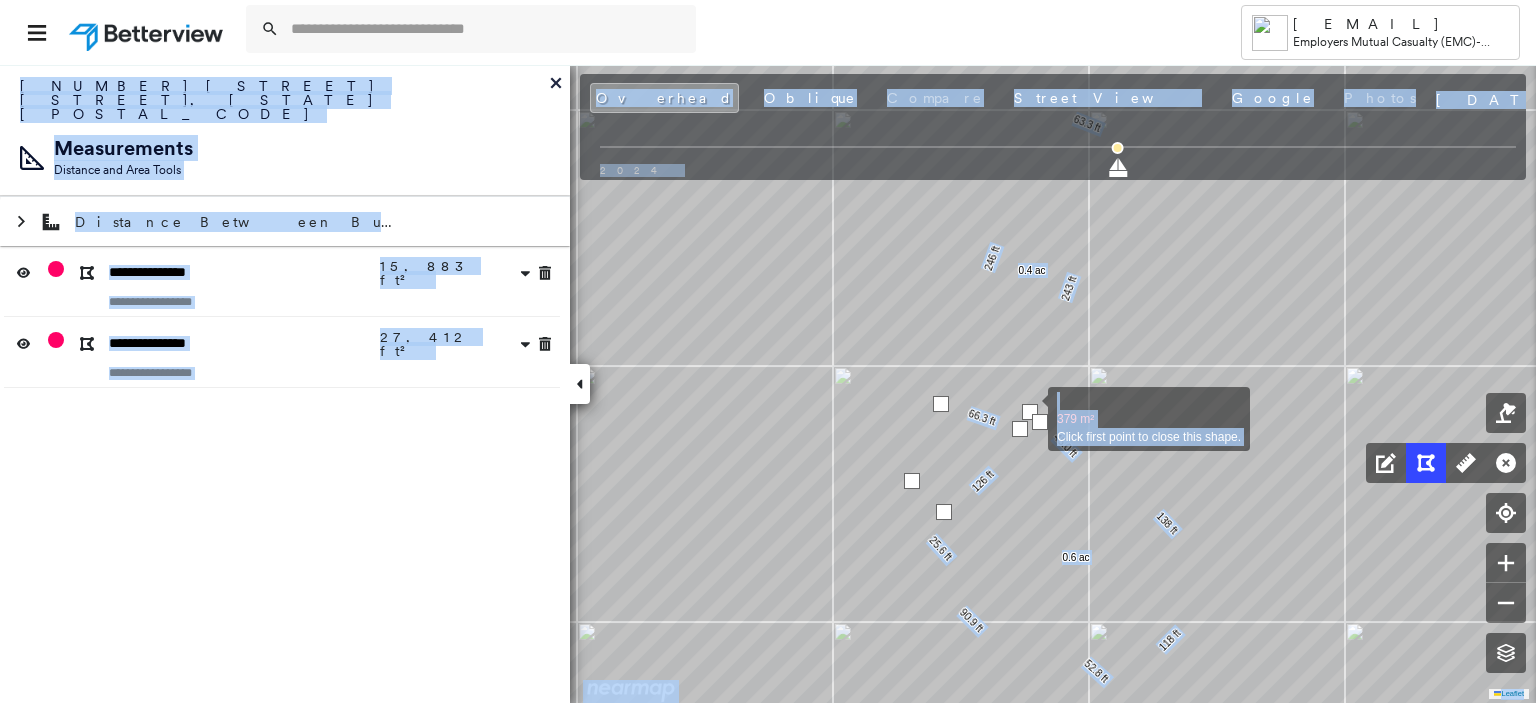 click at bounding box center (1030, 412) 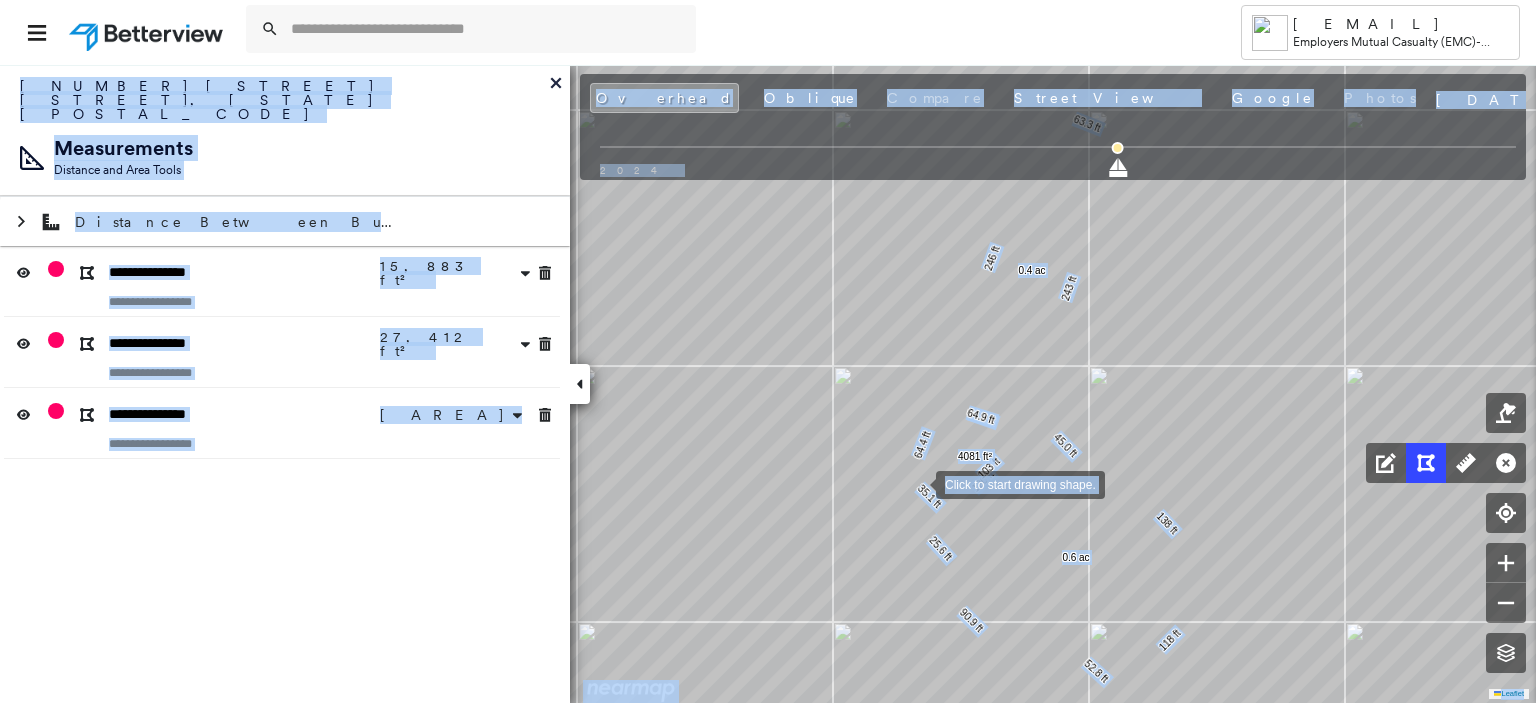 click at bounding box center [916, 483] 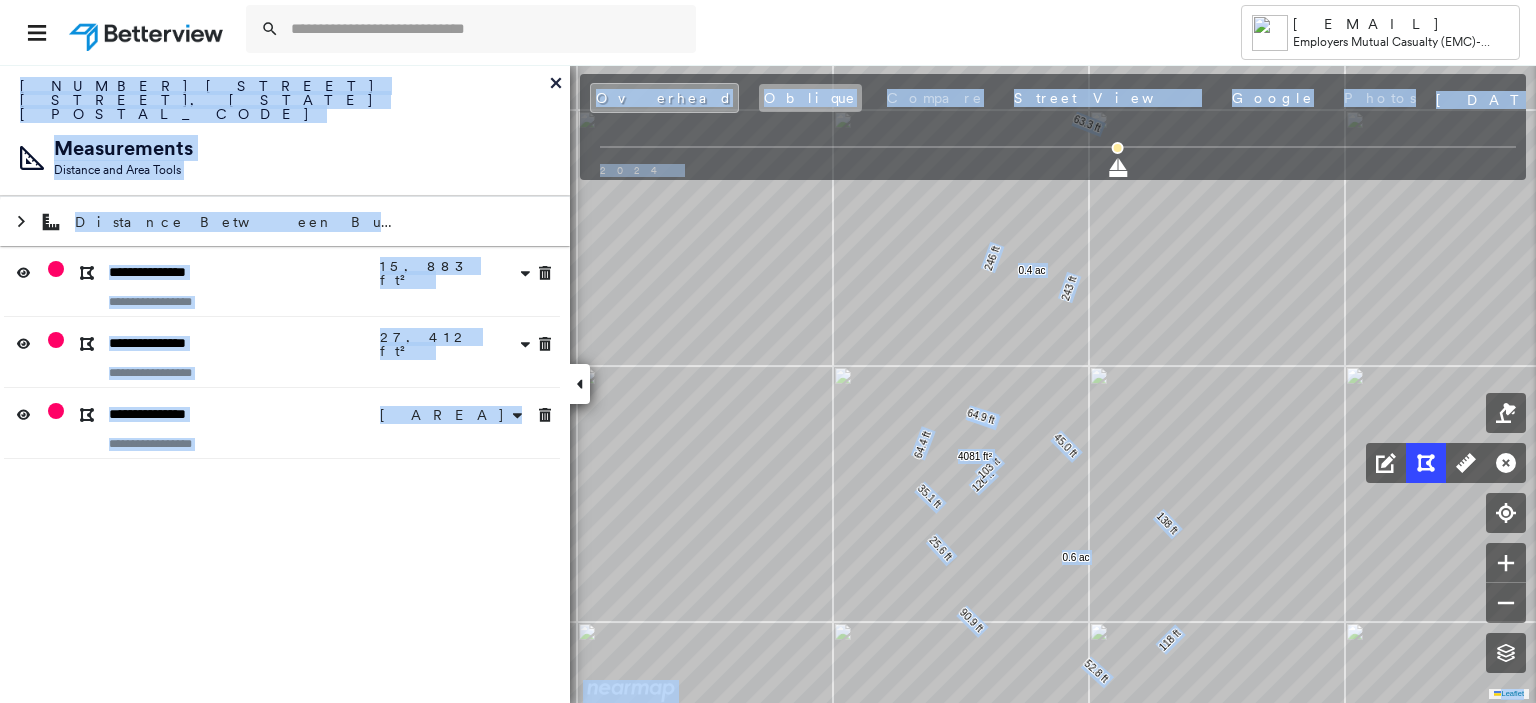 click on "Oblique" at bounding box center [810, 98] 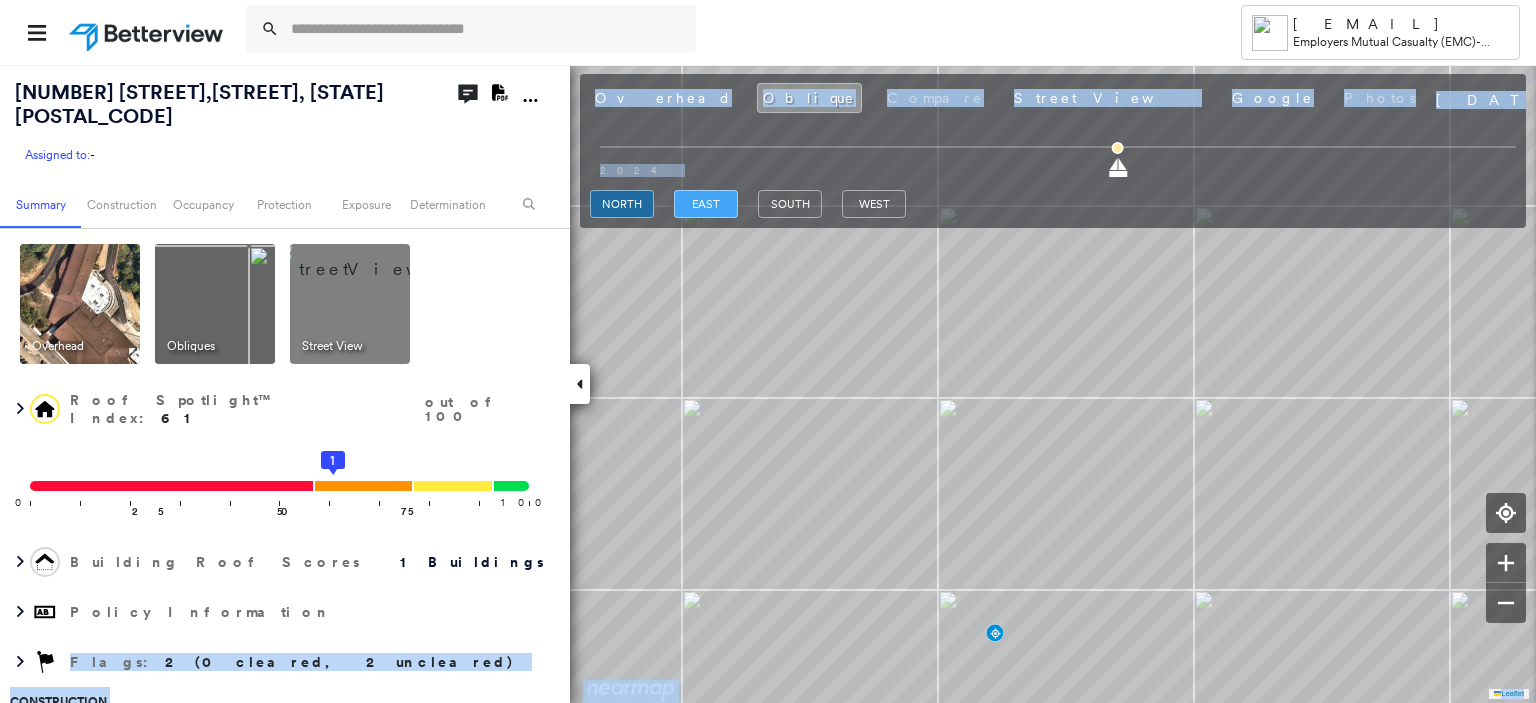 click on "east" at bounding box center (706, 204) 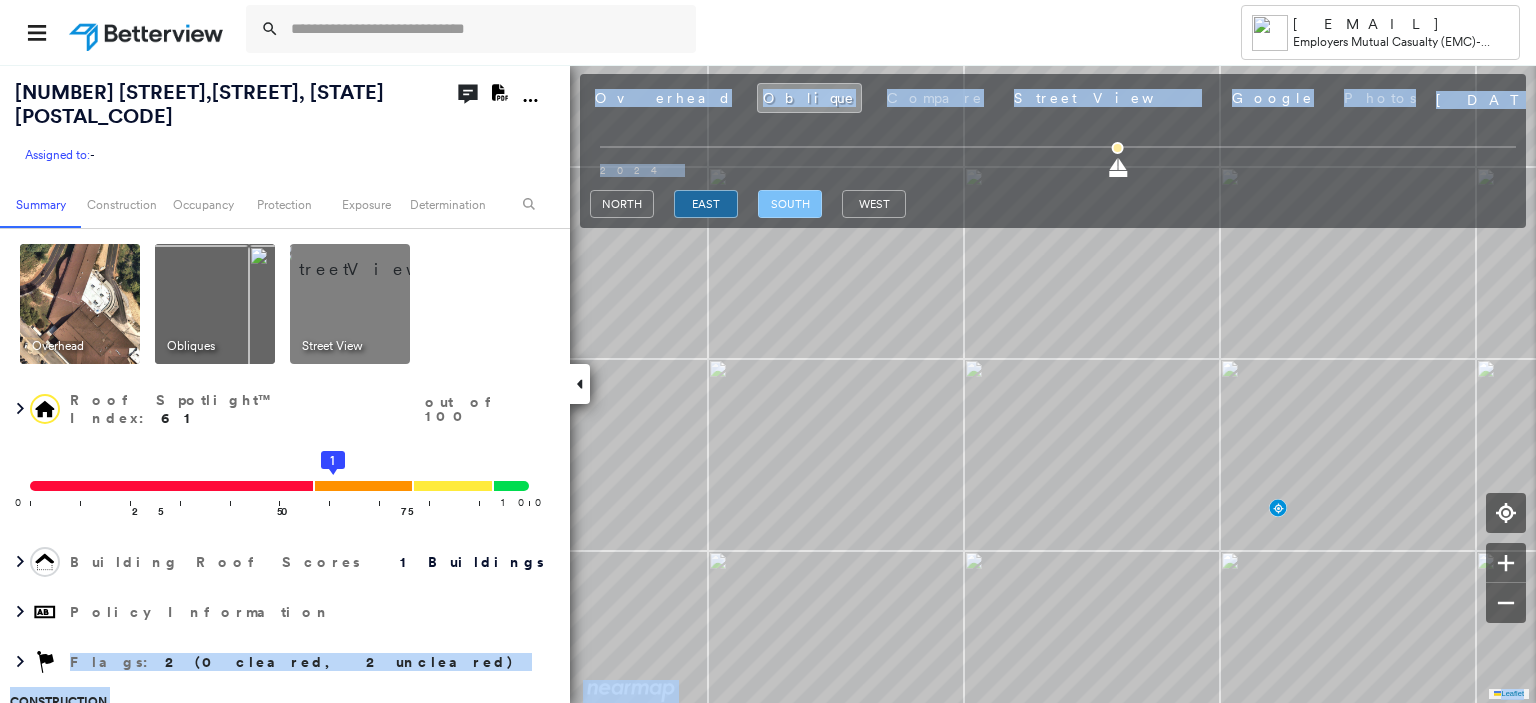 click on "south" at bounding box center (790, 204) 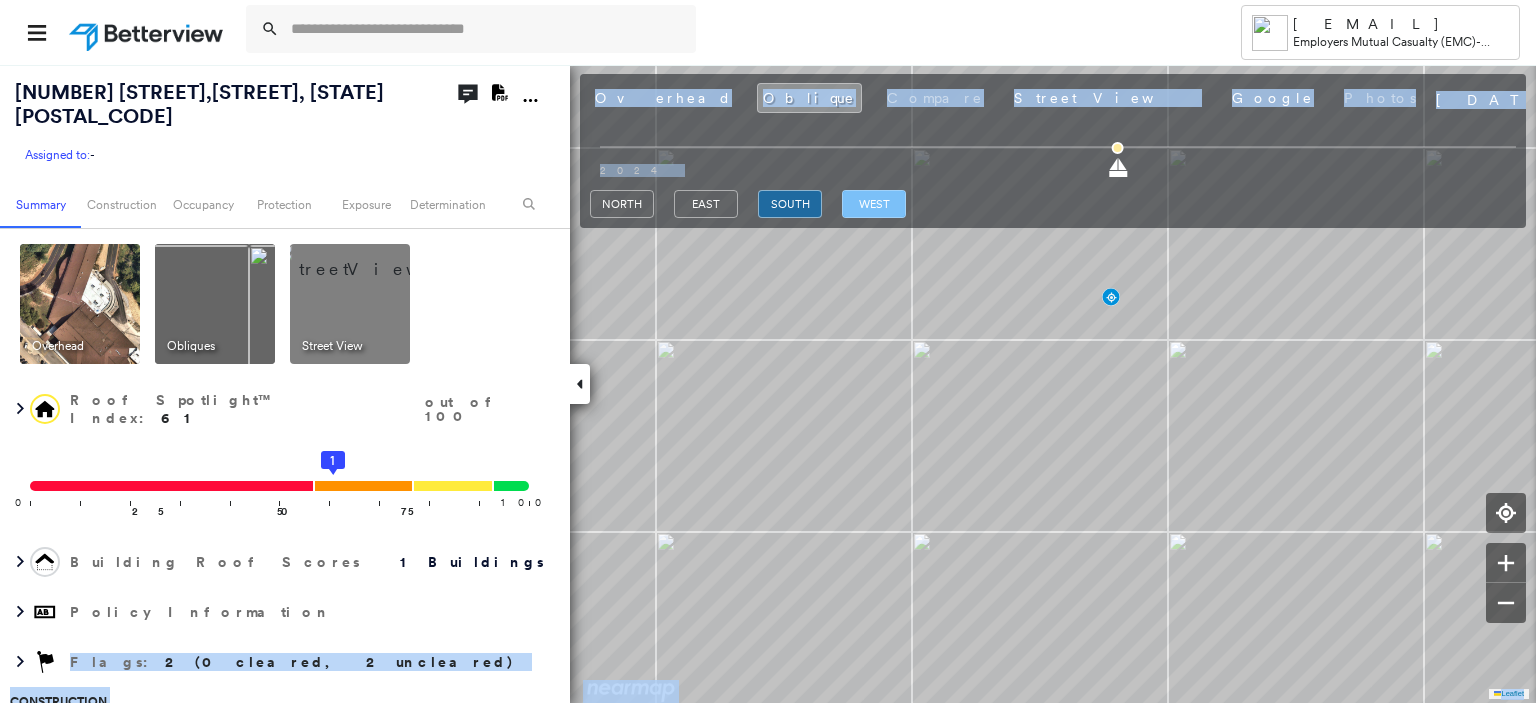 click on "west" at bounding box center (874, 204) 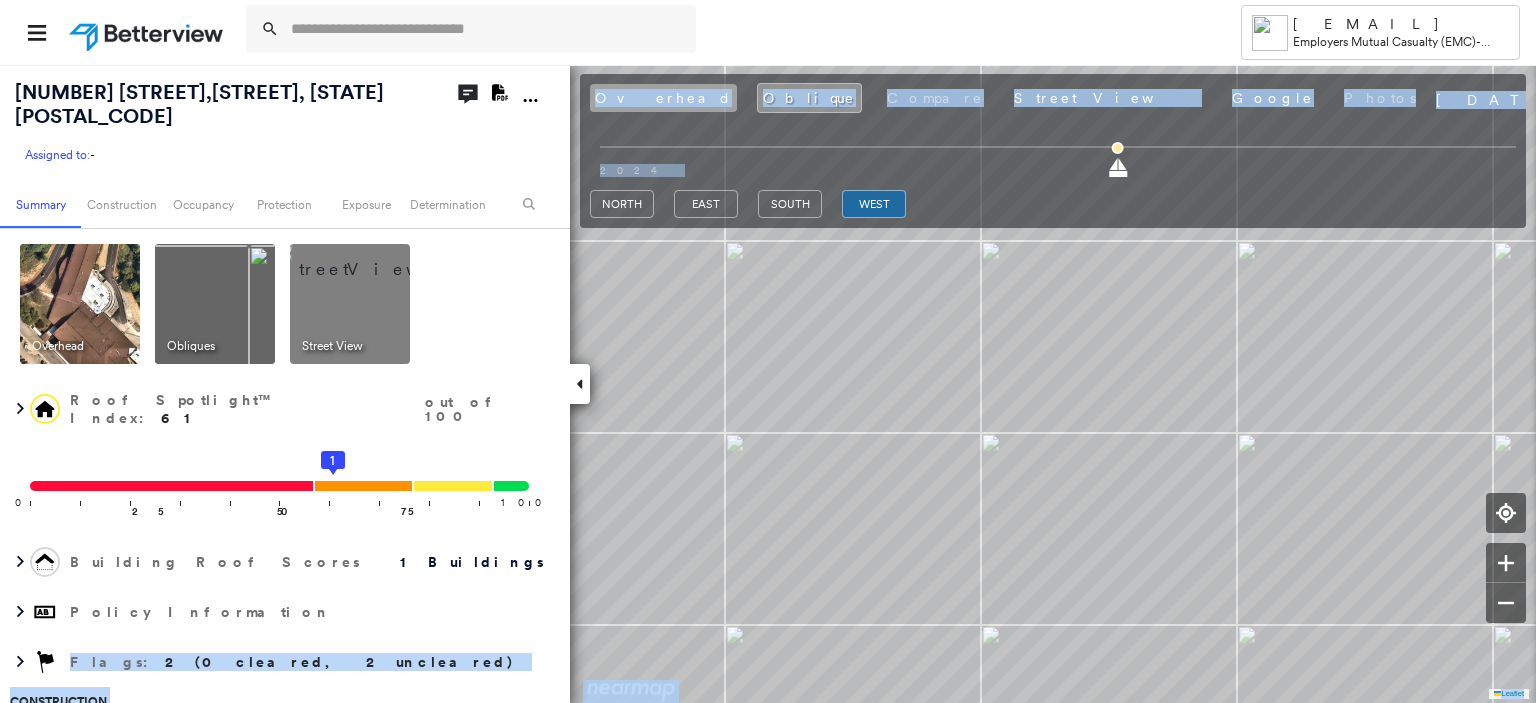 click on "Overhead" at bounding box center (663, 98) 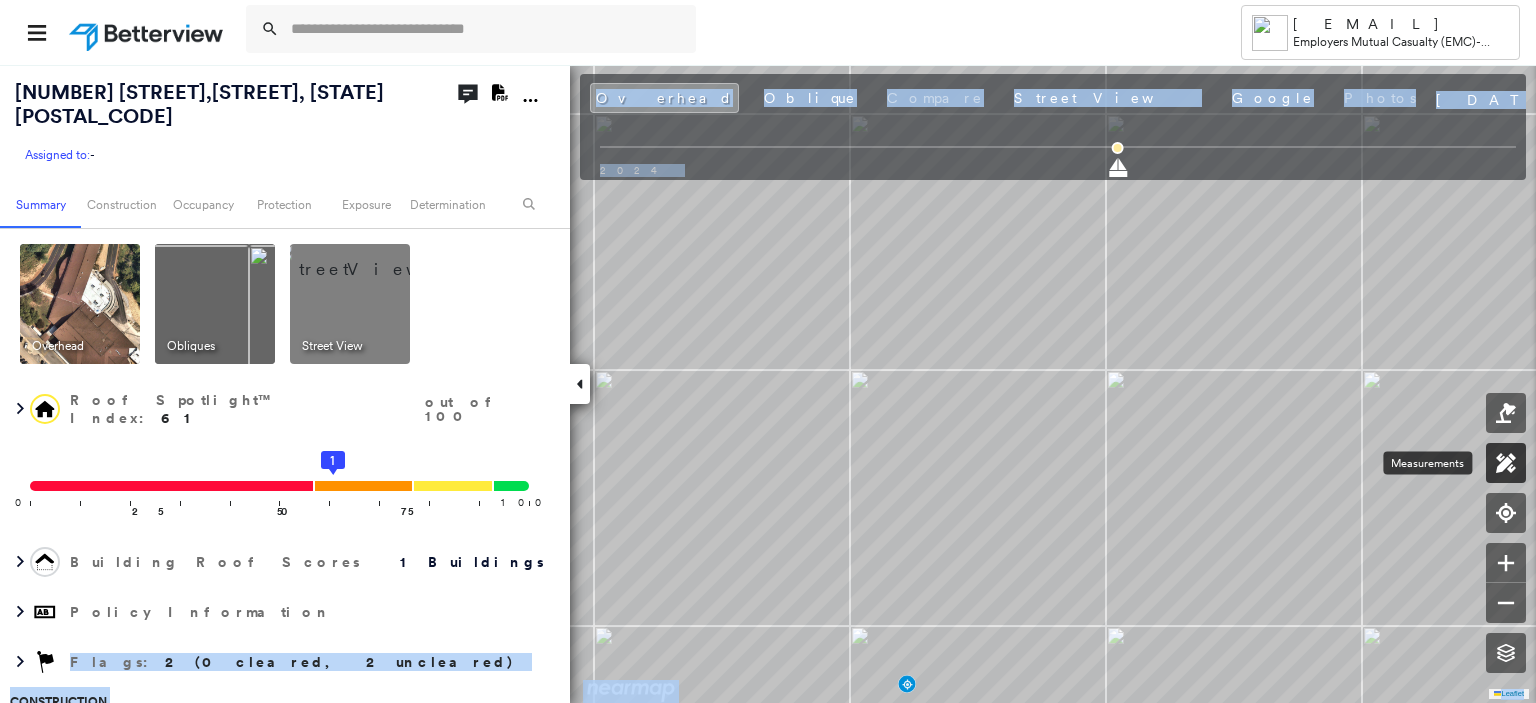 click 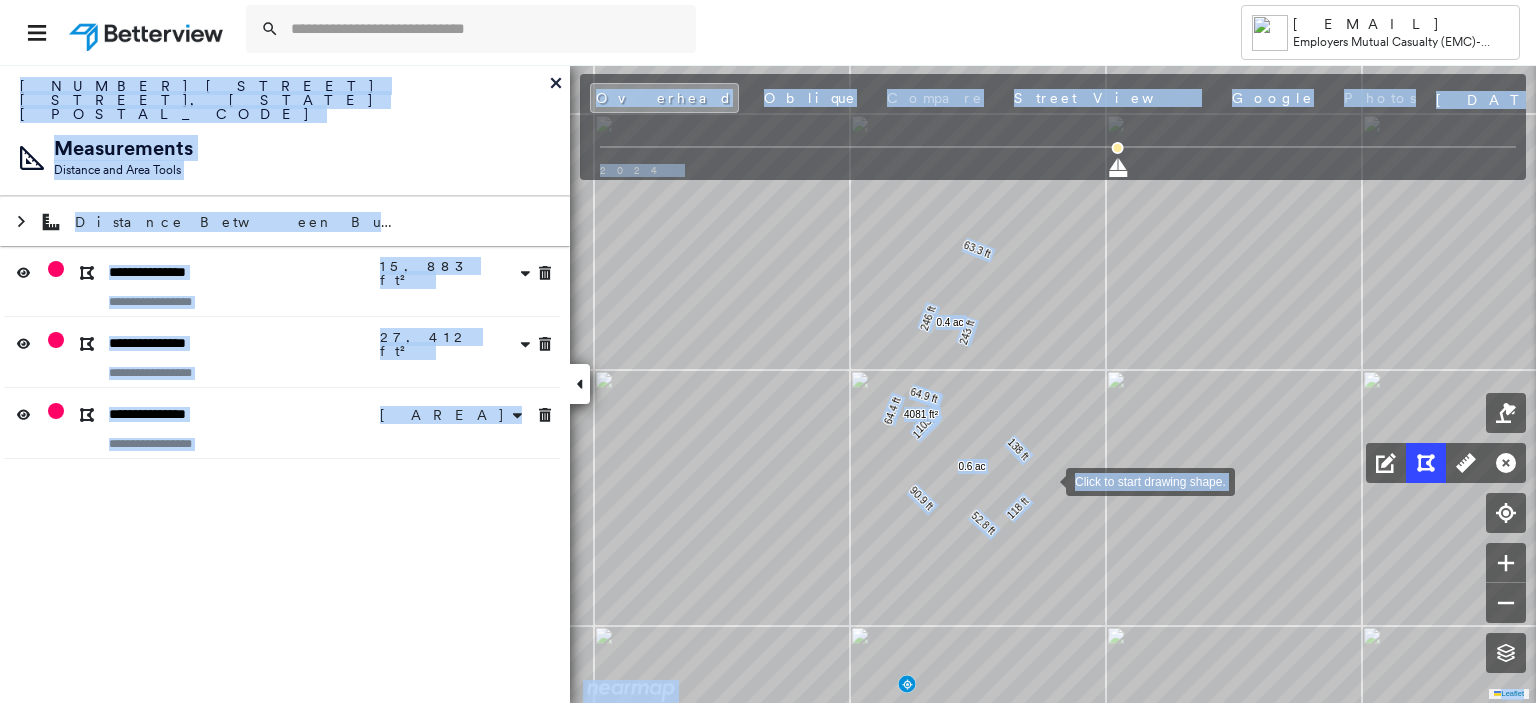 click at bounding box center (1046, 480) 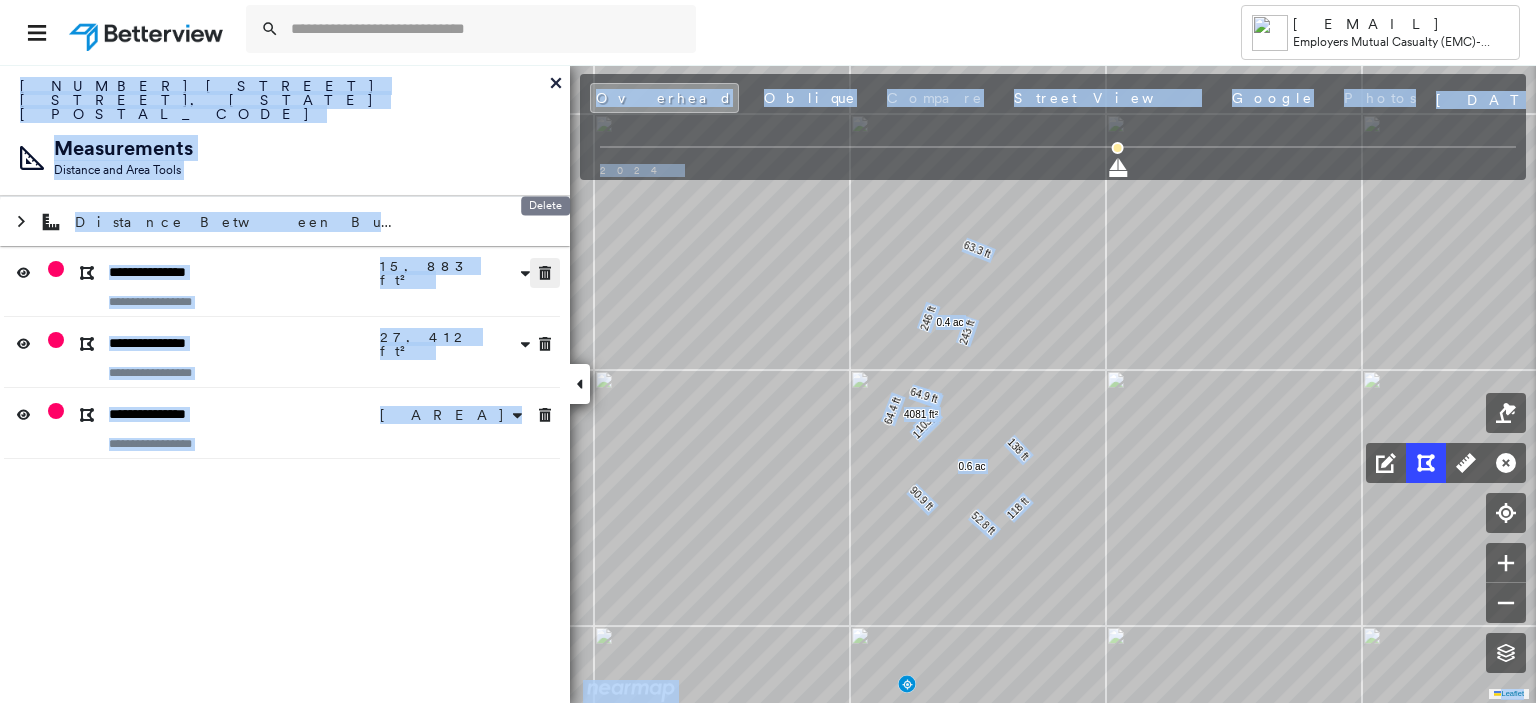 click 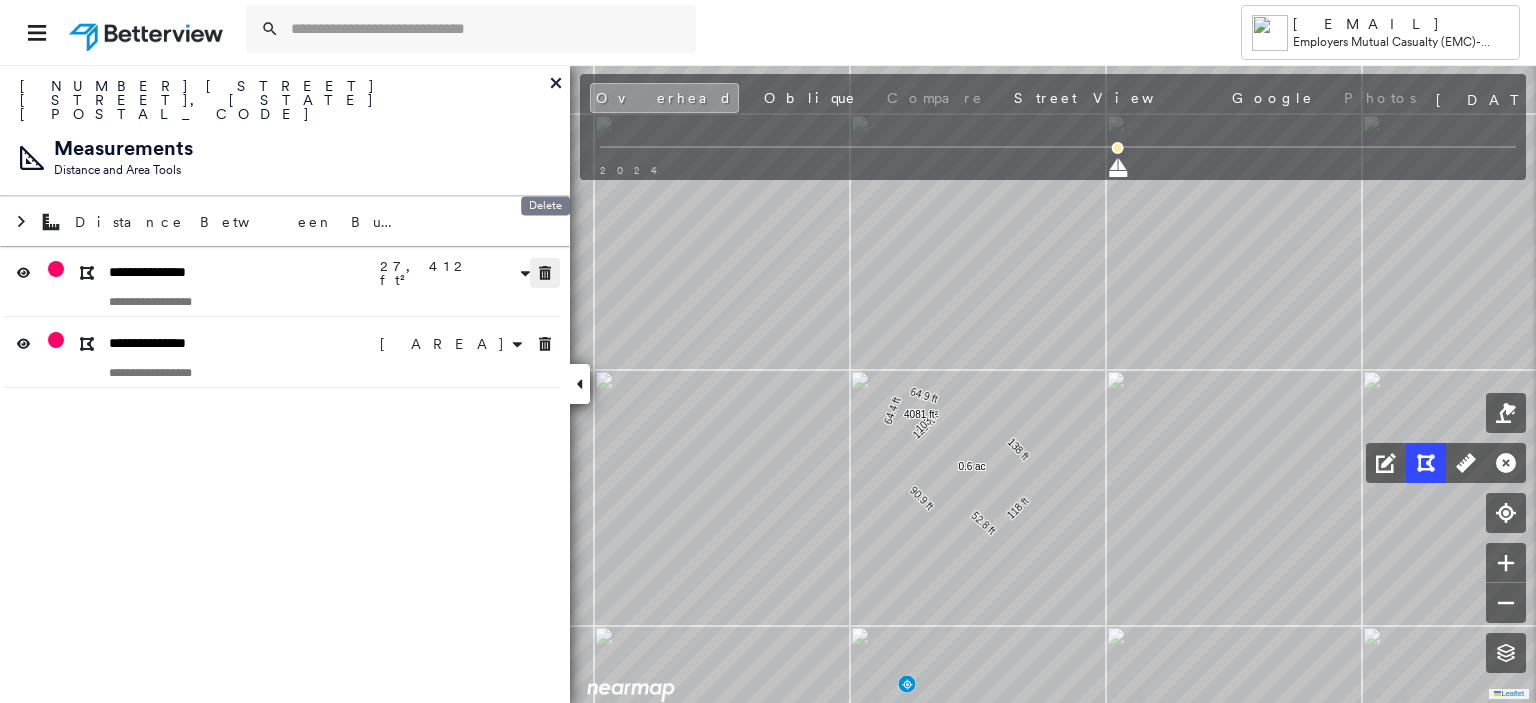 click 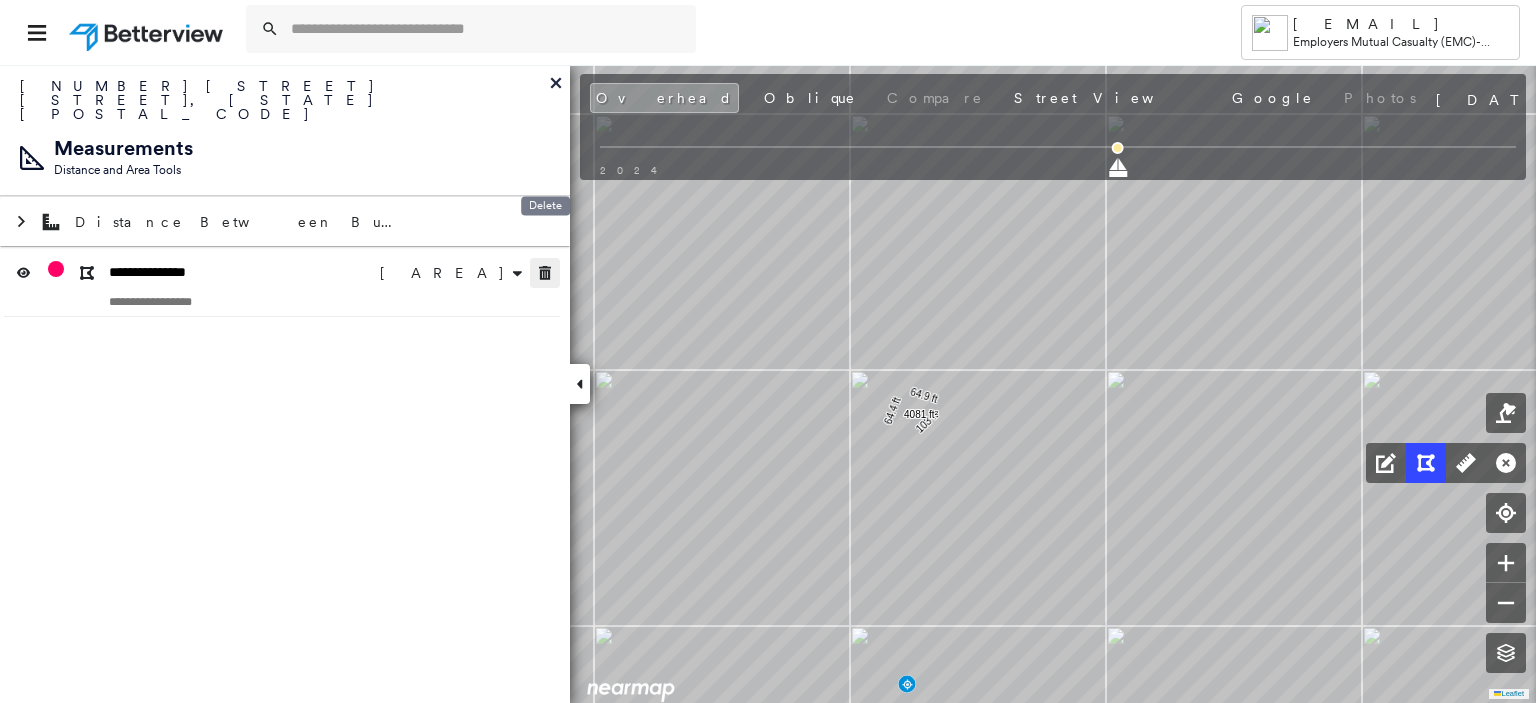 click 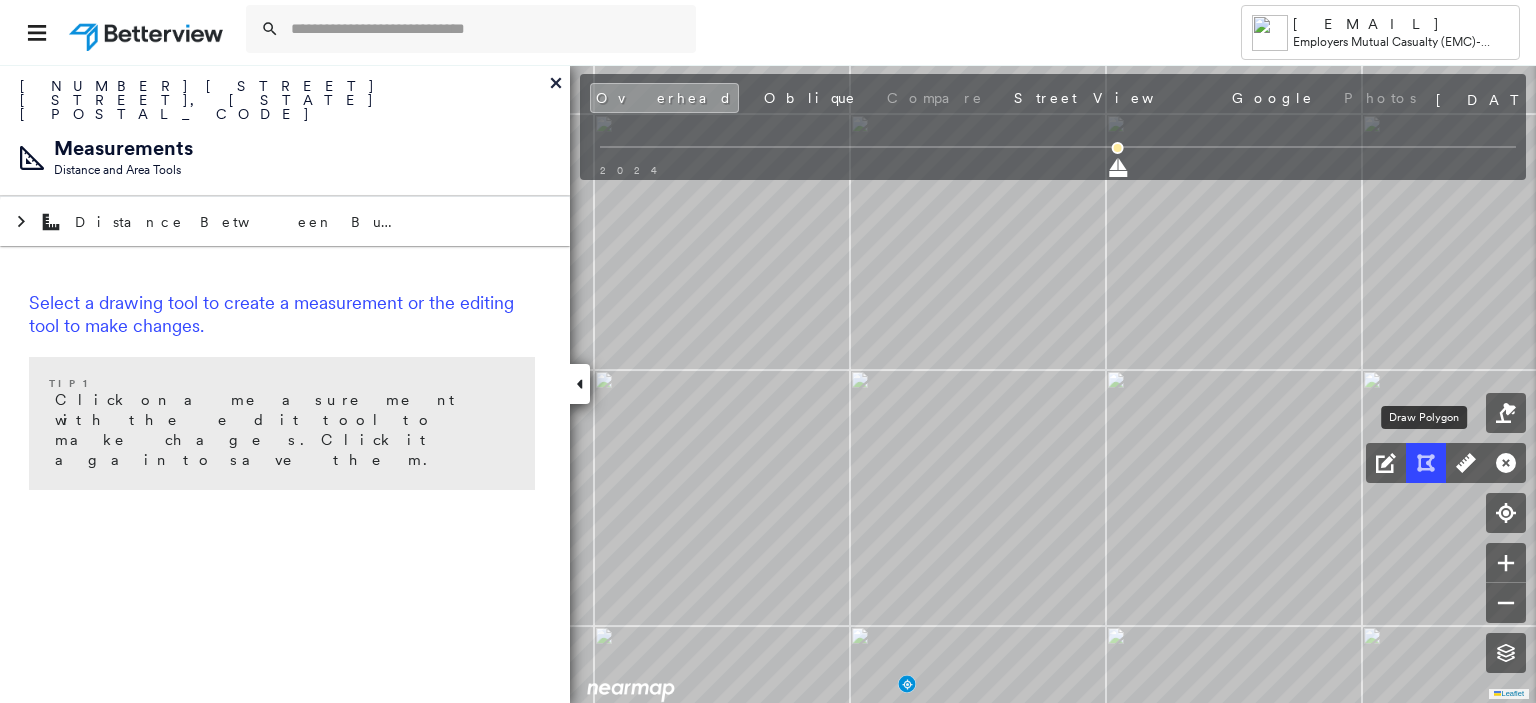 click 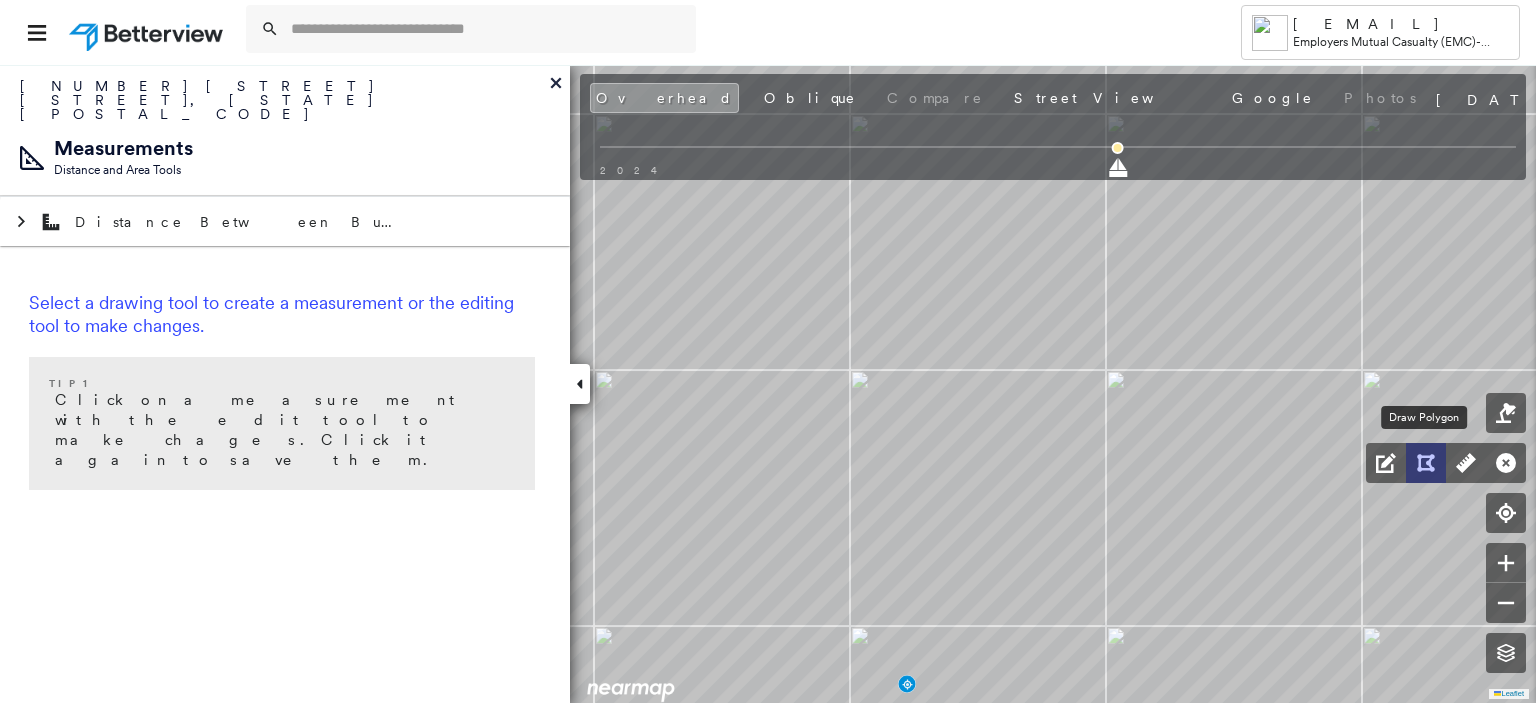 click 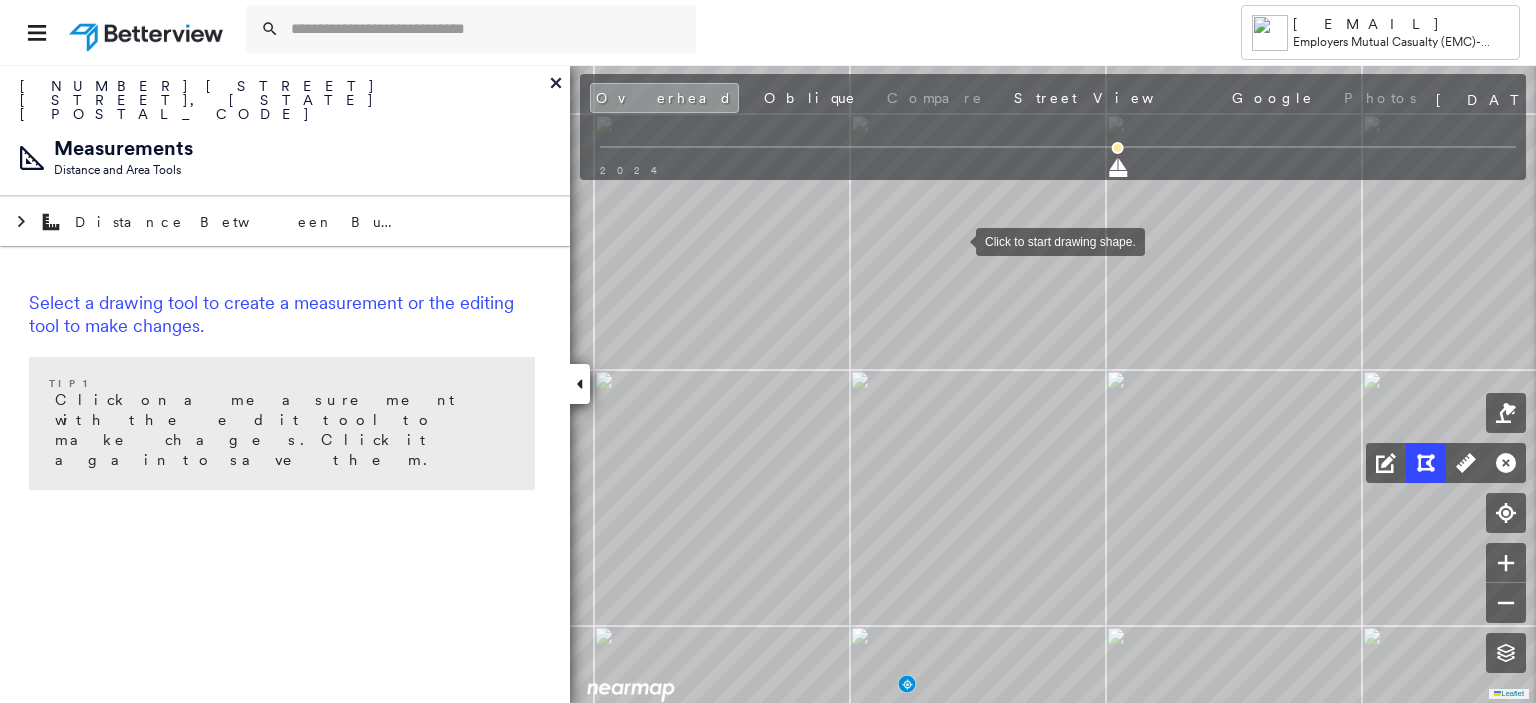 click at bounding box center (956, 240) 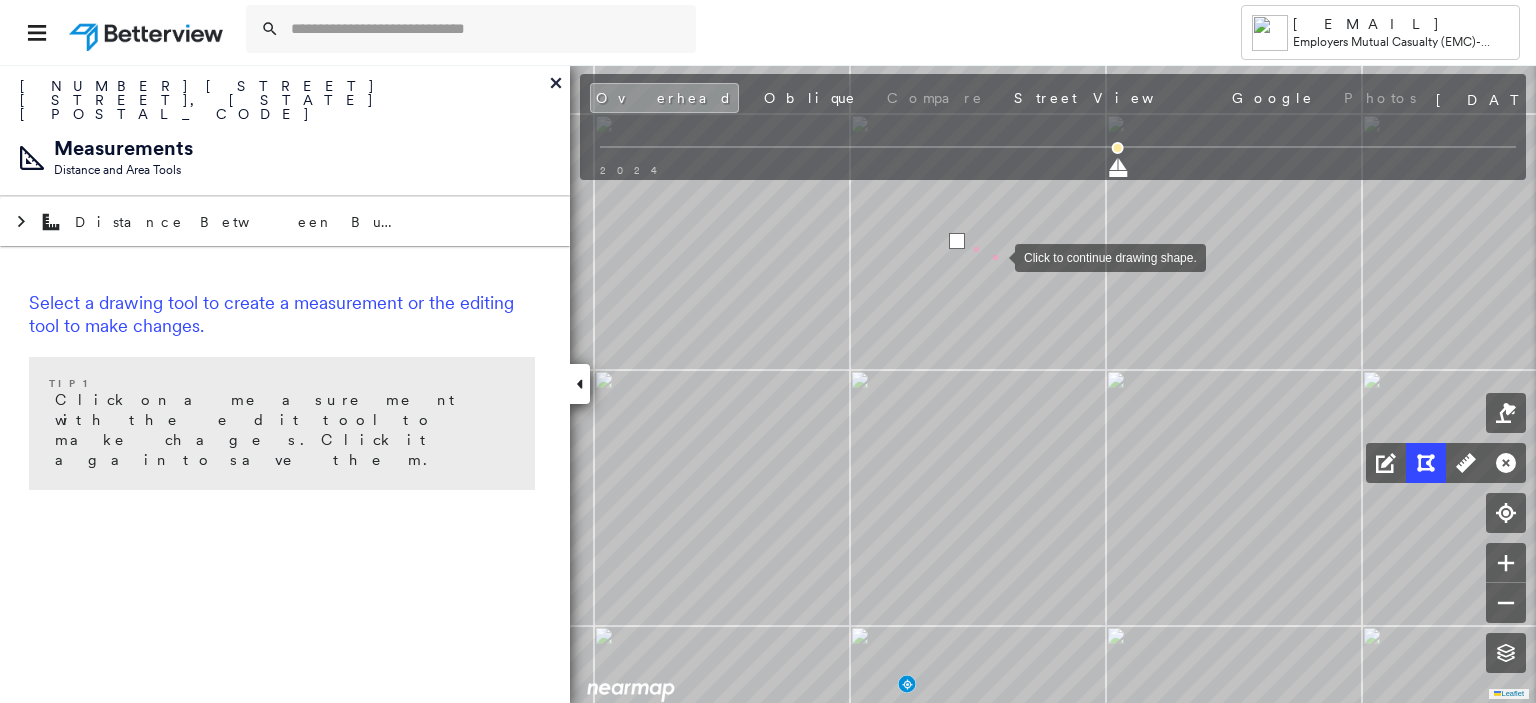 click at bounding box center [995, 256] 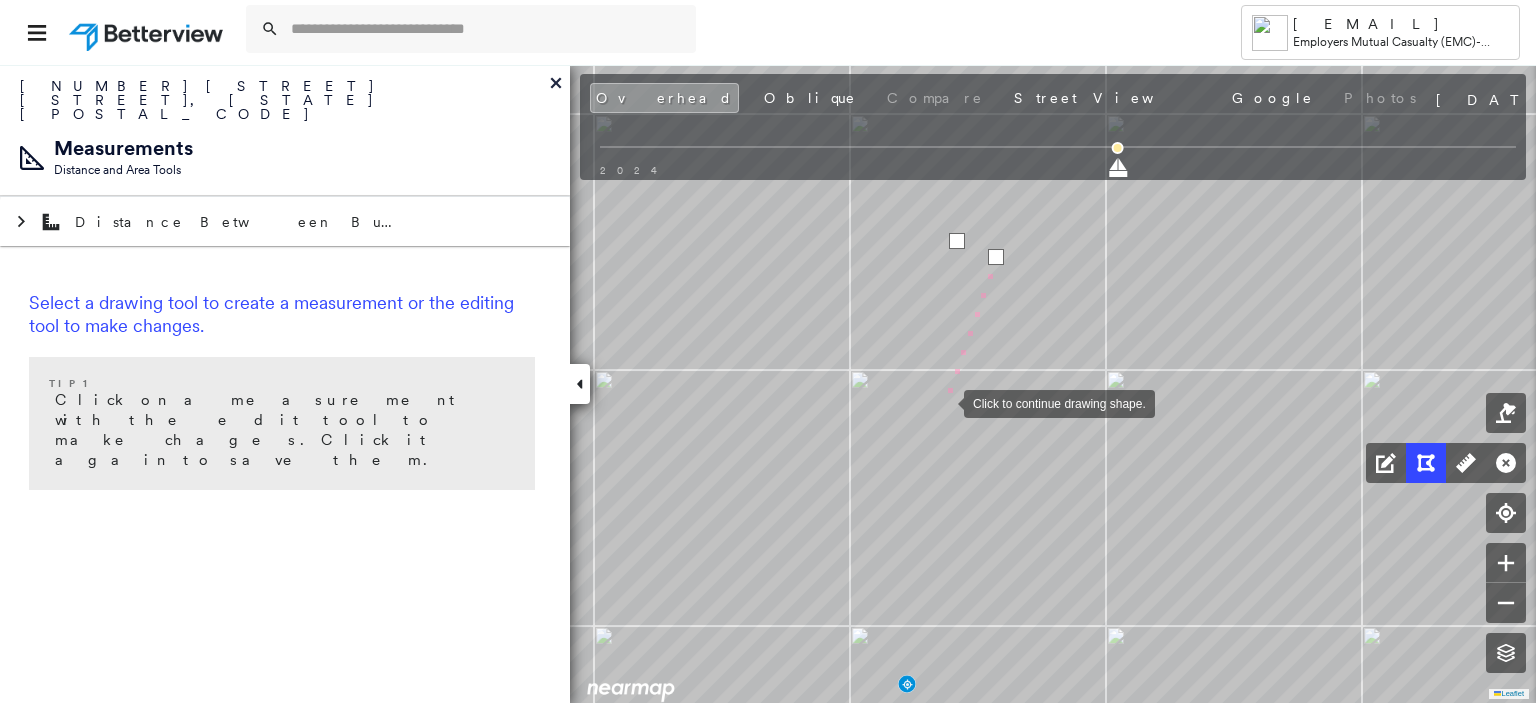 click at bounding box center [944, 402] 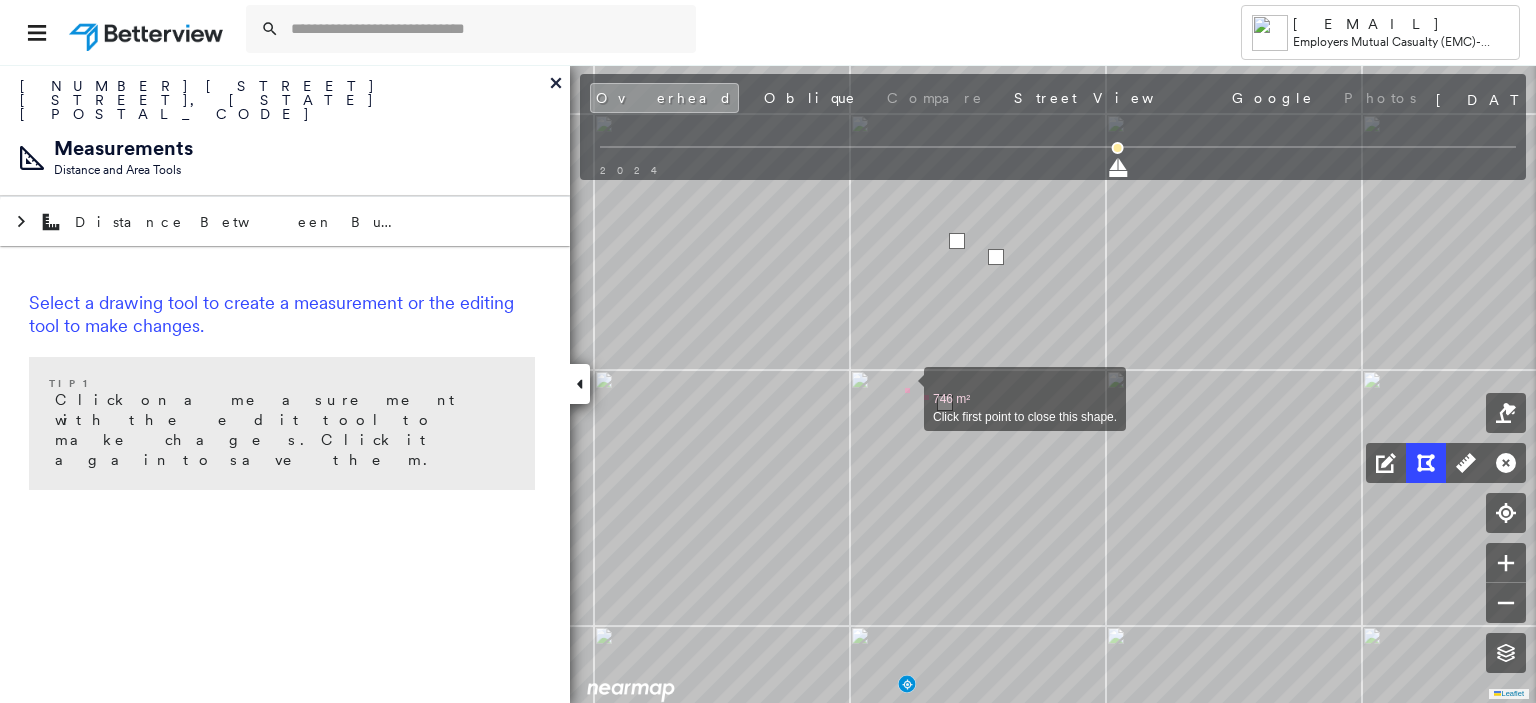 click at bounding box center (904, 388) 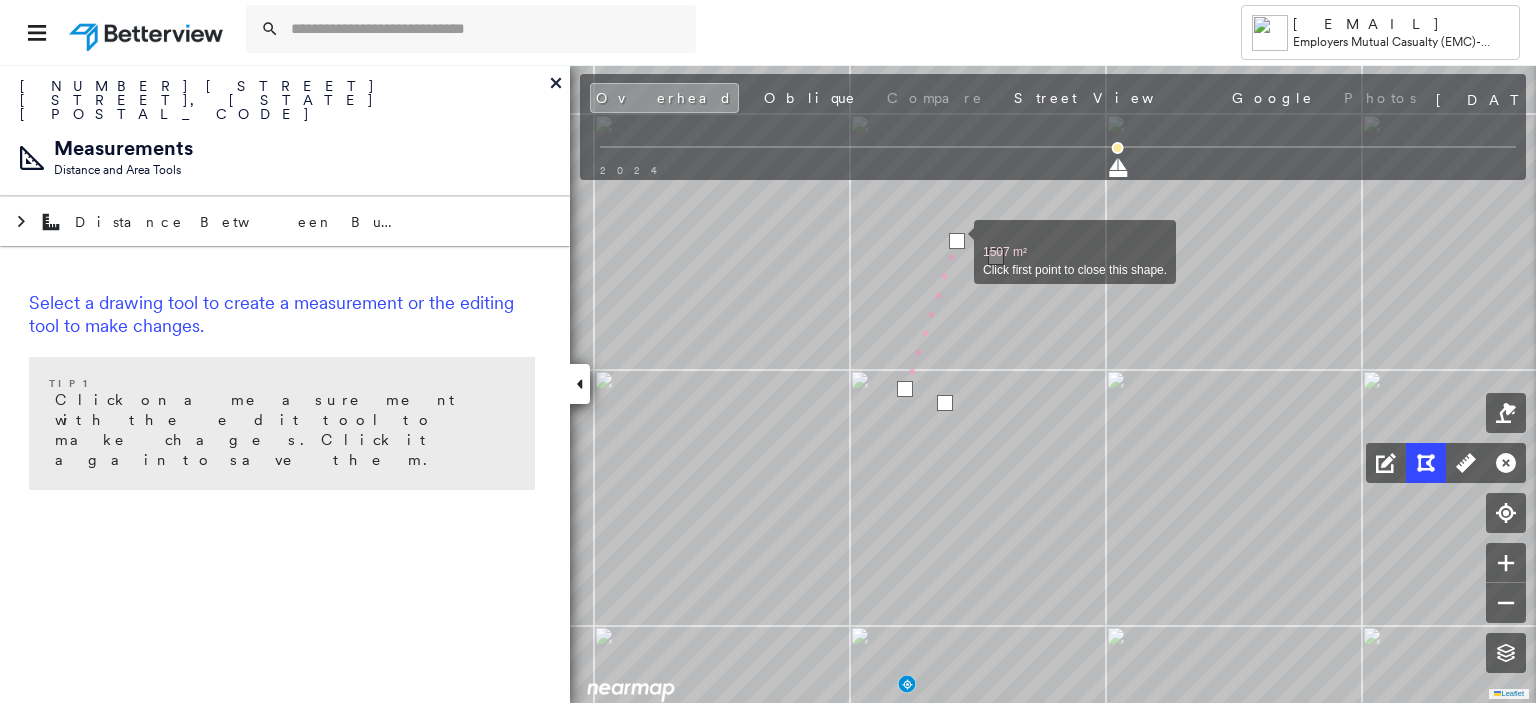click at bounding box center (957, 241) 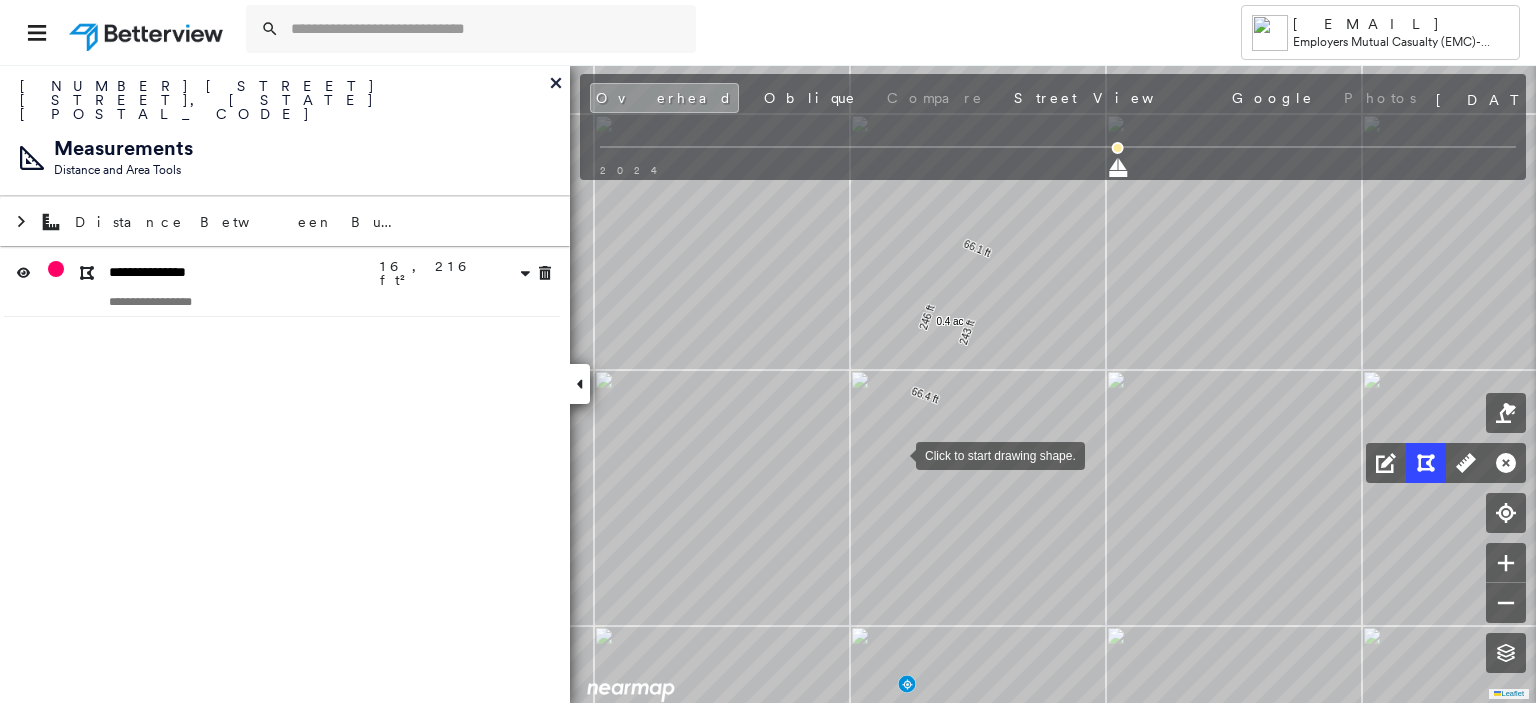click at bounding box center (896, 454) 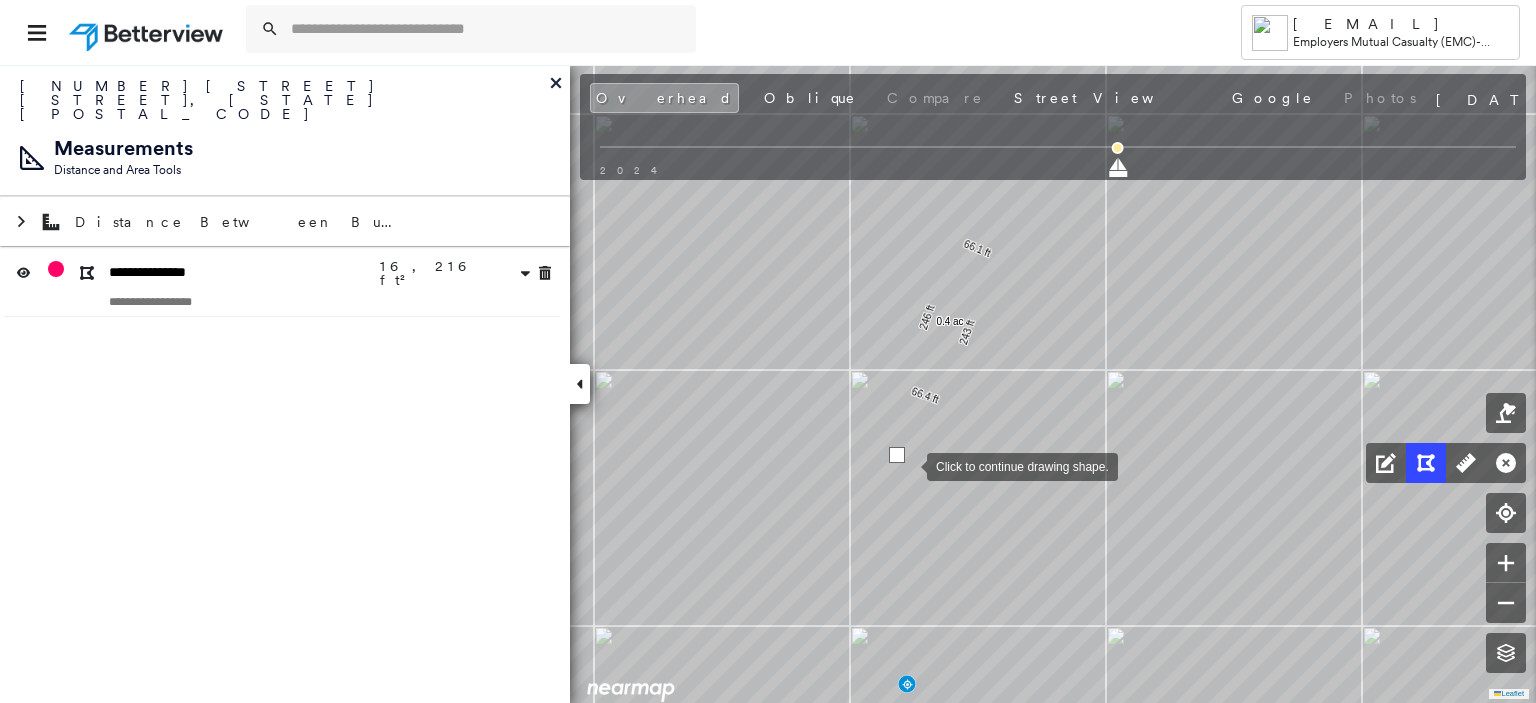 click at bounding box center [907, 465] 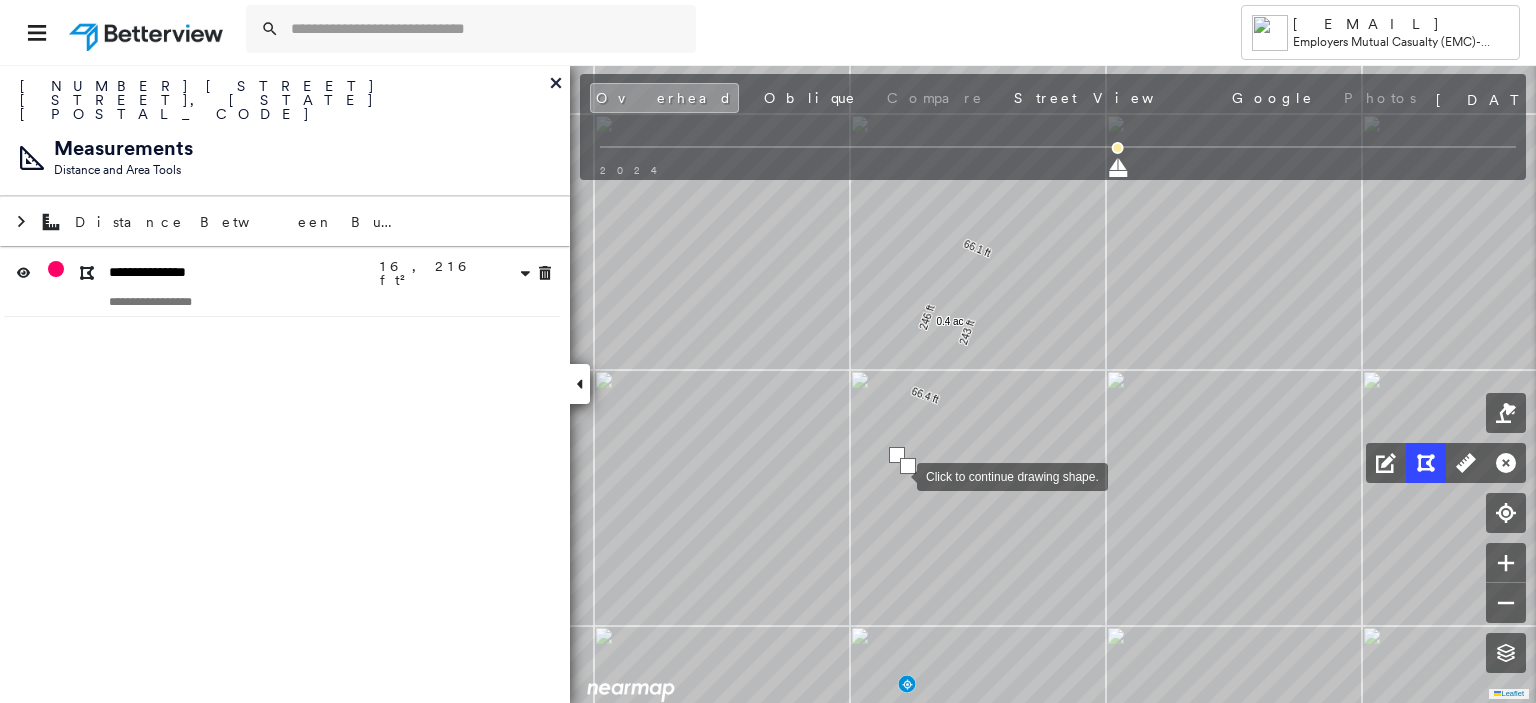 click at bounding box center [897, 475] 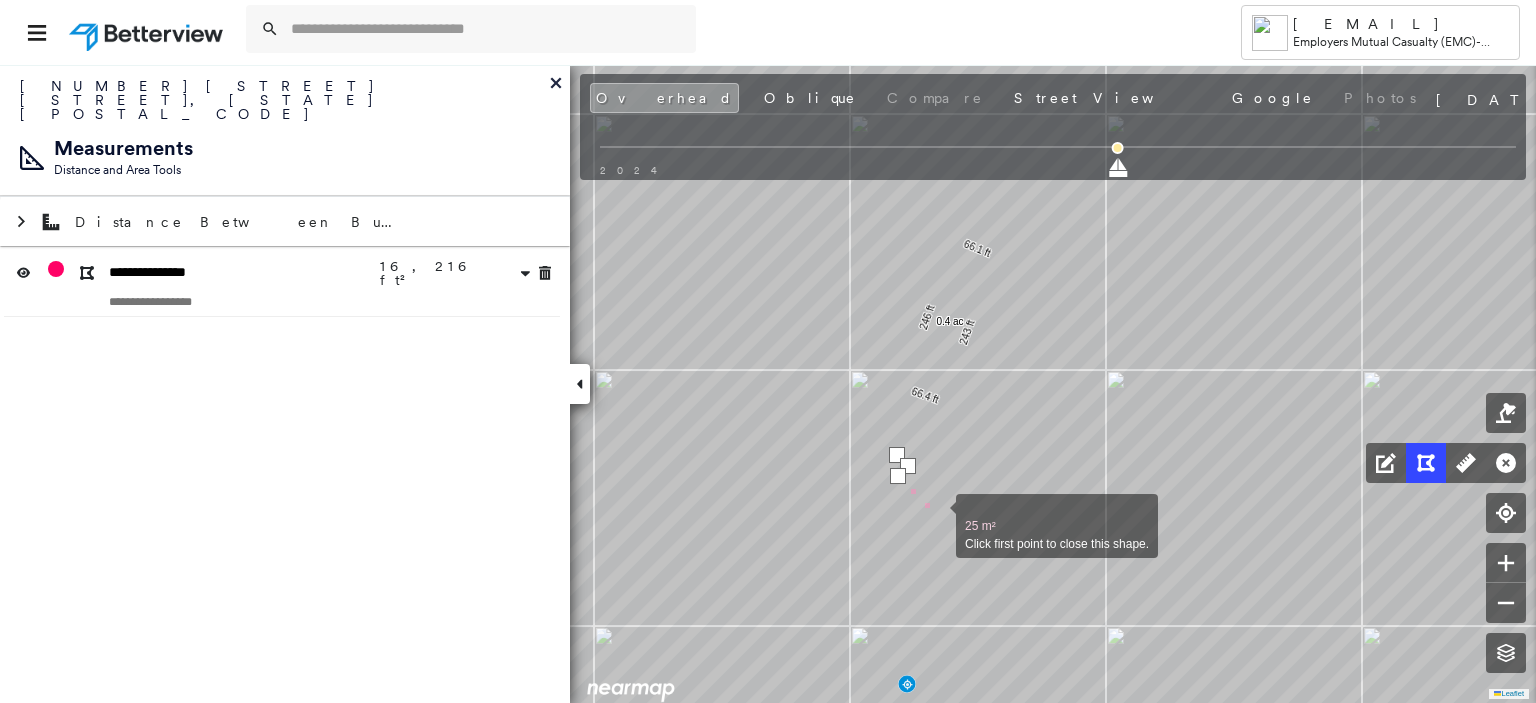 click at bounding box center (936, 515) 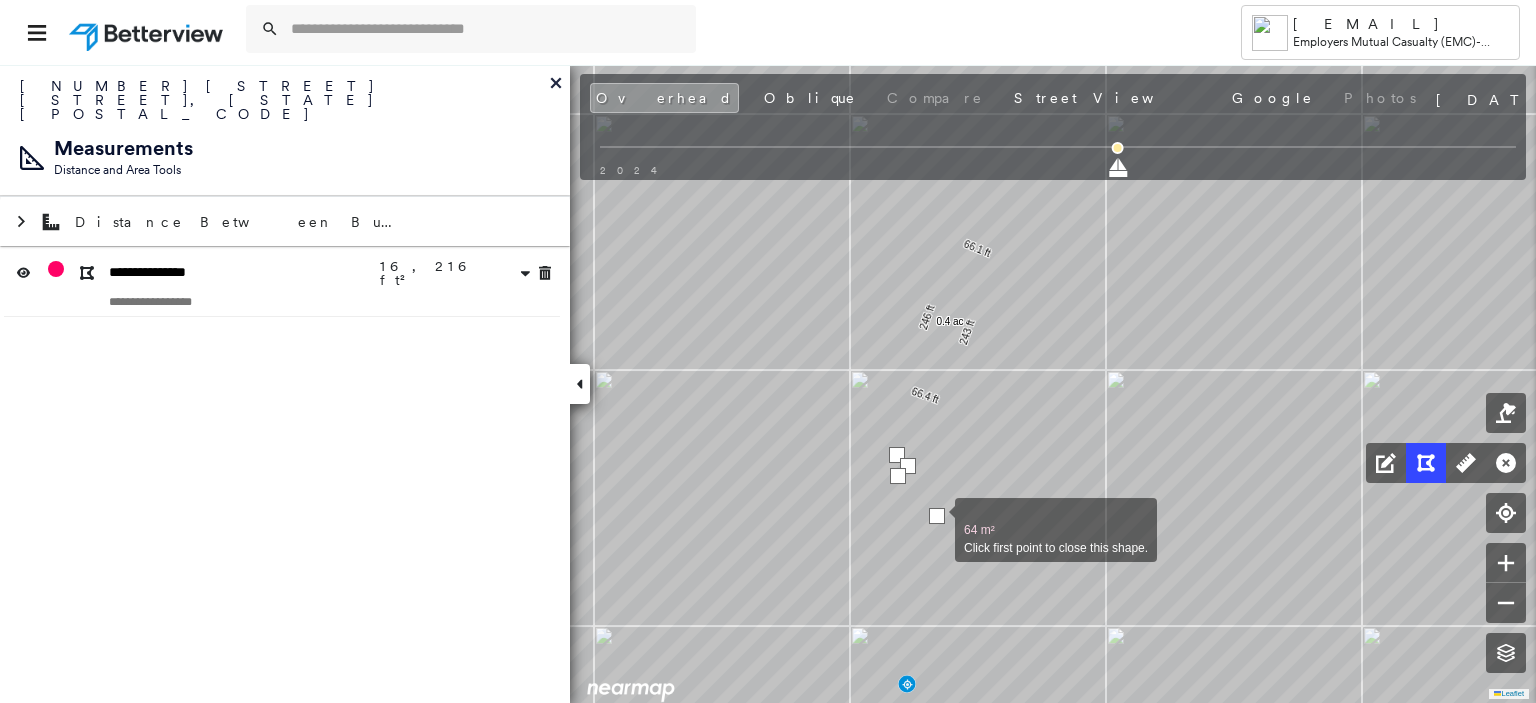 click at bounding box center [937, 516] 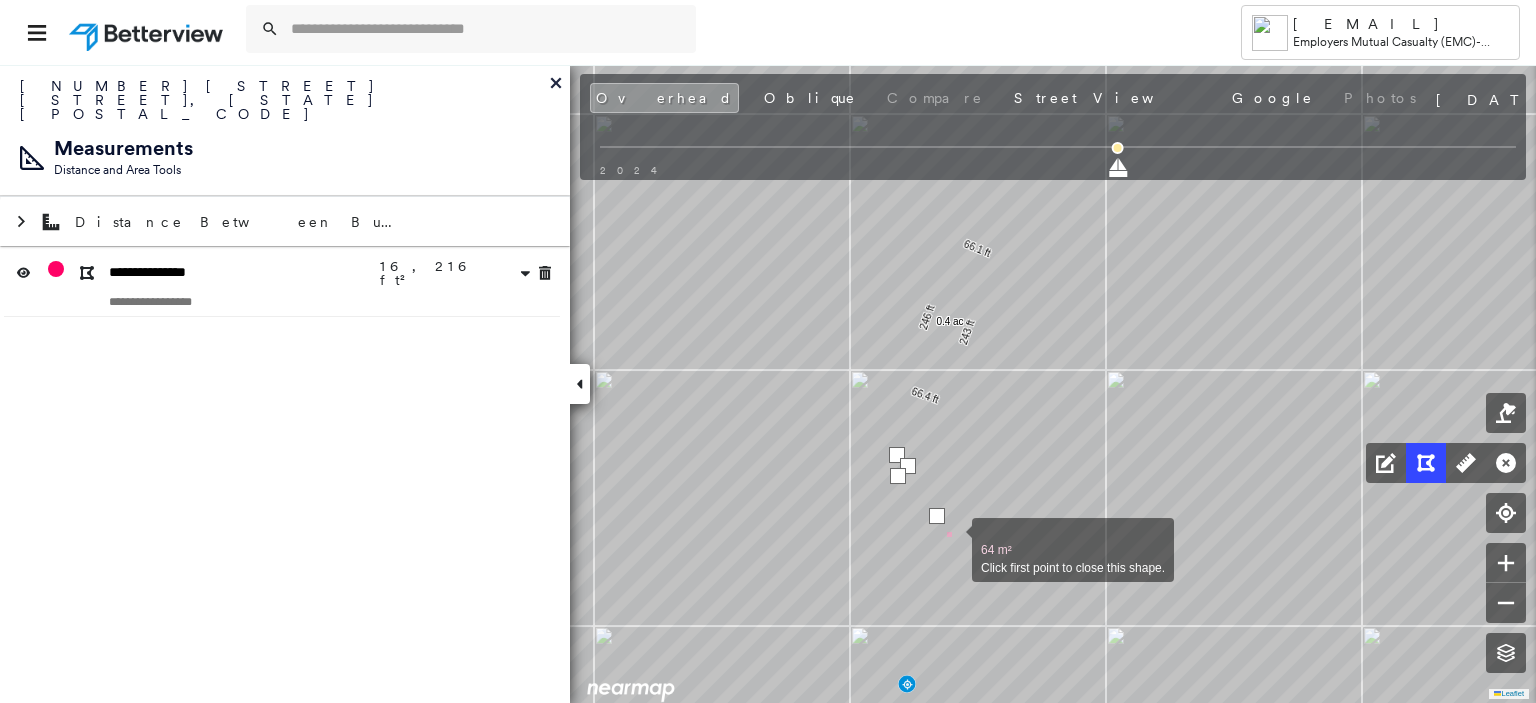 click at bounding box center (952, 539) 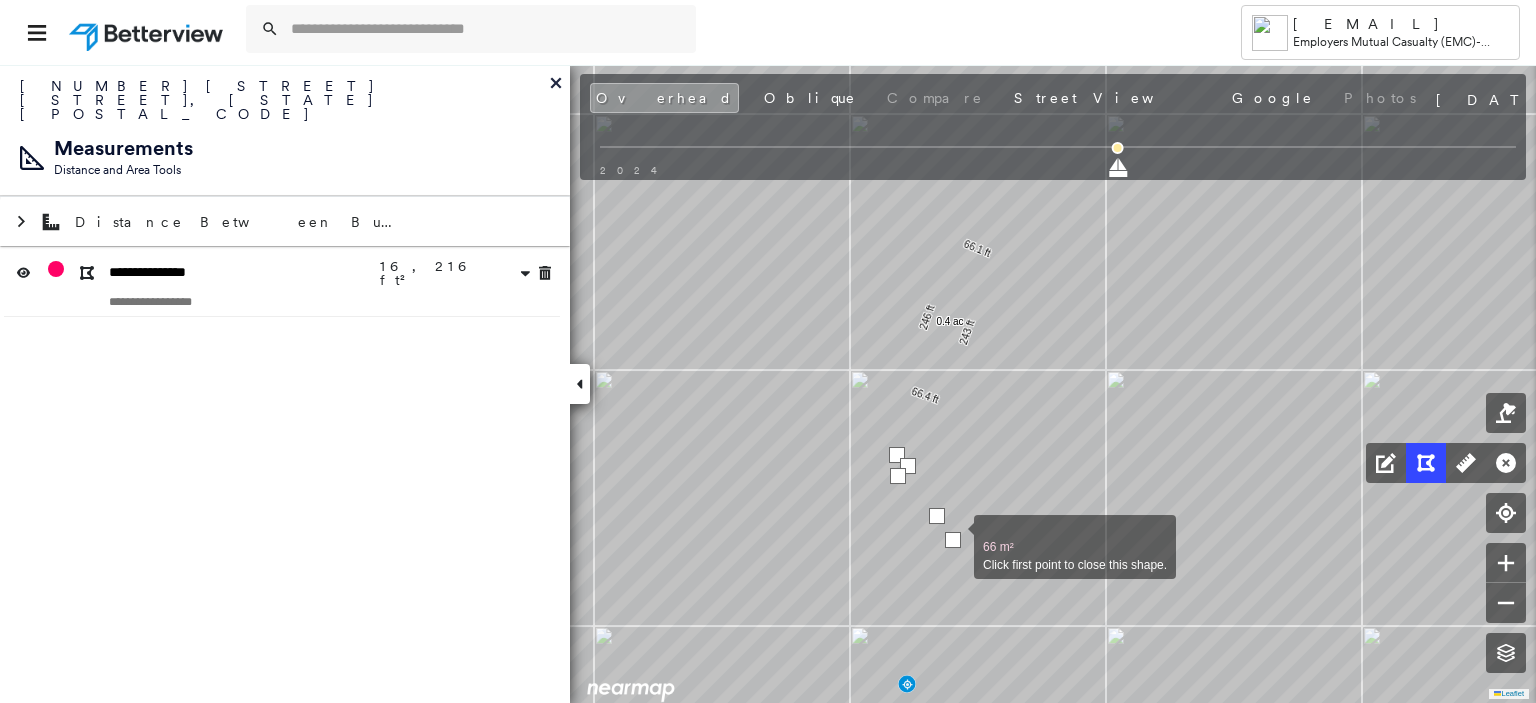 click at bounding box center [953, 540] 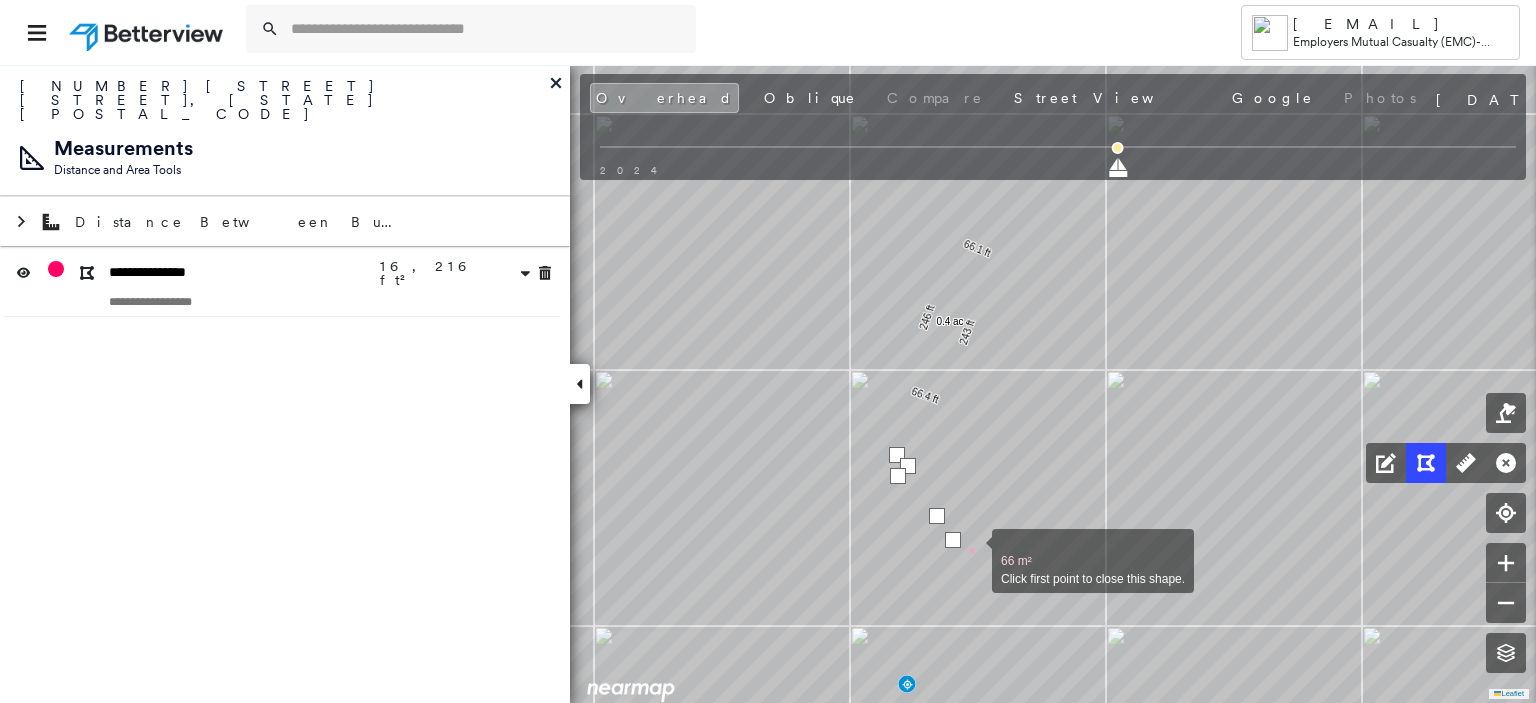 click at bounding box center (972, 550) 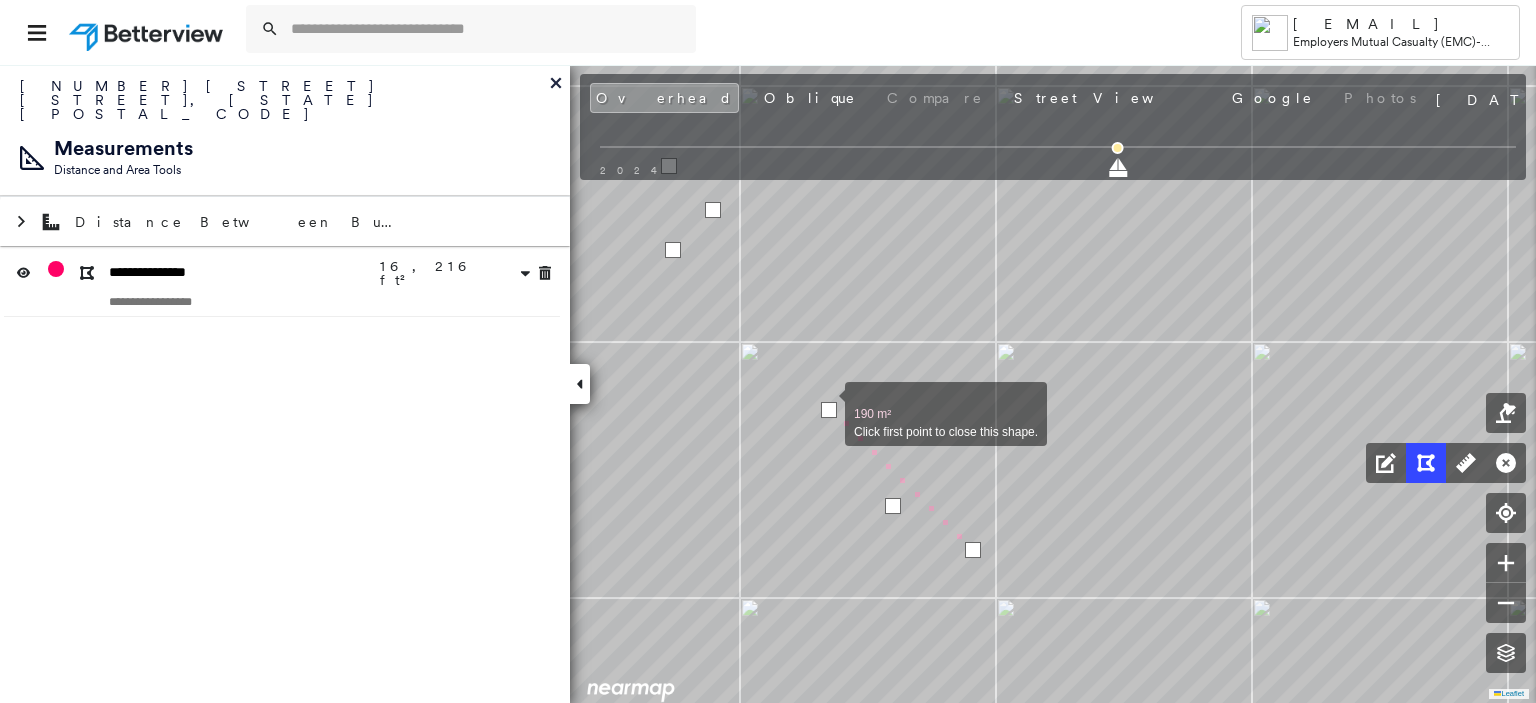 click at bounding box center (829, 410) 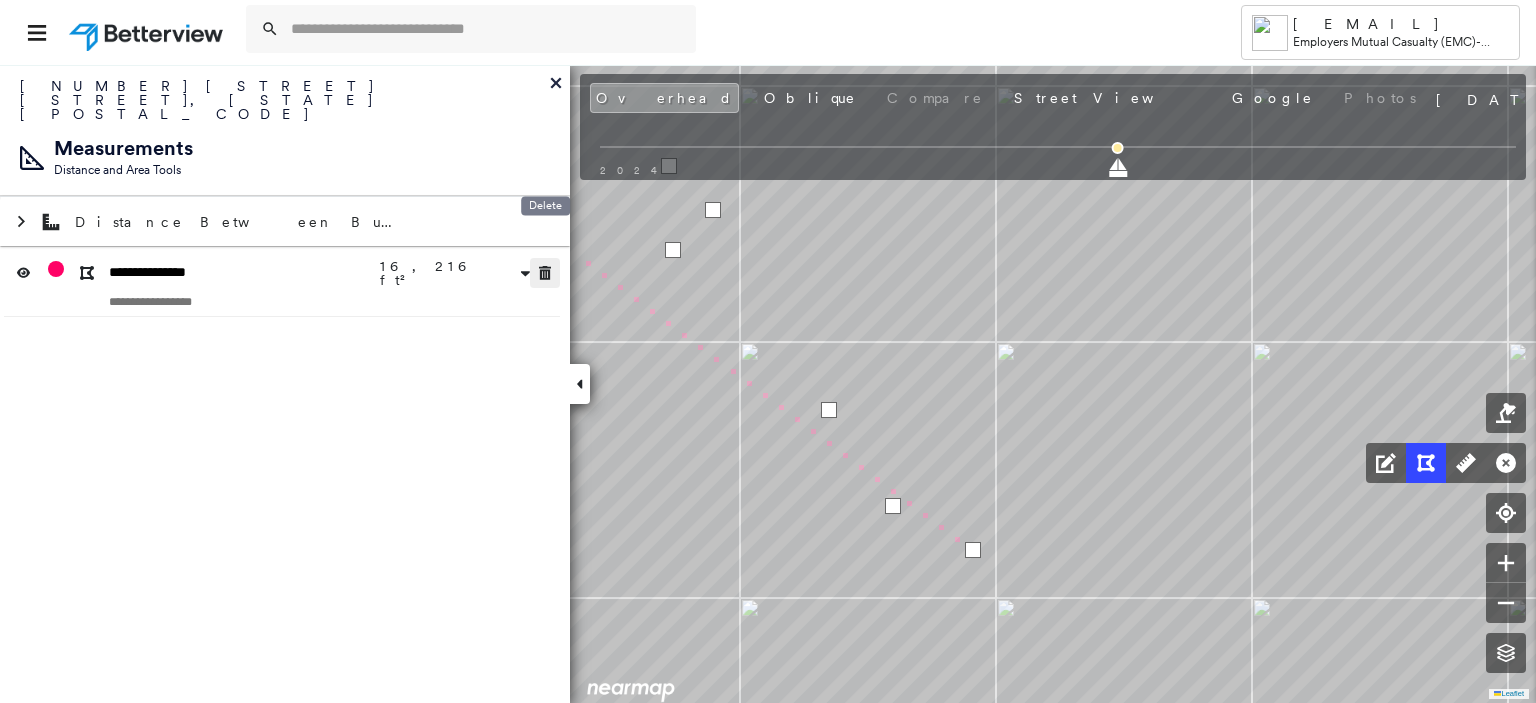 click 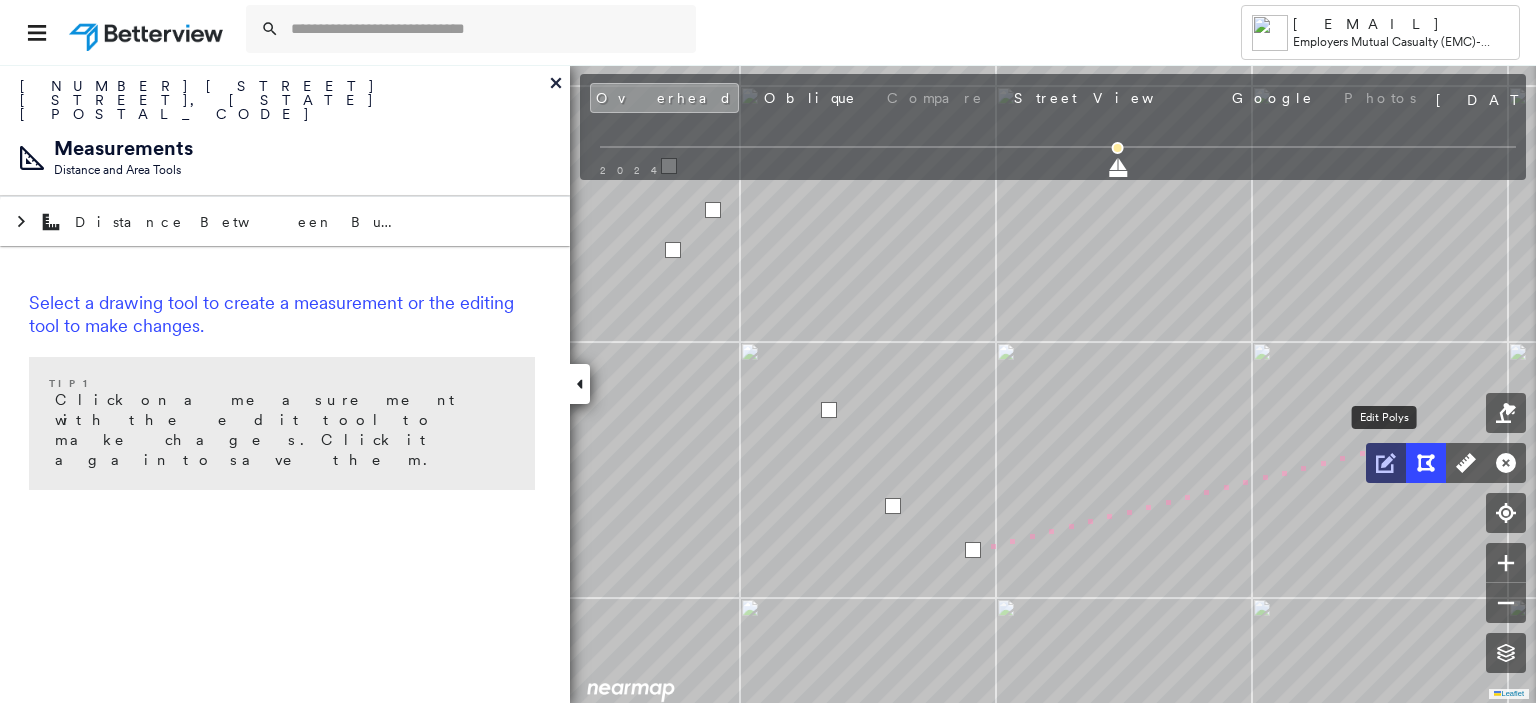 click 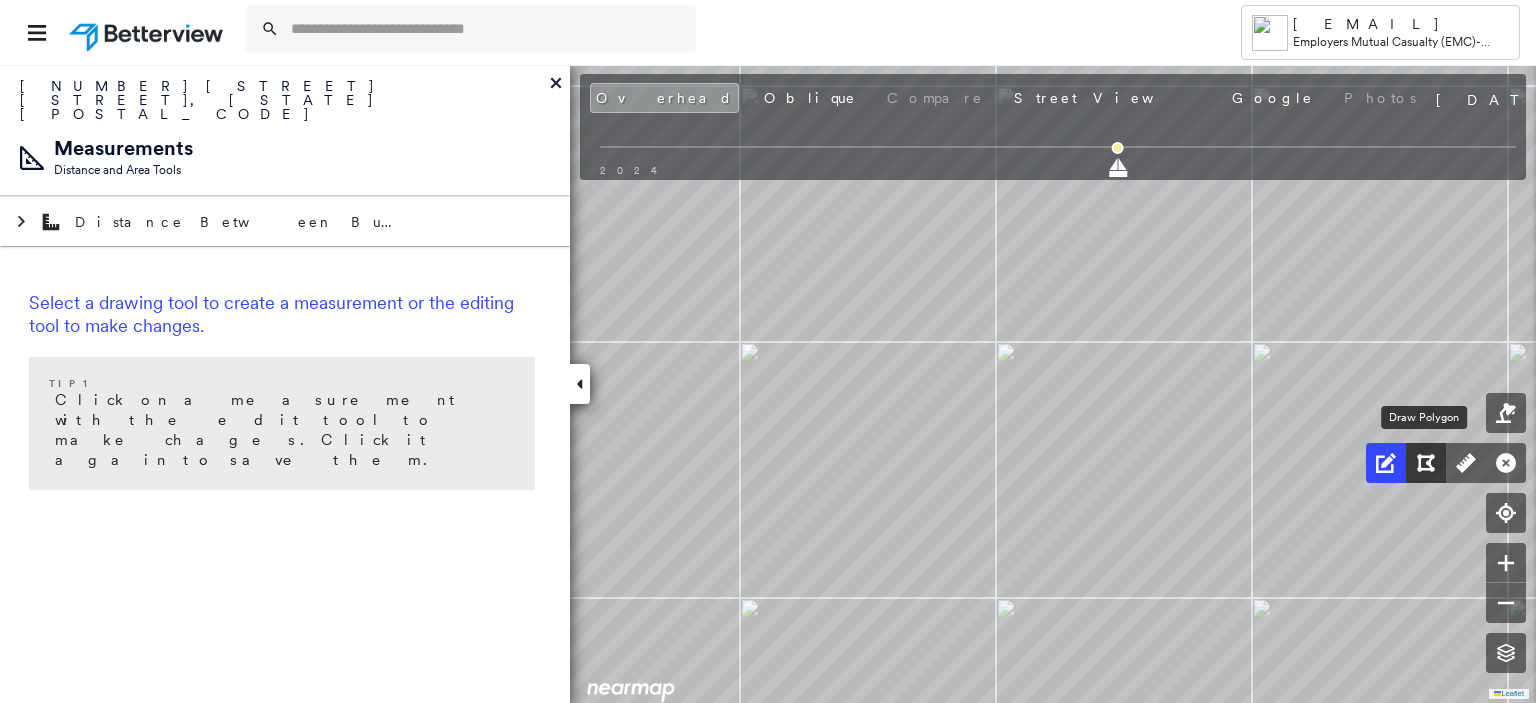 click 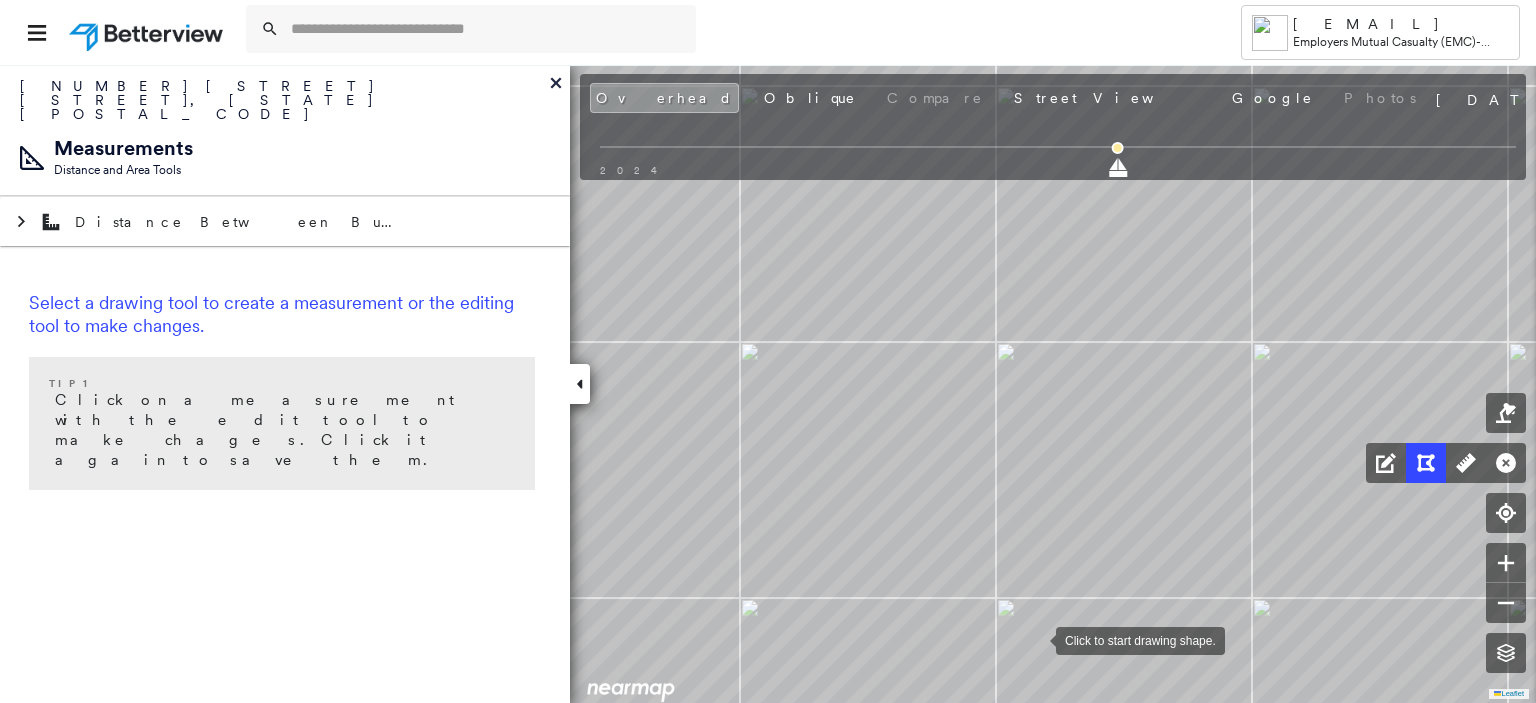click at bounding box center [1036, 639] 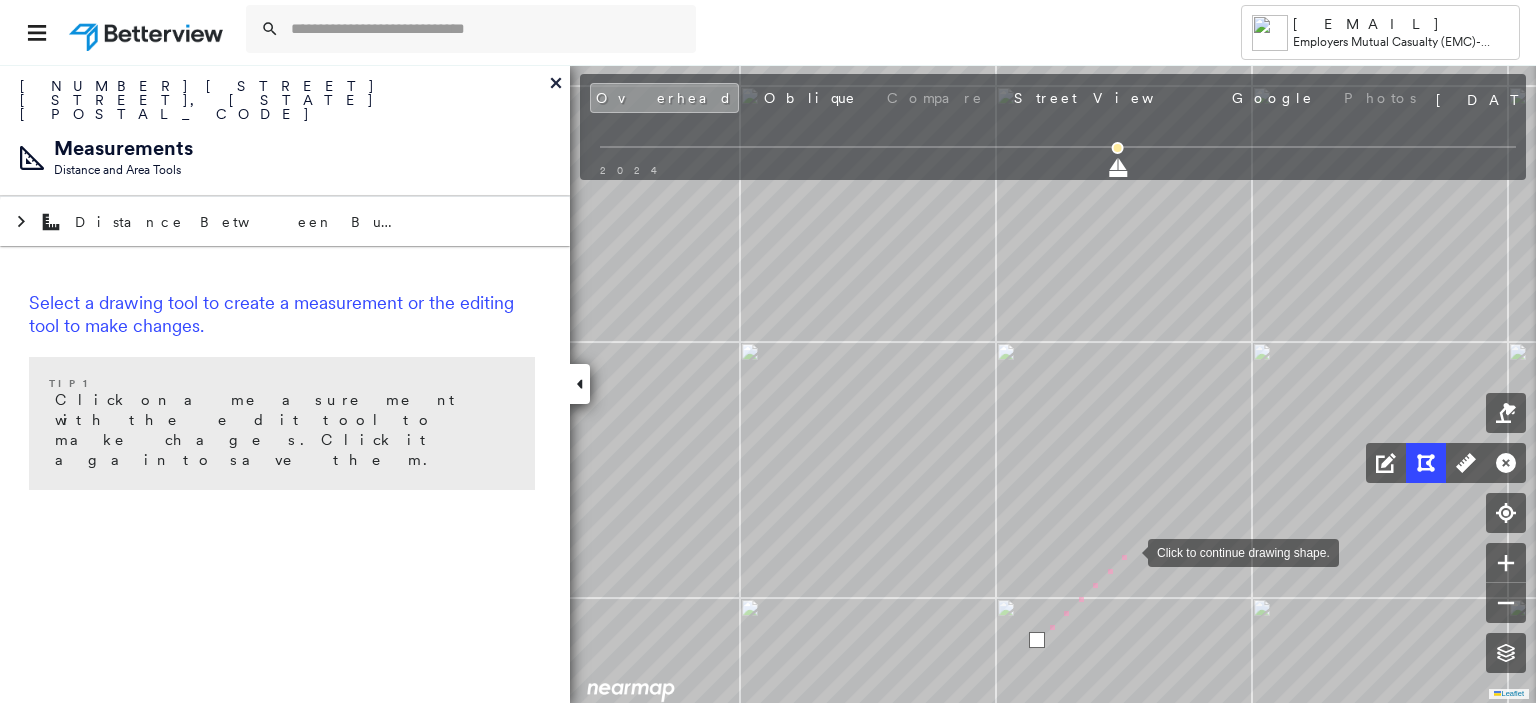 click at bounding box center (1128, 551) 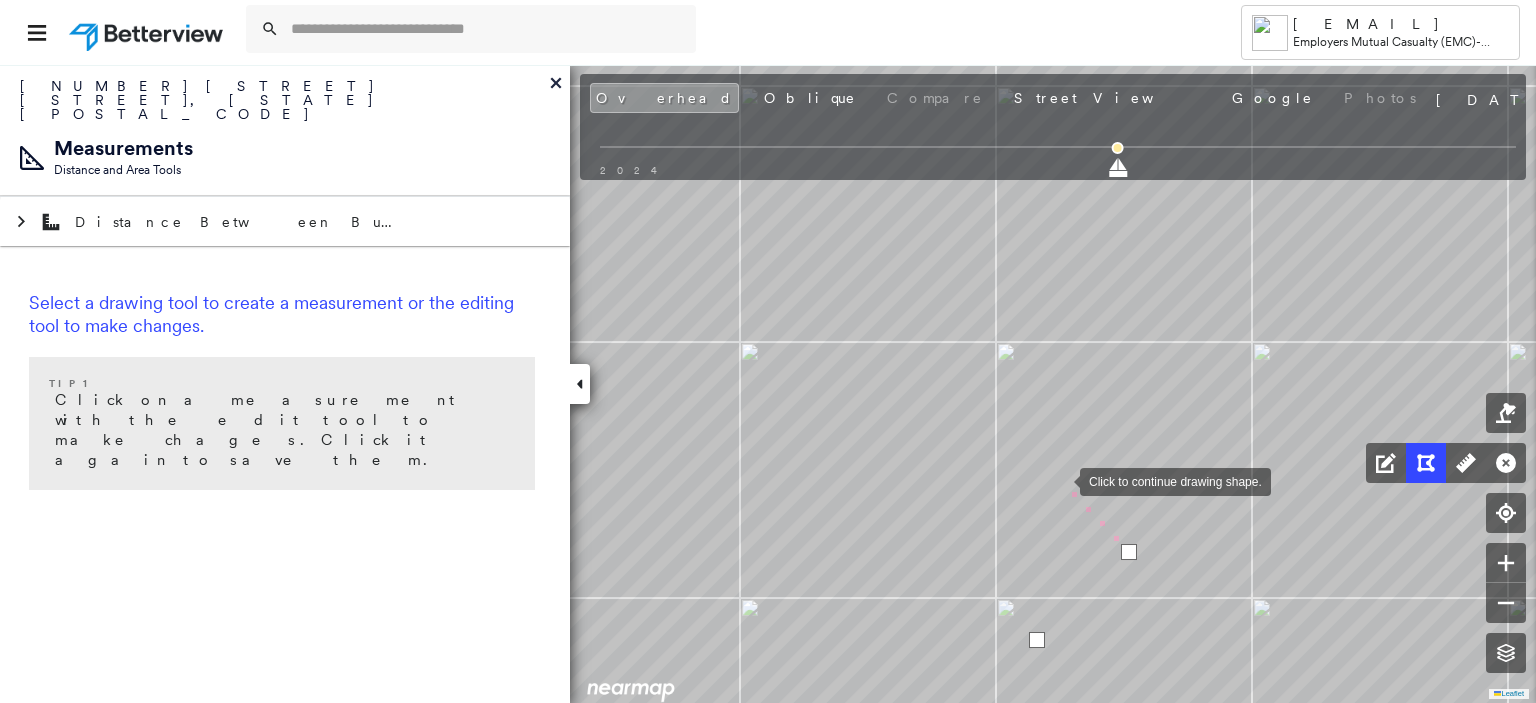 click at bounding box center (1060, 480) 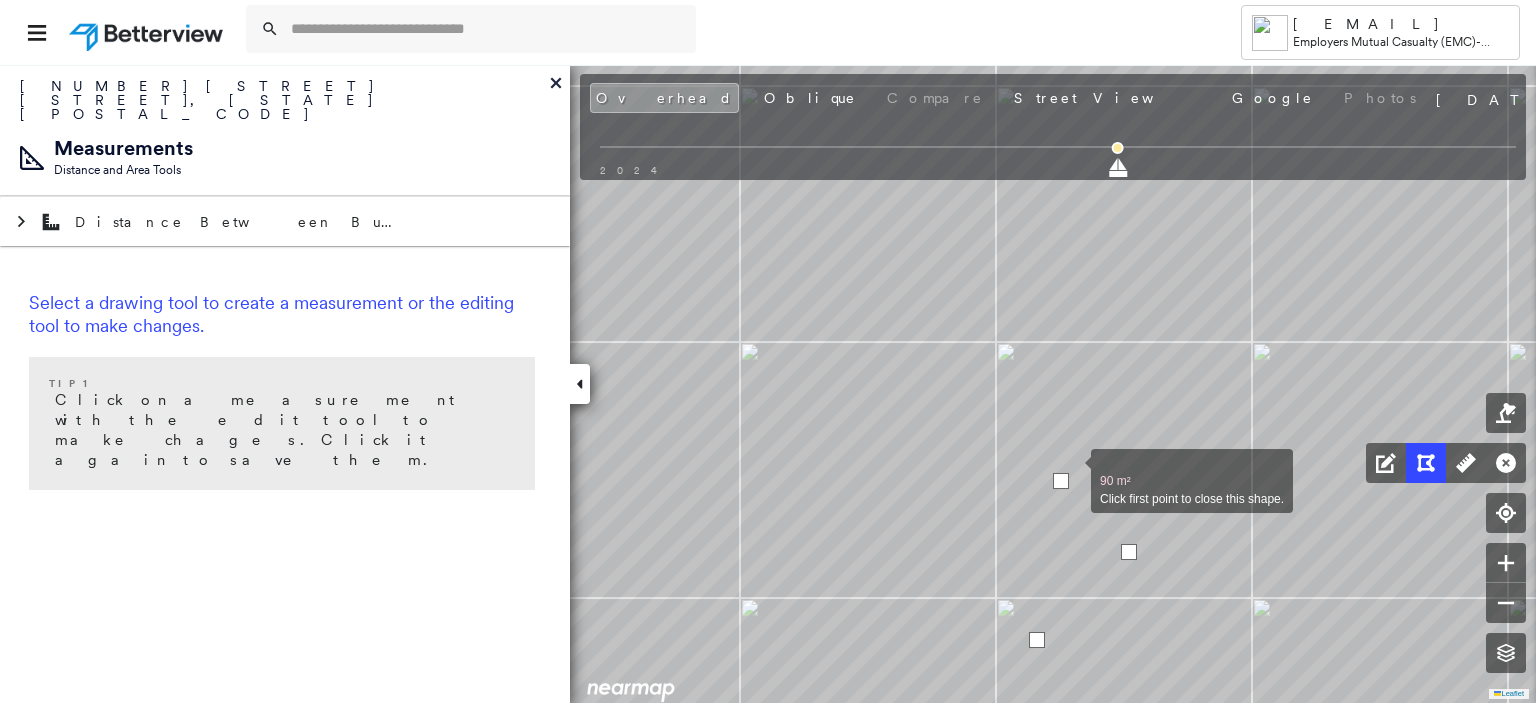 click at bounding box center [1071, 470] 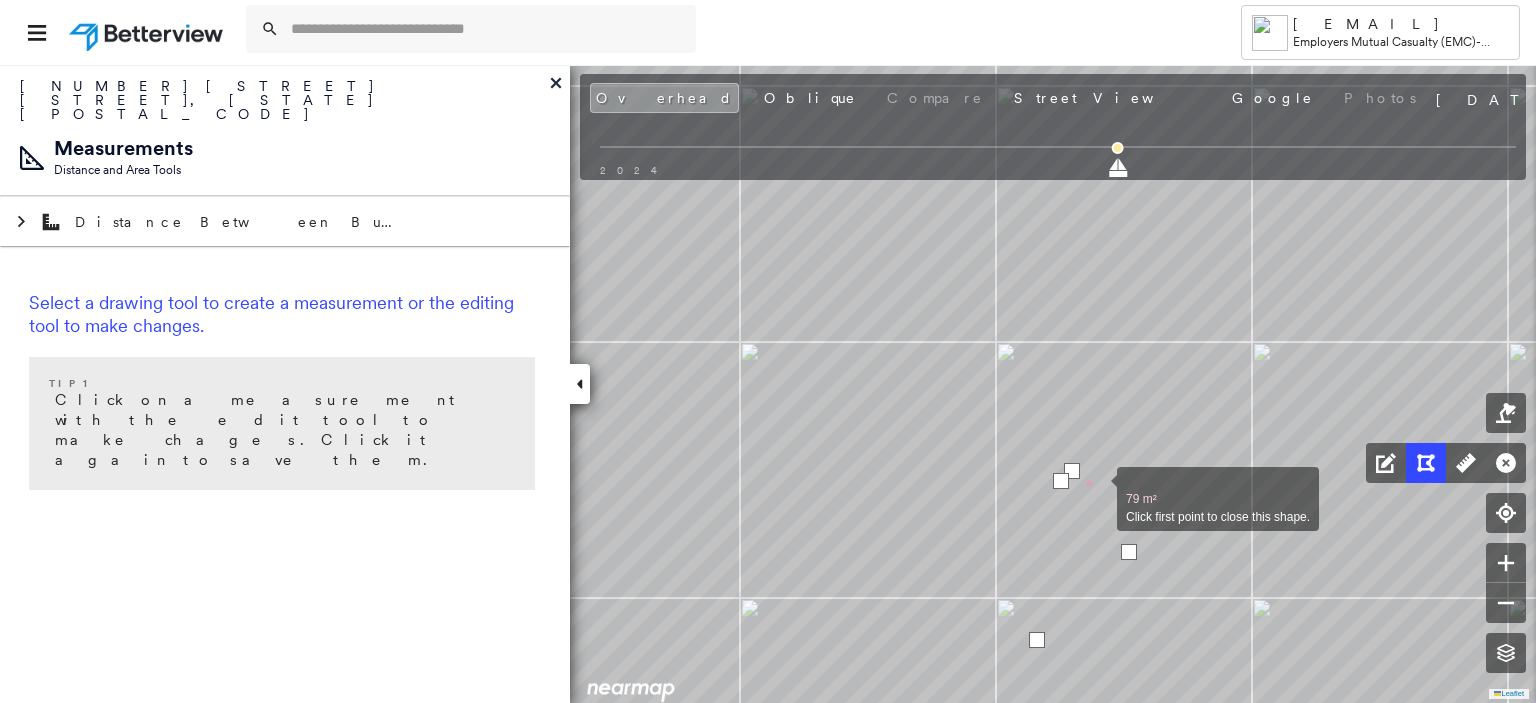 click at bounding box center (1097, 488) 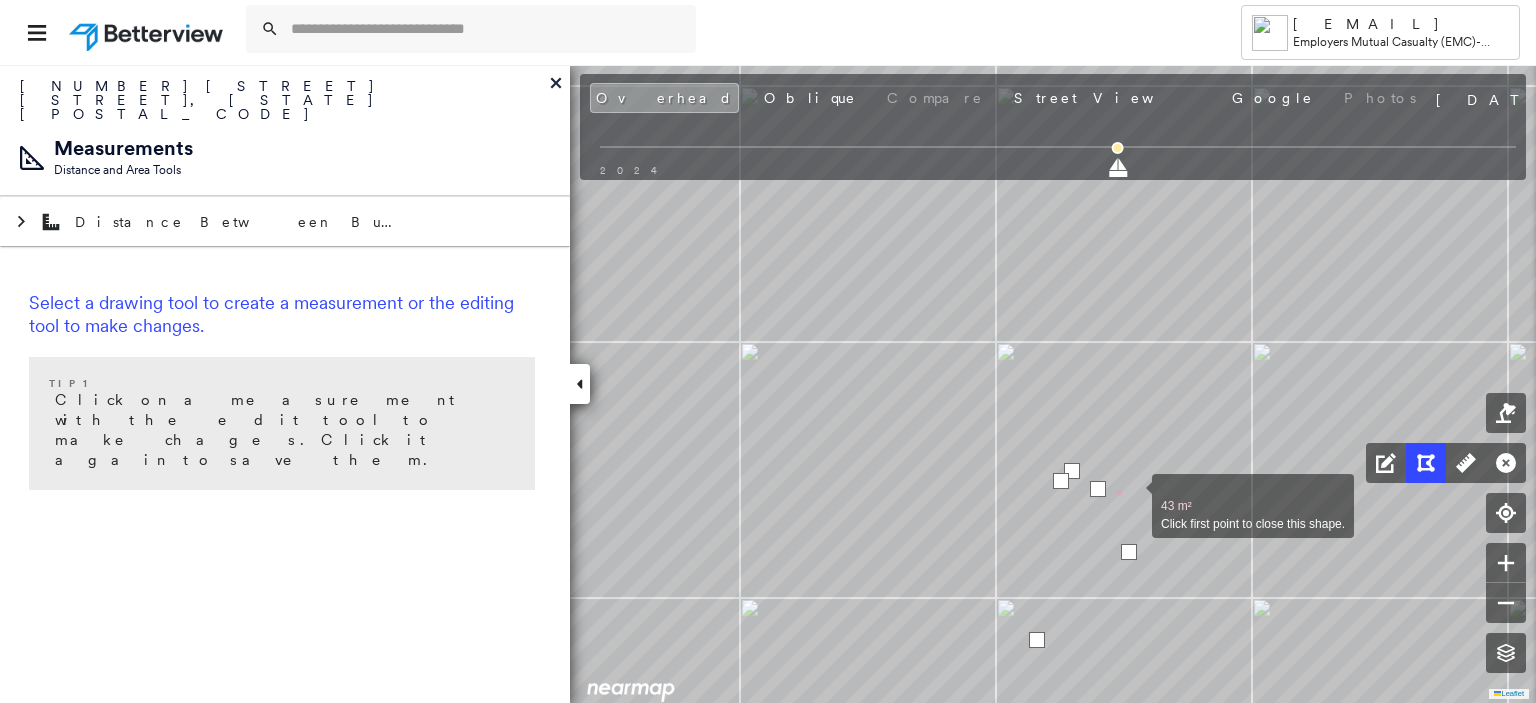 click at bounding box center [1132, 495] 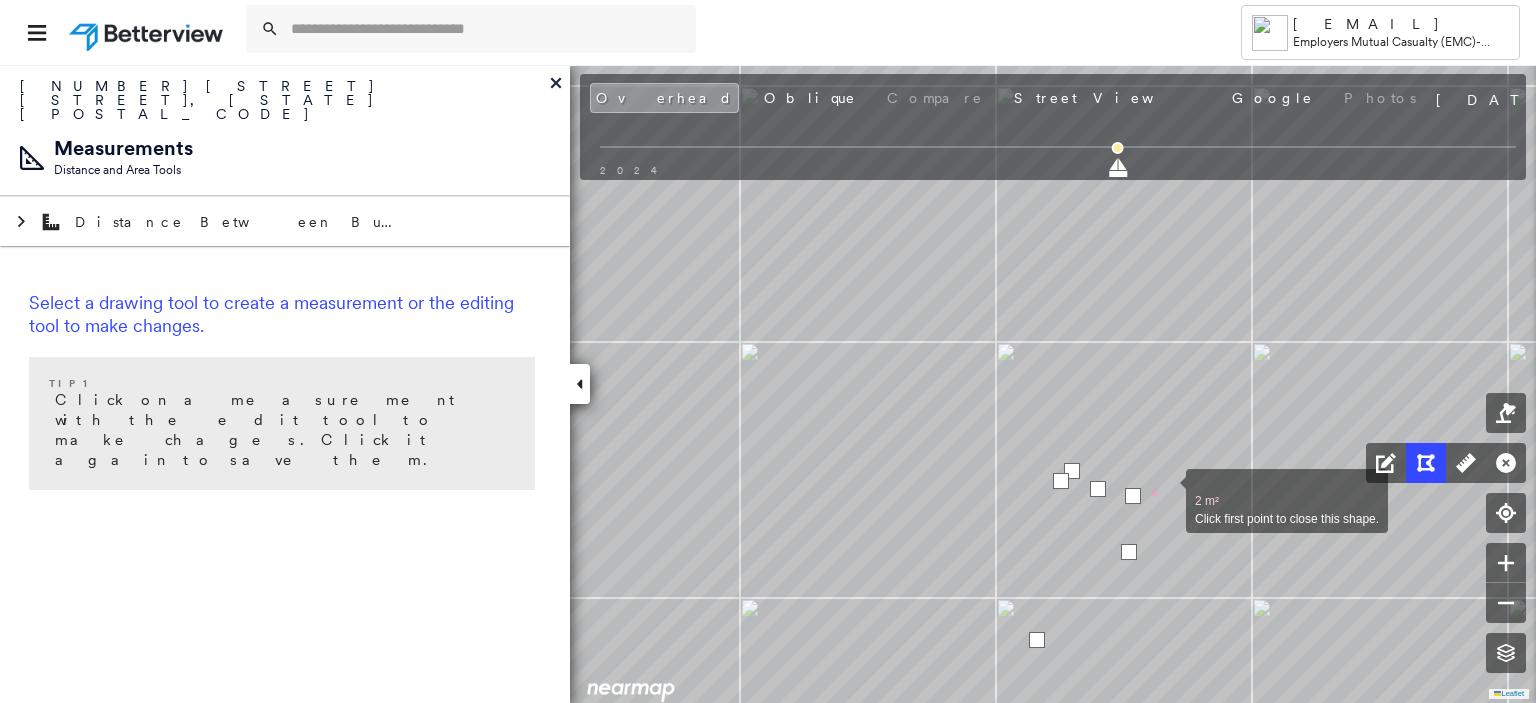 click at bounding box center (1166, 490) 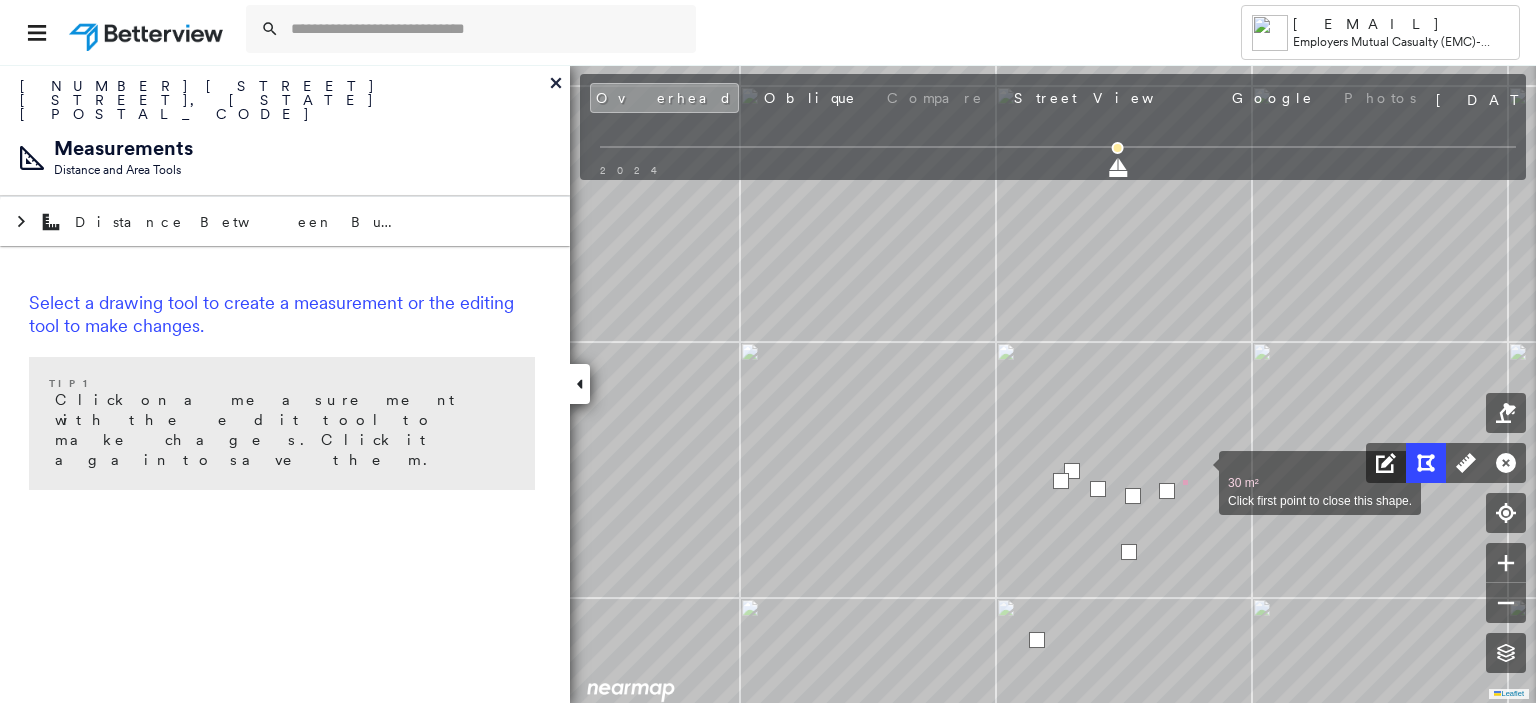 click at bounding box center (1199, 472) 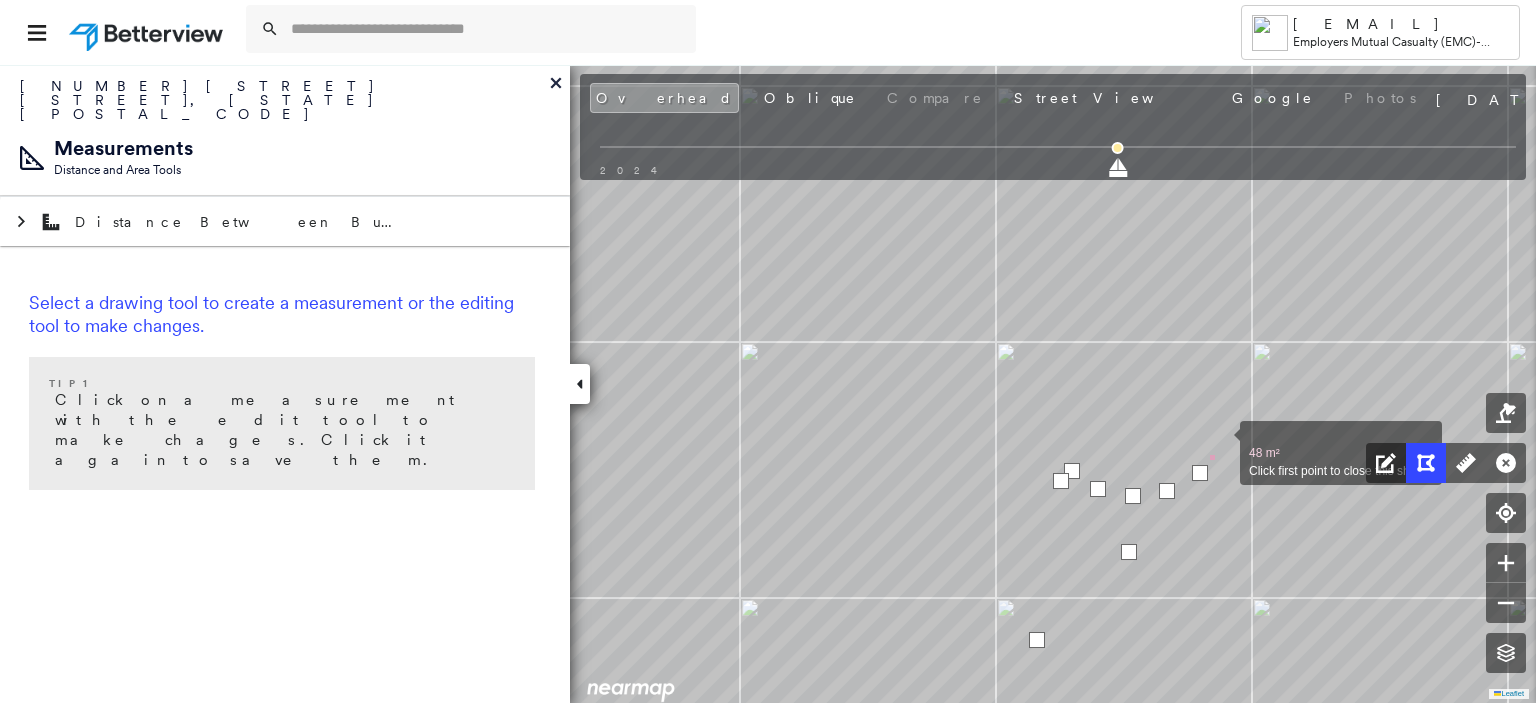 click at bounding box center (1220, 442) 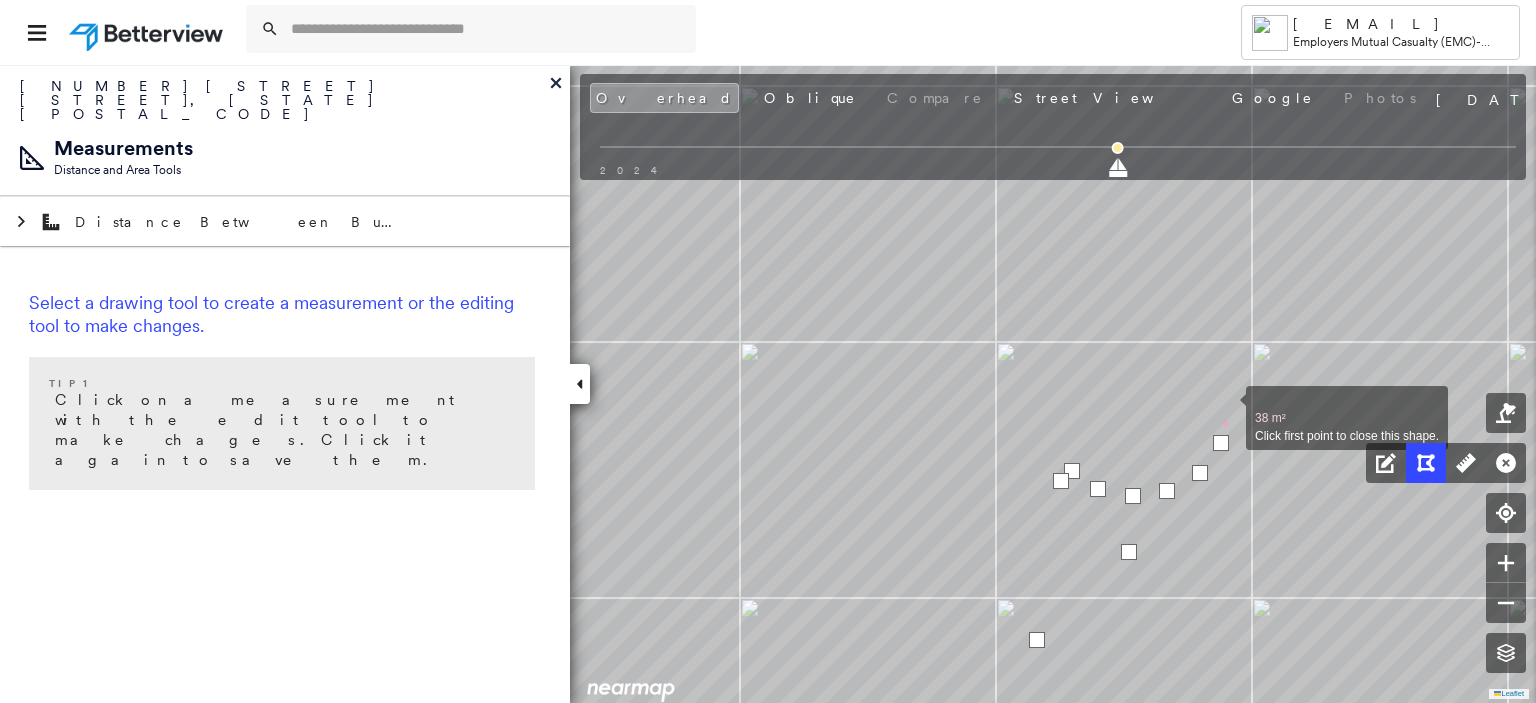 click at bounding box center [1226, 407] 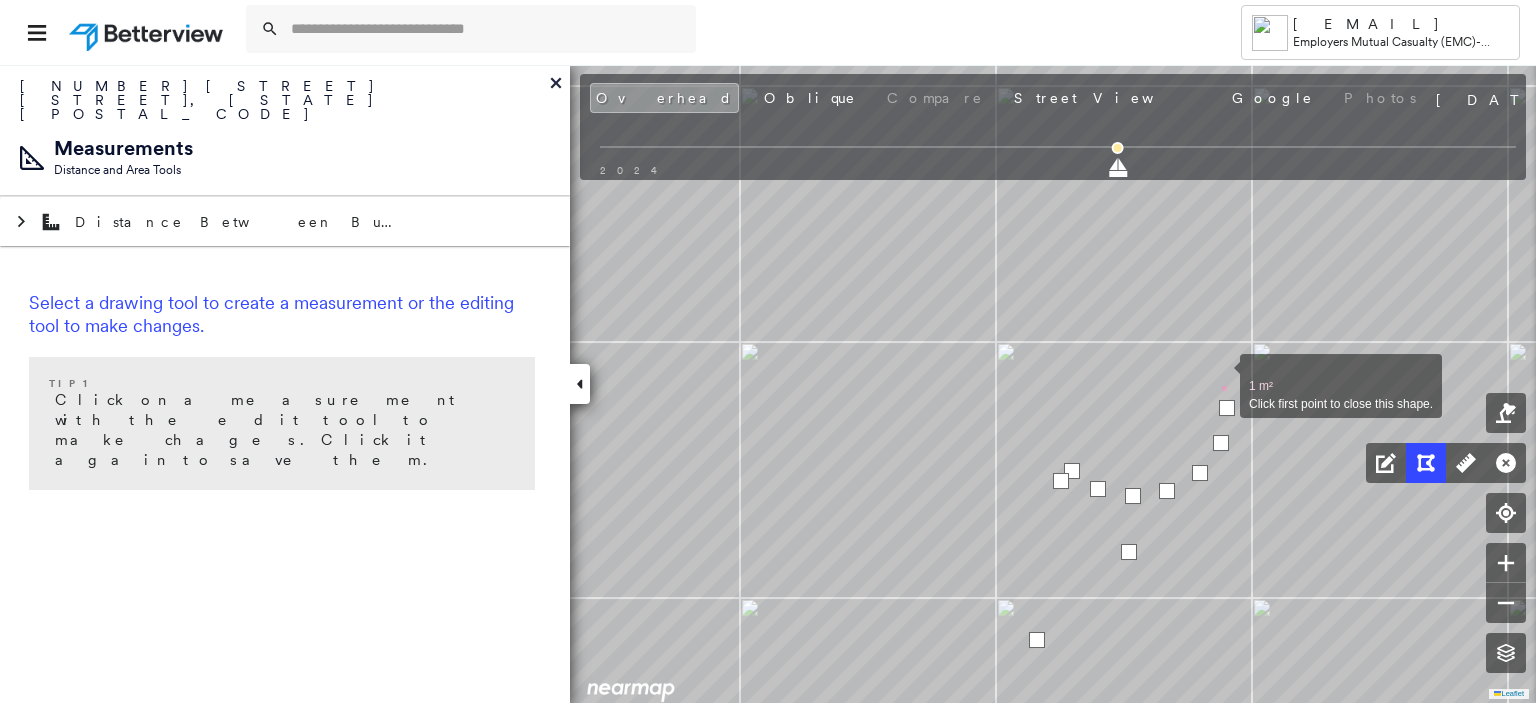 click at bounding box center (1220, 375) 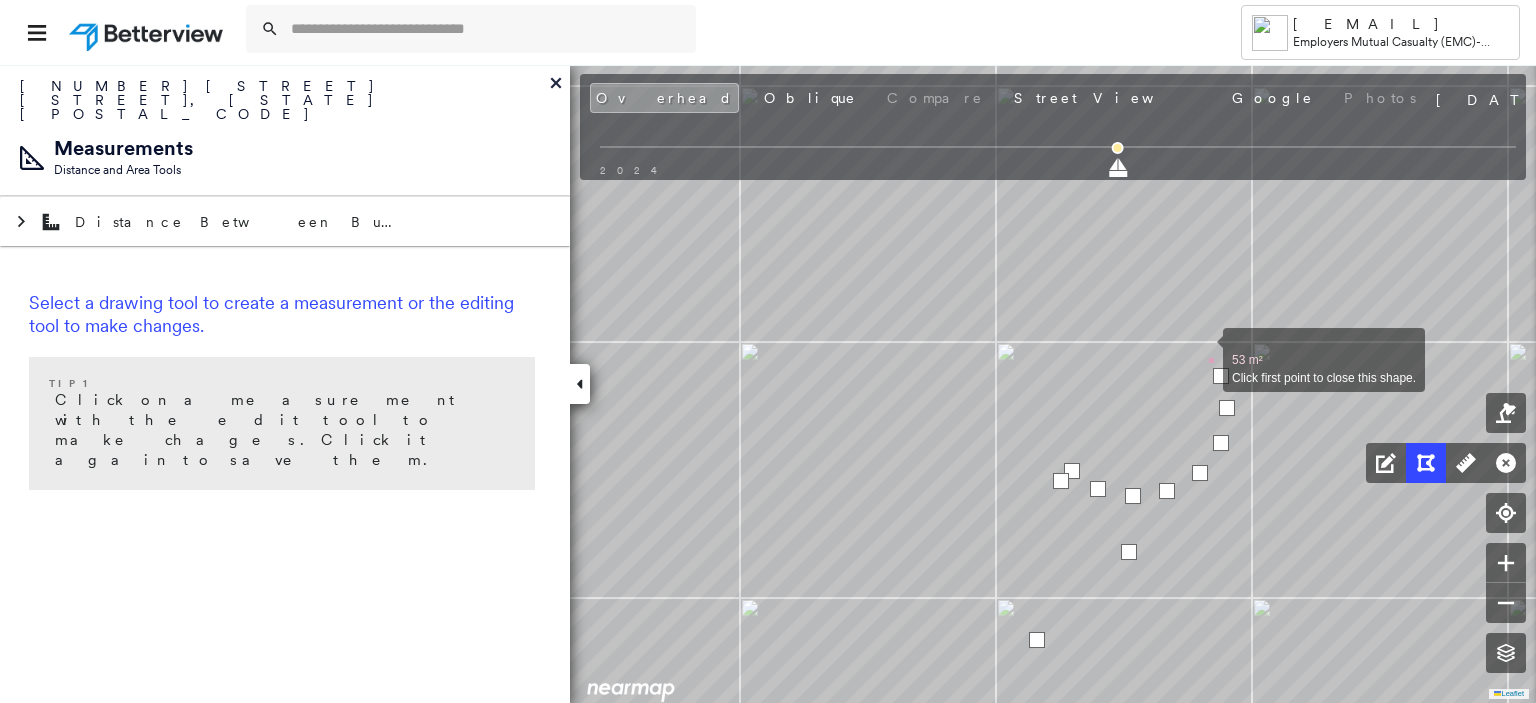 click at bounding box center [1203, 349] 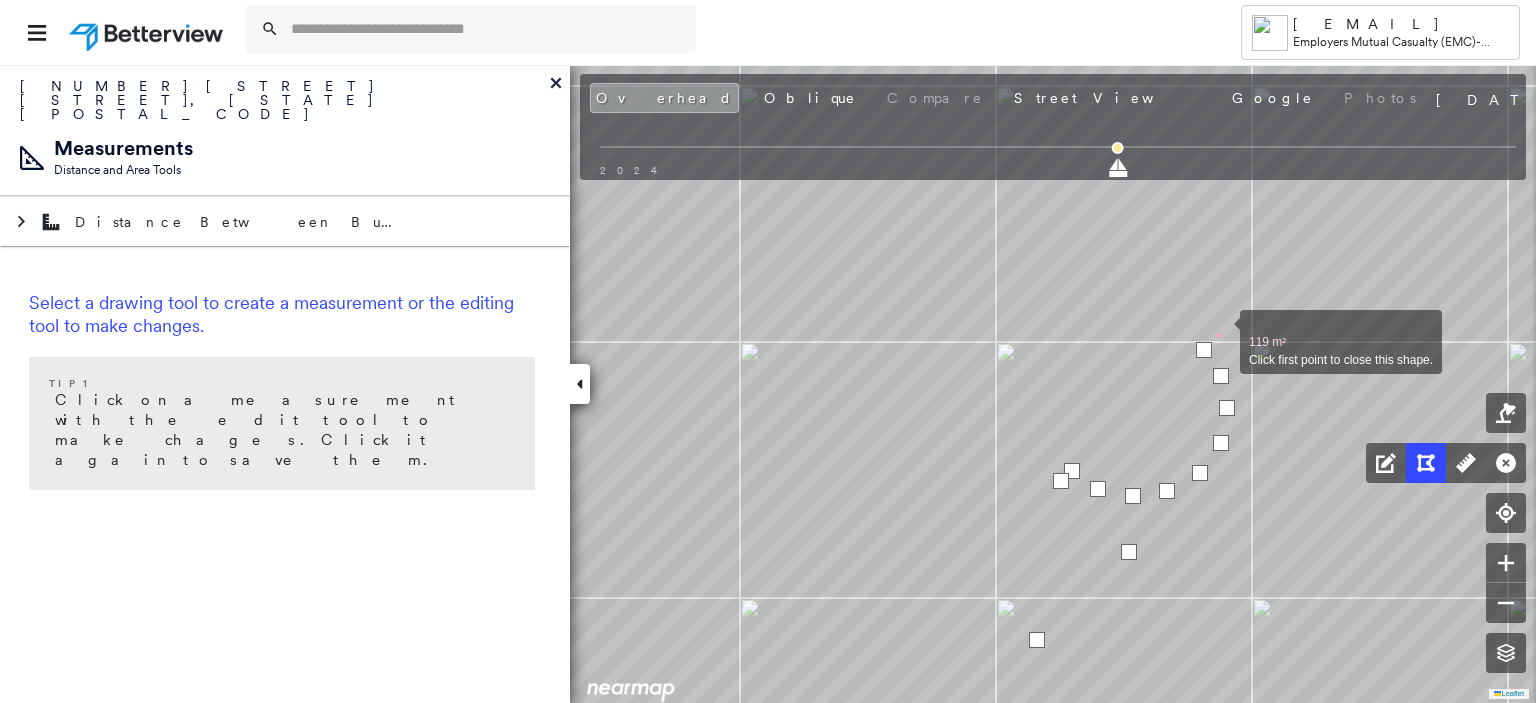 click at bounding box center (1220, 331) 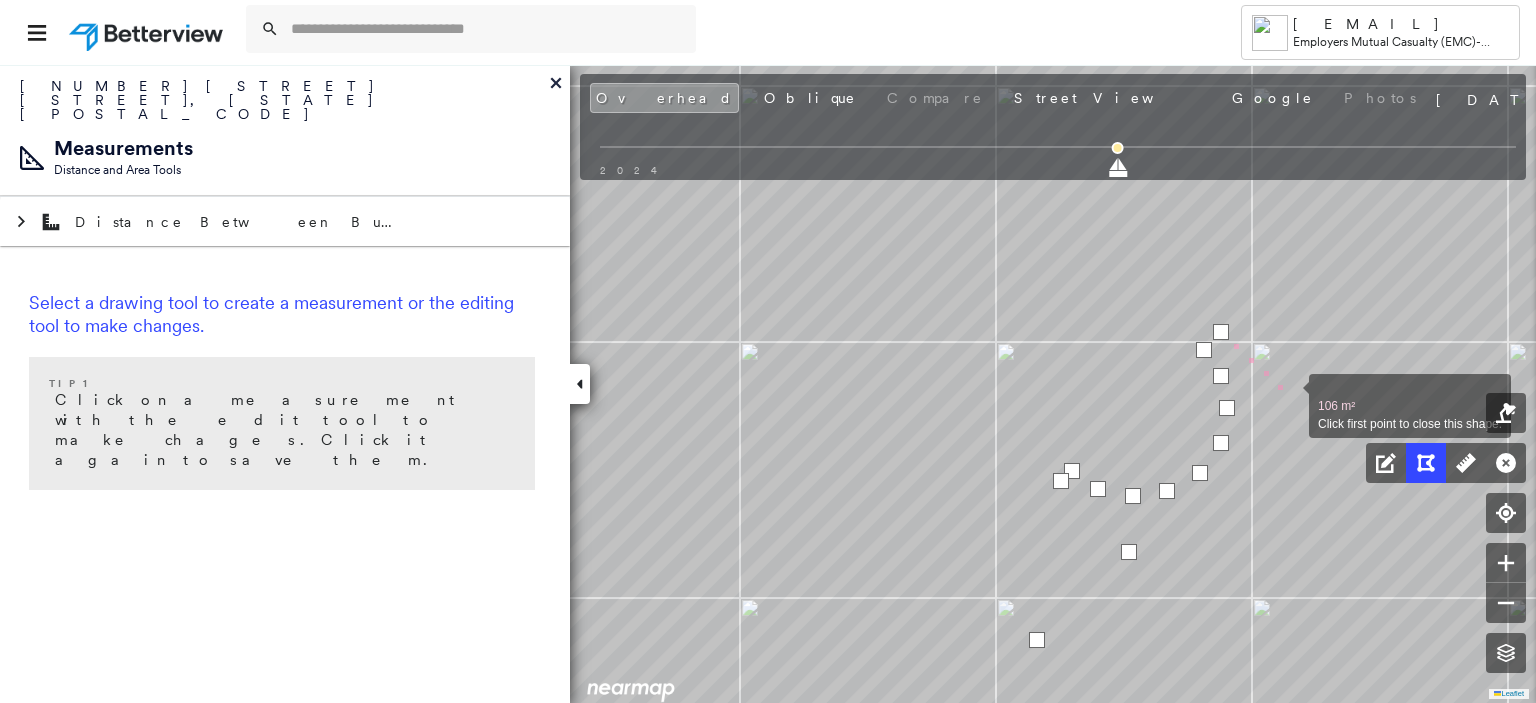 click at bounding box center (1289, 395) 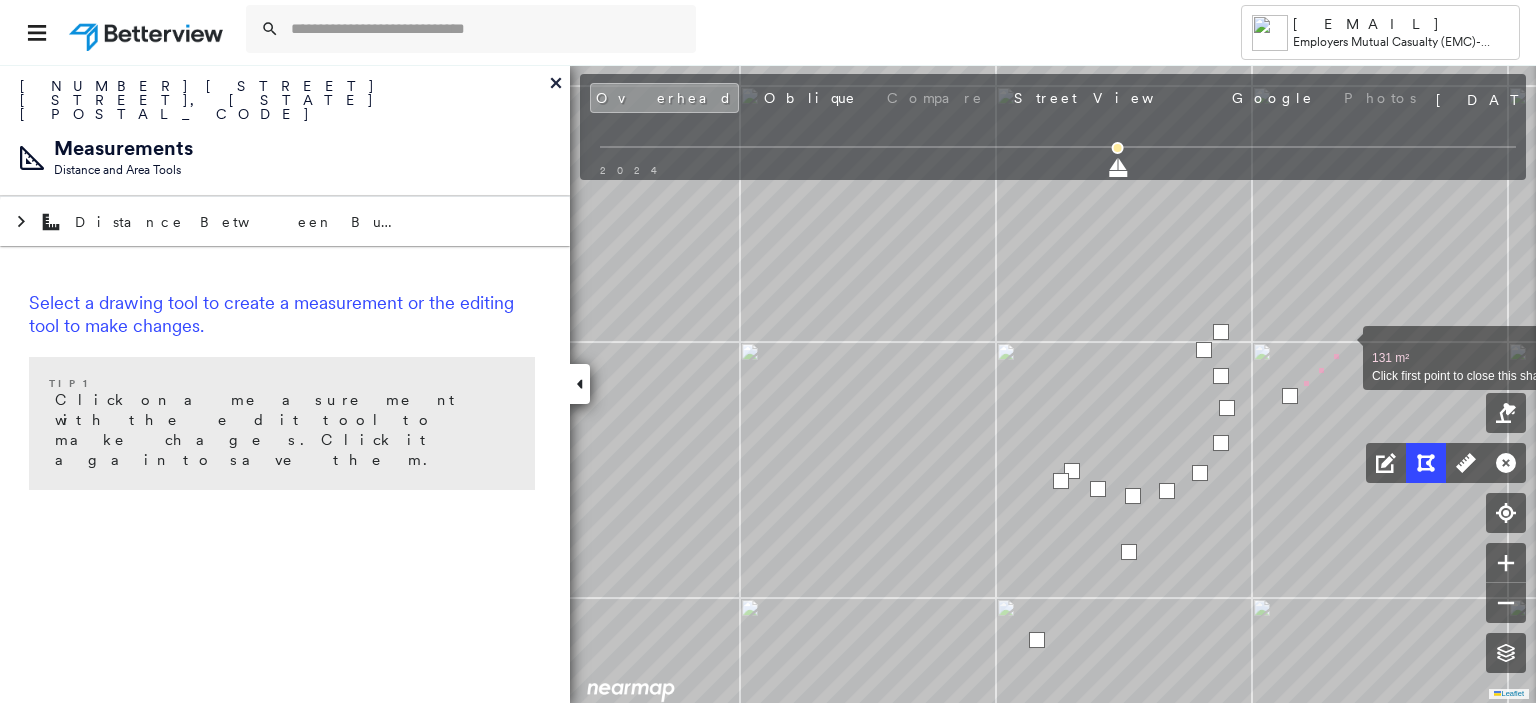 click at bounding box center (1343, 347) 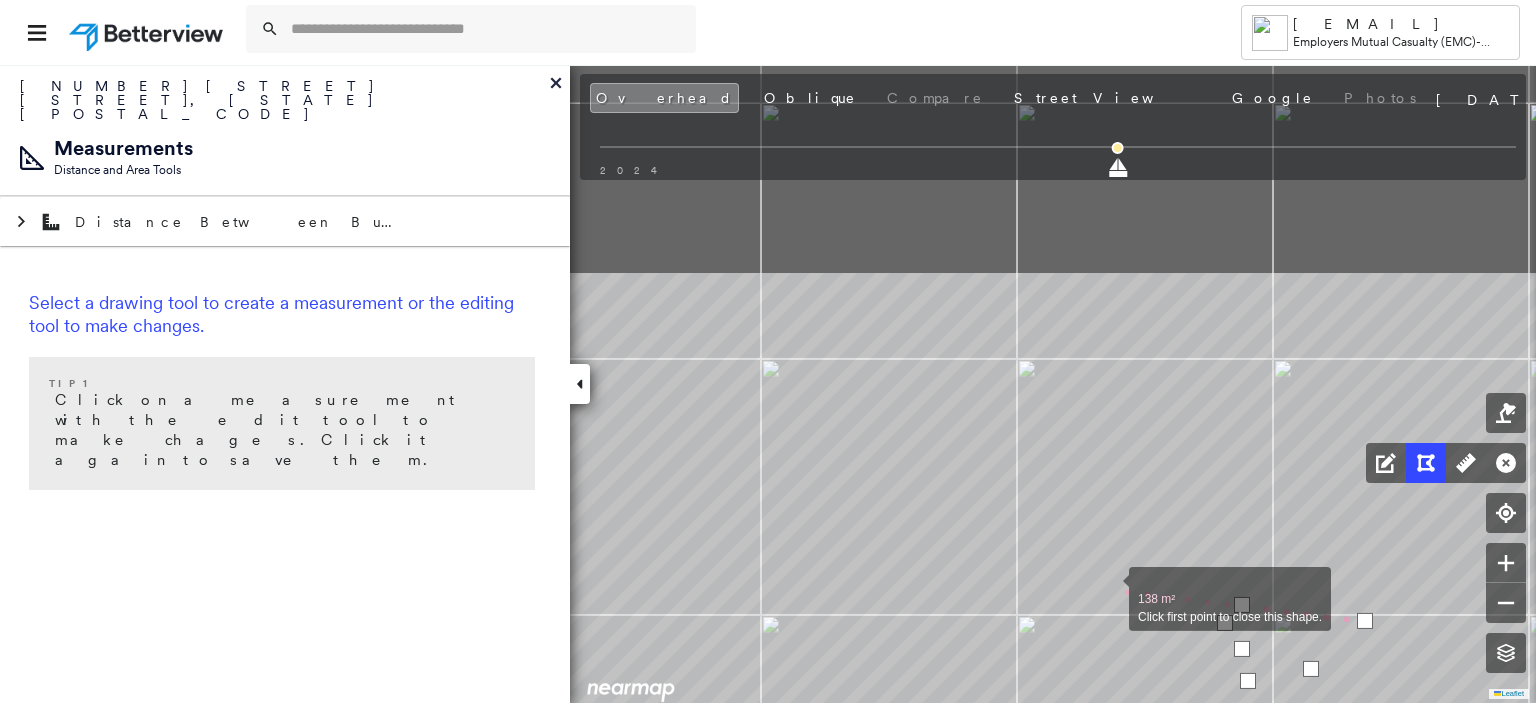 drag, startPoint x: 1088, startPoint y: 314, endPoint x: 1130, endPoint y: 573, distance: 262.3833 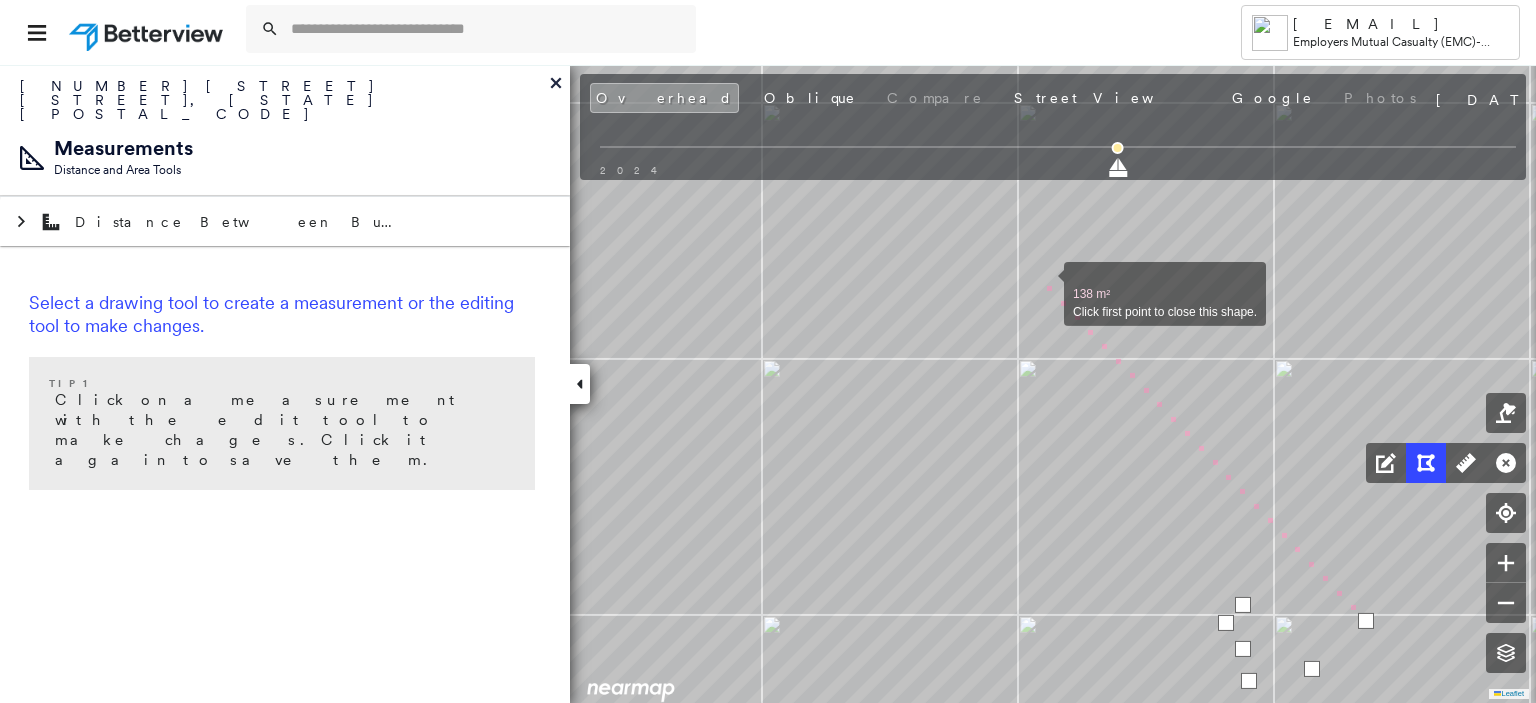 click at bounding box center [1044, 283] 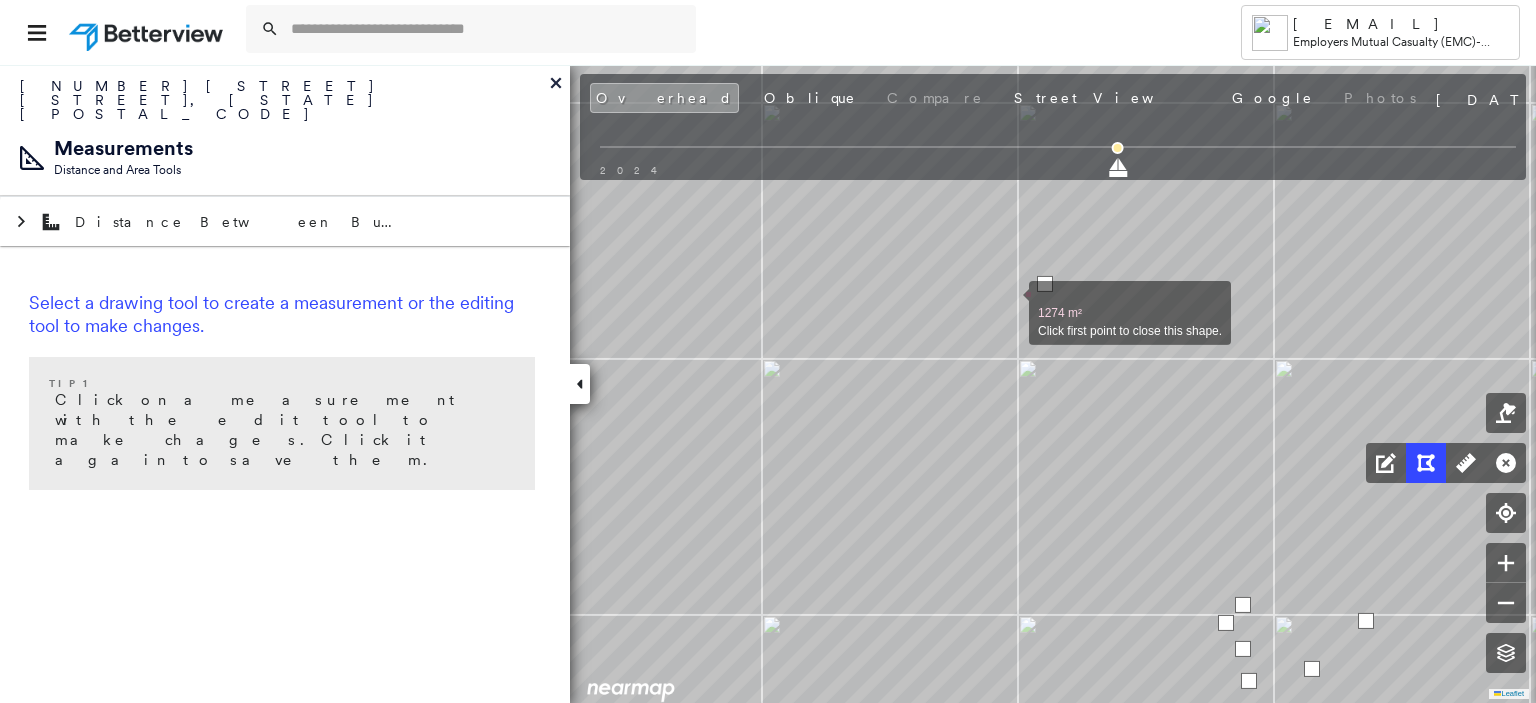 click at bounding box center [1009, 302] 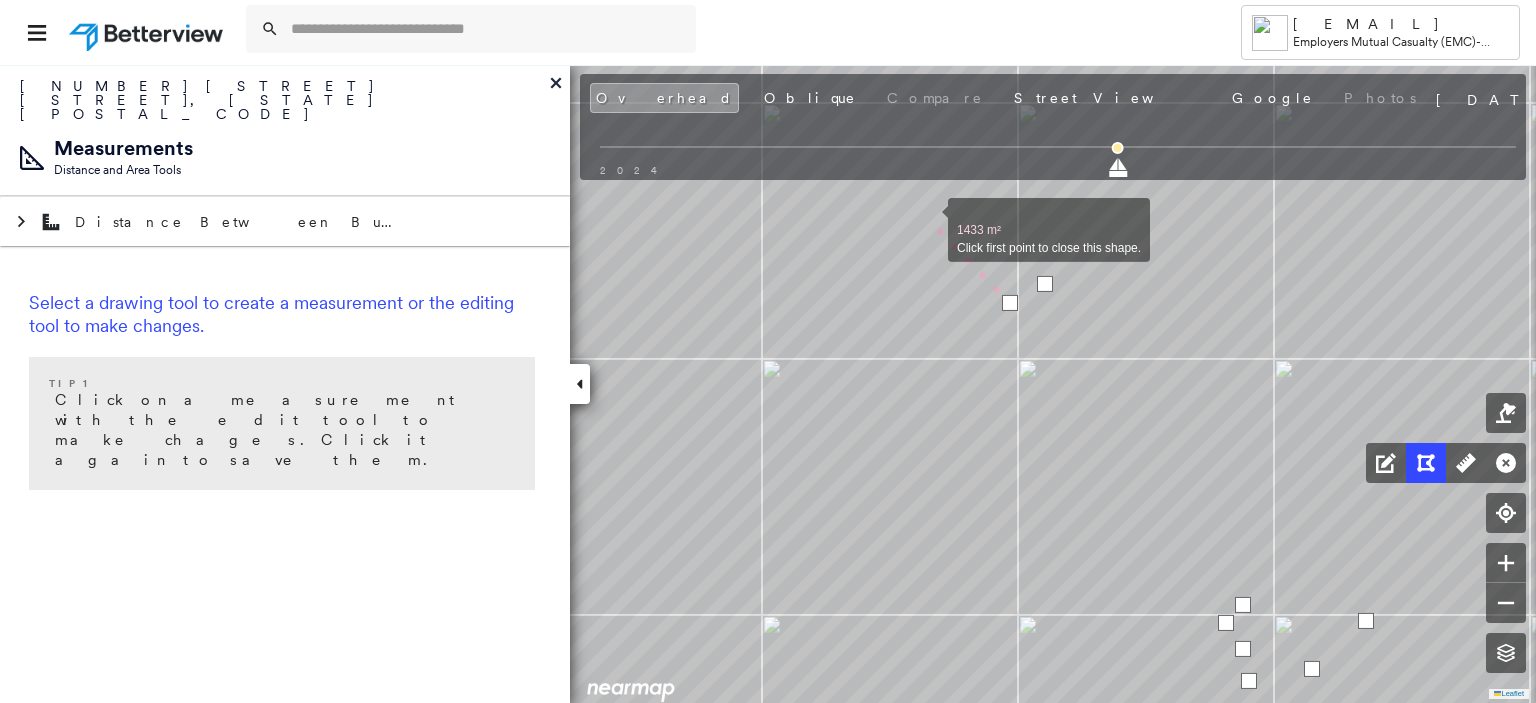 click at bounding box center (928, 219) 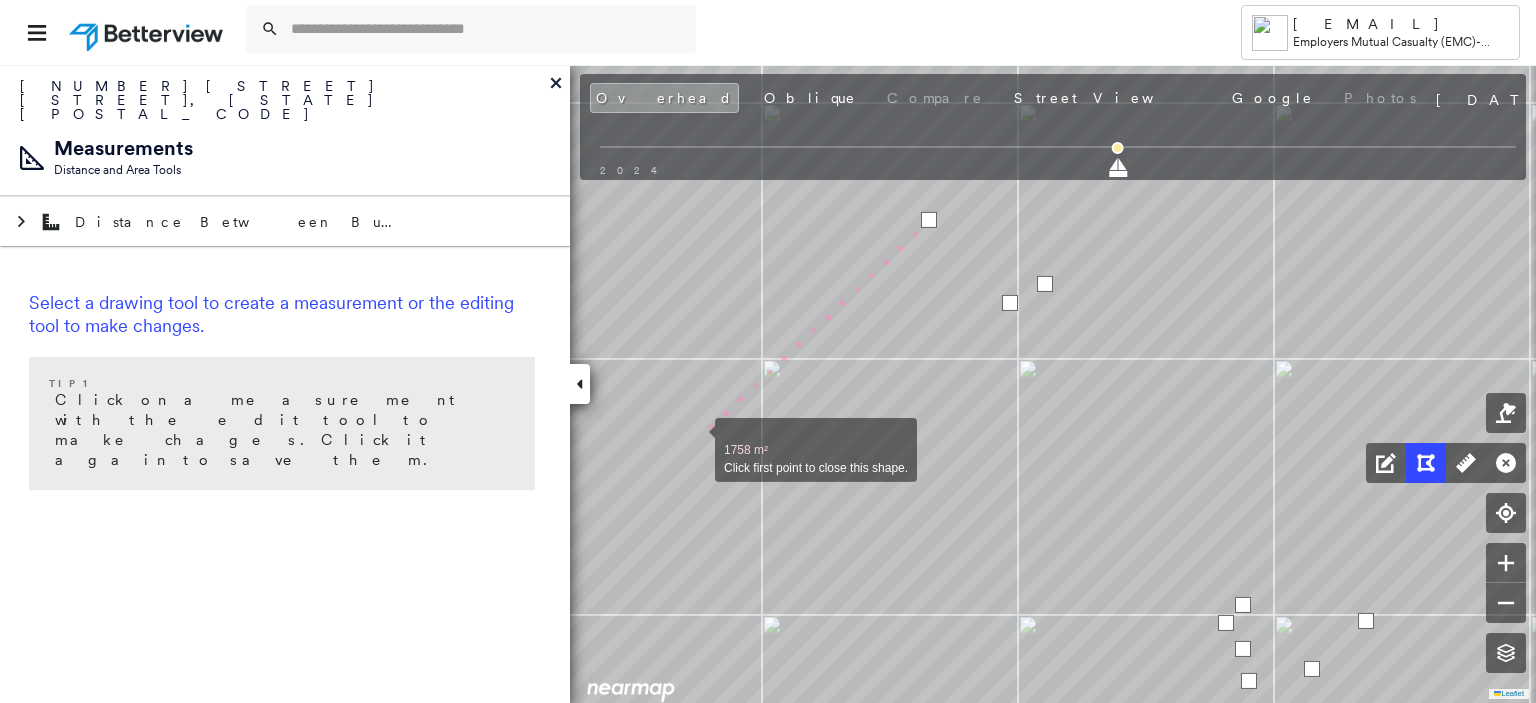 click at bounding box center (695, 439) 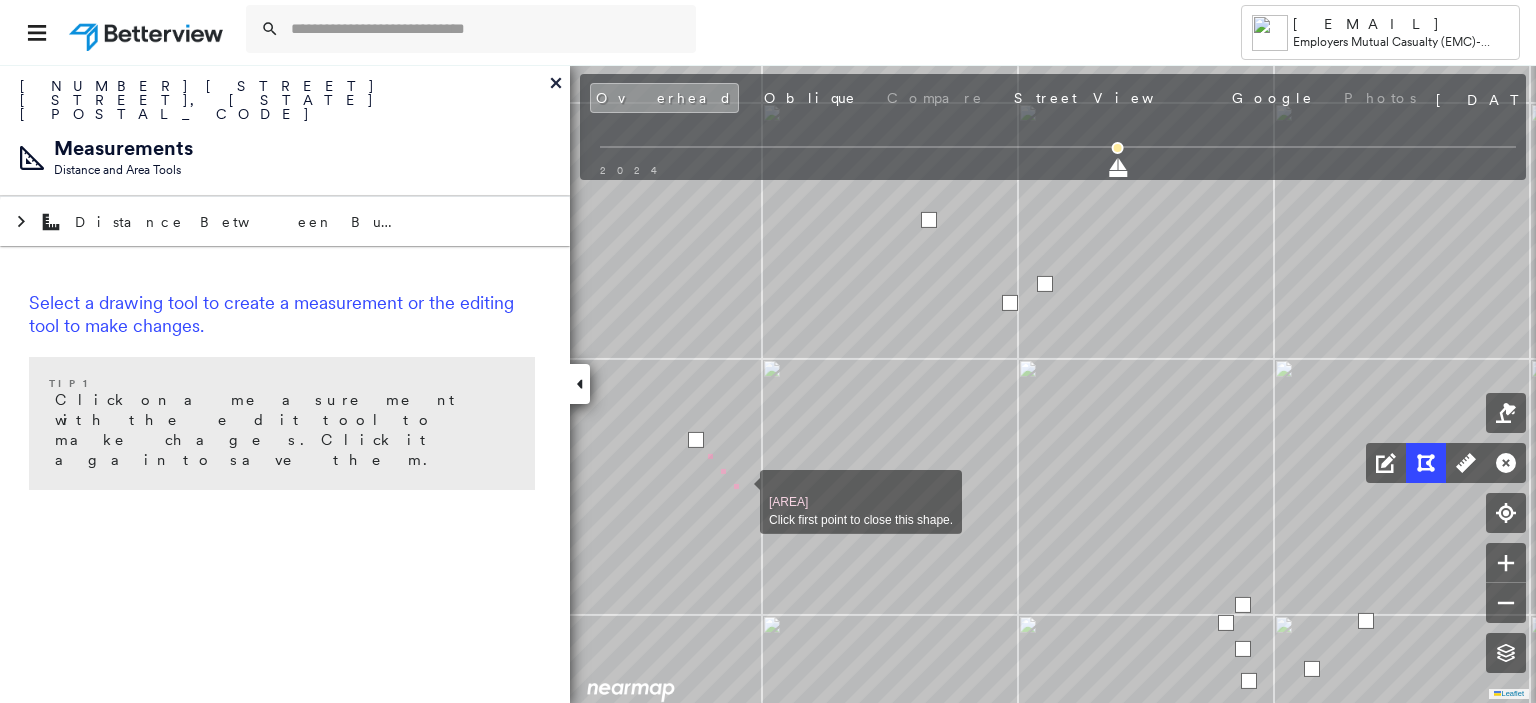 click at bounding box center [740, 491] 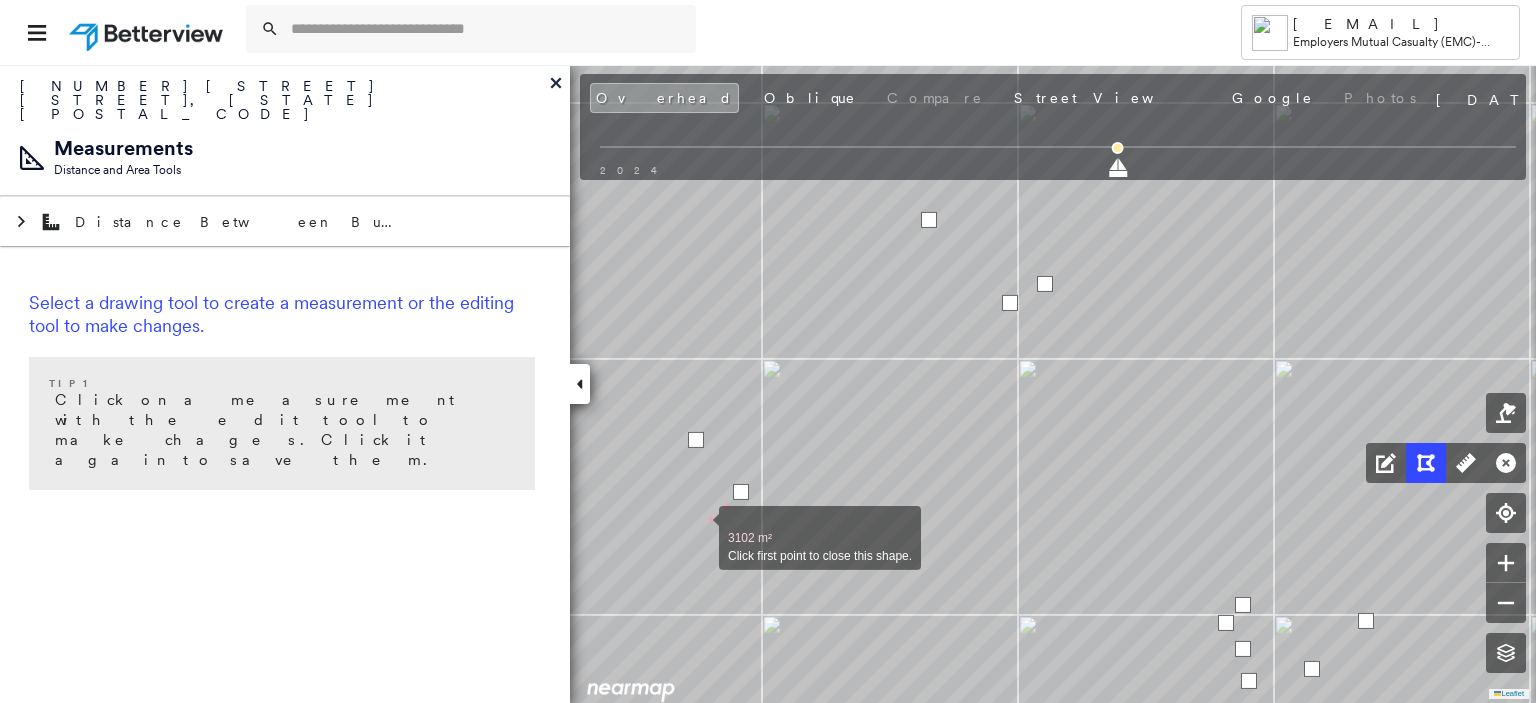 click at bounding box center [699, 527] 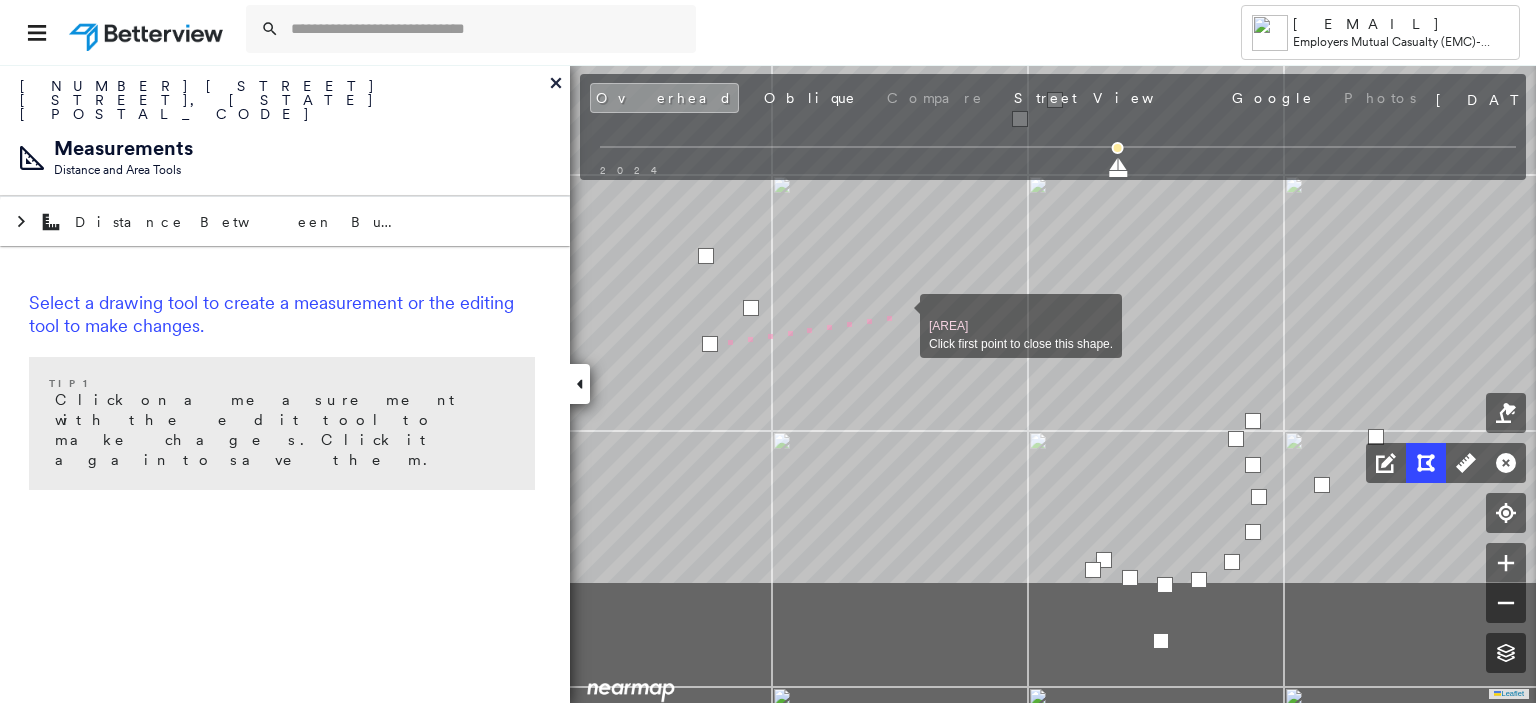 drag, startPoint x: 890, startPoint y: 501, endPoint x: 901, endPoint y: 317, distance: 184.3285 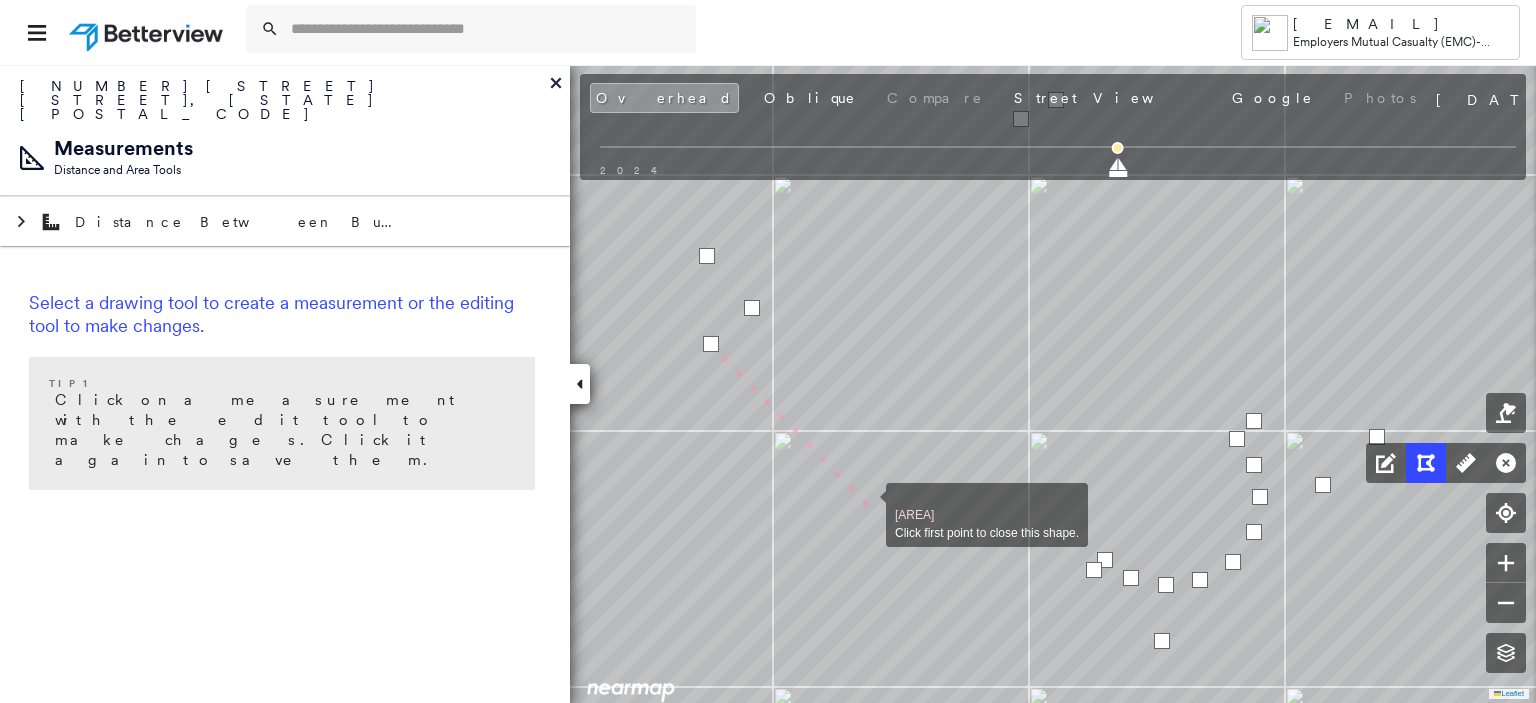 click at bounding box center (866, 504) 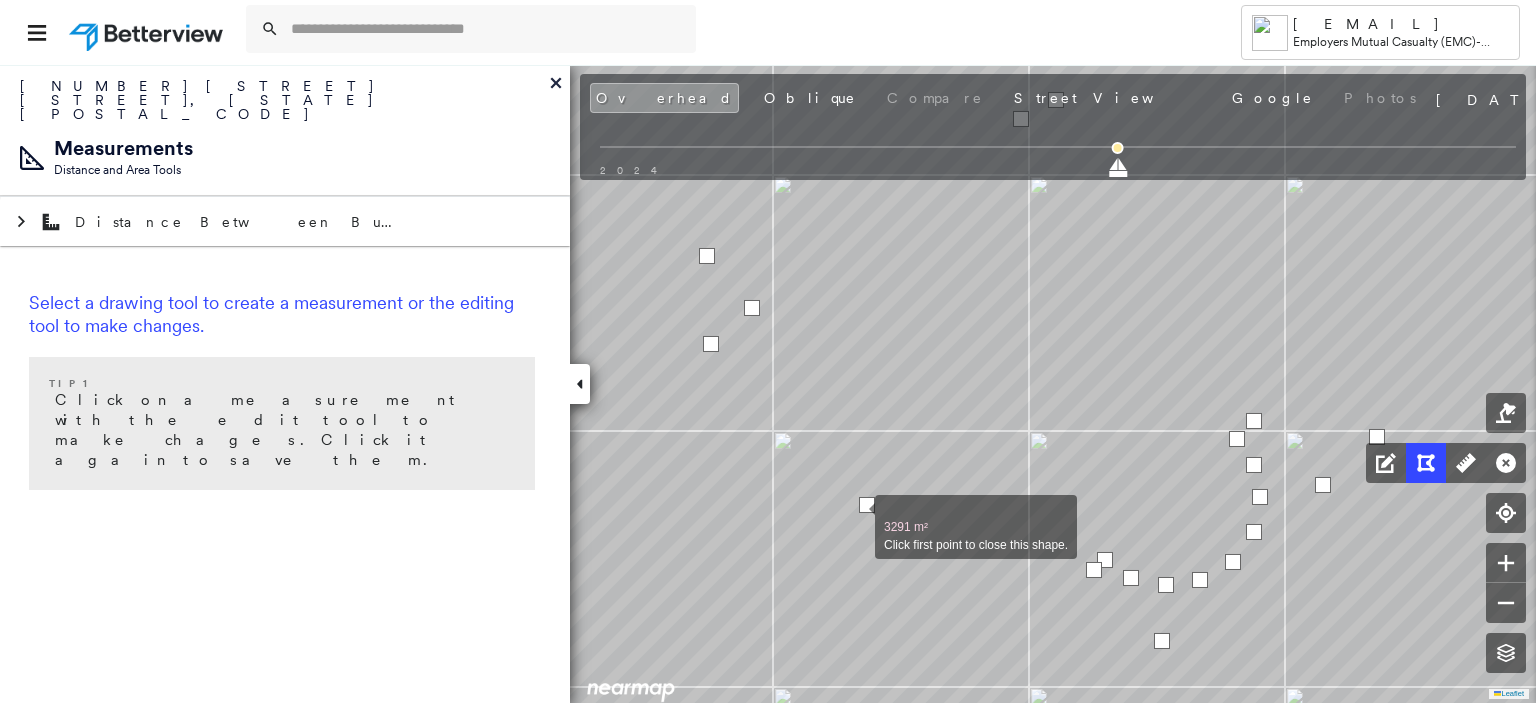 click at bounding box center [855, 516] 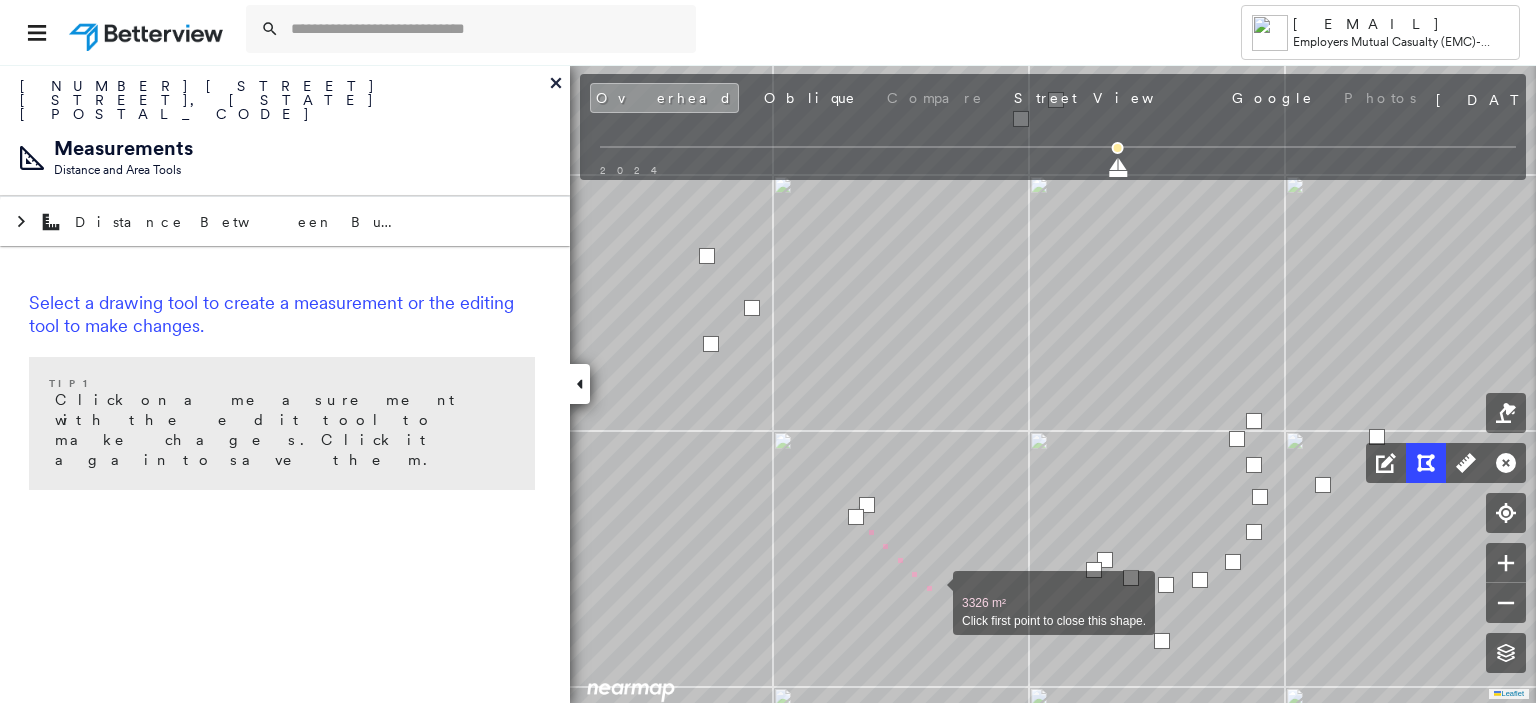 click at bounding box center [933, 592] 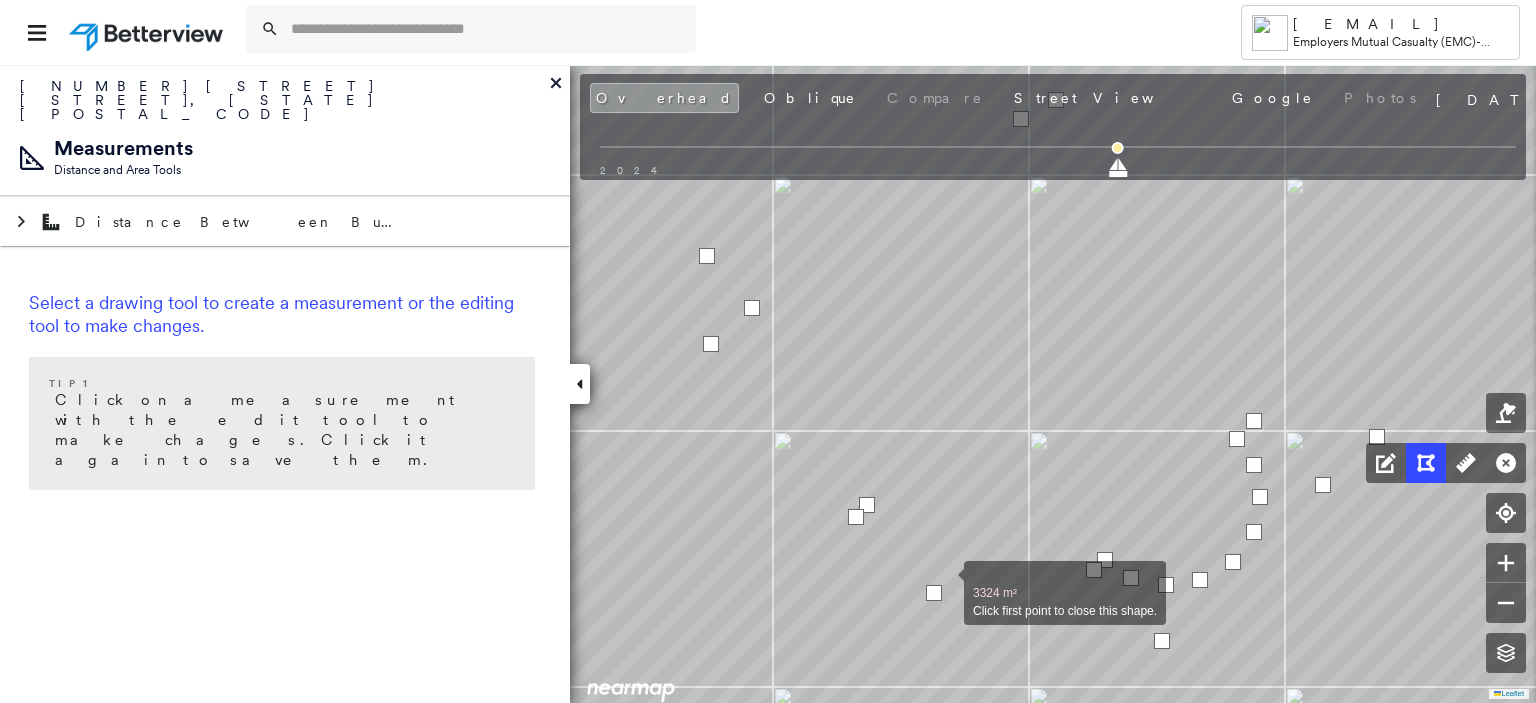 click at bounding box center (944, 582) 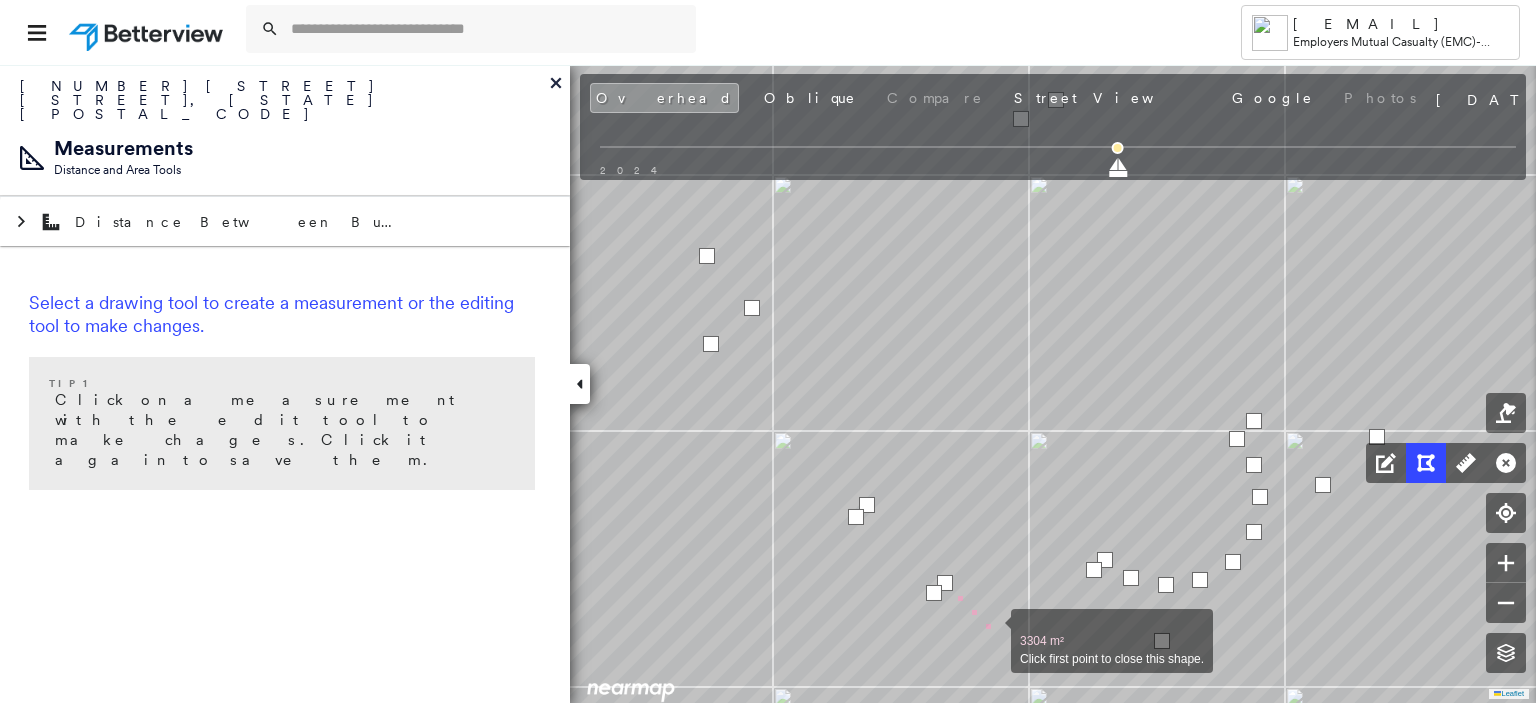 click at bounding box center (991, 630) 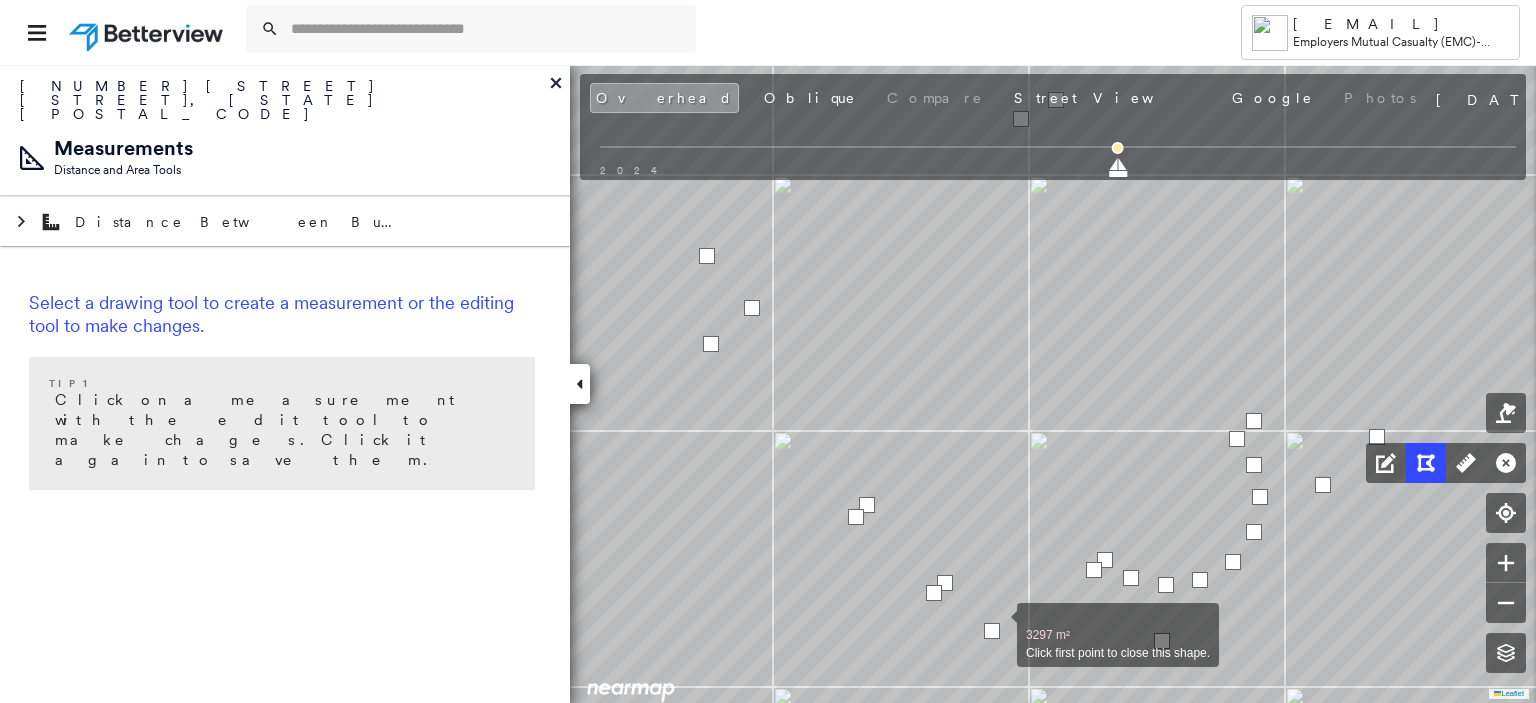 click at bounding box center (992, 631) 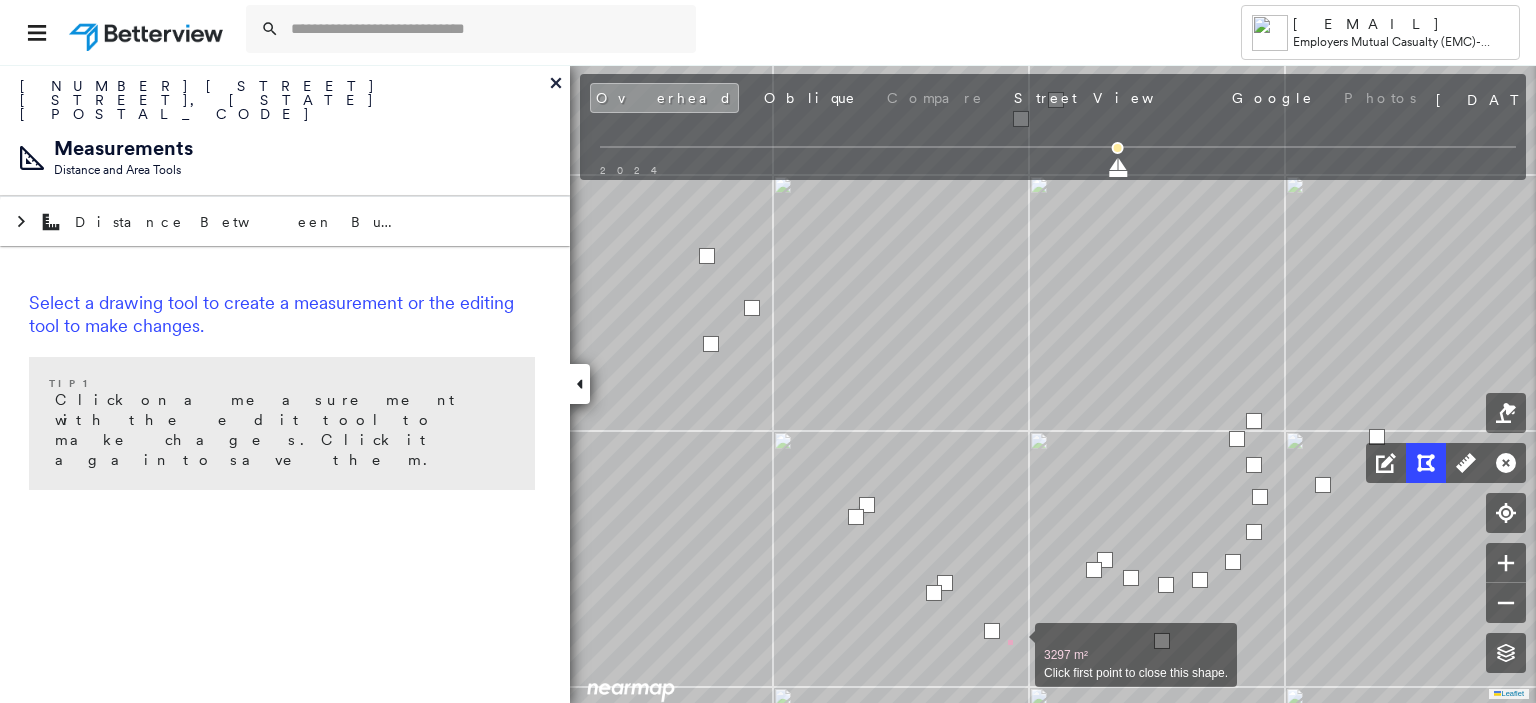 click at bounding box center (1015, 644) 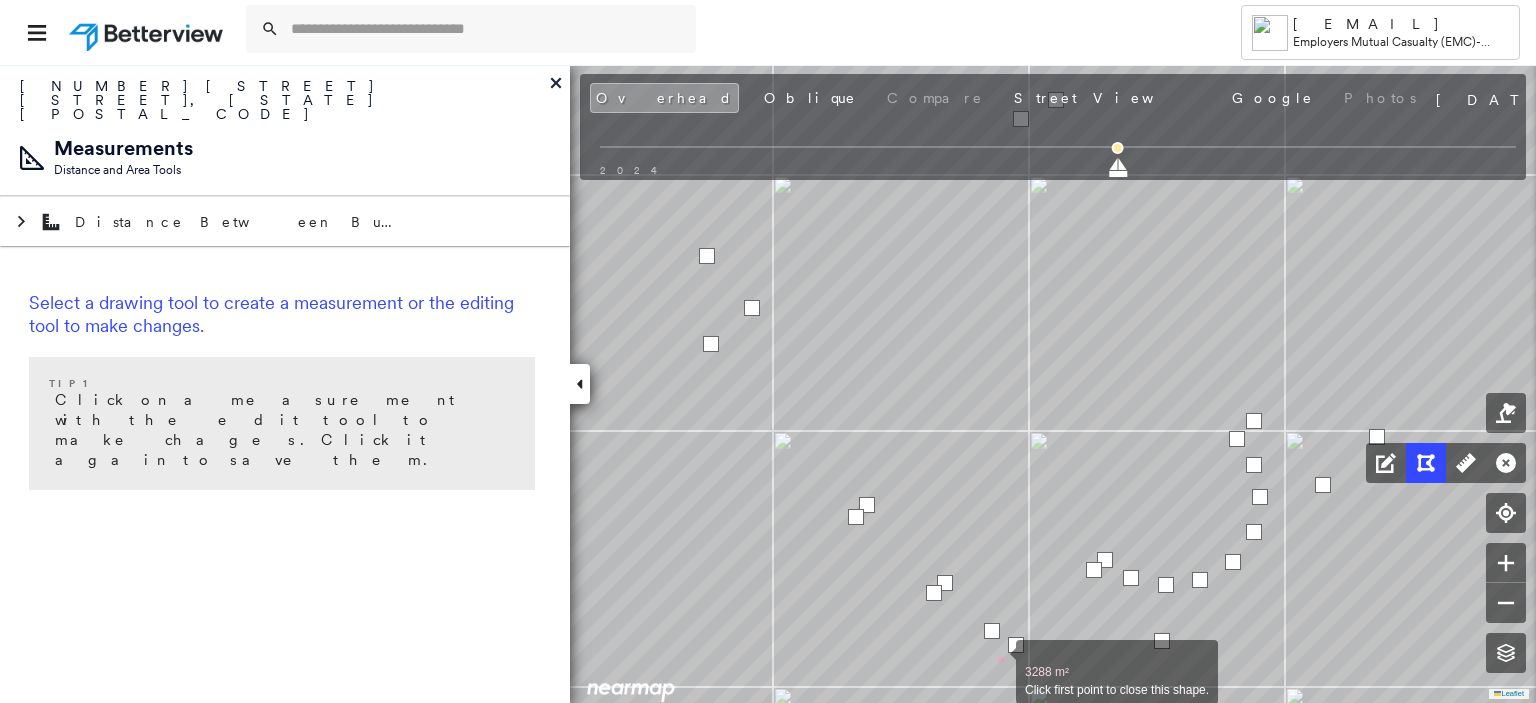 click at bounding box center (996, 661) 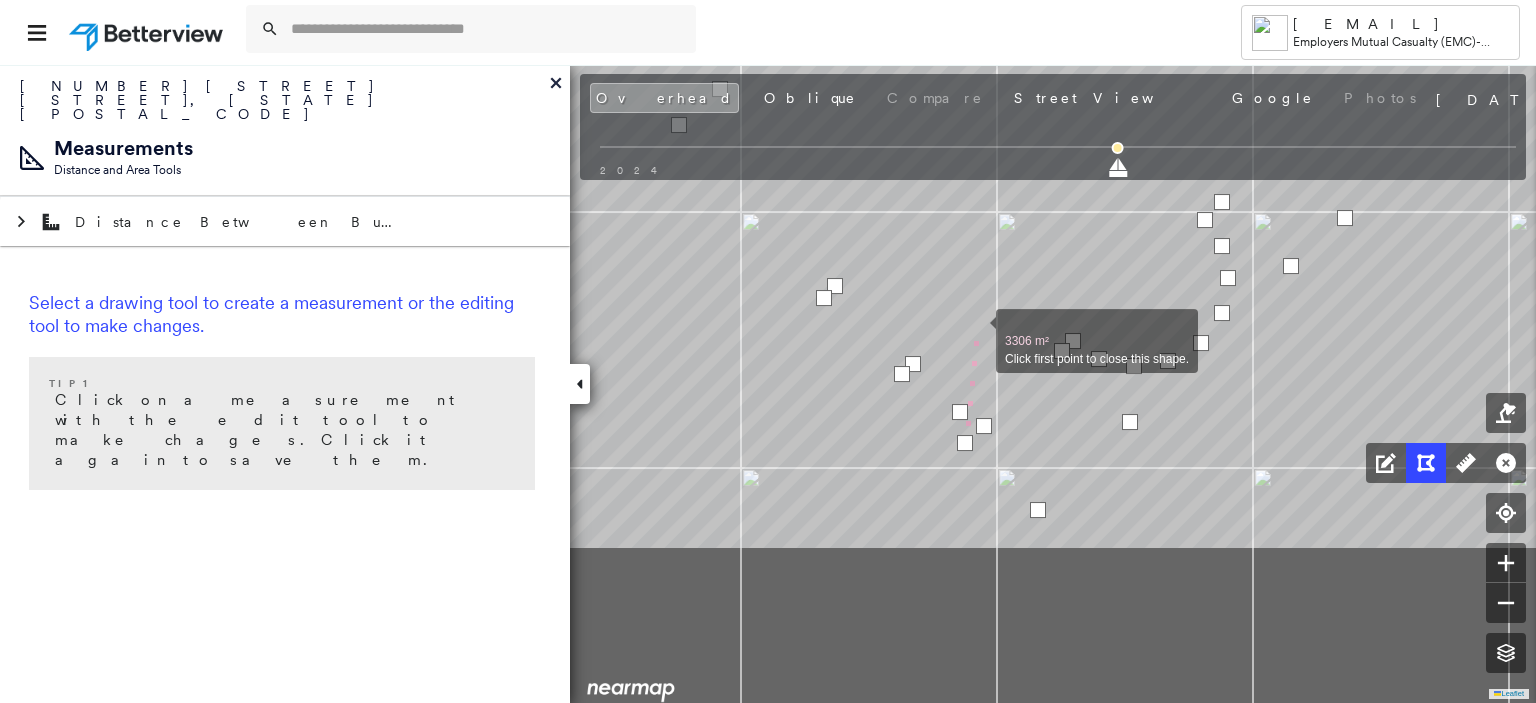 drag, startPoint x: 1008, startPoint y: 550, endPoint x: 976, endPoint y: 331, distance: 221.32555 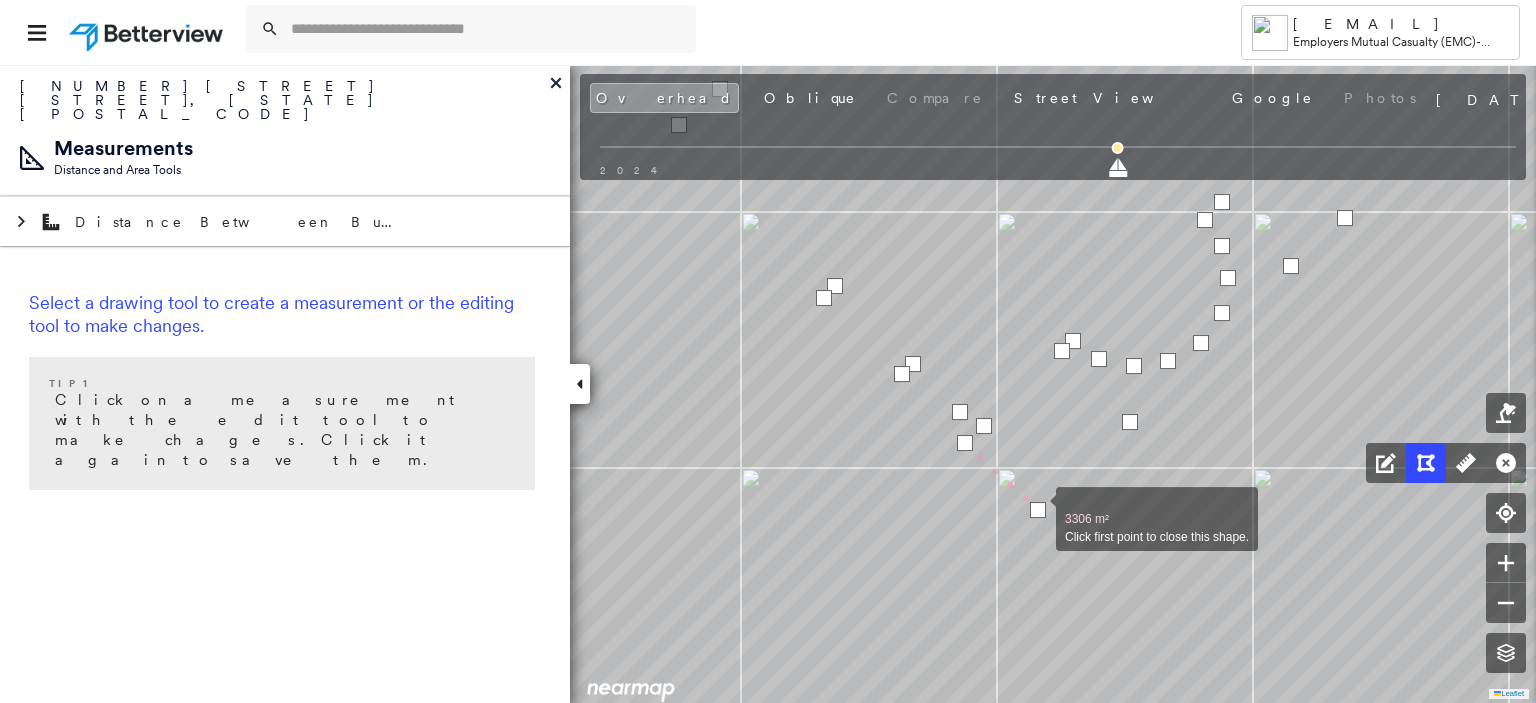 click at bounding box center (1038, 510) 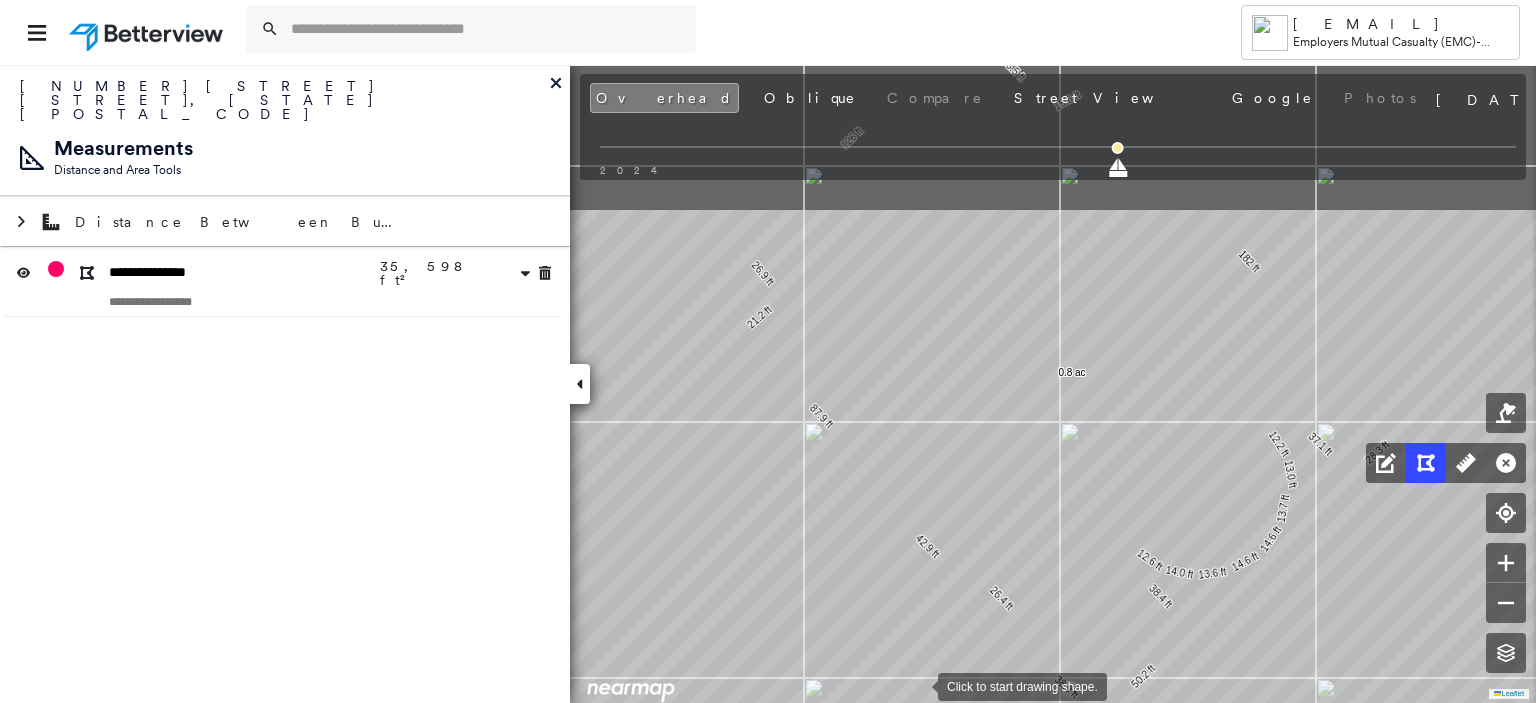 drag, startPoint x: 854, startPoint y: 473, endPoint x: 917, endPoint y: 683, distance: 219.24643 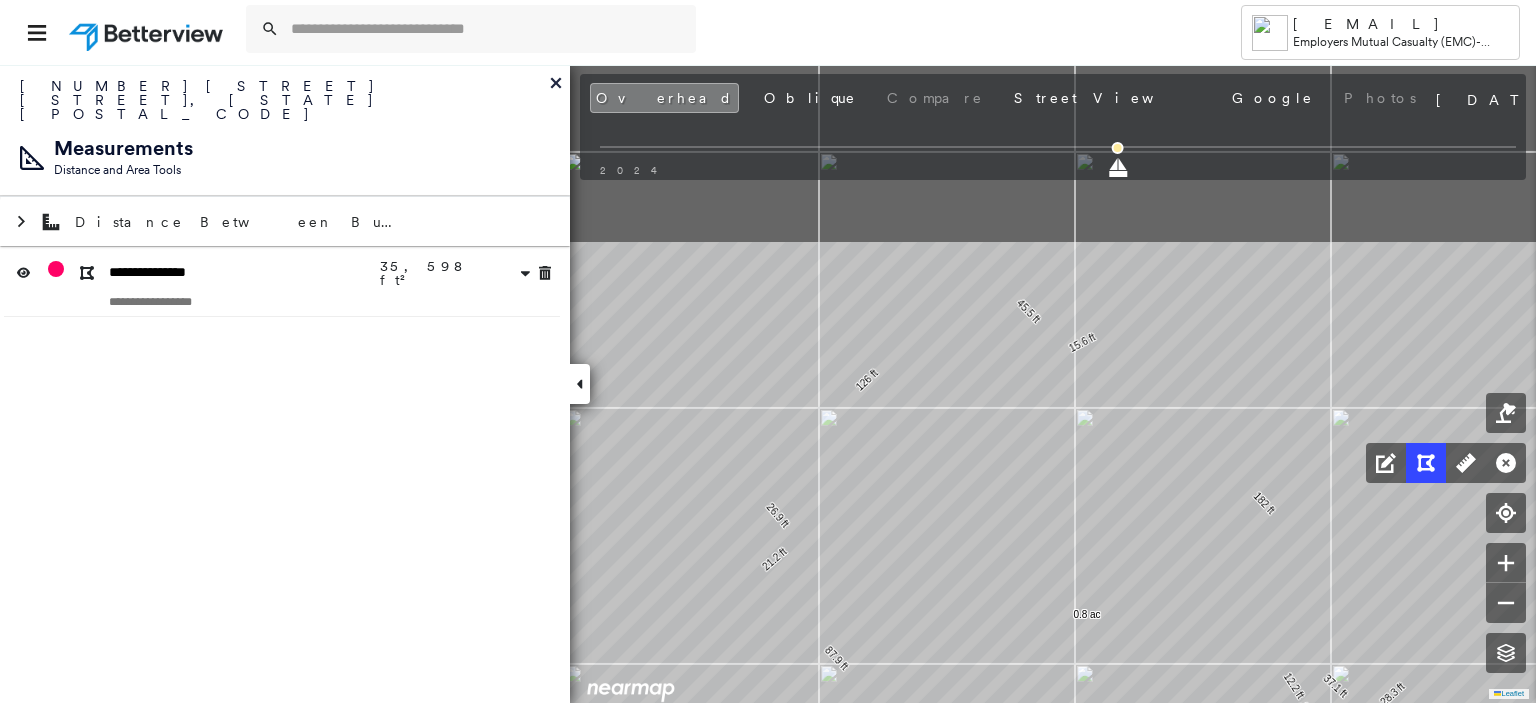 drag, startPoint x: 793, startPoint y: 465, endPoint x: 808, endPoint y: 707, distance: 242.46443 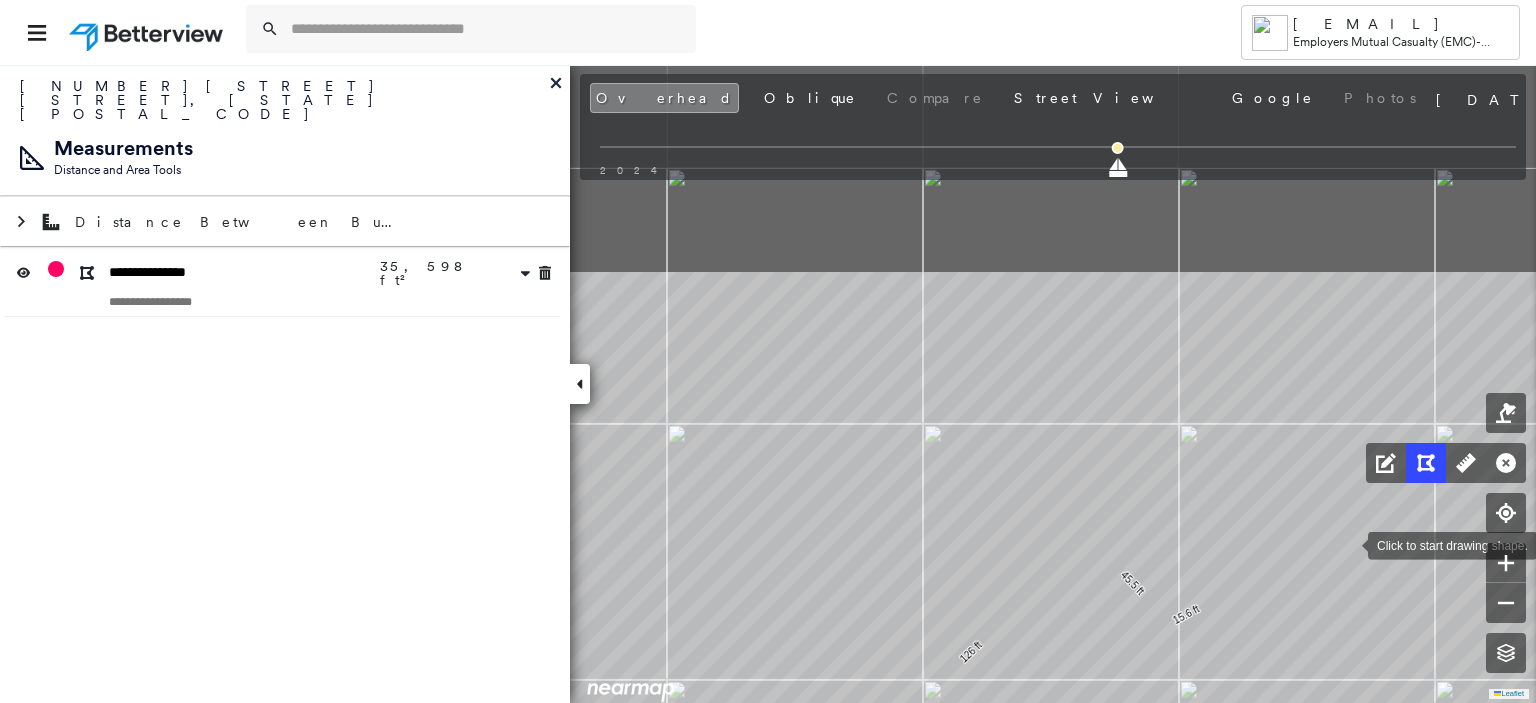 drag, startPoint x: 1244, startPoint y: 271, endPoint x: 1347, endPoint y: 539, distance: 287.11148 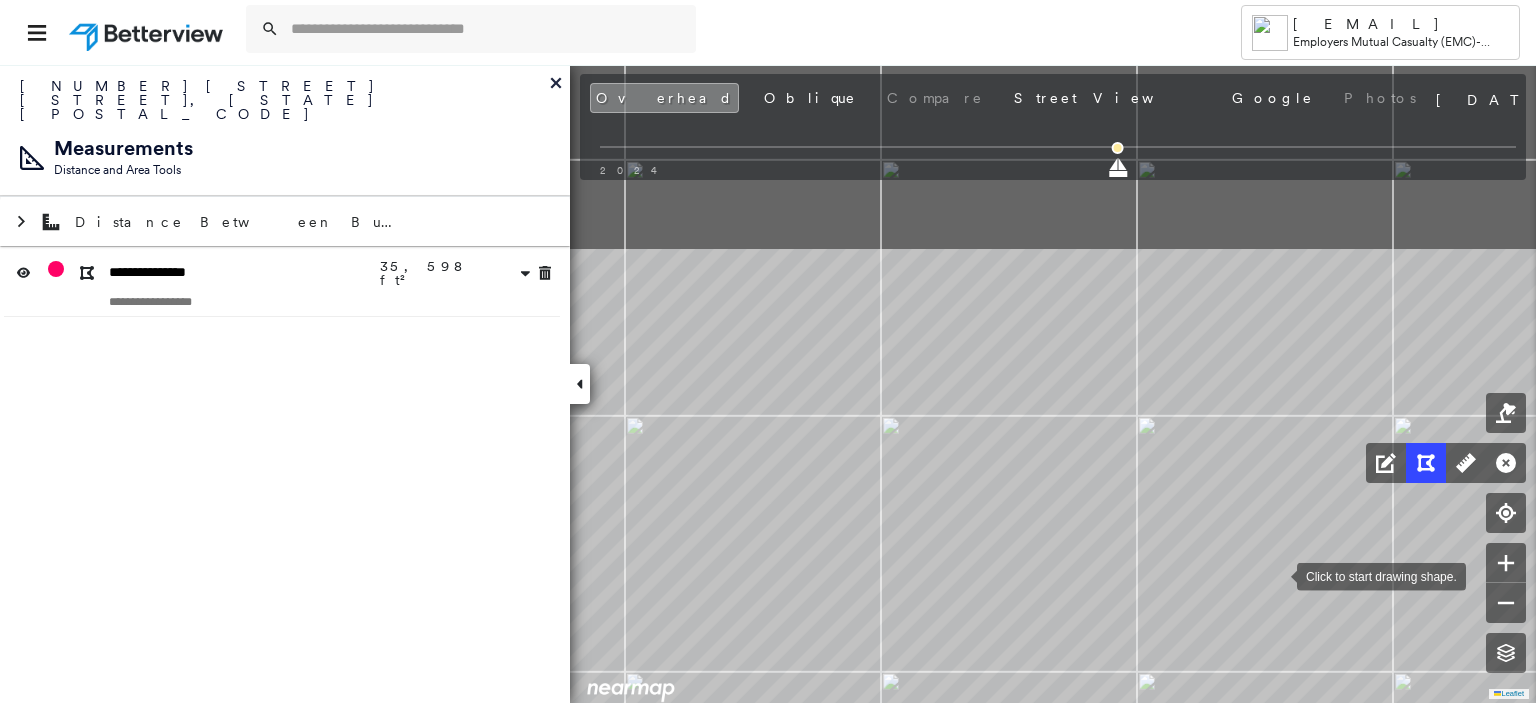 drag, startPoint x: 1319, startPoint y: 326, endPoint x: 1277, endPoint y: 575, distance: 252.51732 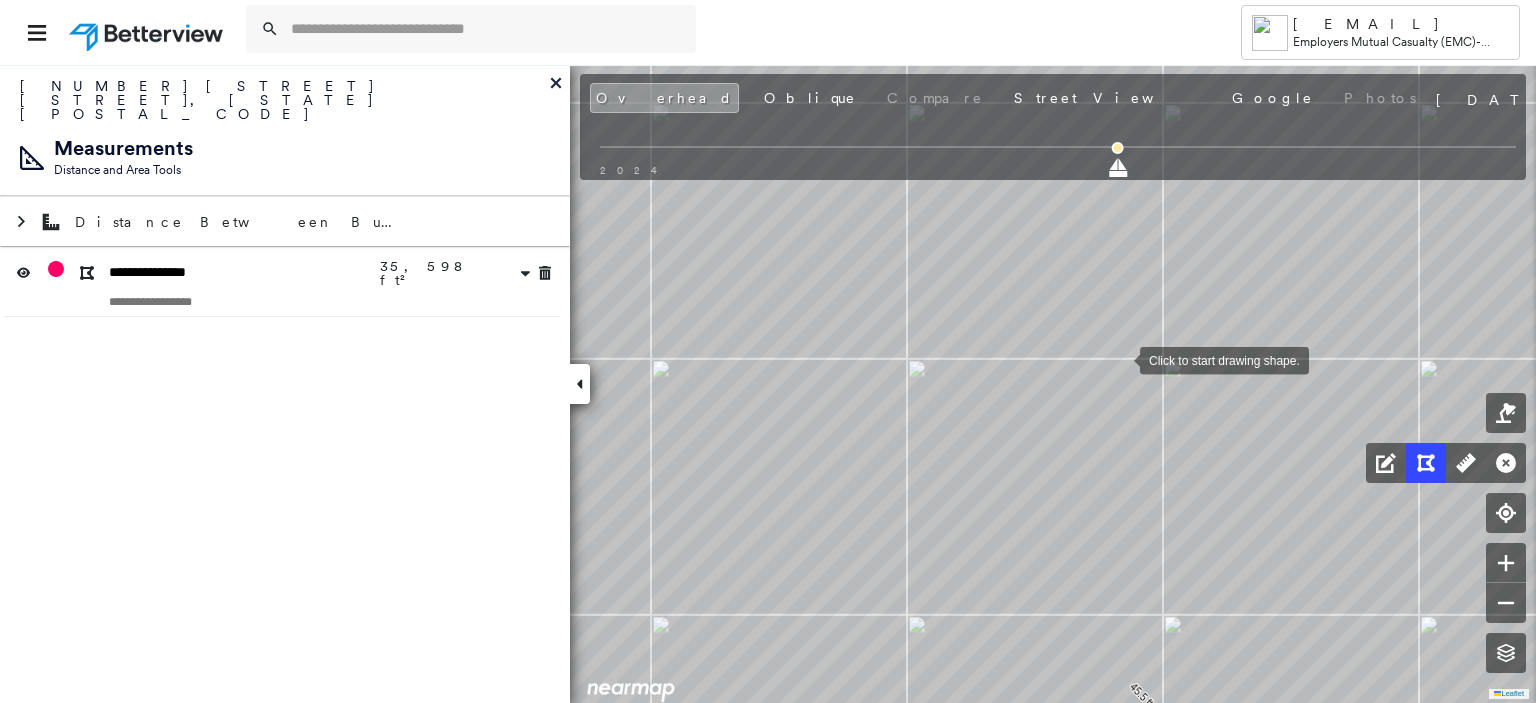drag, startPoint x: 1120, startPoint y: 359, endPoint x: 1179, endPoint y: 382, distance: 63.324562 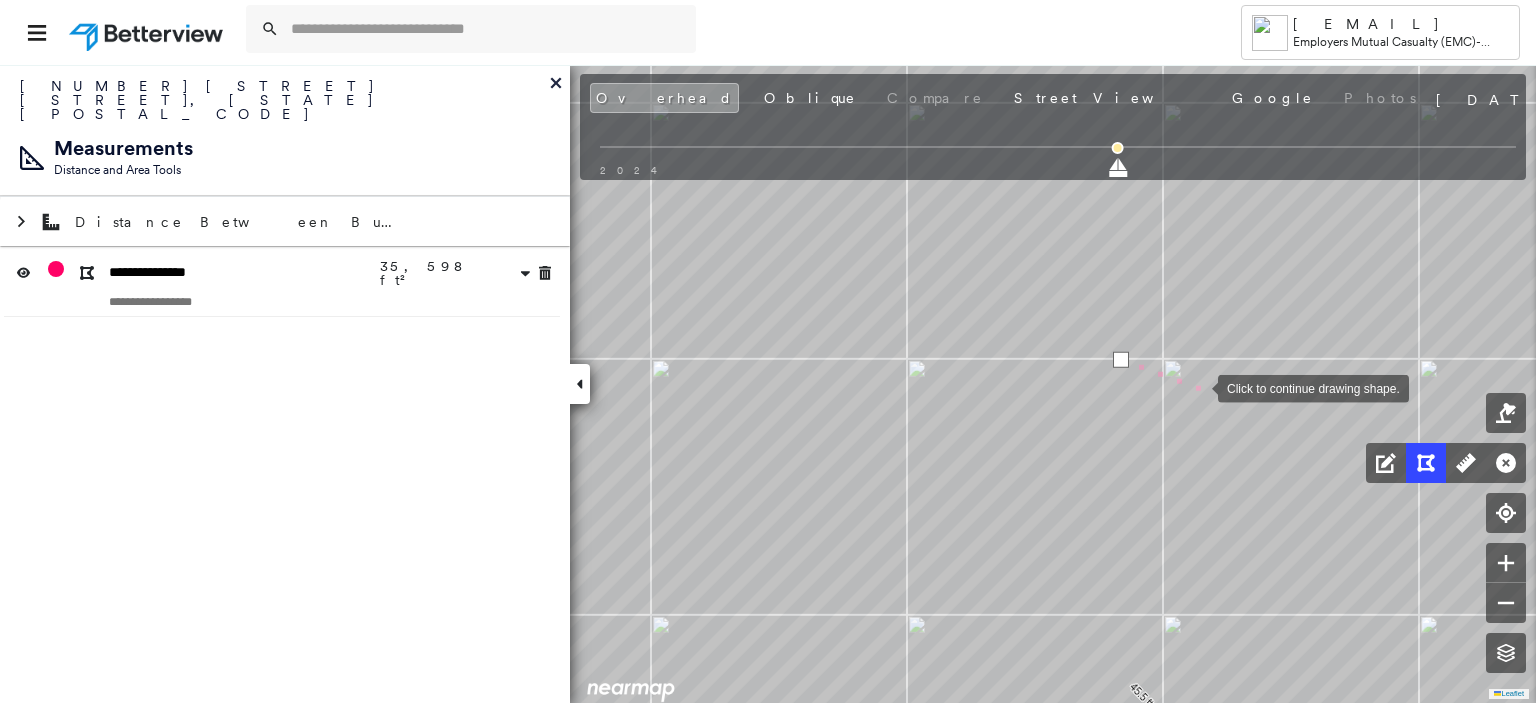 click at bounding box center [1198, 387] 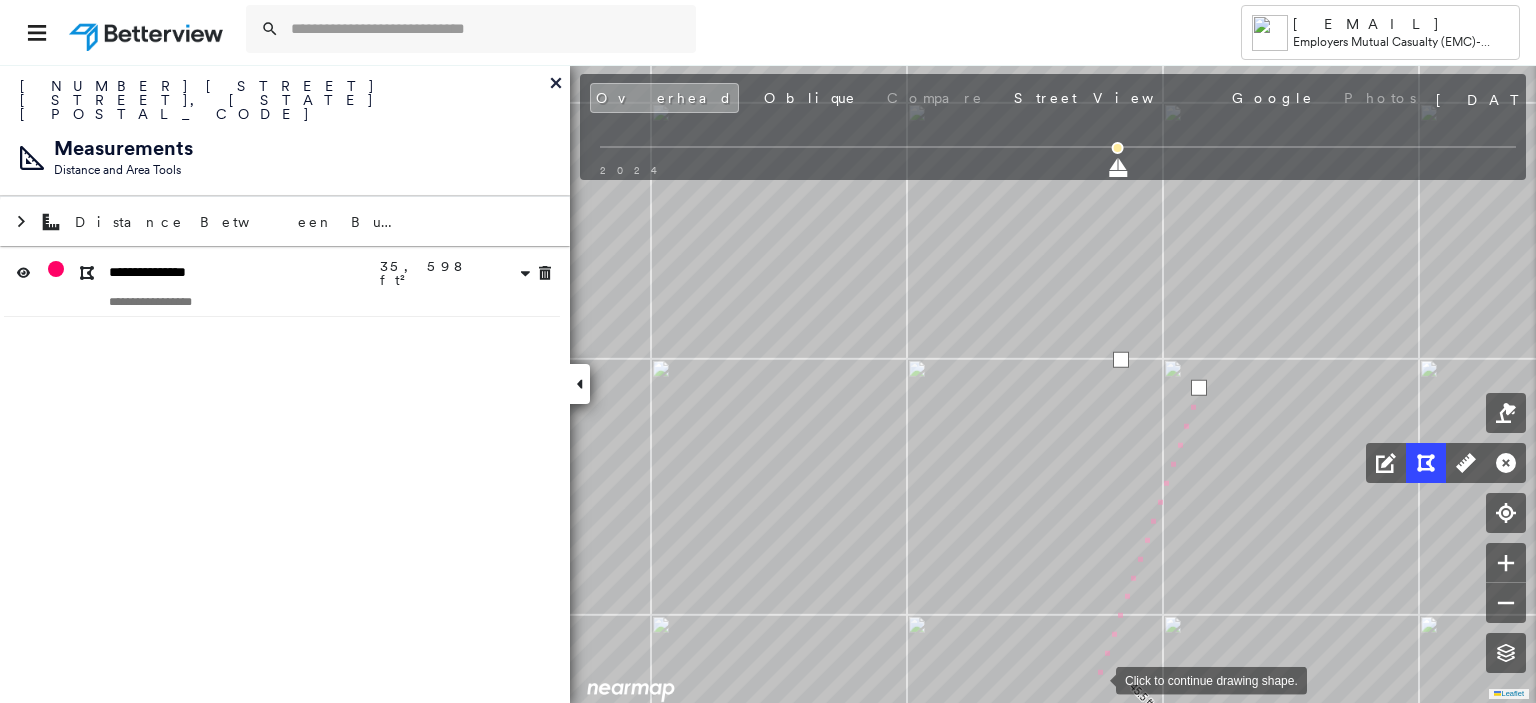 click at bounding box center [1096, 679] 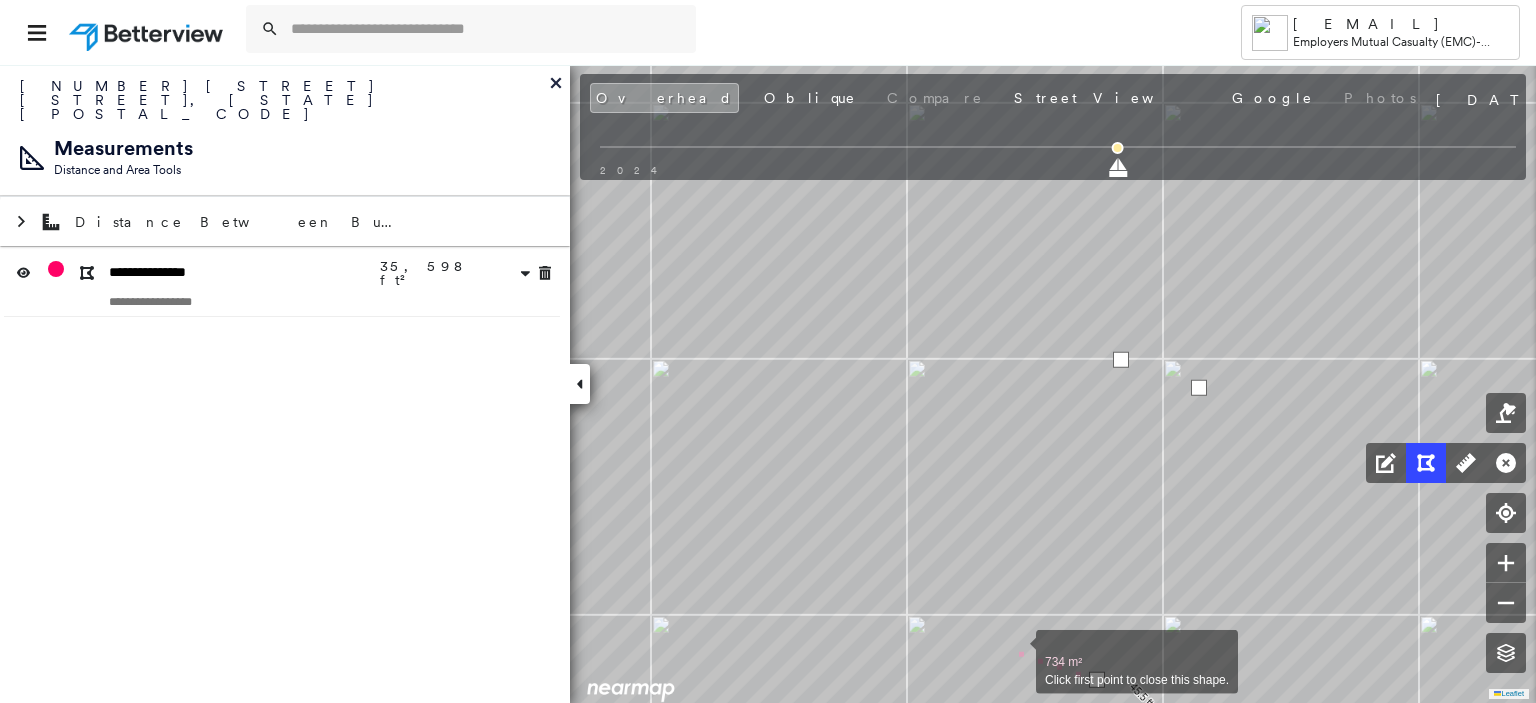 click at bounding box center (1016, 651) 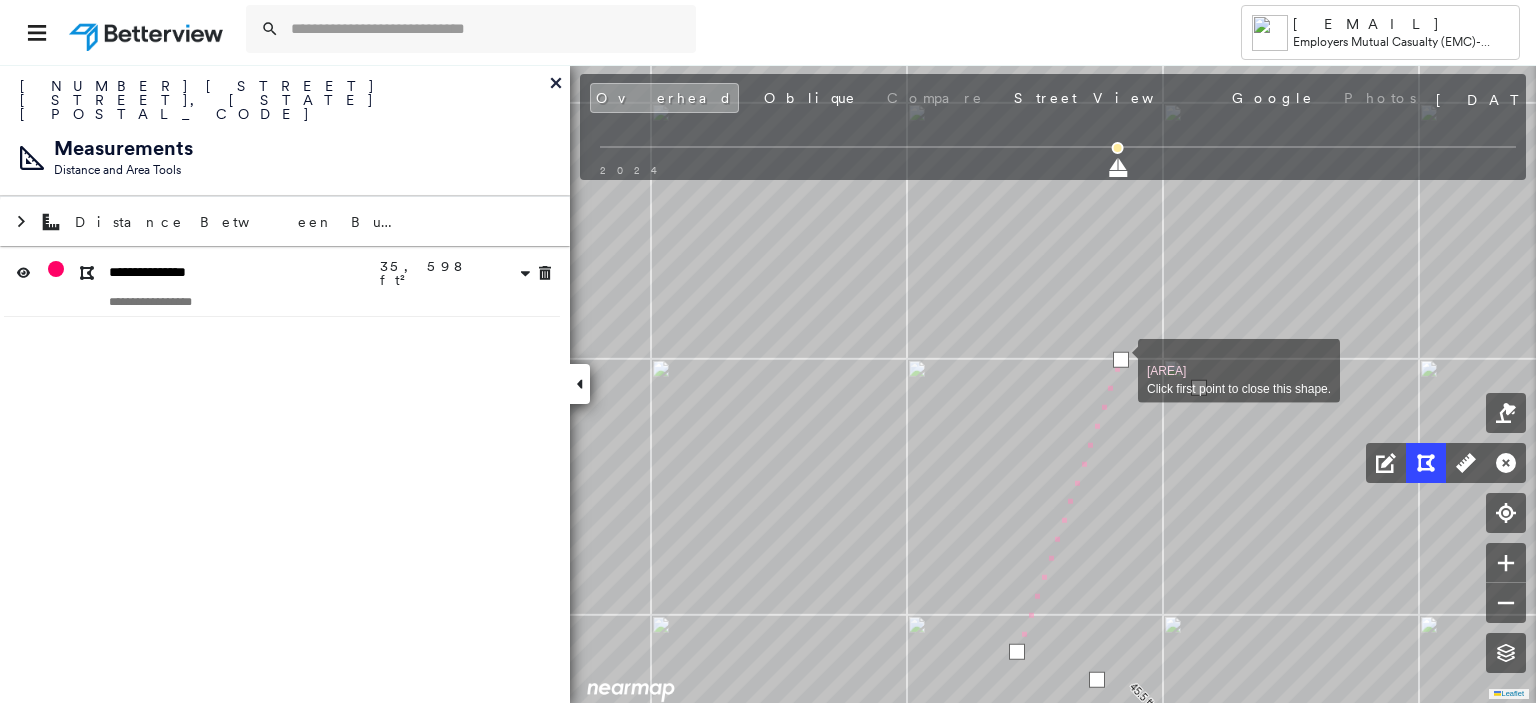 click at bounding box center (1121, 360) 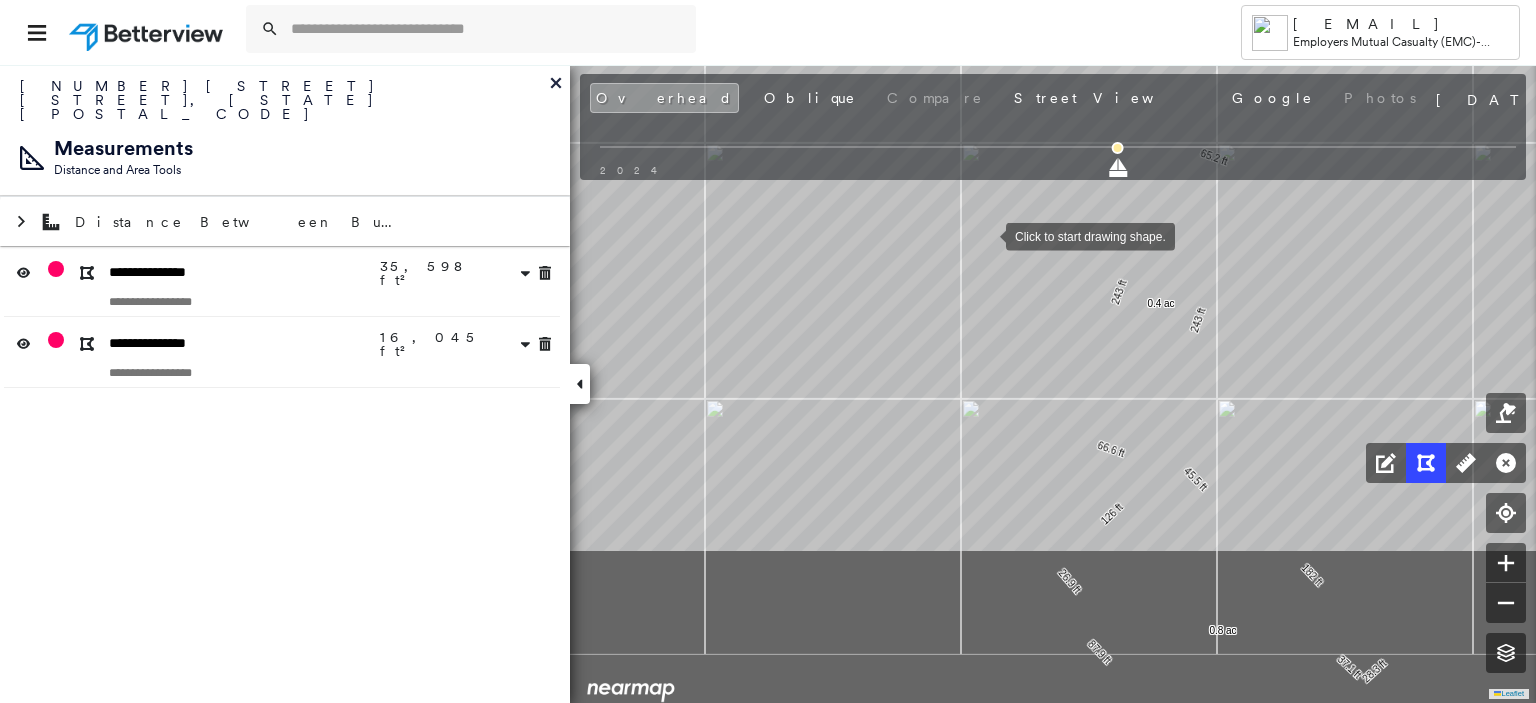 drag, startPoint x: 932, startPoint y: 452, endPoint x: 988, endPoint y: 227, distance: 231.86418 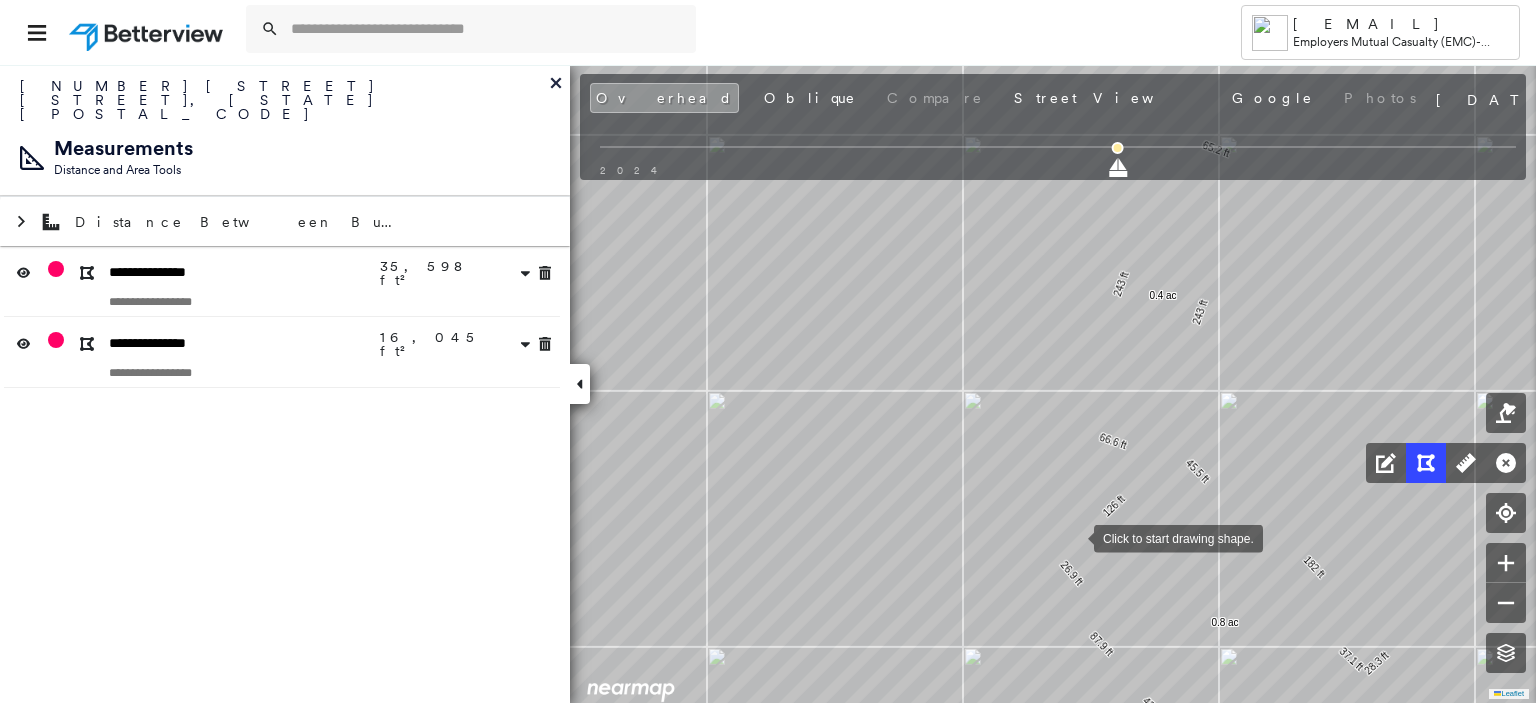 click at bounding box center [1074, 537] 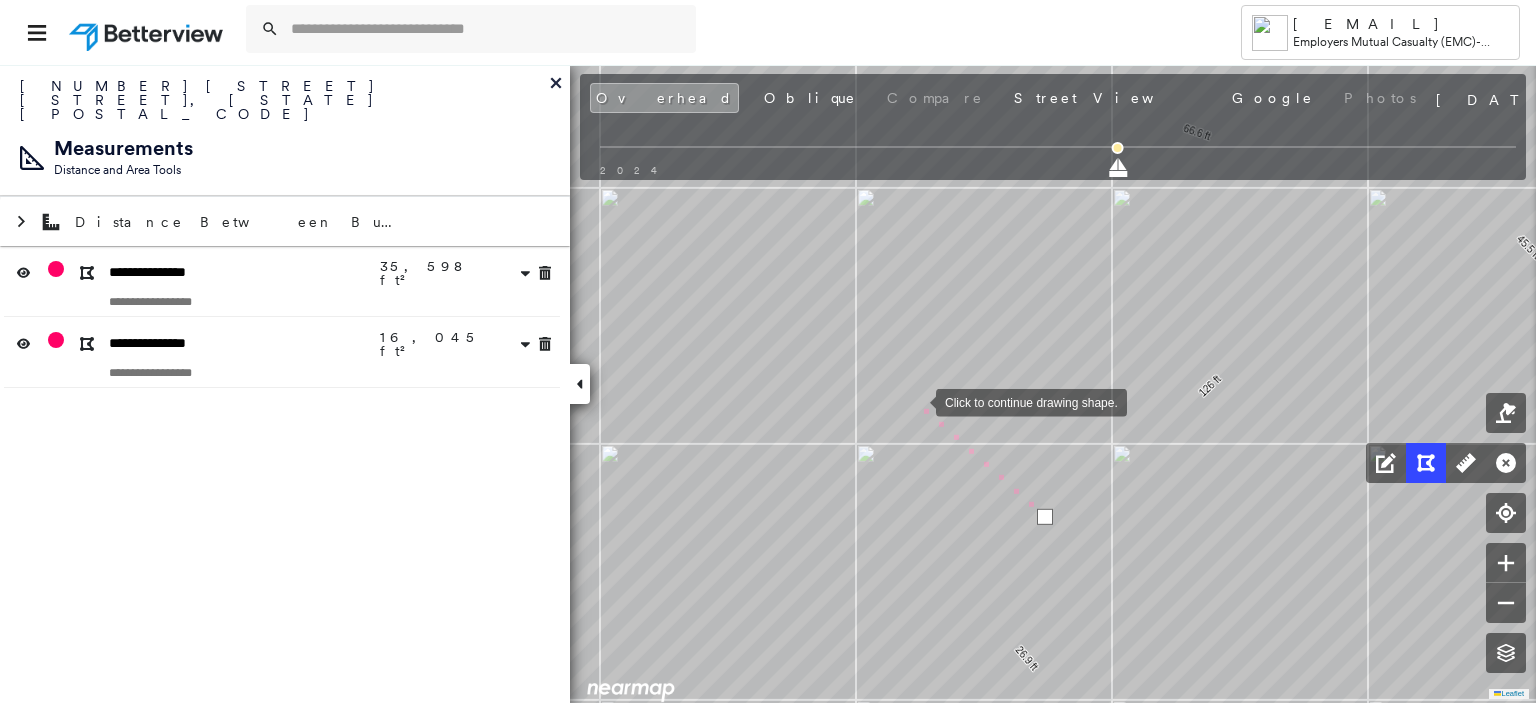 click at bounding box center [916, 401] 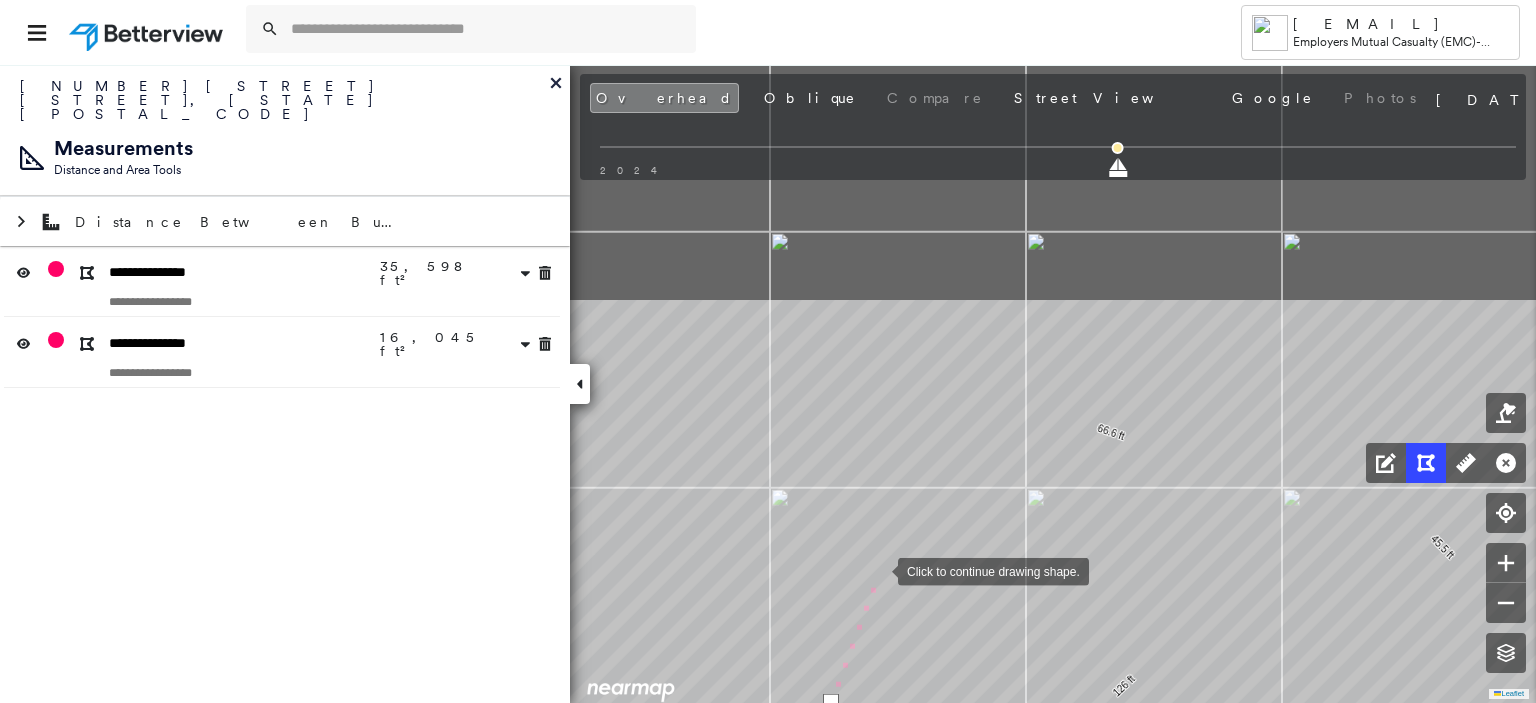 drag, startPoint x: 966, startPoint y: 267, endPoint x: 883, endPoint y: 563, distance: 307.41666 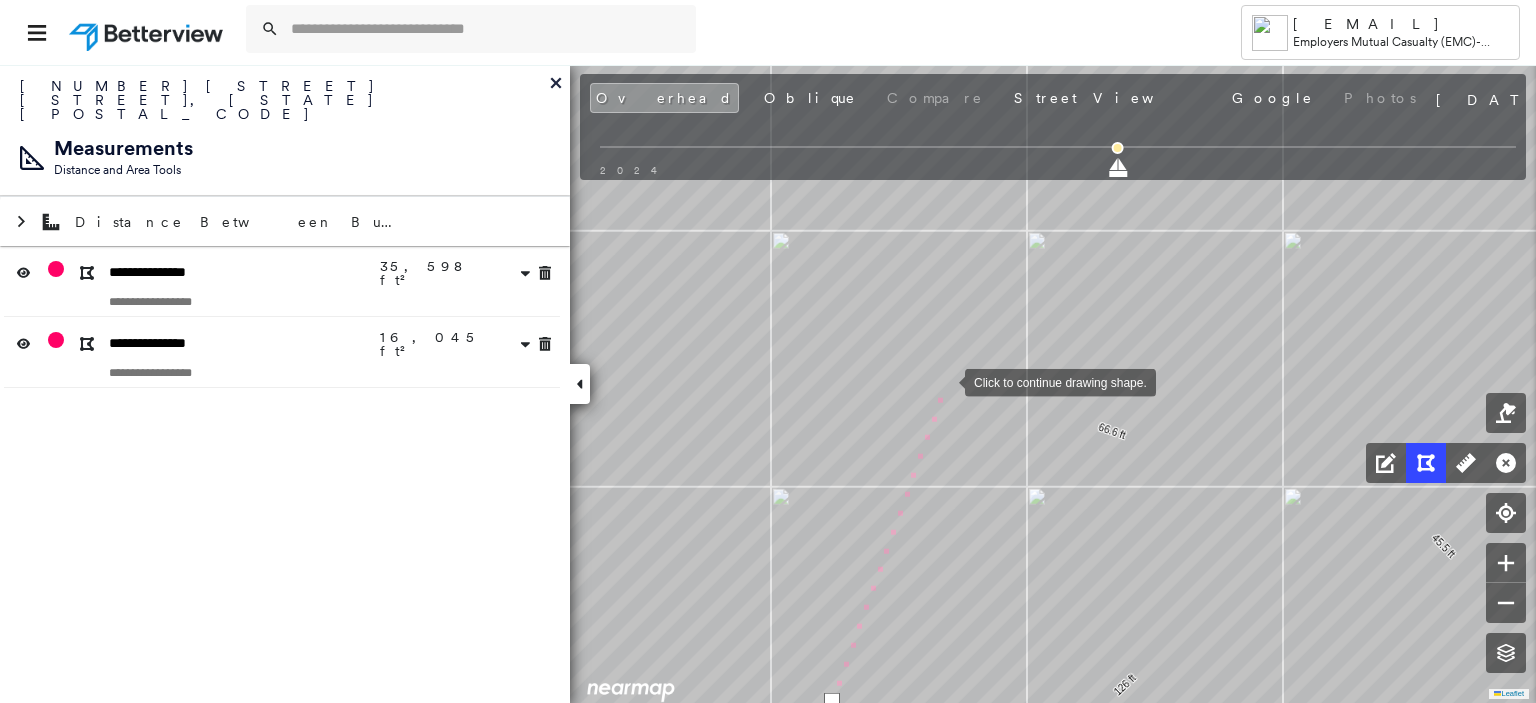 click at bounding box center [945, 381] 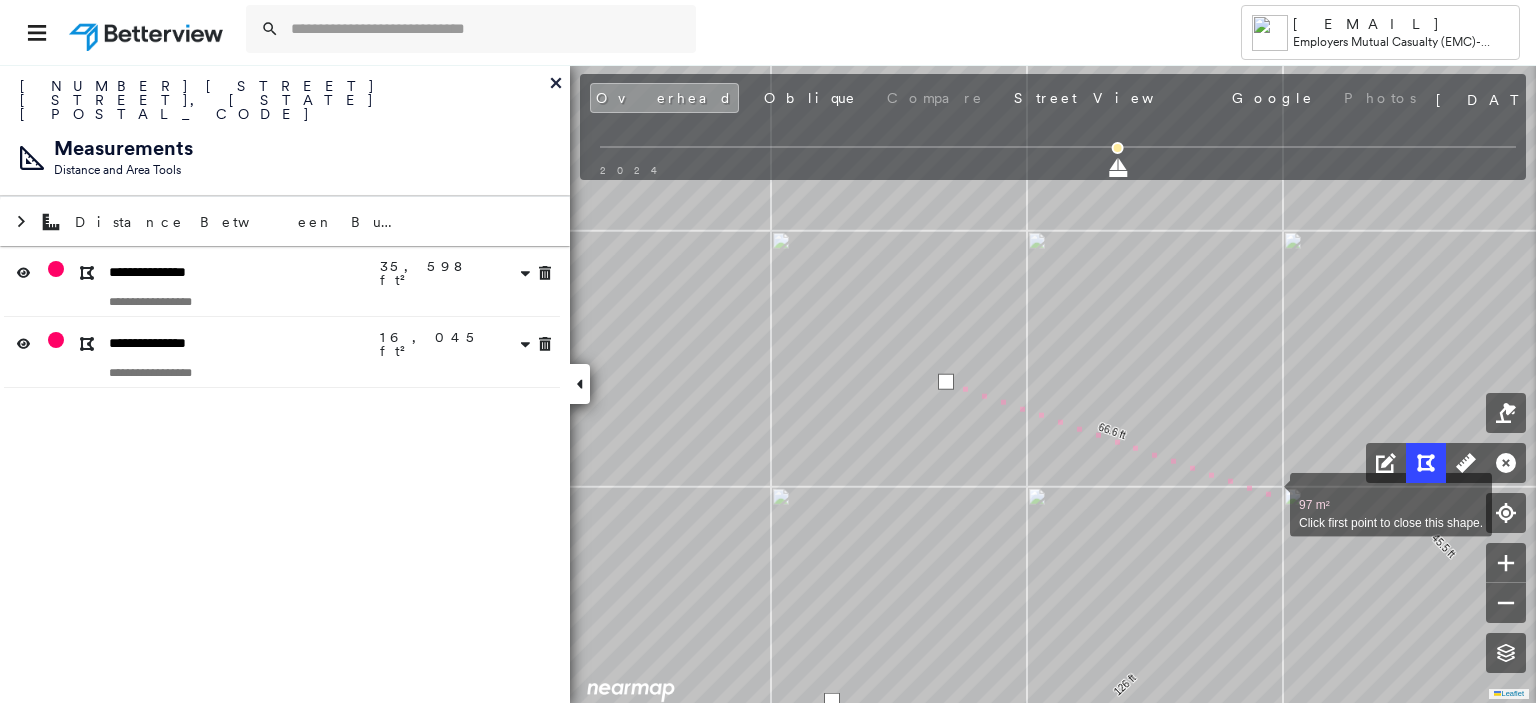 click at bounding box center (1270, 494) 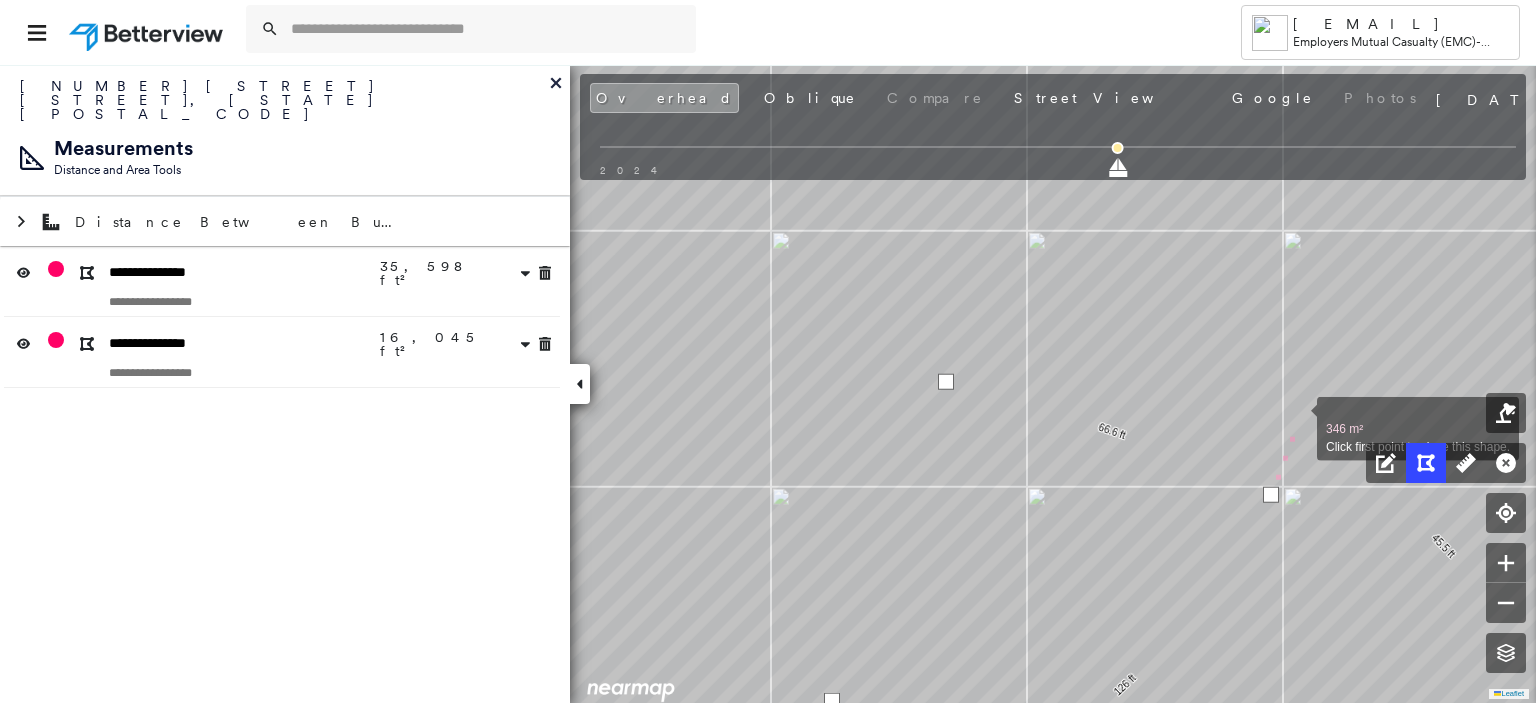 click at bounding box center [1297, 418] 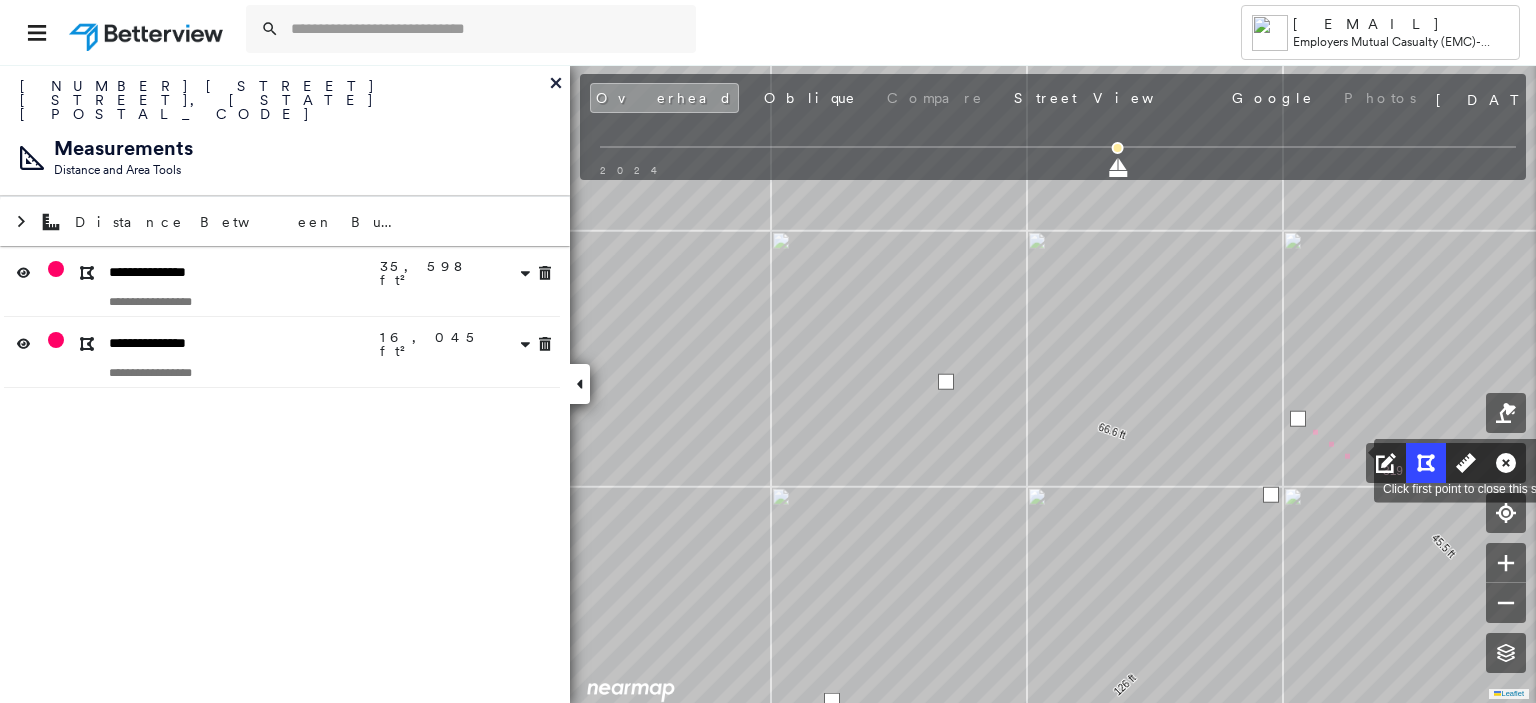 click at bounding box center (1354, 460) 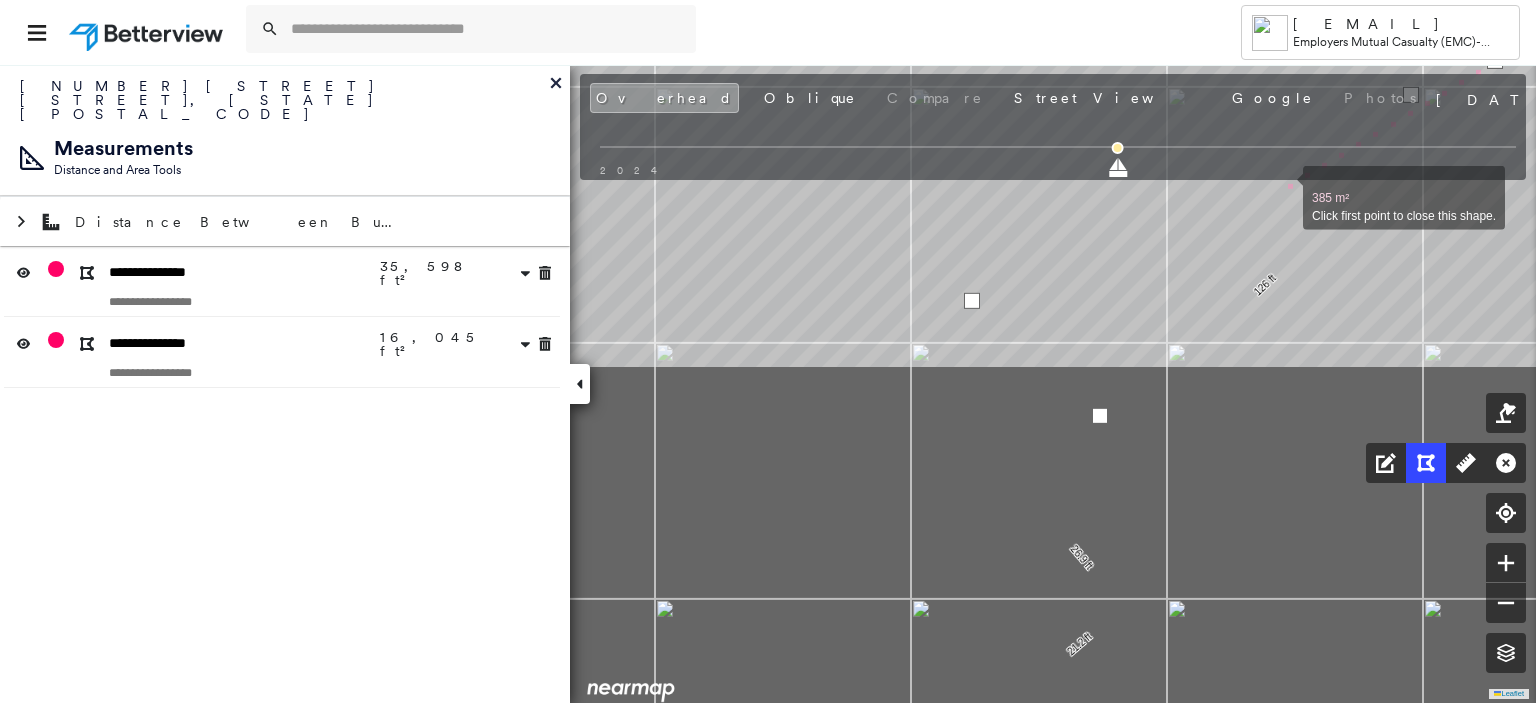 drag, startPoint x: 1140, startPoint y: 591, endPoint x: 1280, endPoint y: 191, distance: 423.7924 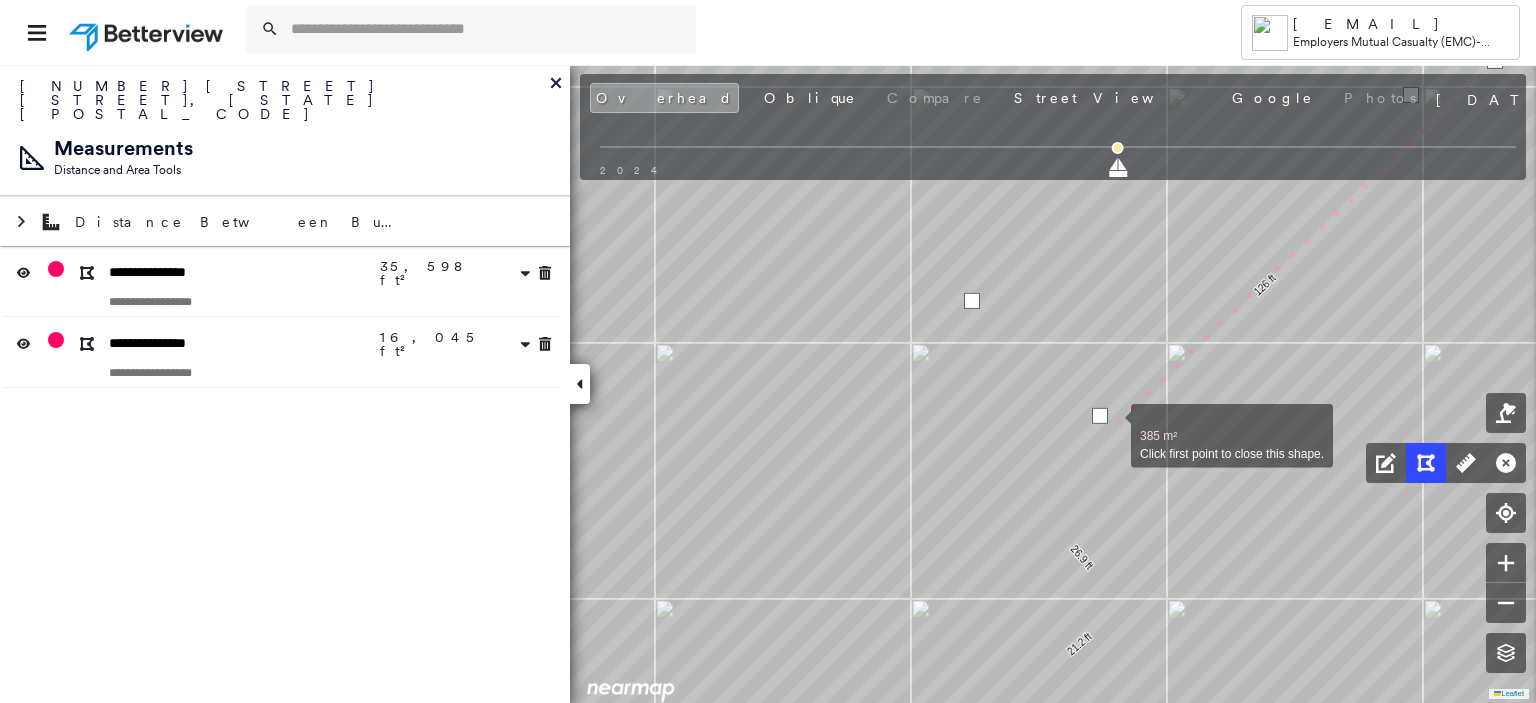 click at bounding box center (1111, 425) 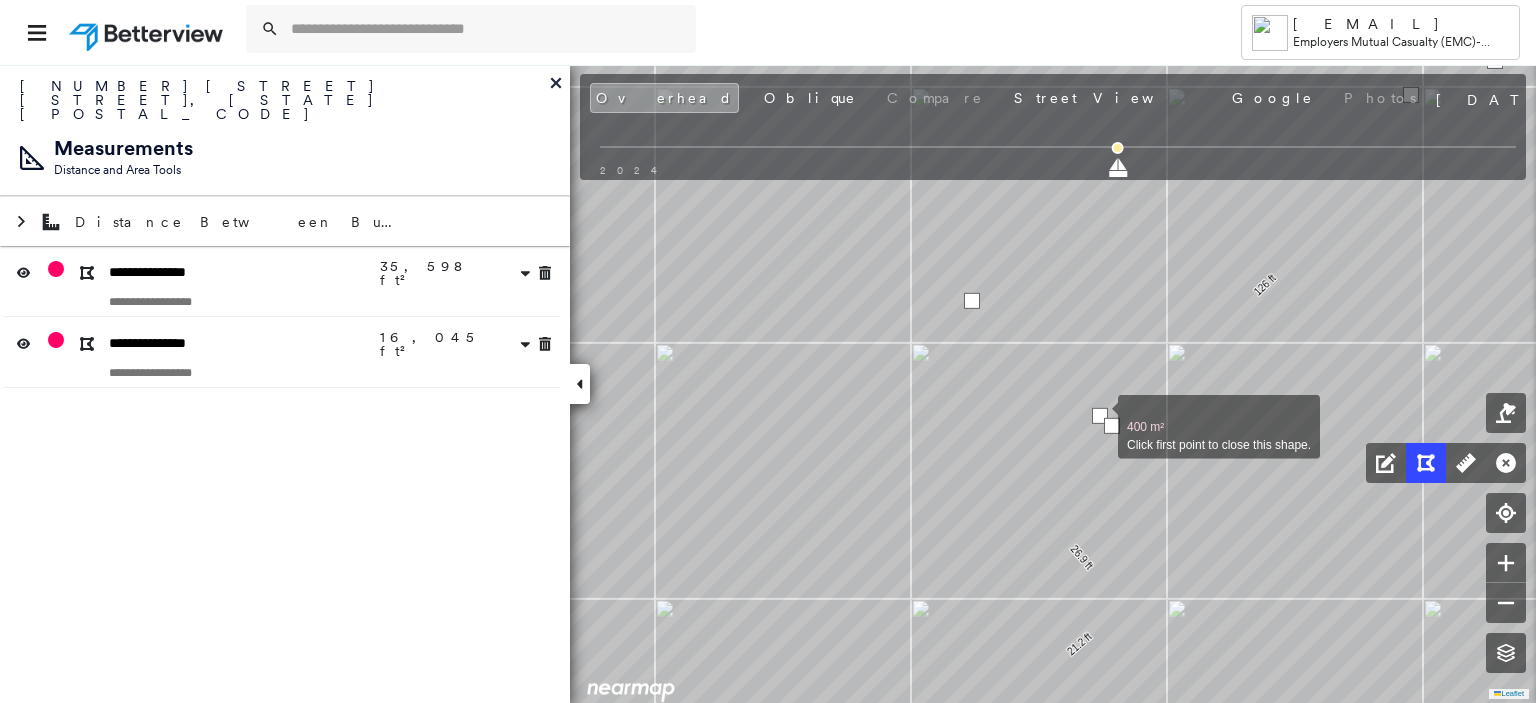 click at bounding box center (1100, 416) 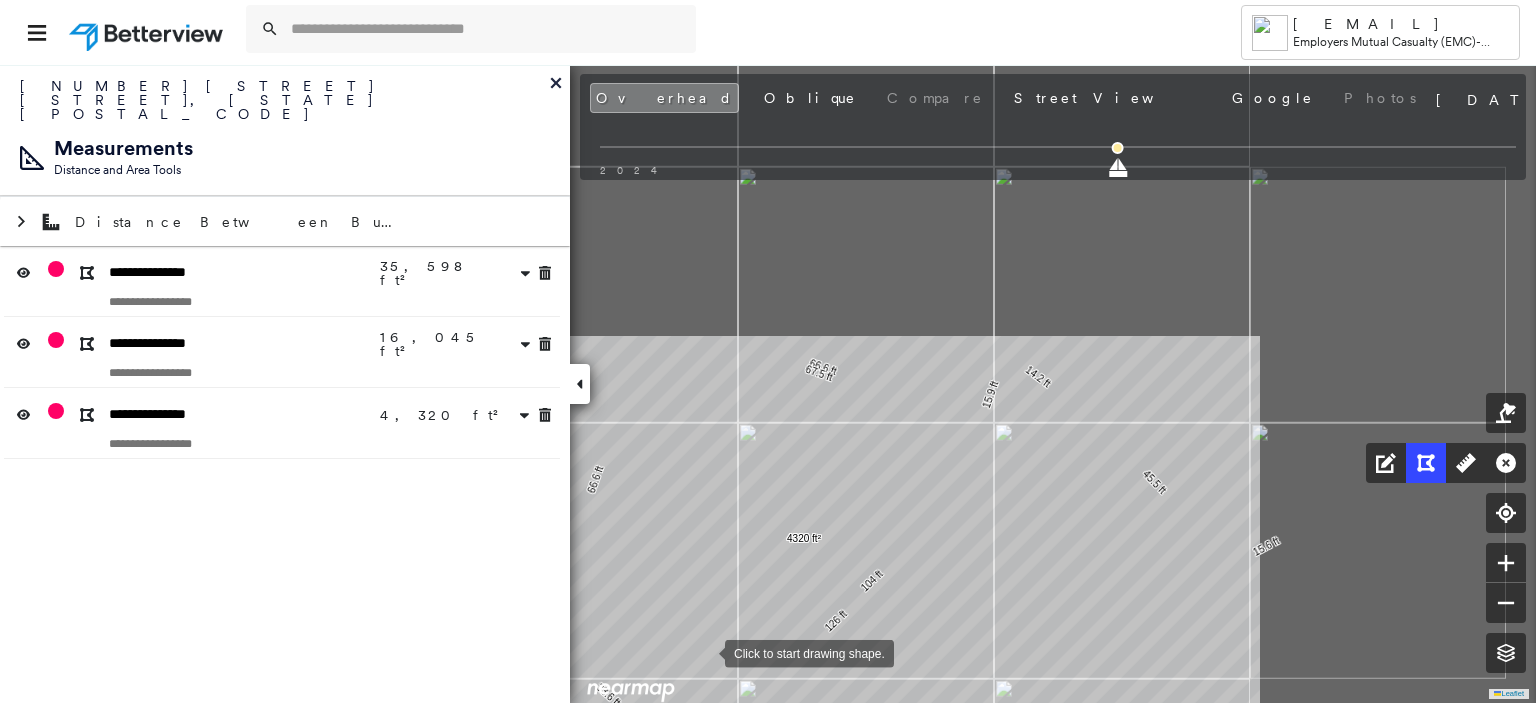 drag, startPoint x: 1134, startPoint y: 315, endPoint x: 705, endPoint y: 651, distance: 544.91925 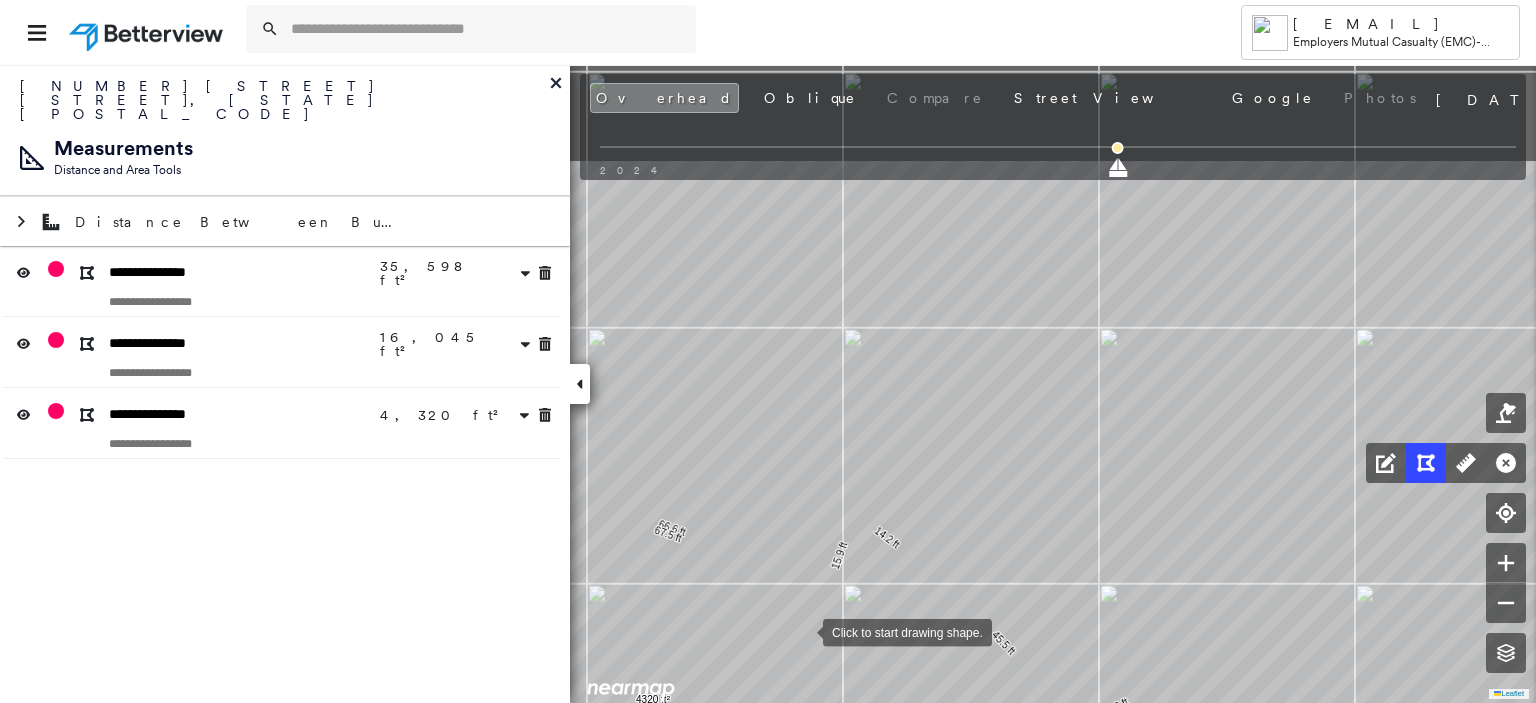 drag, startPoint x: 953, startPoint y: 470, endPoint x: 804, endPoint y: 631, distance: 219.36728 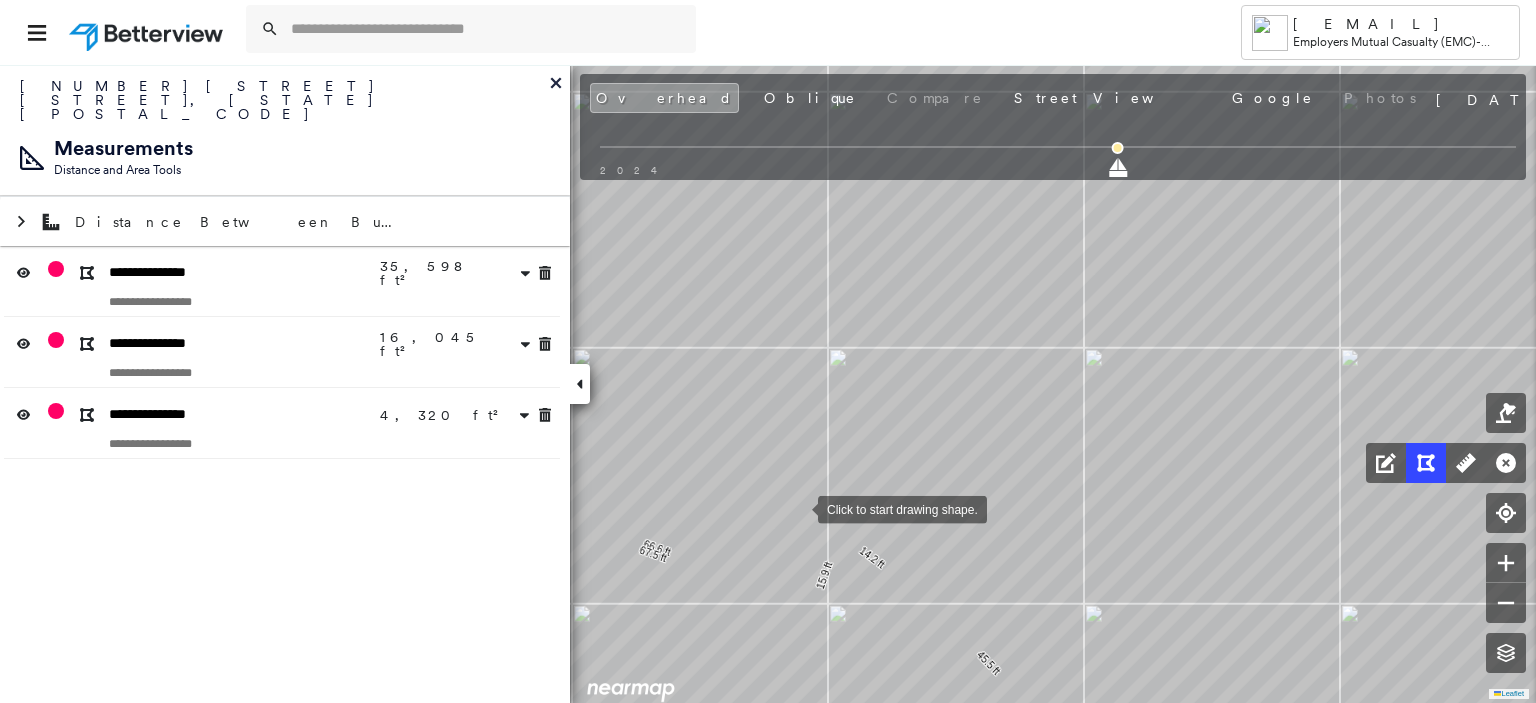 drag, startPoint x: 814, startPoint y: 487, endPoint x: 799, endPoint y: 507, distance: 25 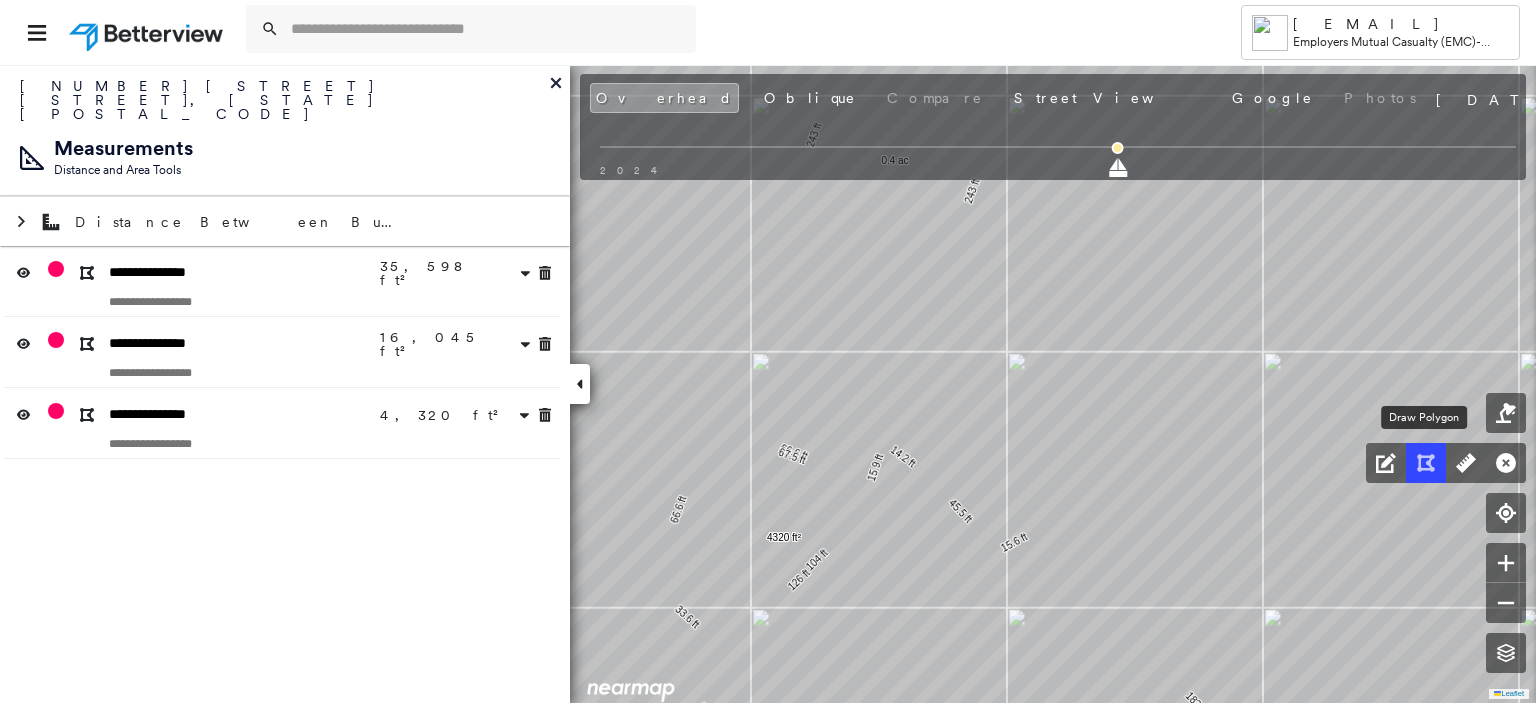 click 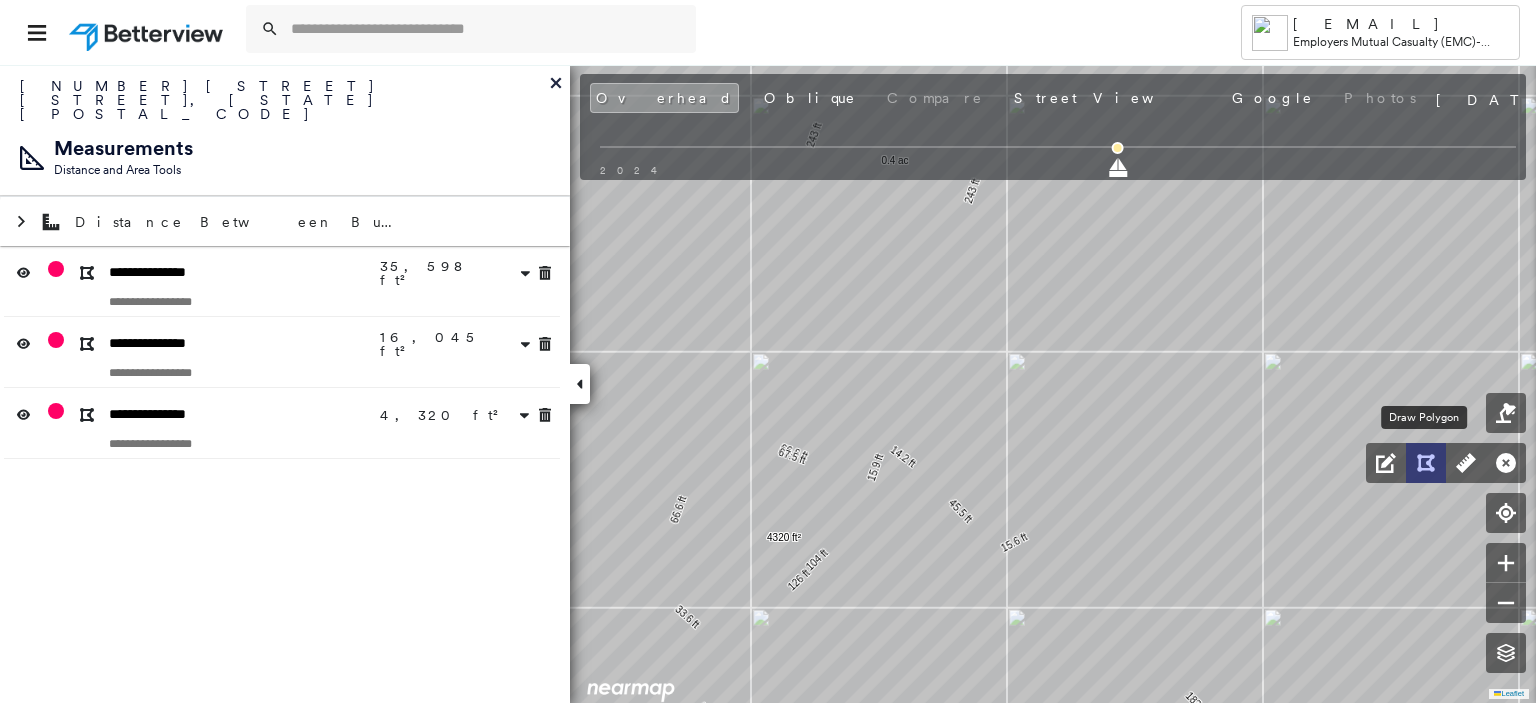 click 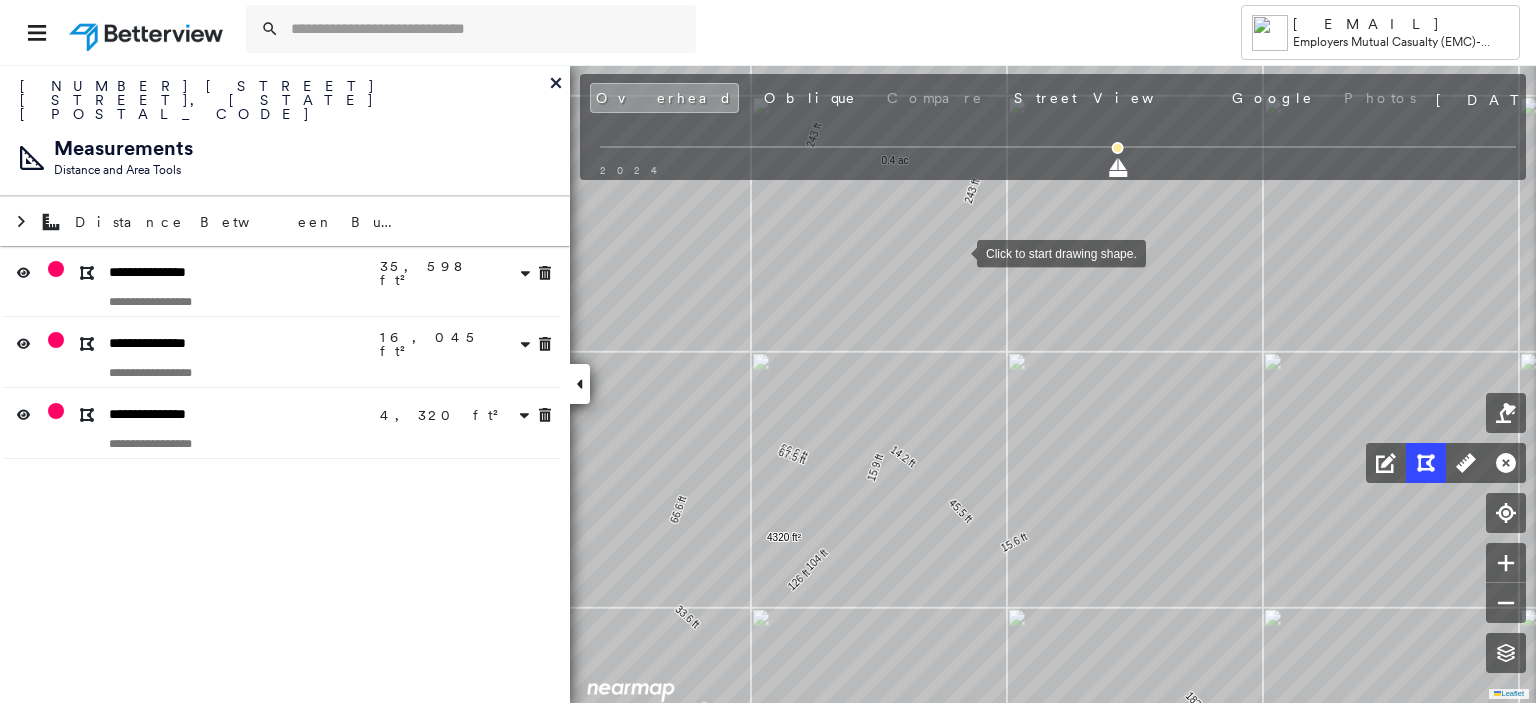 click at bounding box center (957, 252) 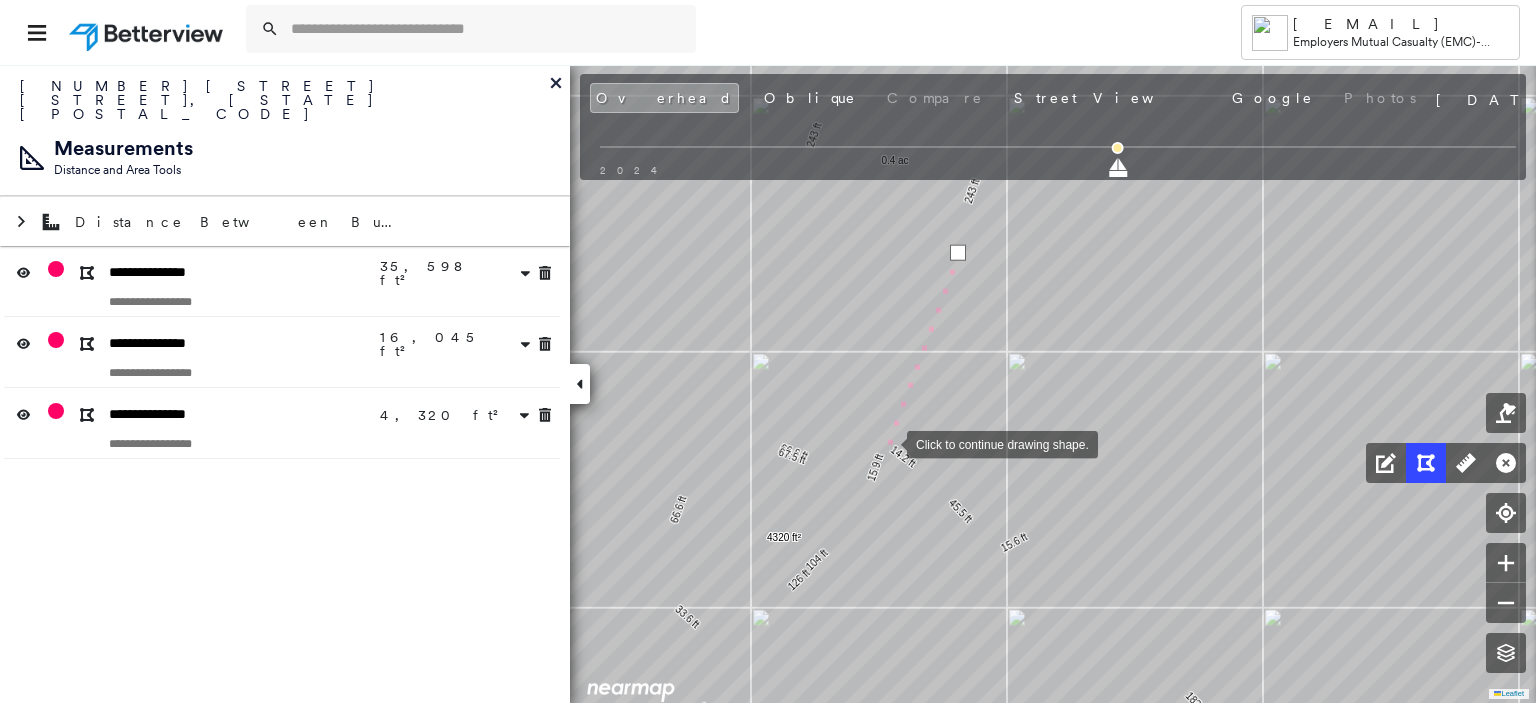 click at bounding box center (887, 443) 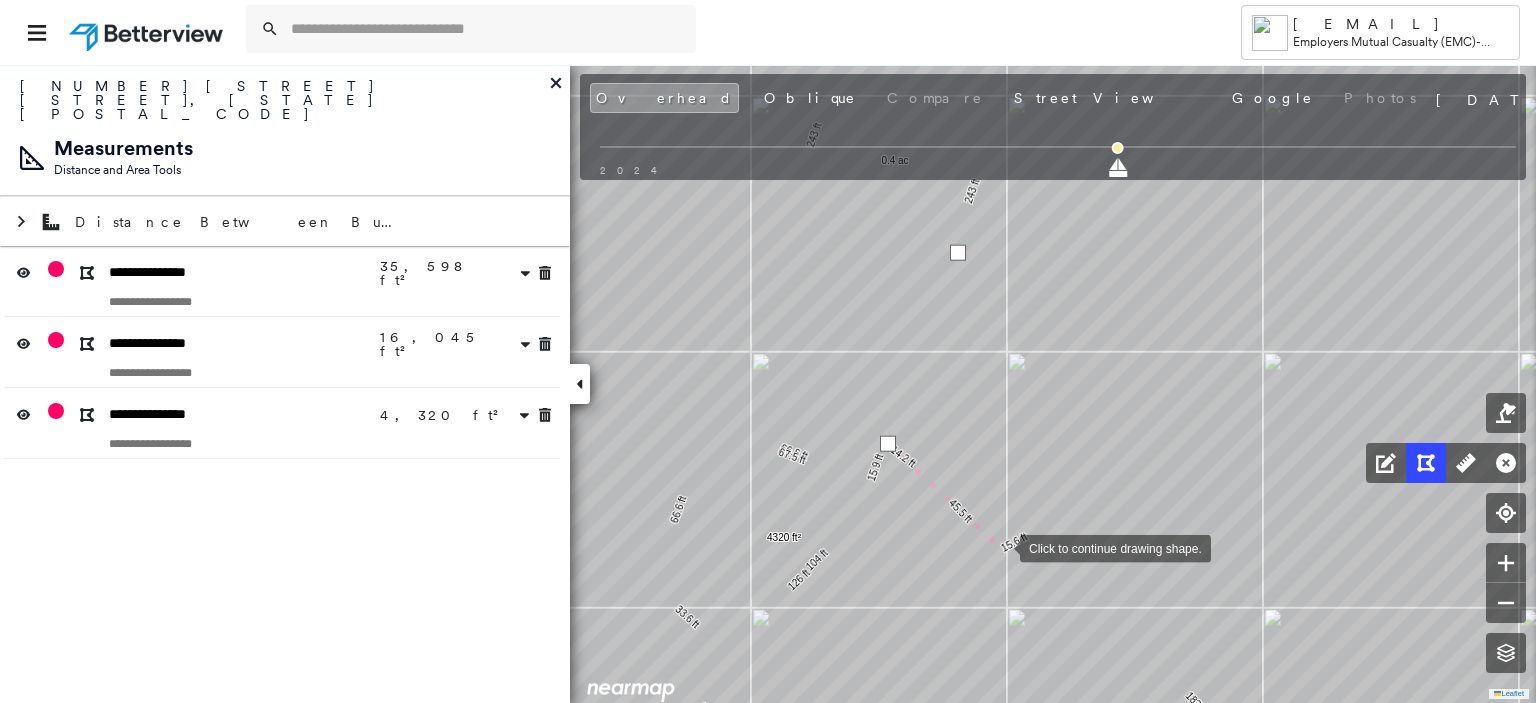 click at bounding box center (1000, 547) 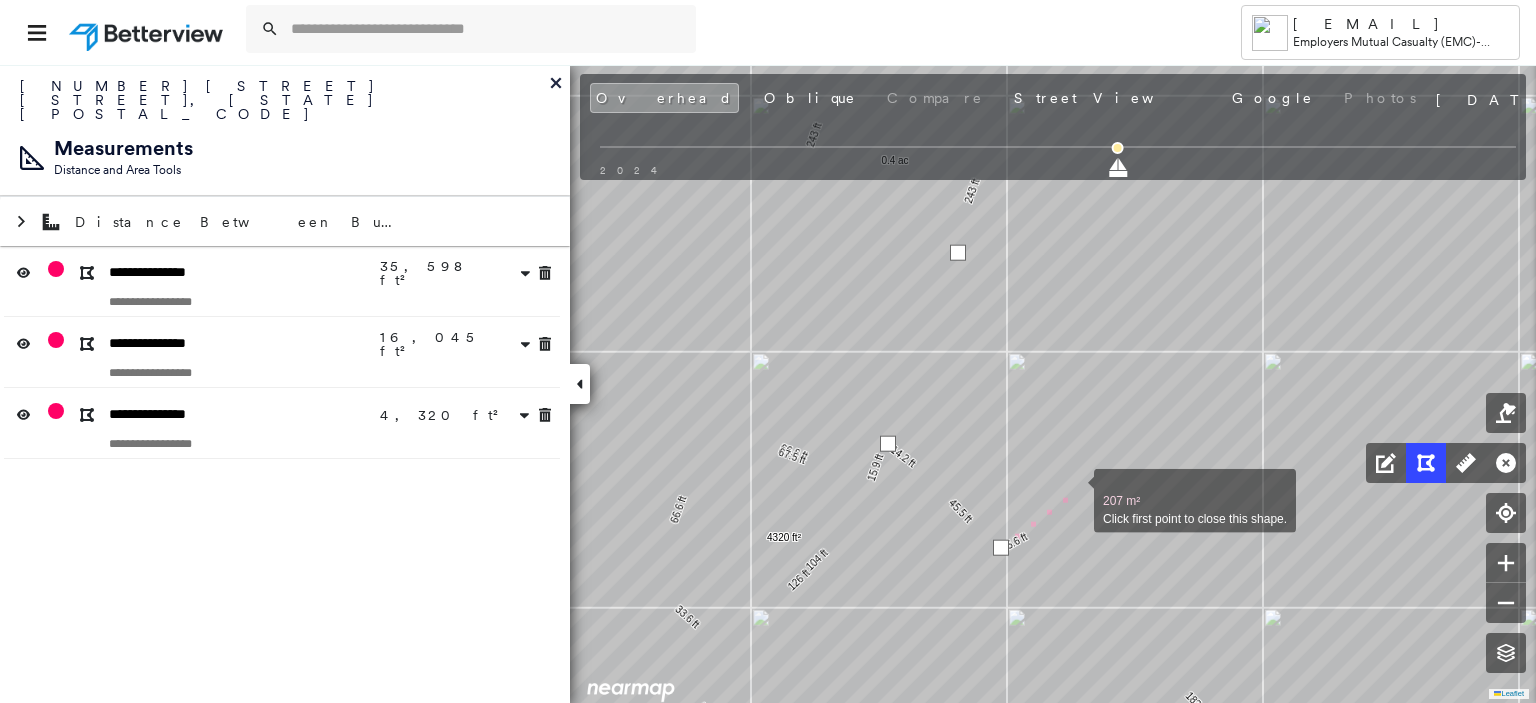 click at bounding box center (1074, 490) 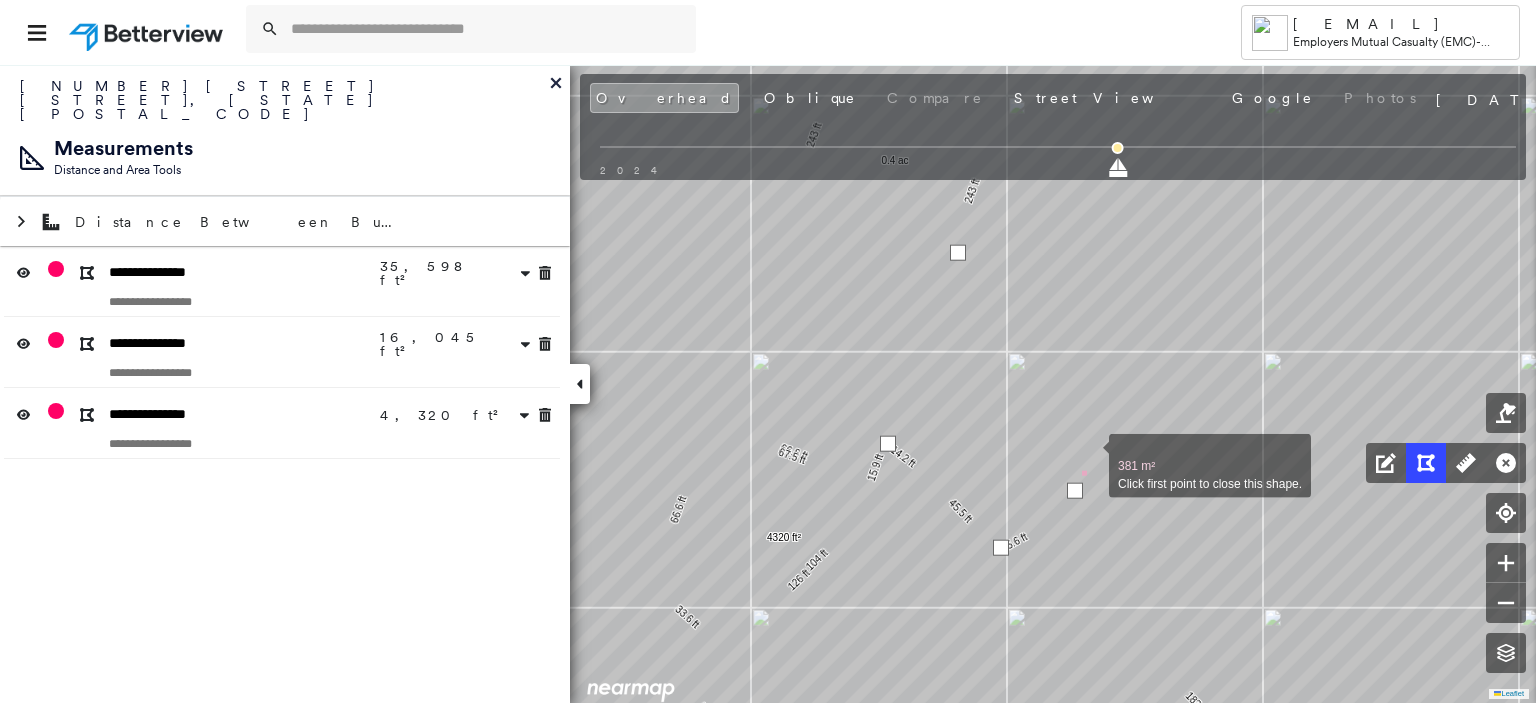 click at bounding box center (1089, 455) 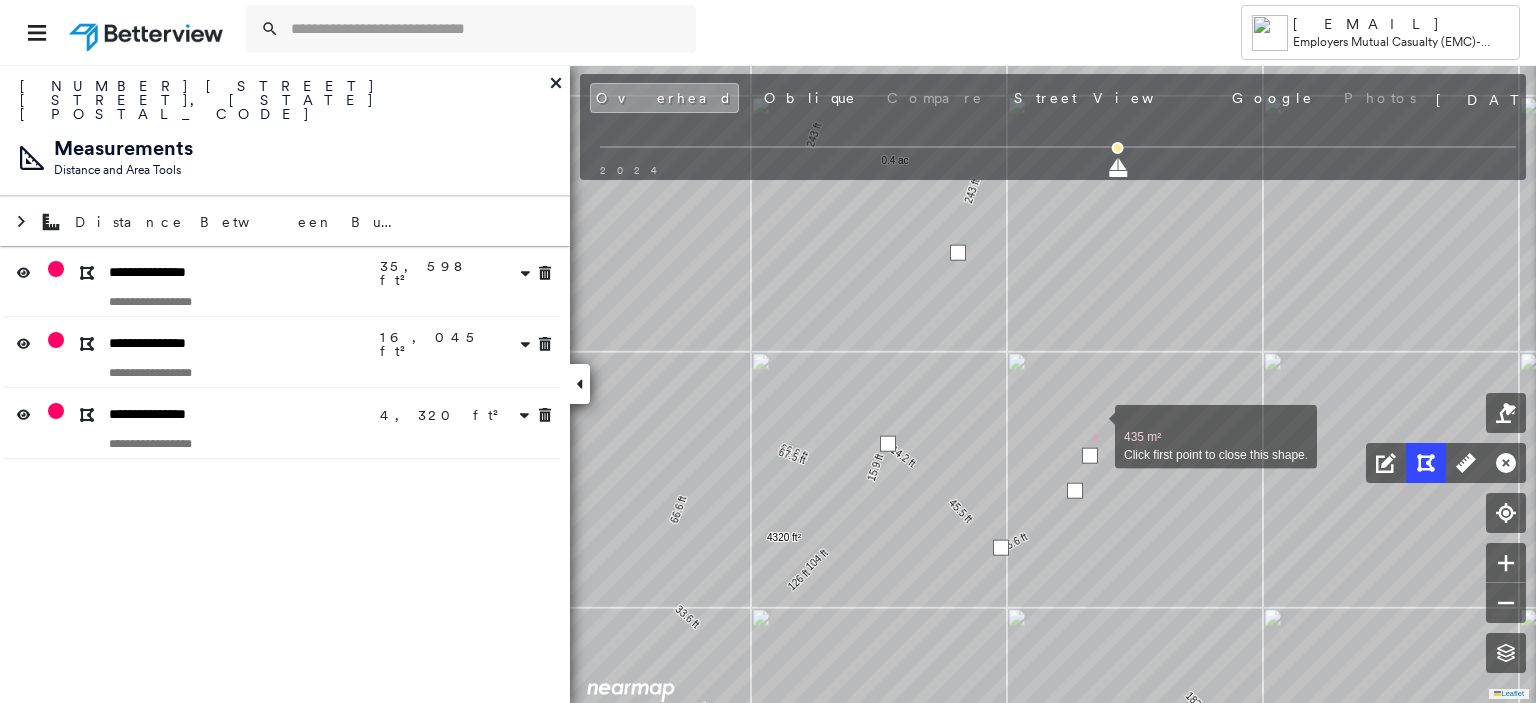 click at bounding box center (1095, 426) 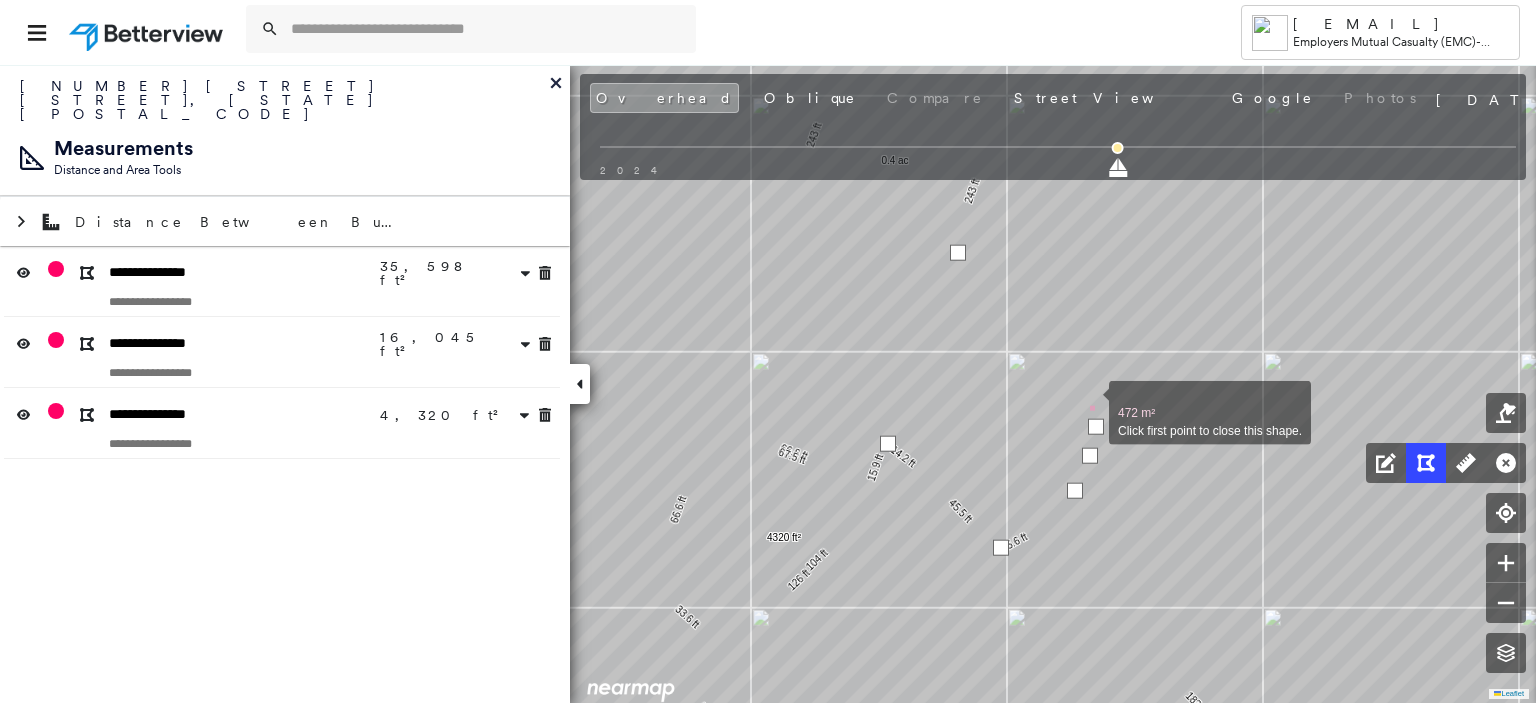 click at bounding box center (1089, 402) 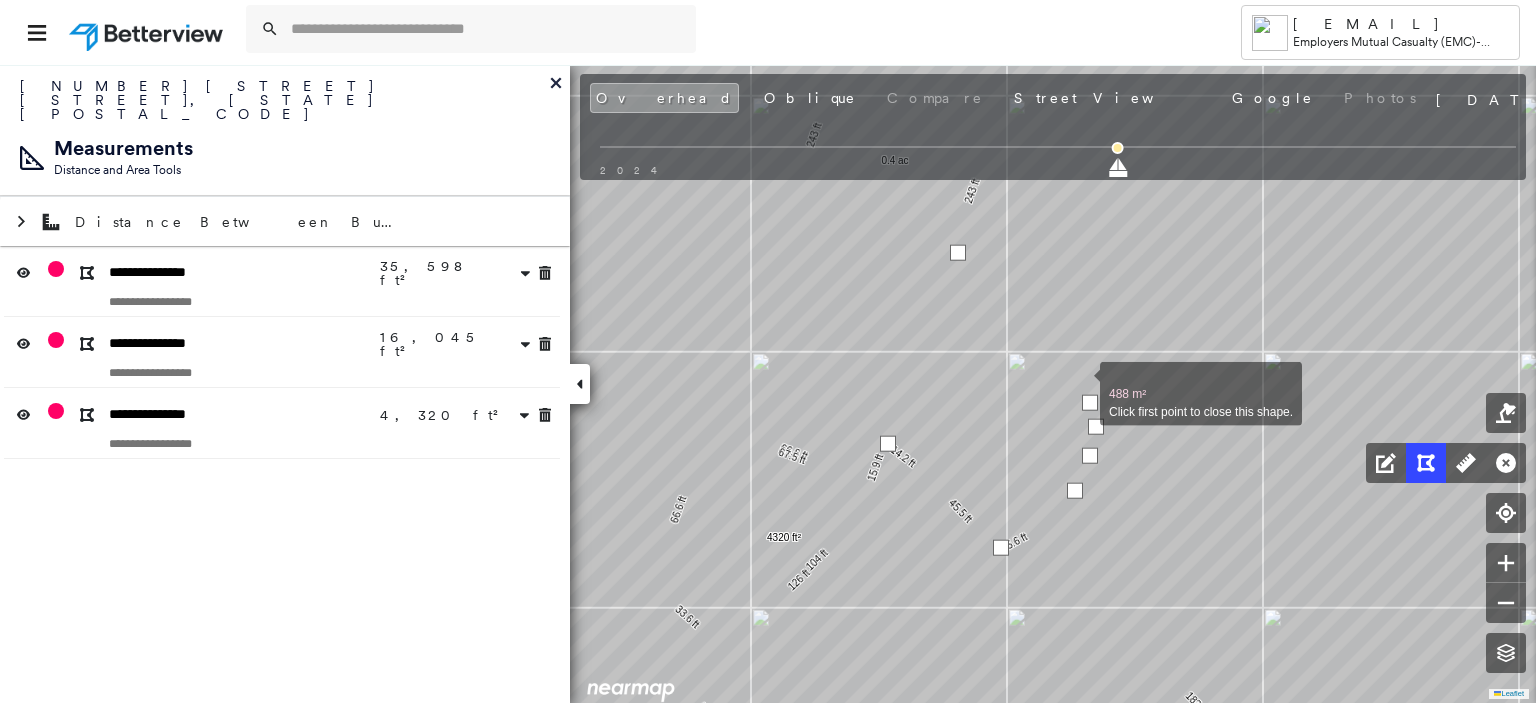 click at bounding box center [1080, 383] 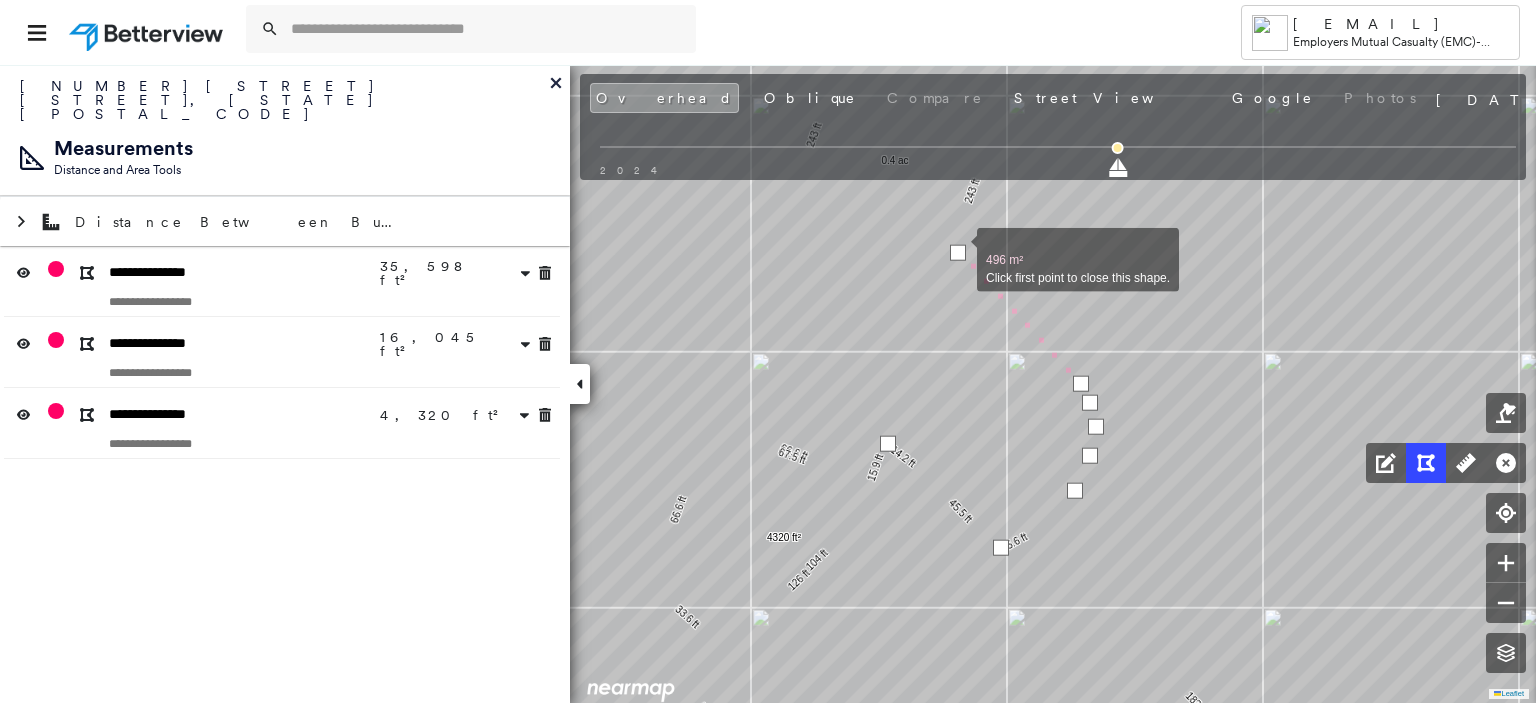 click at bounding box center (958, 253) 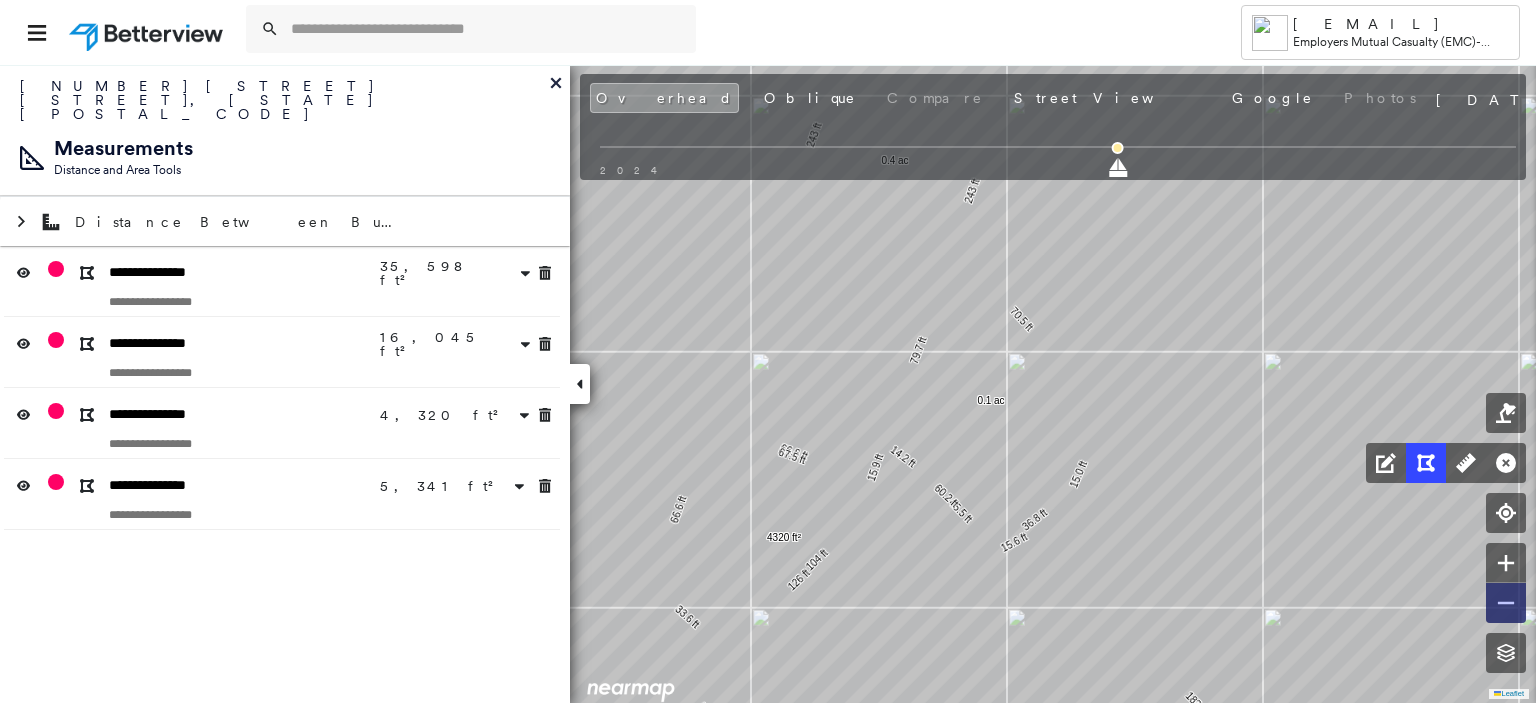 click 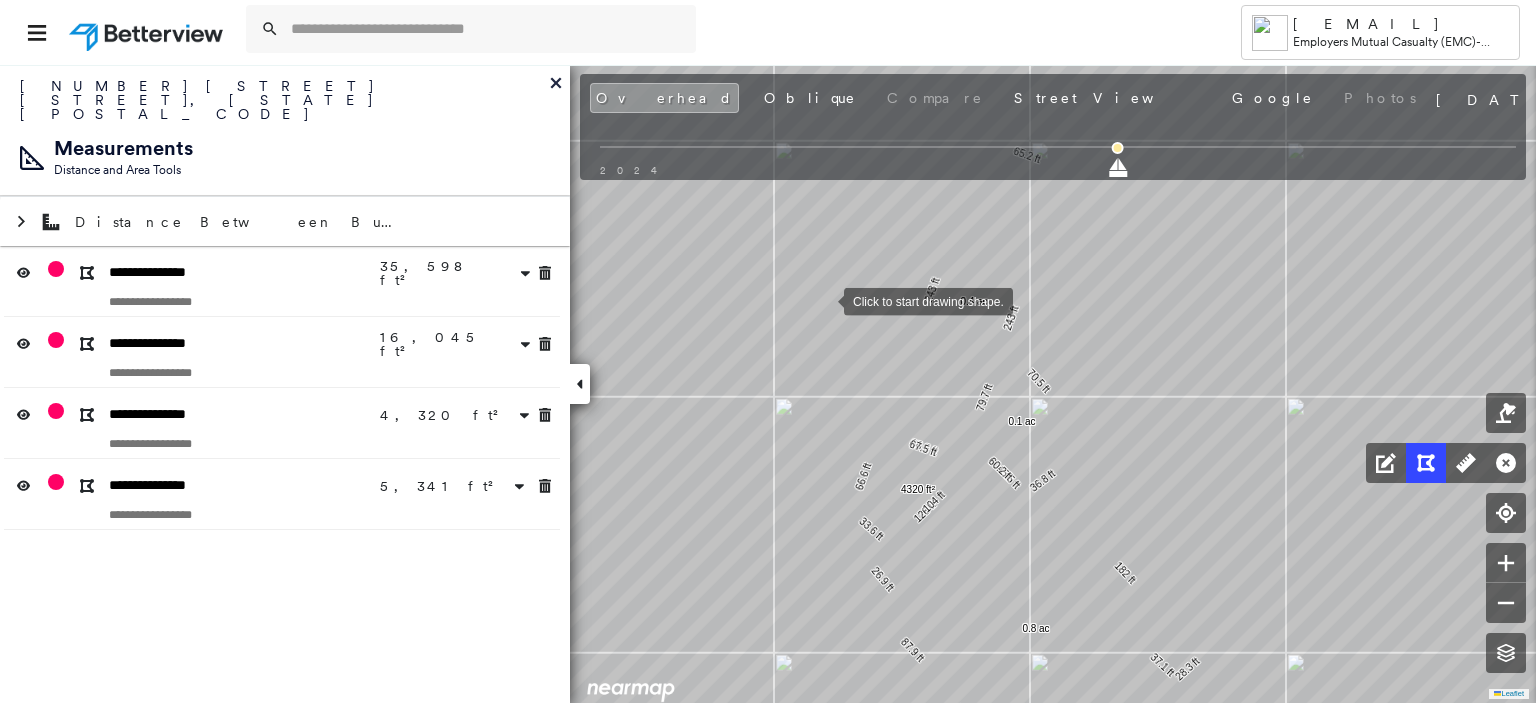 click on "35,598 ft²" at bounding box center (455, 273) 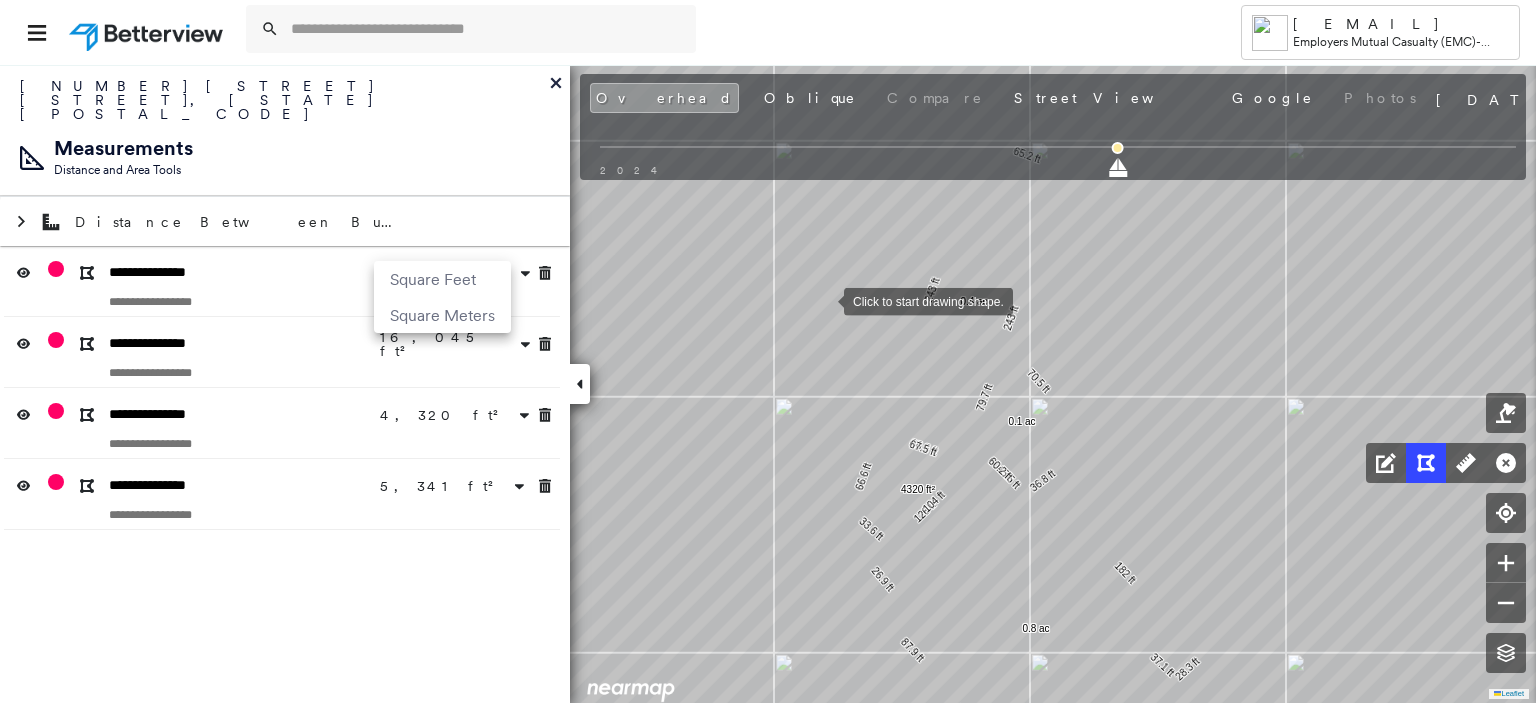 click at bounding box center [768, 351] 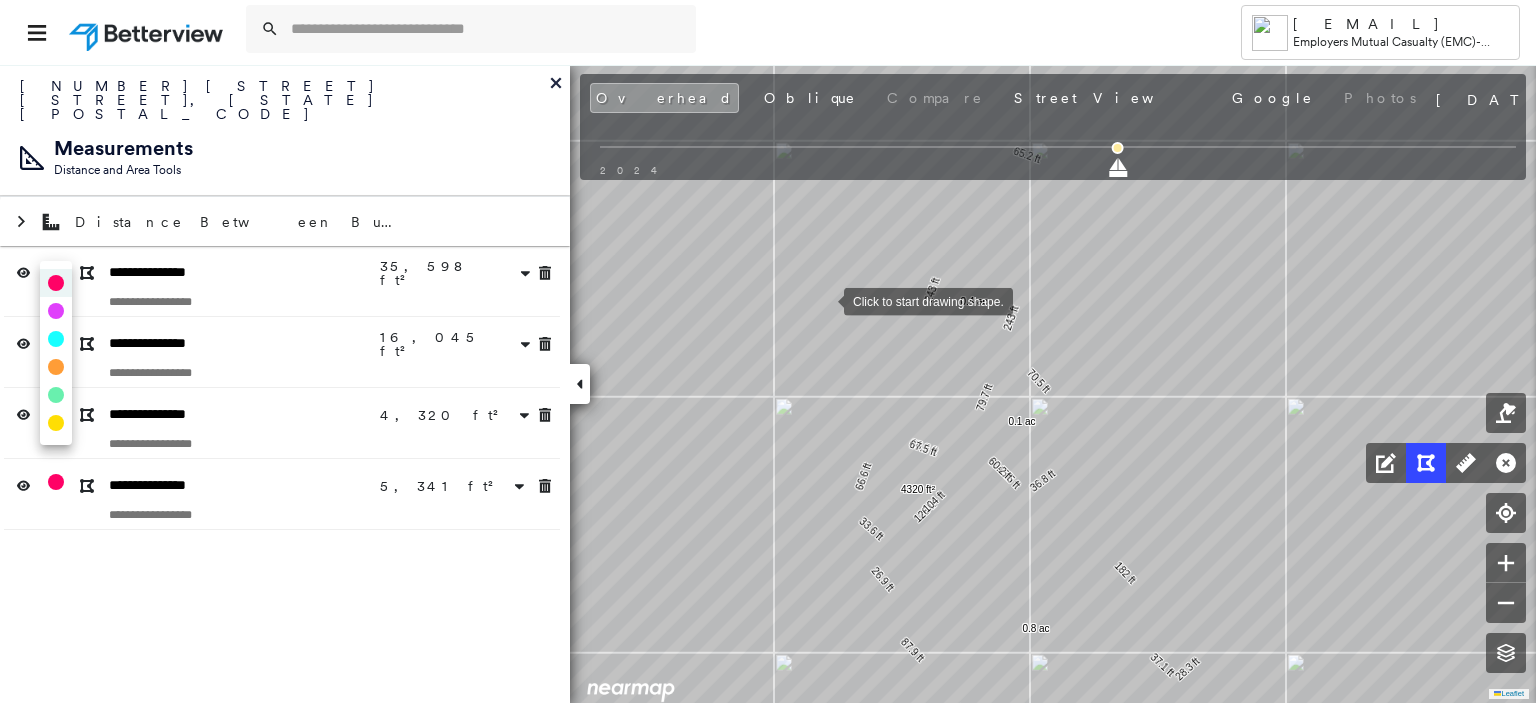 click on "Tower [EMAIL] Employers Mutual Casualty (EMC) - Jackson [NUMBER] [STREET], [CITY], [STATE] [POSTAL_CODE] Assigned to: - Assigned to: - Assigned to: - Open Comments Download PDF Report Summary Construction Occupancy Protection Exposure Determination Overhead Obliques Street View Roof Spotlight™ Index : 61 out of 100 0 100 25 50 75 1 Building Roof Scores 1 Buildings Policy Information Flags : 2 (0 cleared, 2 uncleared) Construction Roof Spotlights : Patching, Ponding, Staining, Worn Shingles, Skylight and 3 more Property Features : Car, Patio Furniture, Cracked Pavement, Disintegrated Pavement, Significantly Stained Pavement and 3 more Roof Size & Shape : 1 building - Gable | Asphalt Shingle BuildZoom - Building Permit Data and Analysis Occupancy Place Detail Smarty Streets - Surrounding Properties Protection Protection Exposure FEMA Risk Index Crime Regional Hazard: 3 out of 5 Additional Perils Guidewire HazardHub HazardHub Risks Determination Flags : Uncleared Flags (2) METL" at bounding box center [768, 351] 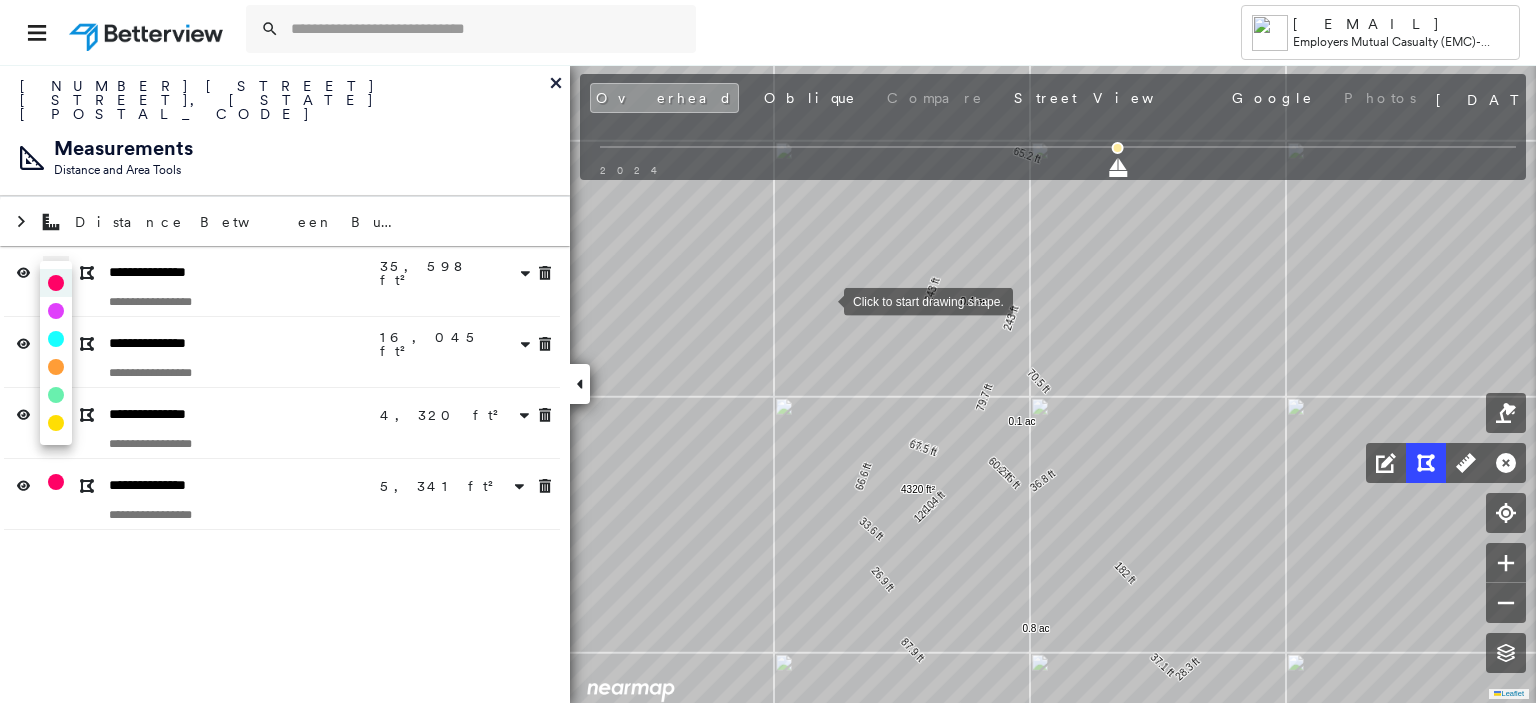 type on "*" 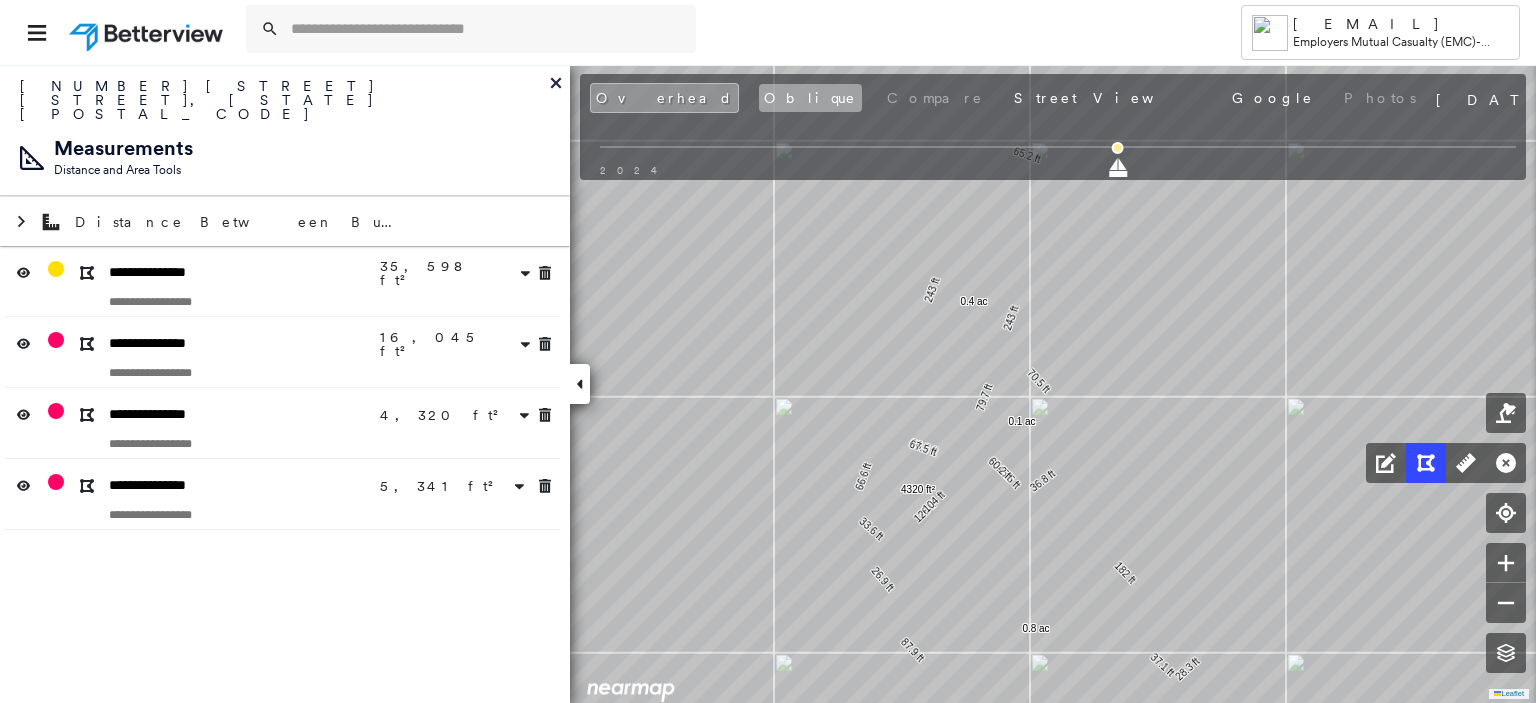 click on "Oblique" at bounding box center (810, 98) 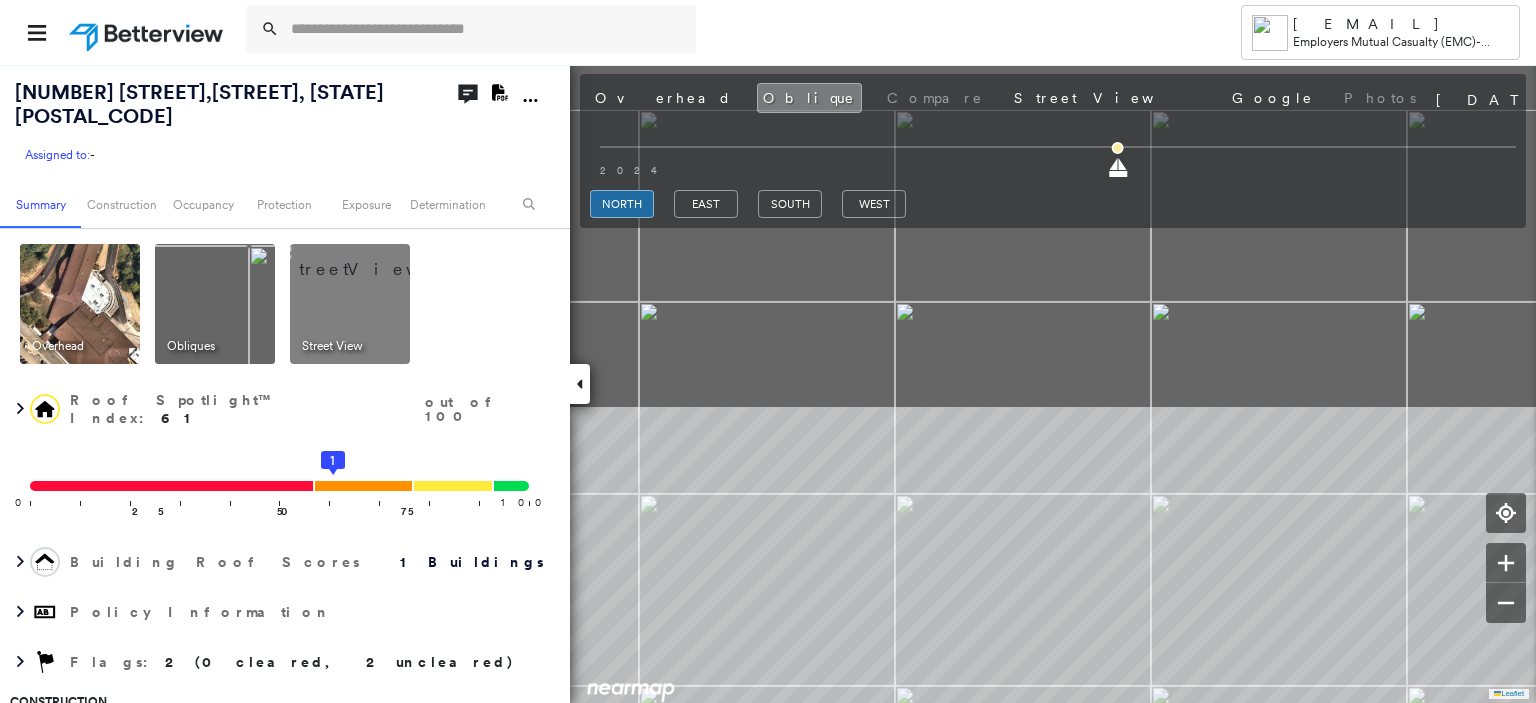 click on "Tower [EMAIL] Employers Mutual Casualty (EMC) - Jackson [NUMBER] [STREET], [CITY], [STATE] [POSTAL_CODE] Assigned to: - Assigned to: - Assigned to: - Open Comments Download PDF Report Summary Construction Occupancy Protection Exposure Determination Overhead Obliques Street View Roof Spotlight™ Index : 61 out of 100 0 100 25 50 75 1 Building Roof Scores 1 Buildings Policy Information Flags : 2 (0 cleared, 2 uncleared) Construction Roof Spotlights : Patching, Ponding, Staining, Worn Shingles, Skylight and 3 more Property Features : Car, Patio Furniture, Cracked Pavement, Disintegrated Pavement, Significantly Stained Pavement and 3 more Roof Size & Shape : 1 building - Gable | Asphalt Shingle BuildZoom - Building Permit Data and Analysis Occupancy Place Detail Smarty Streets - Surrounding Properties Protection Protection Exposure FEMA Risk Index Crime Regional Hazard: 3 out of 5 Additional Perils Guidewire HazardHub HazardHub Risks Determination Flags : Uncleared Flags (2) METL" at bounding box center [768, 351] 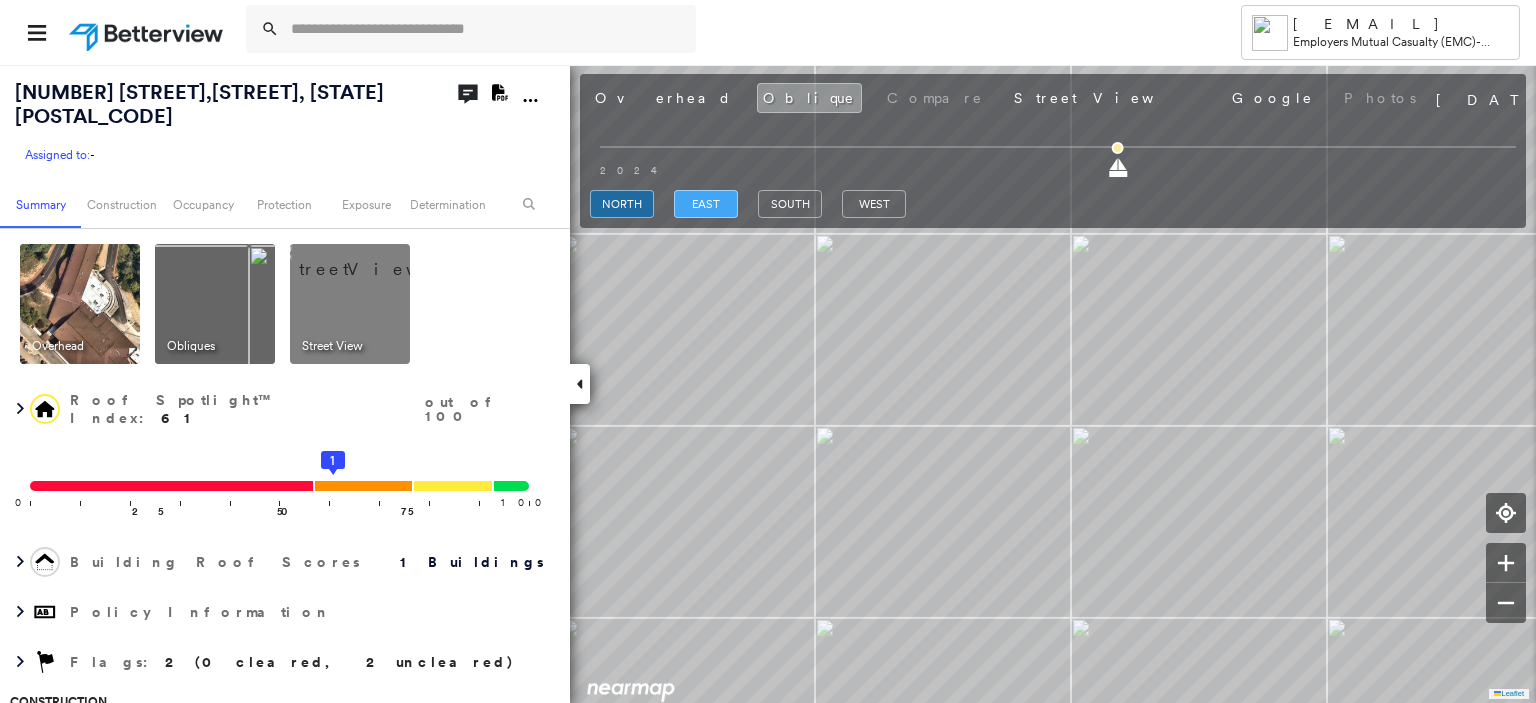 click on "east" at bounding box center (706, 204) 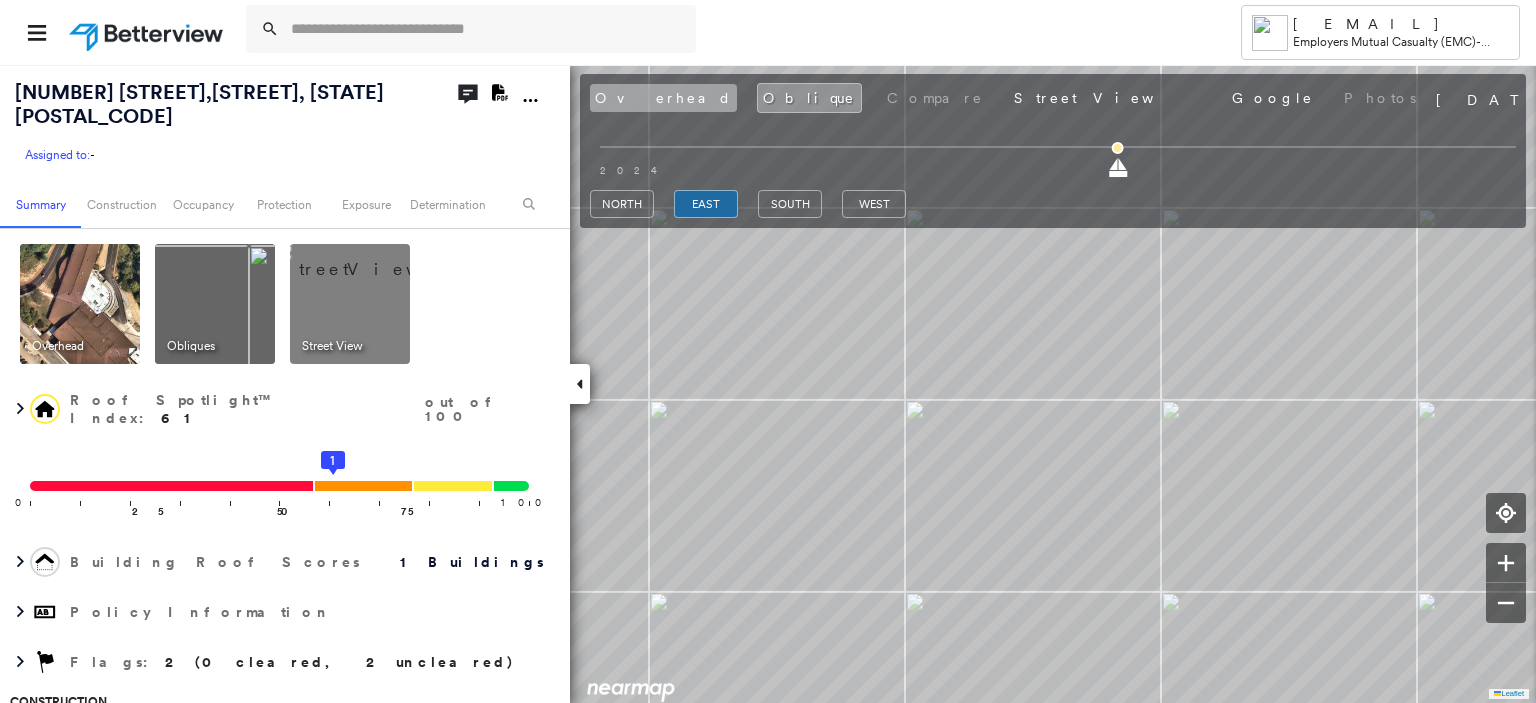 click on "Overhead" at bounding box center (663, 98) 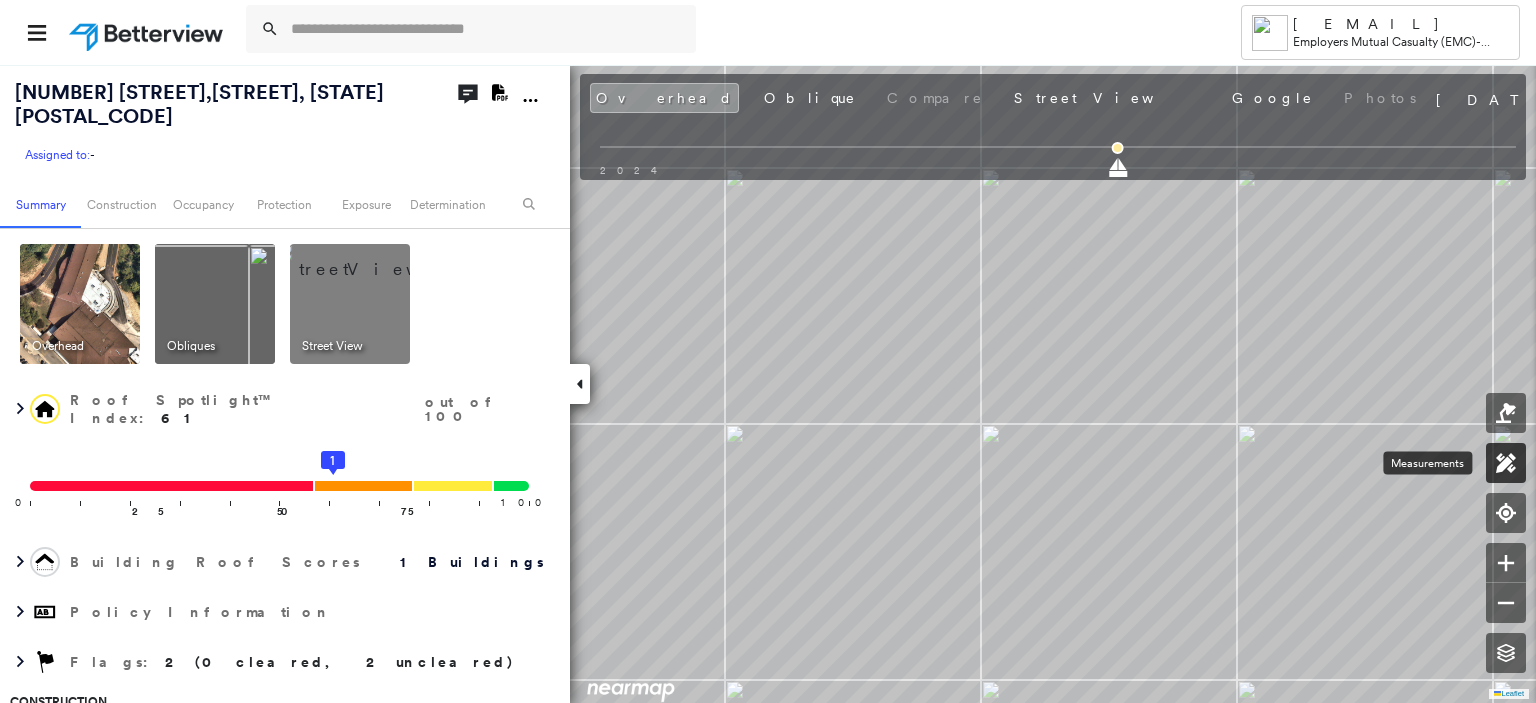 click 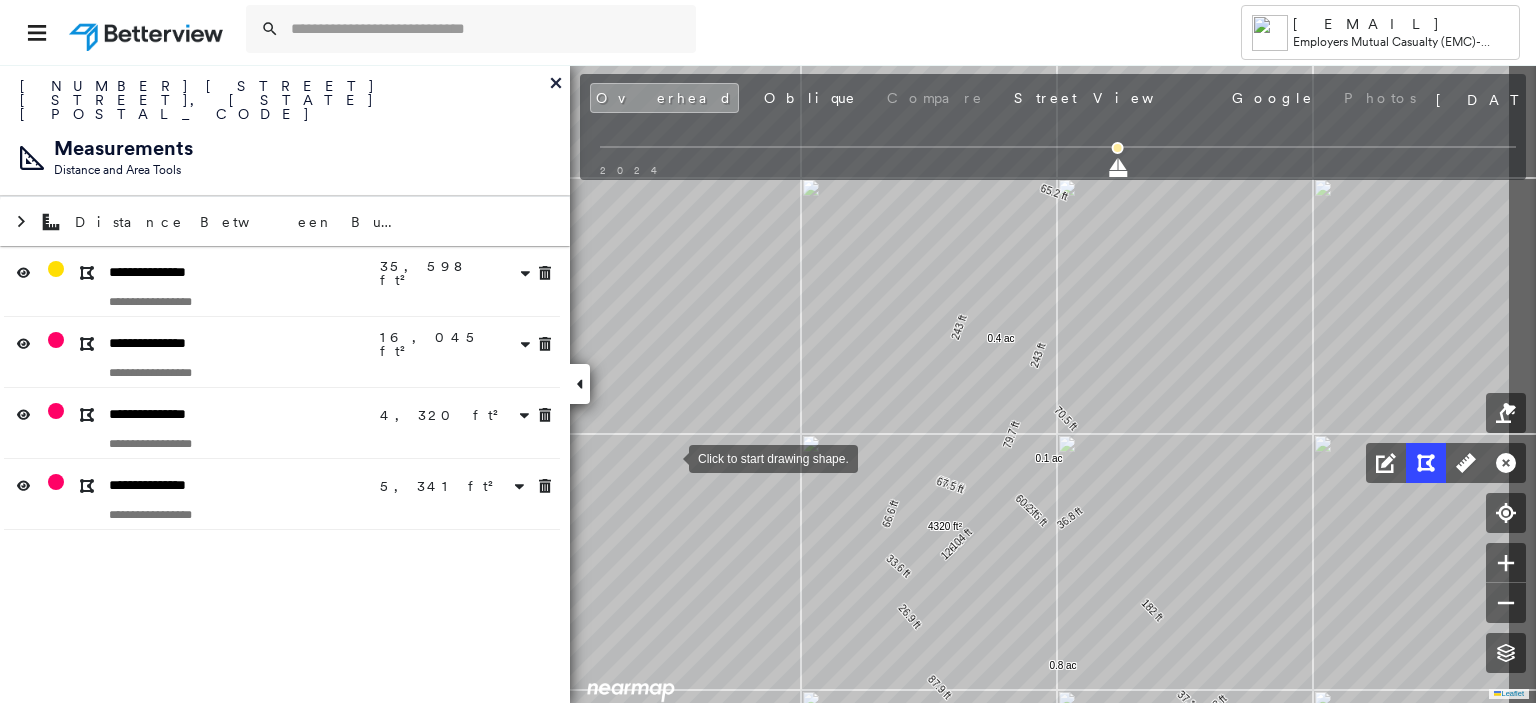 drag, startPoint x: 850, startPoint y: 443, endPoint x: 670, endPoint y: 453, distance: 180.27756 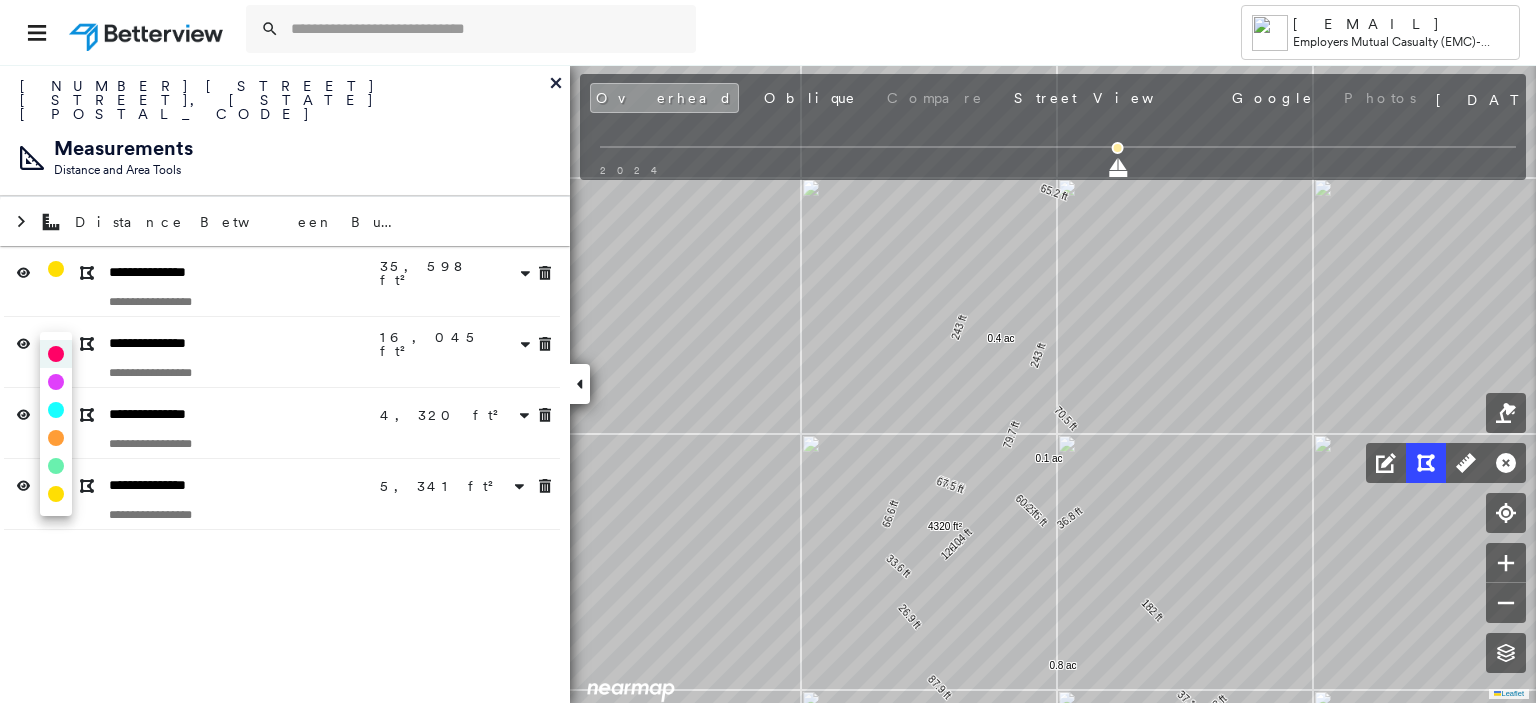 click on "Tower [EMAIL] Employers Mutual Casualty (EMC) - Jackson [NUMBER] [STREET], [CITY], [STATE] [POSTAL_CODE] Assigned to: - Assigned to: - Assigned to: - Open Comments Download PDF Report Summary Construction Occupancy Protection Exposure Determination Overhead Obliques Street View Roof Spotlight™ Index : 61 out of 100 0 100 25 50 75 1 Building Roof Scores 1 Buildings Policy Information Flags : 2 (0 cleared, 2 uncleared) Construction Roof Spotlights : Patching, Ponding, Staining, Worn Shingles, Skylight and 3 more Property Features : Car, Patio Furniture, Cracked Pavement, Disintegrated Pavement, Significantly Stained Pavement and 3 more Roof Size & Shape : 1 building - Gable | Asphalt Shingle BuildZoom - Building Permit Data and Analysis Occupancy Place Detail Smarty Streets - Surrounding Properties Protection Protection Exposure FEMA Risk Index Crime Regional Hazard: 3 out of 5 Additional Perils Guidewire HazardHub HazardHub Risks Determination Flags : Uncleared Flags (2) METL" at bounding box center [768, 351] 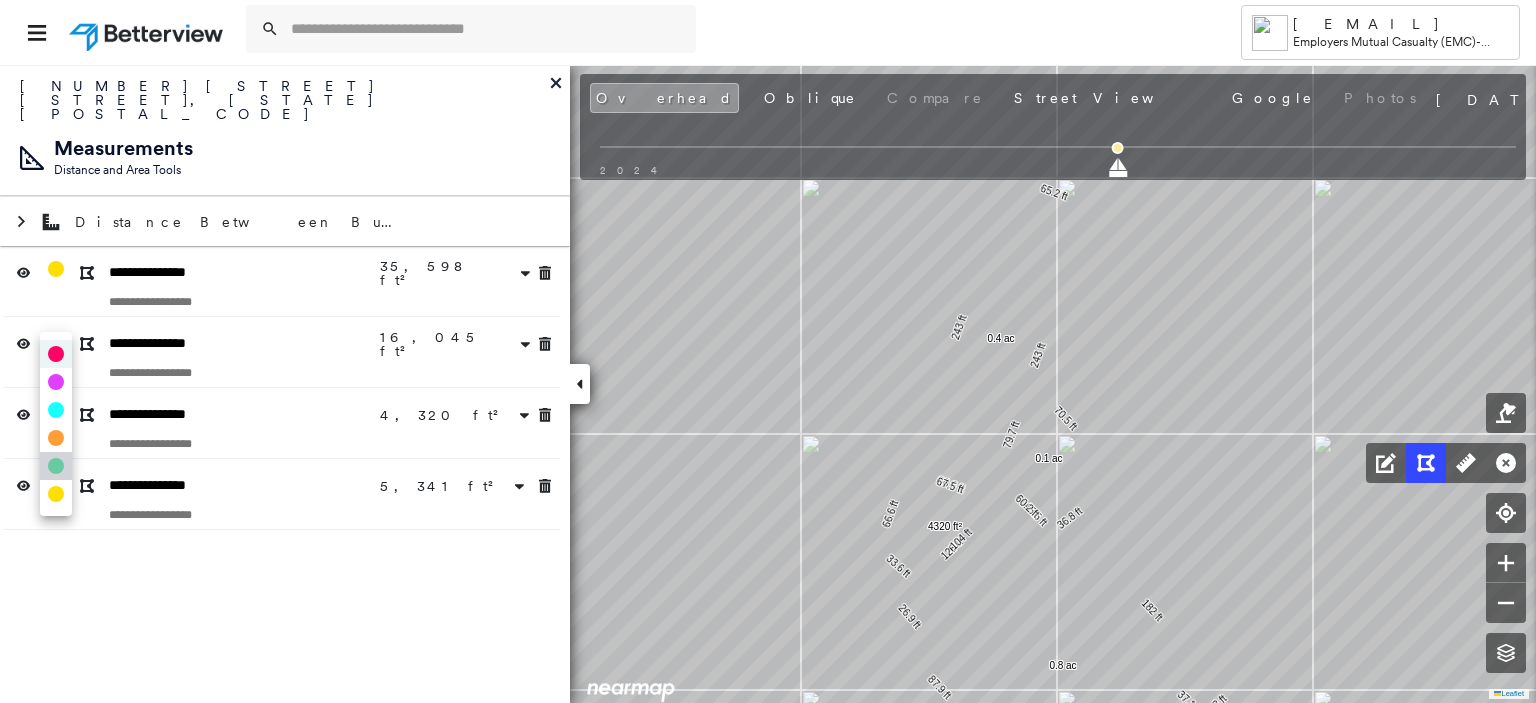 click at bounding box center (56, 466) 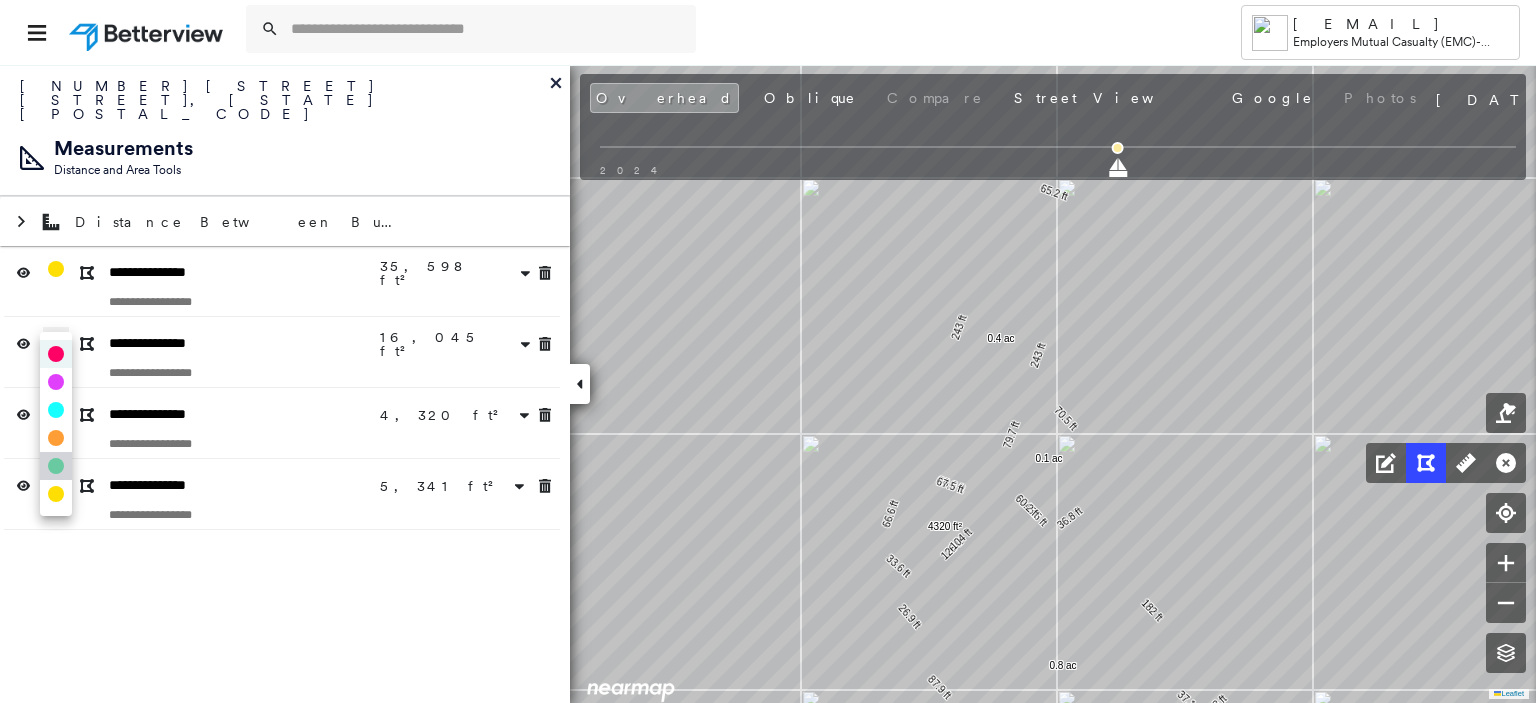 type on "*" 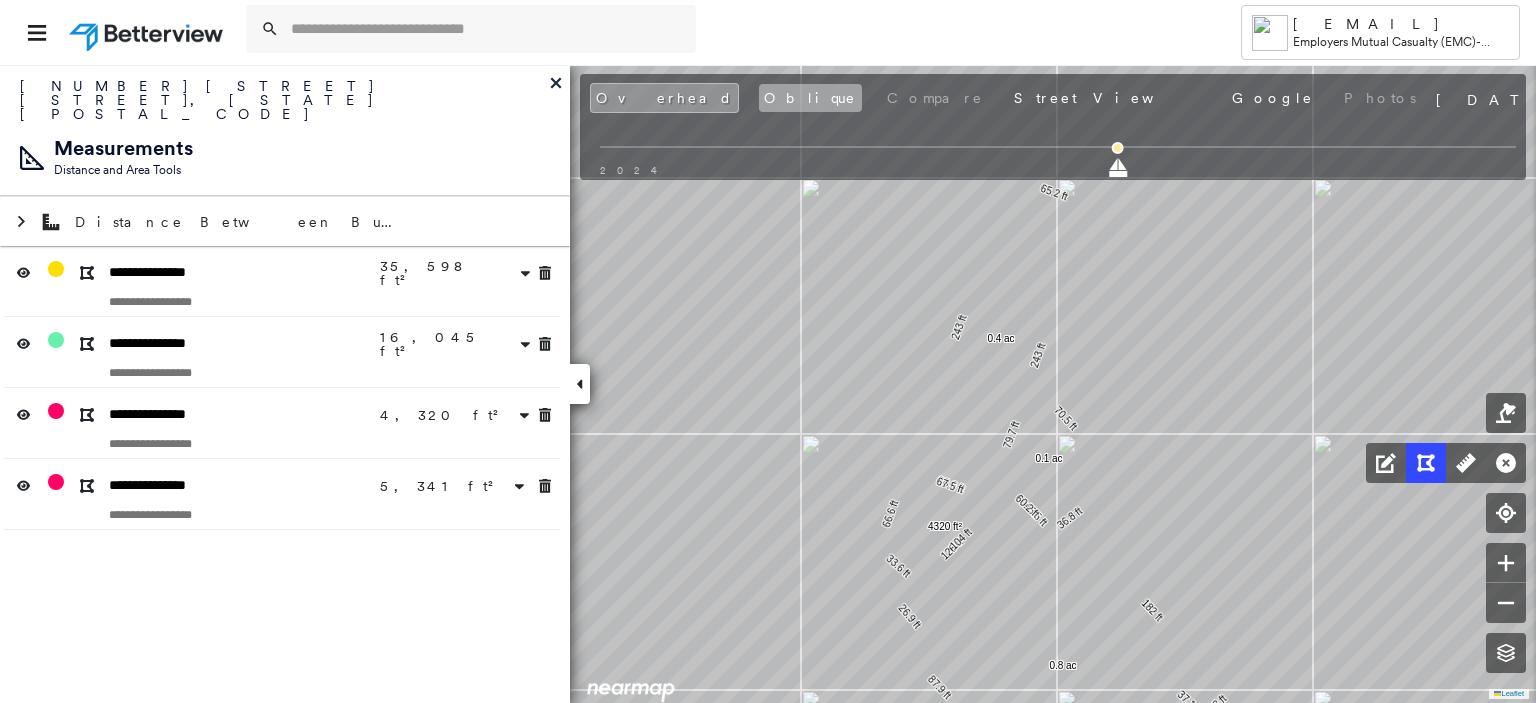 click on "Oblique" at bounding box center (810, 98) 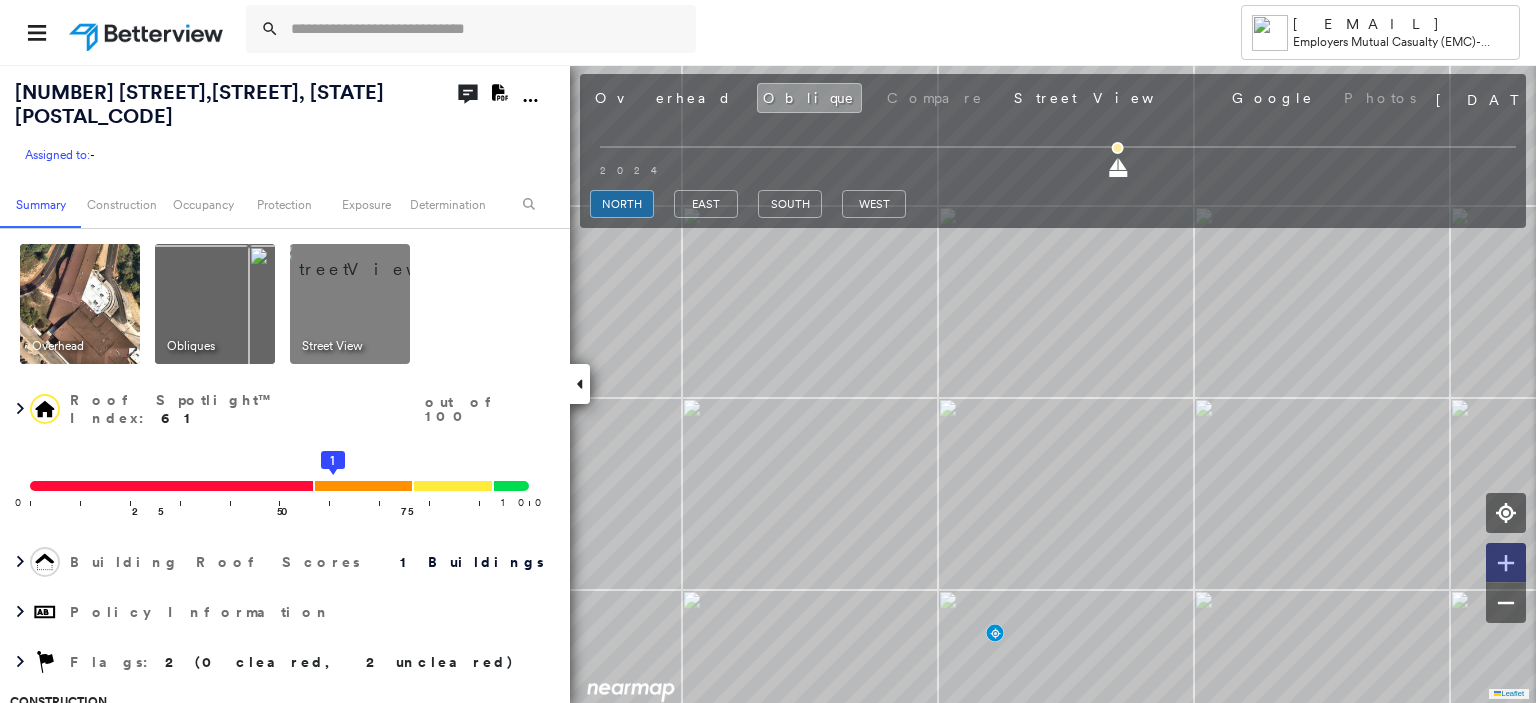 click 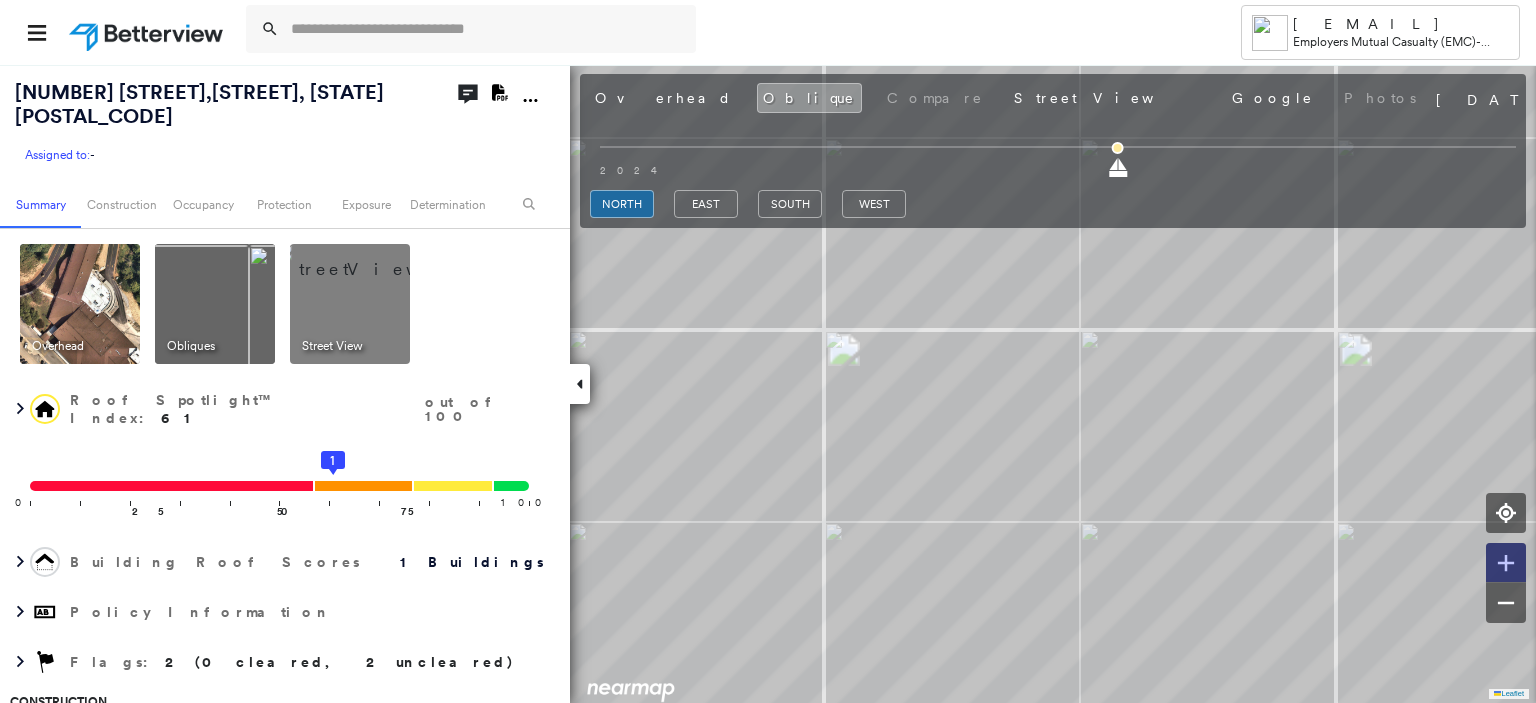 click 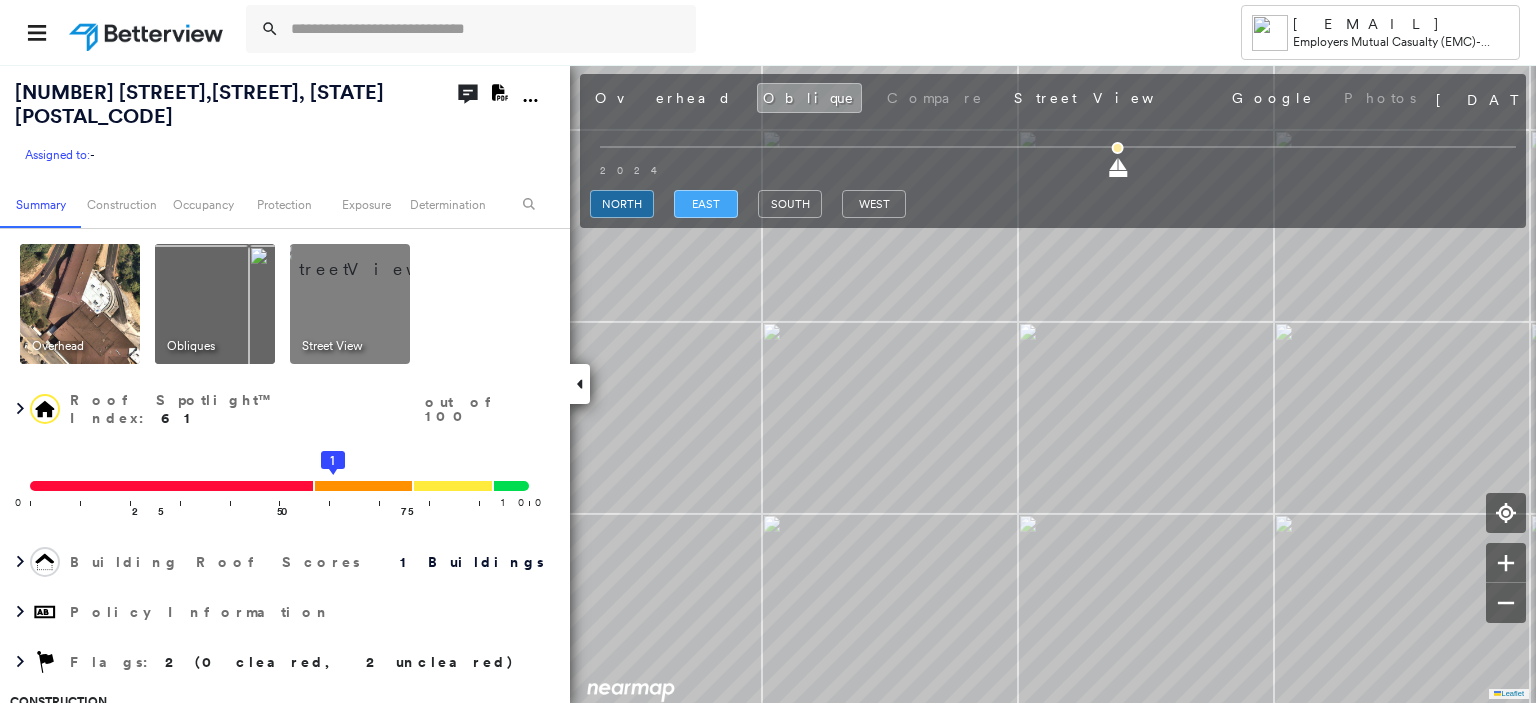 click on "east" at bounding box center [706, 204] 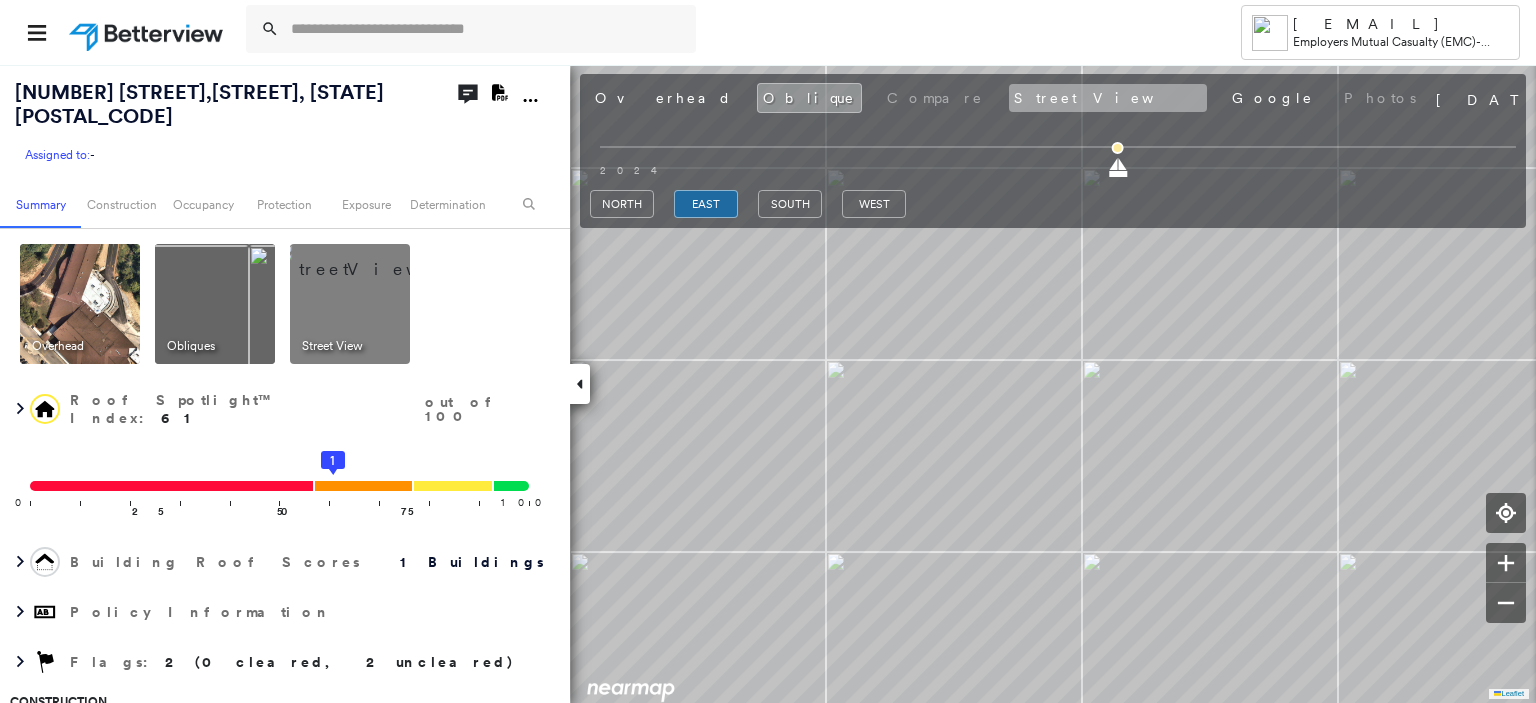 click on "Street View" at bounding box center (1108, 98) 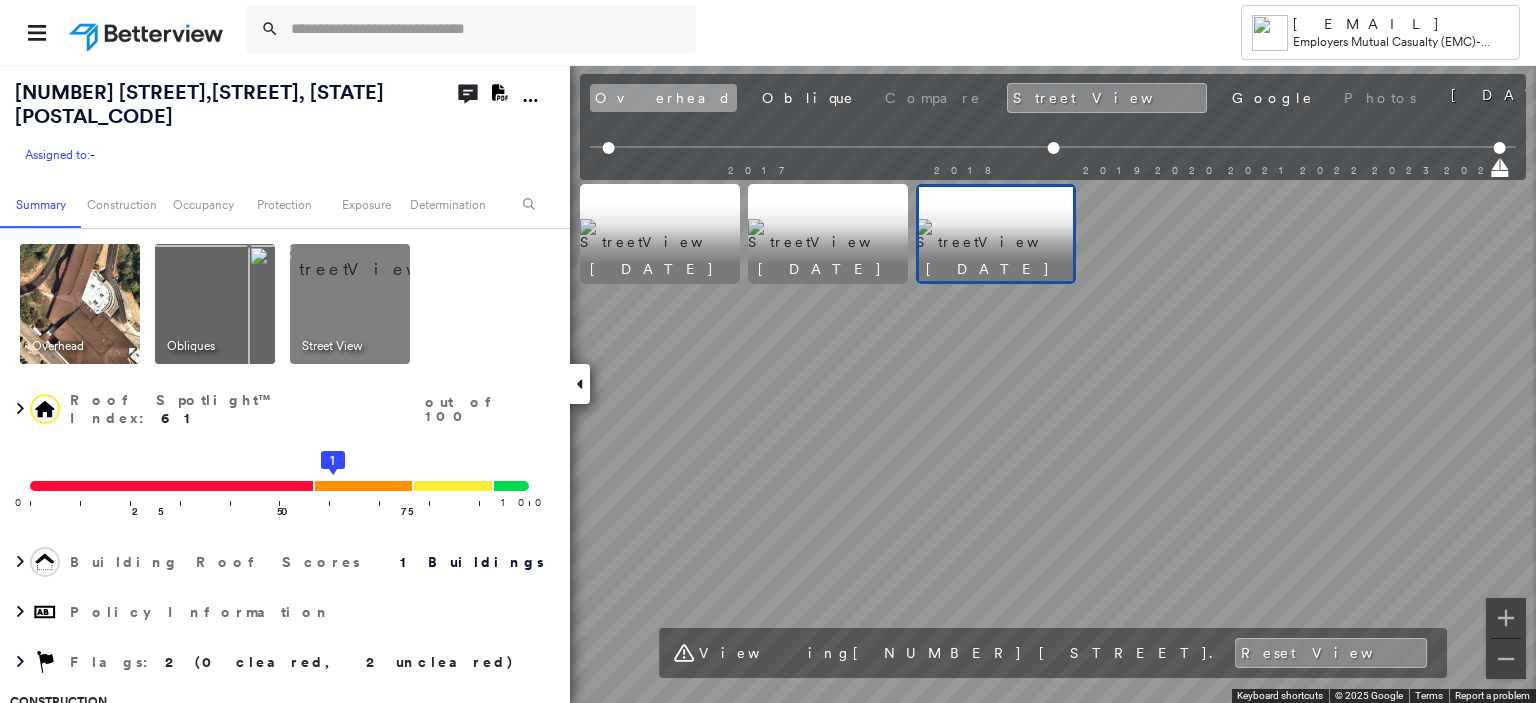 click on "Overhead" at bounding box center (663, 98) 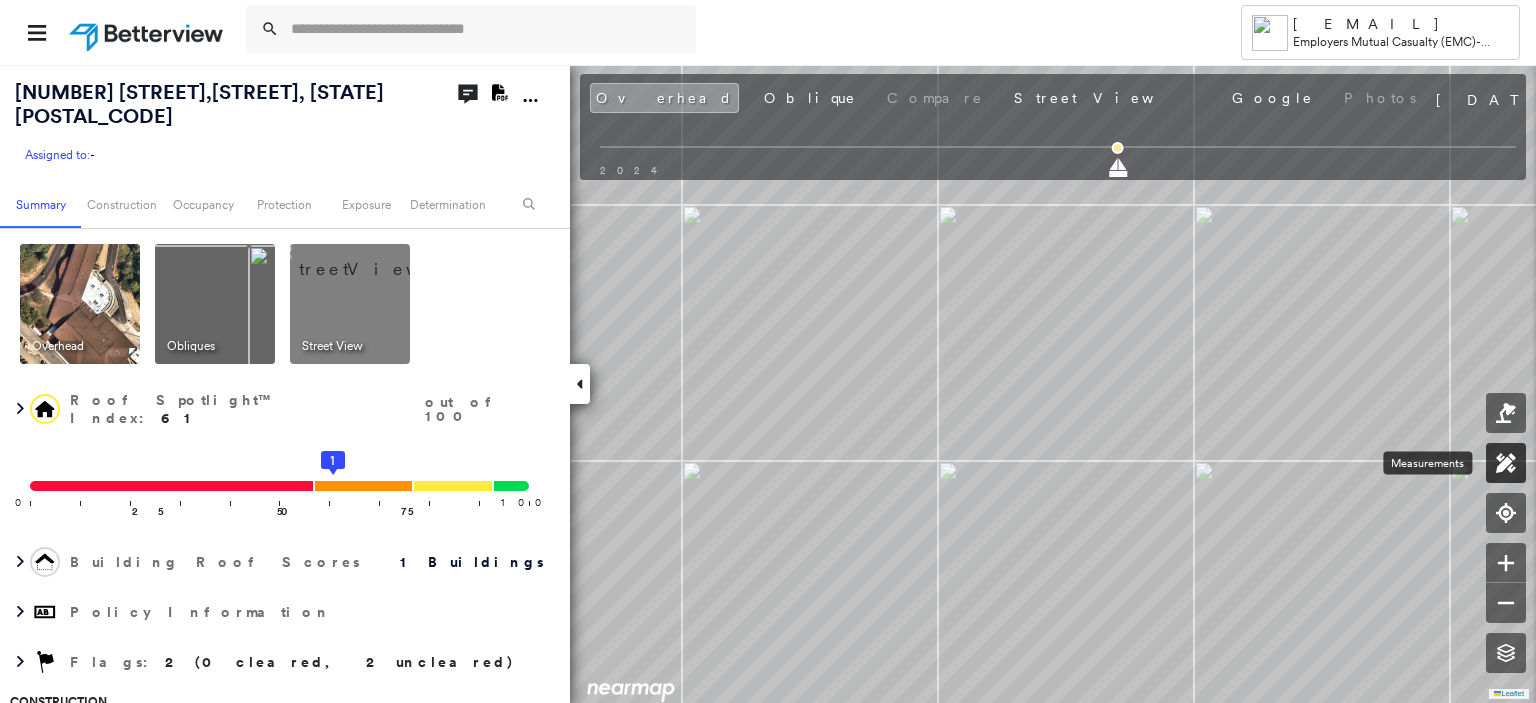 click at bounding box center (1506, 463) 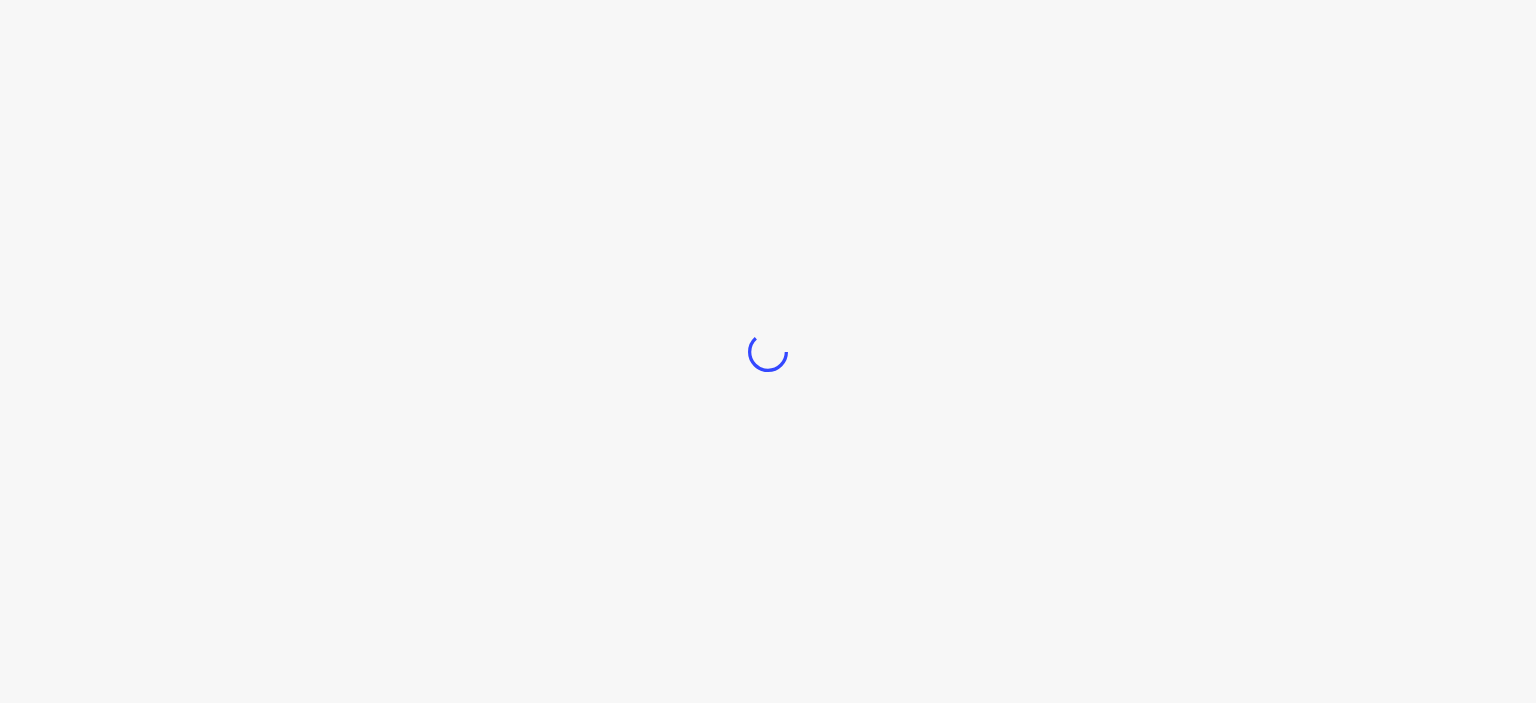 scroll, scrollTop: 0, scrollLeft: 0, axis: both 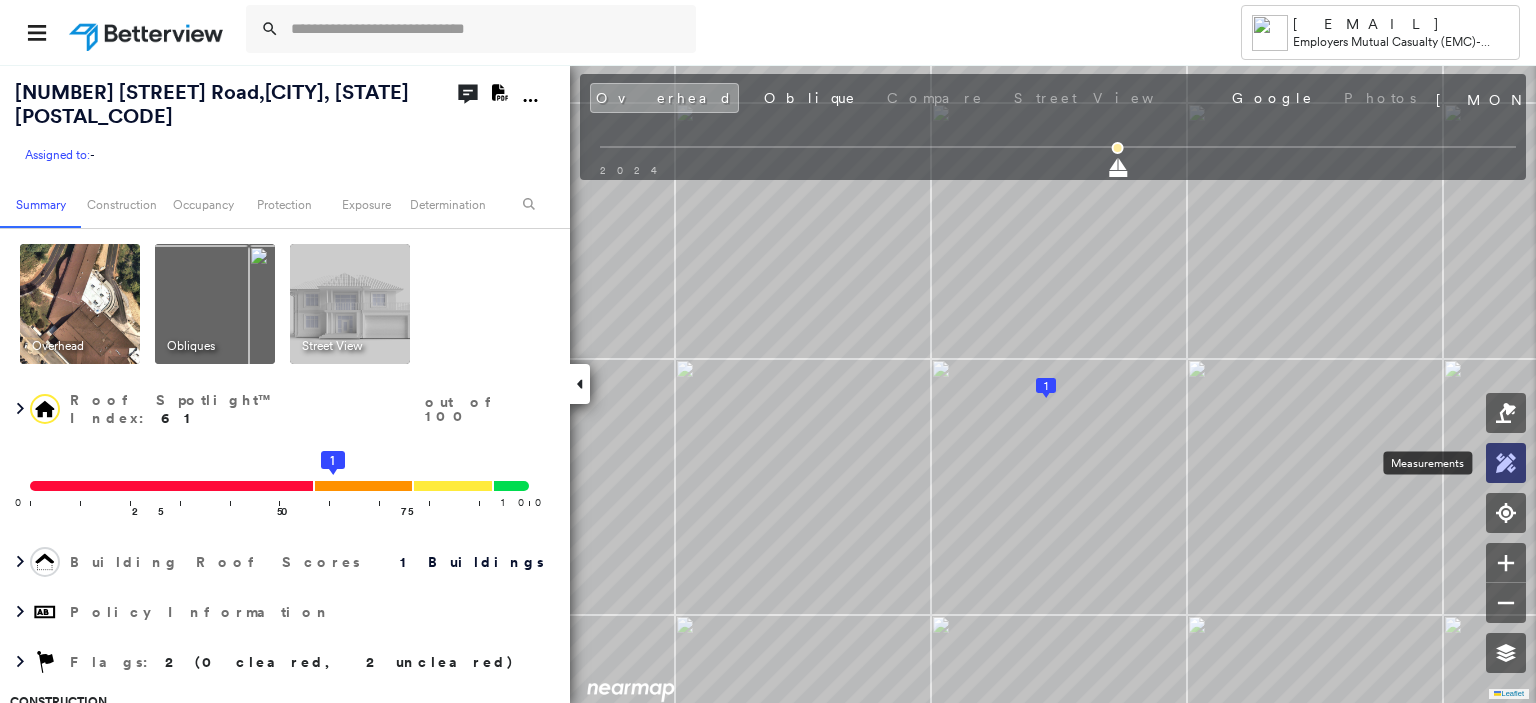 click 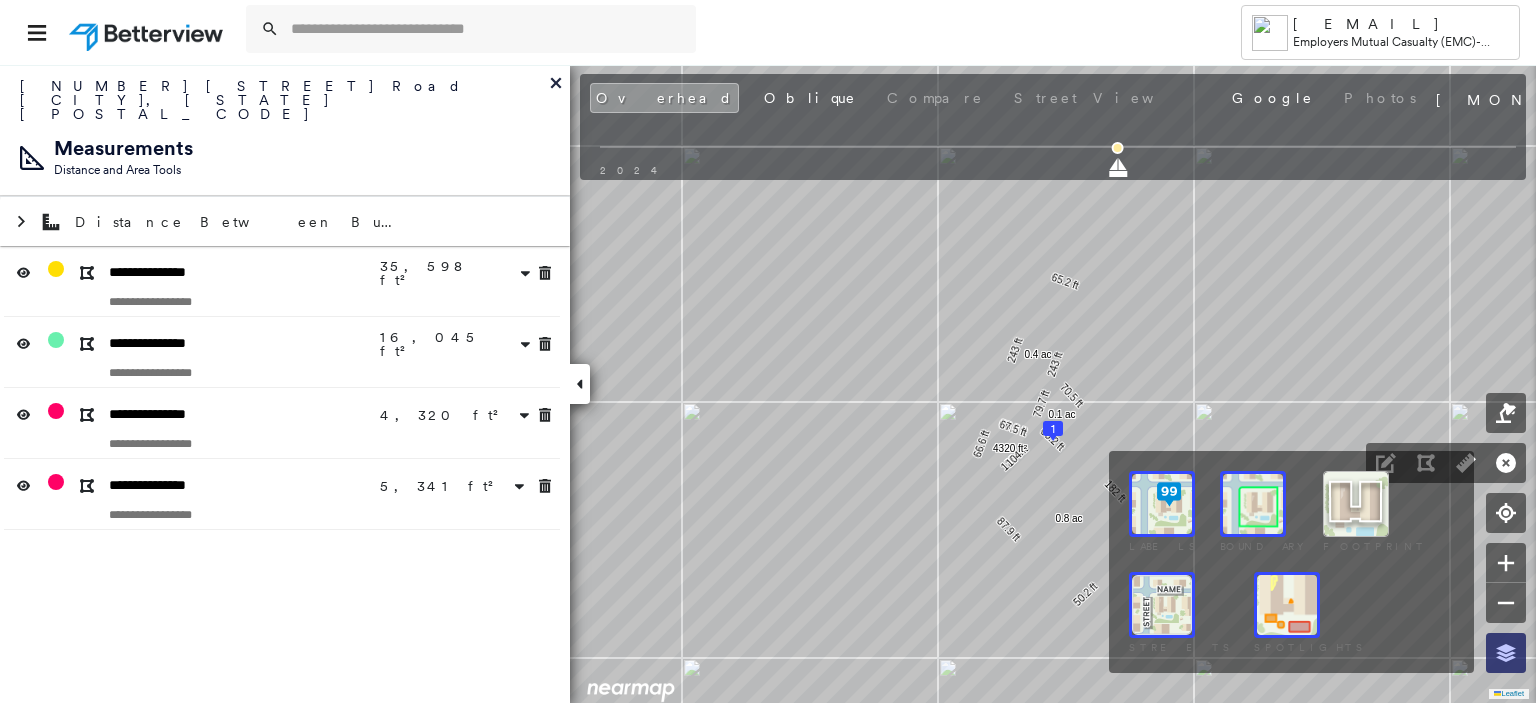 click 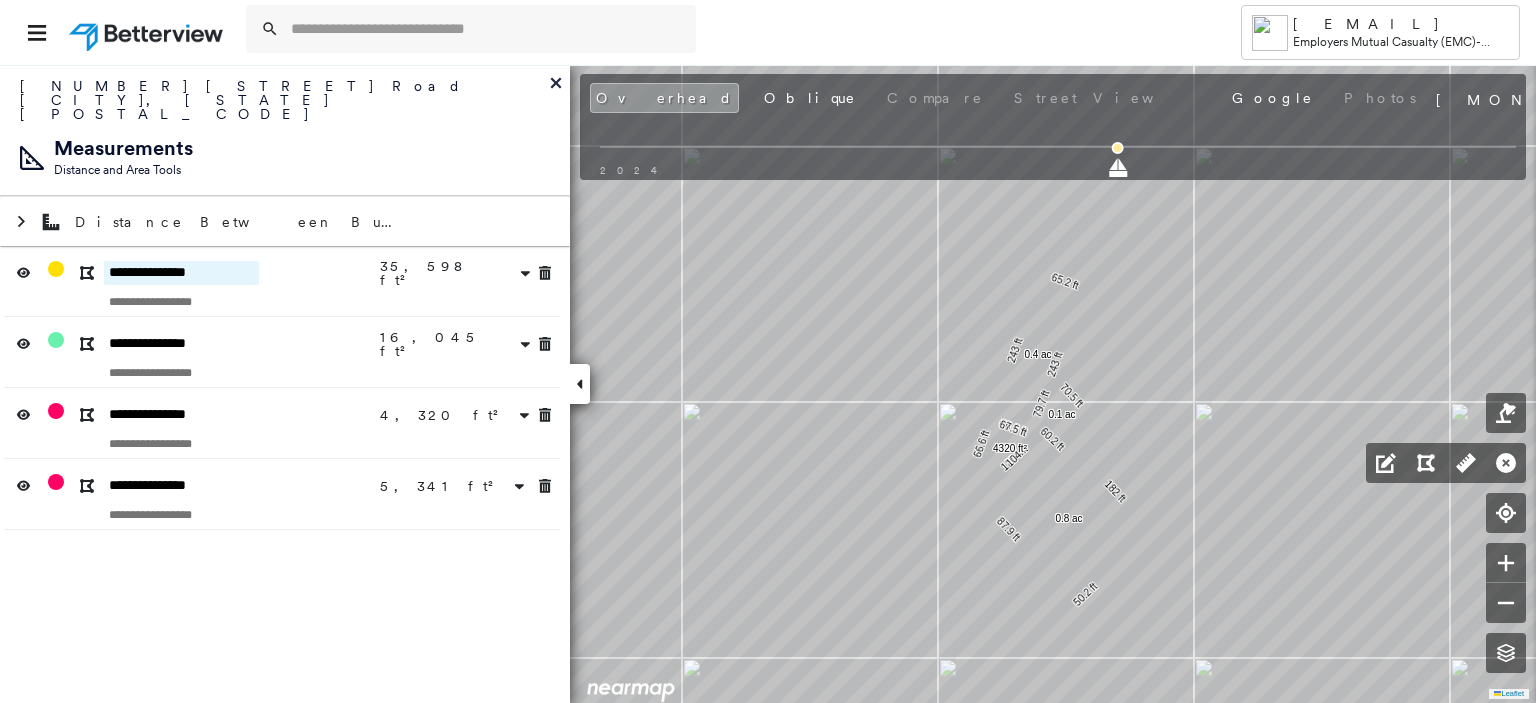 click on "**********" at bounding box center (181, 273) 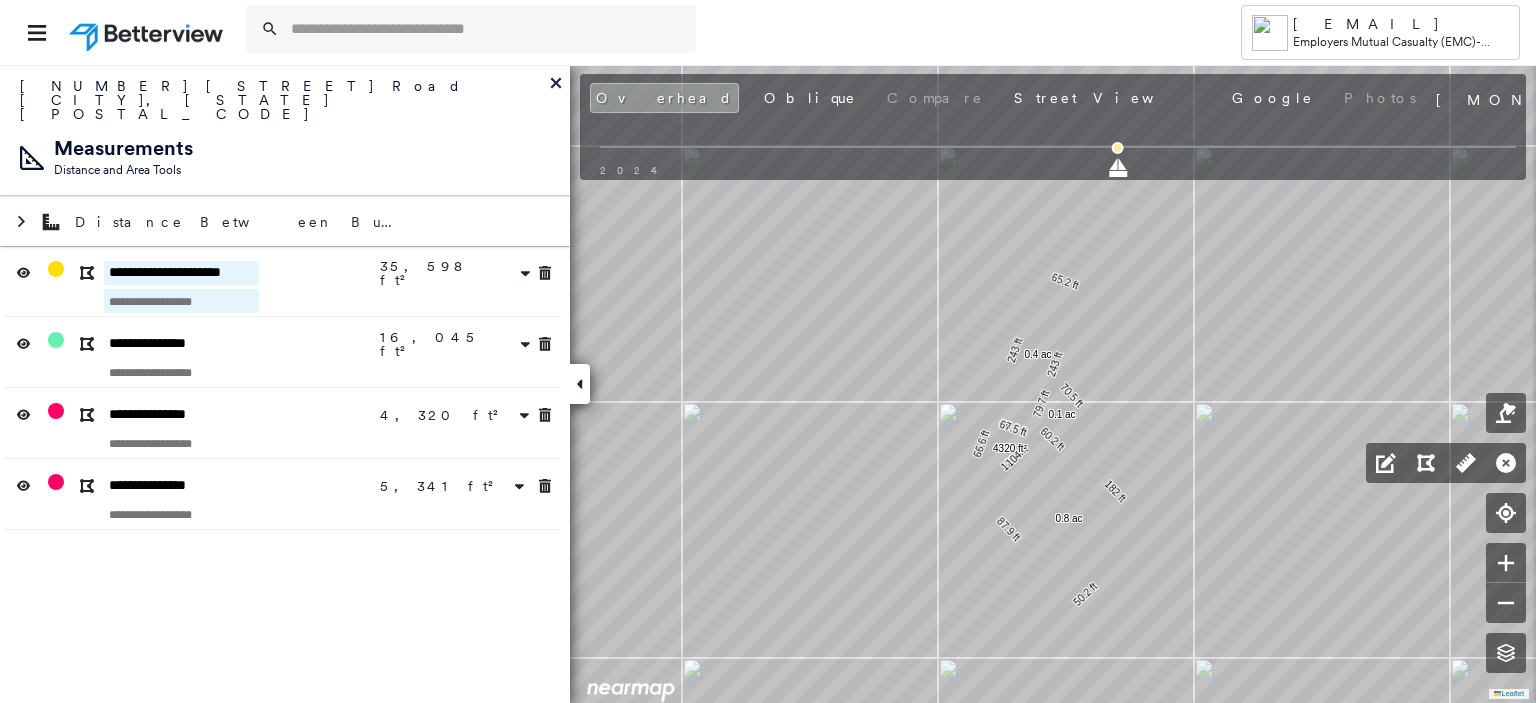 type on "**********" 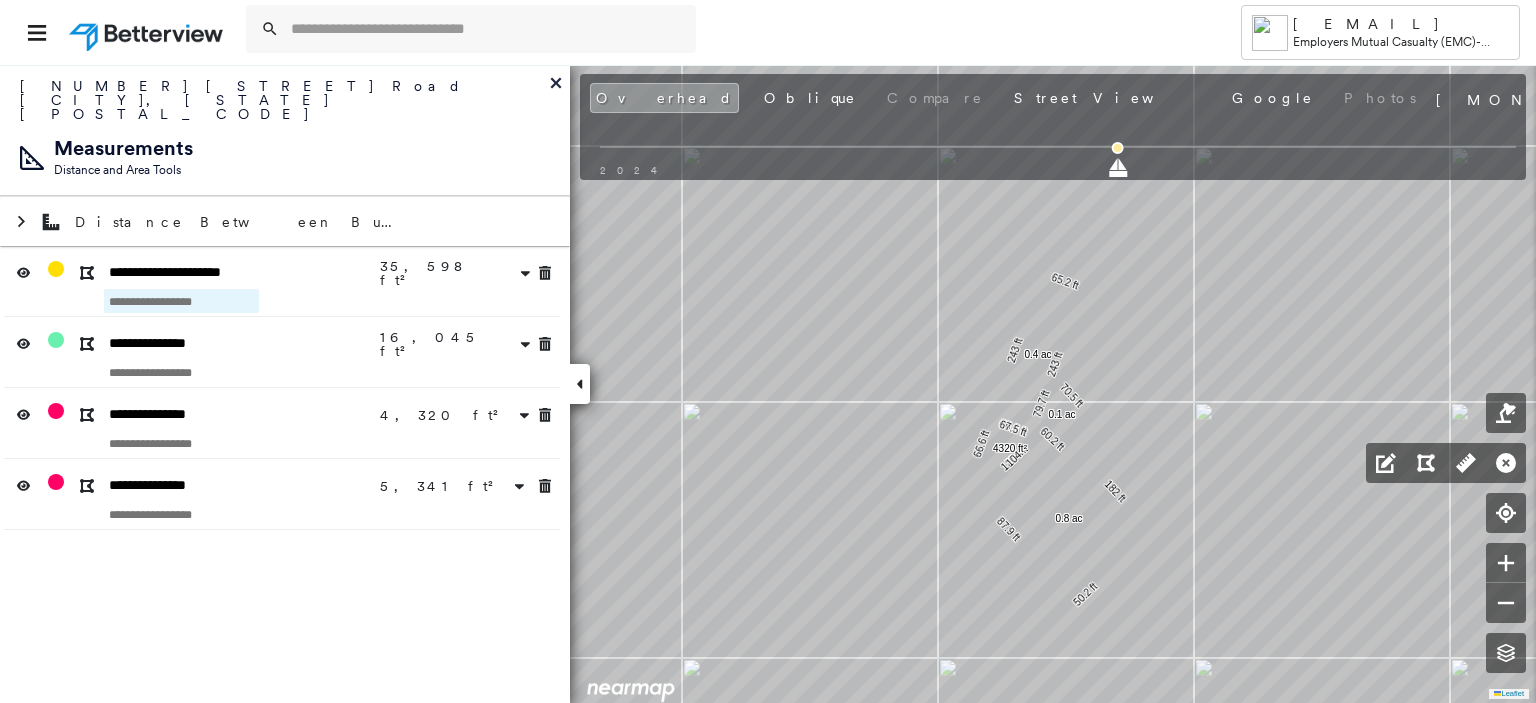 click at bounding box center [181, 301] 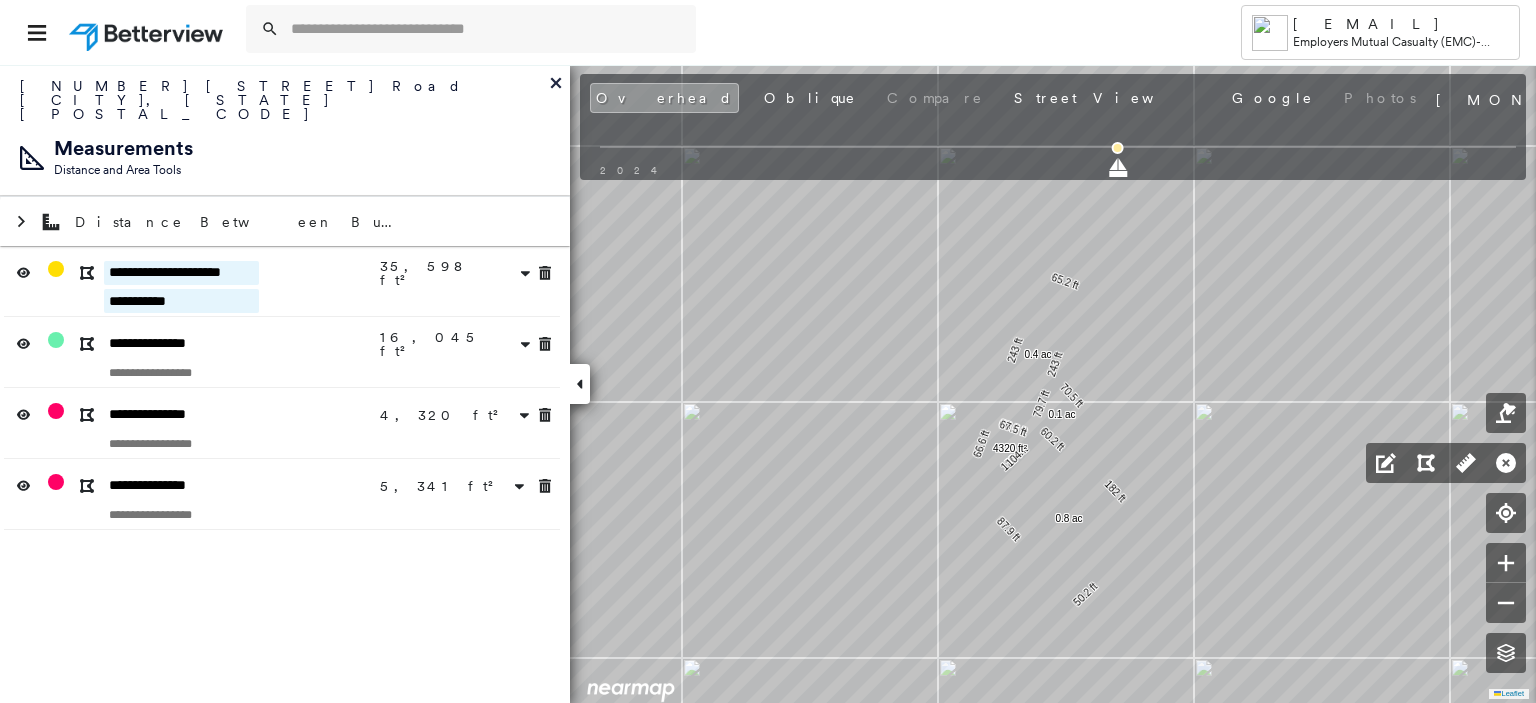 type on "**********" 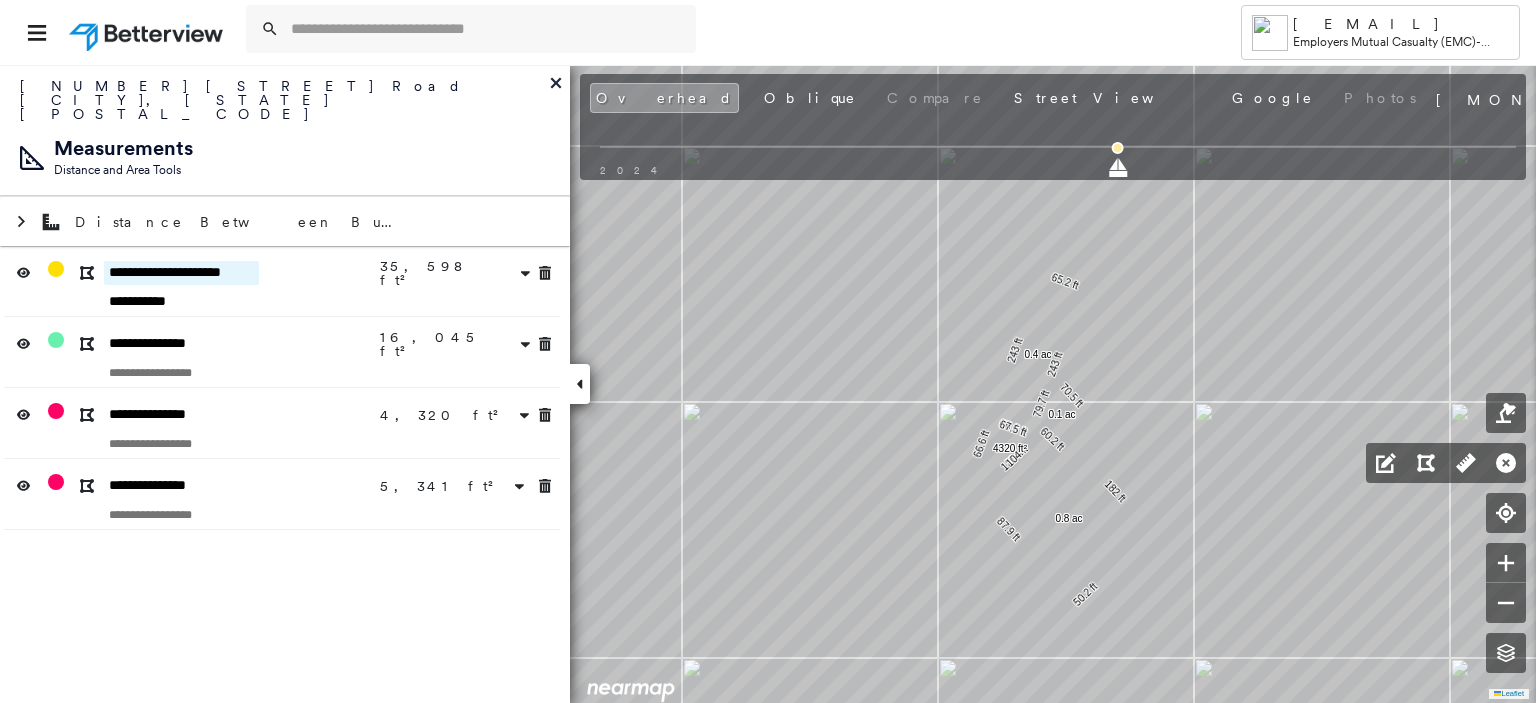 drag, startPoint x: 260, startPoint y: 239, endPoint x: 112, endPoint y: 231, distance: 148.21606 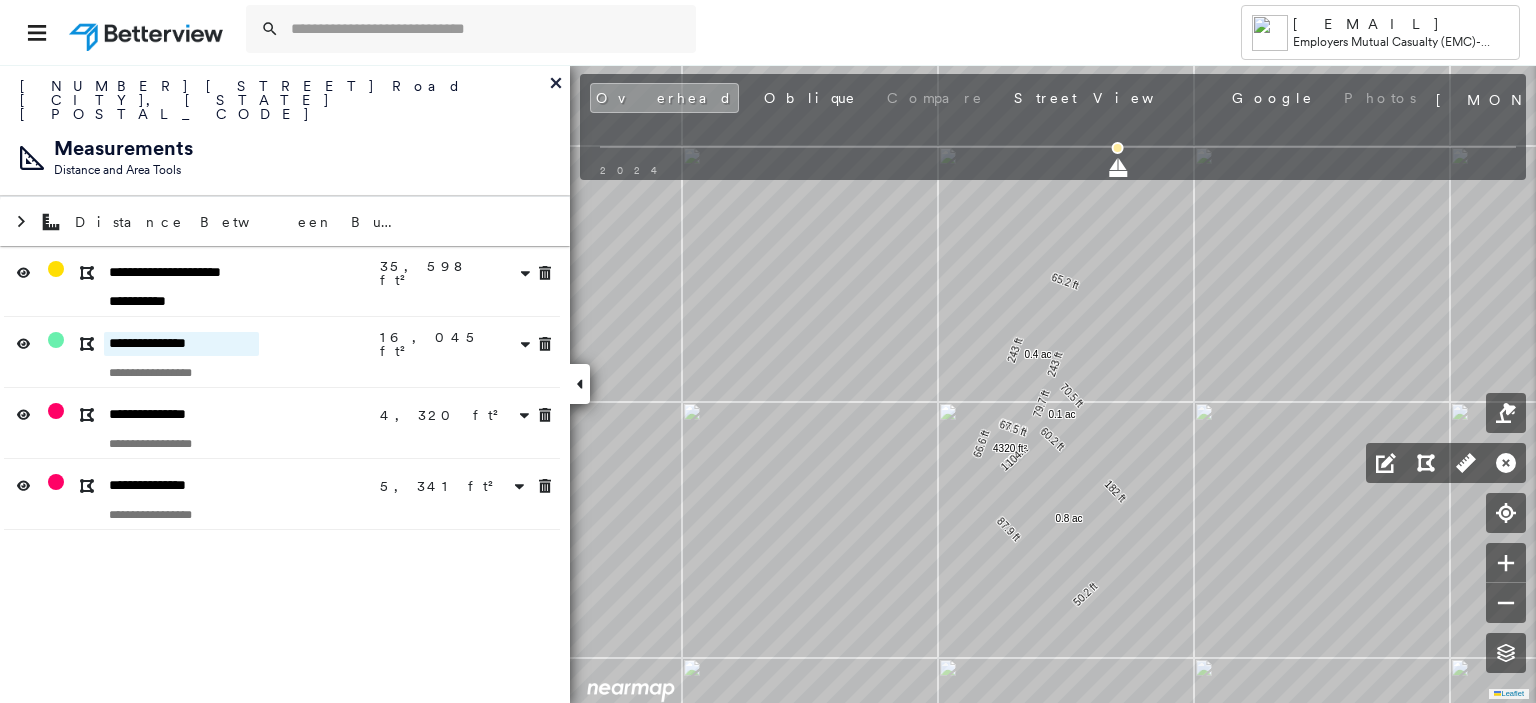 drag, startPoint x: 236, startPoint y: 315, endPoint x: 108, endPoint y: 307, distance: 128.24976 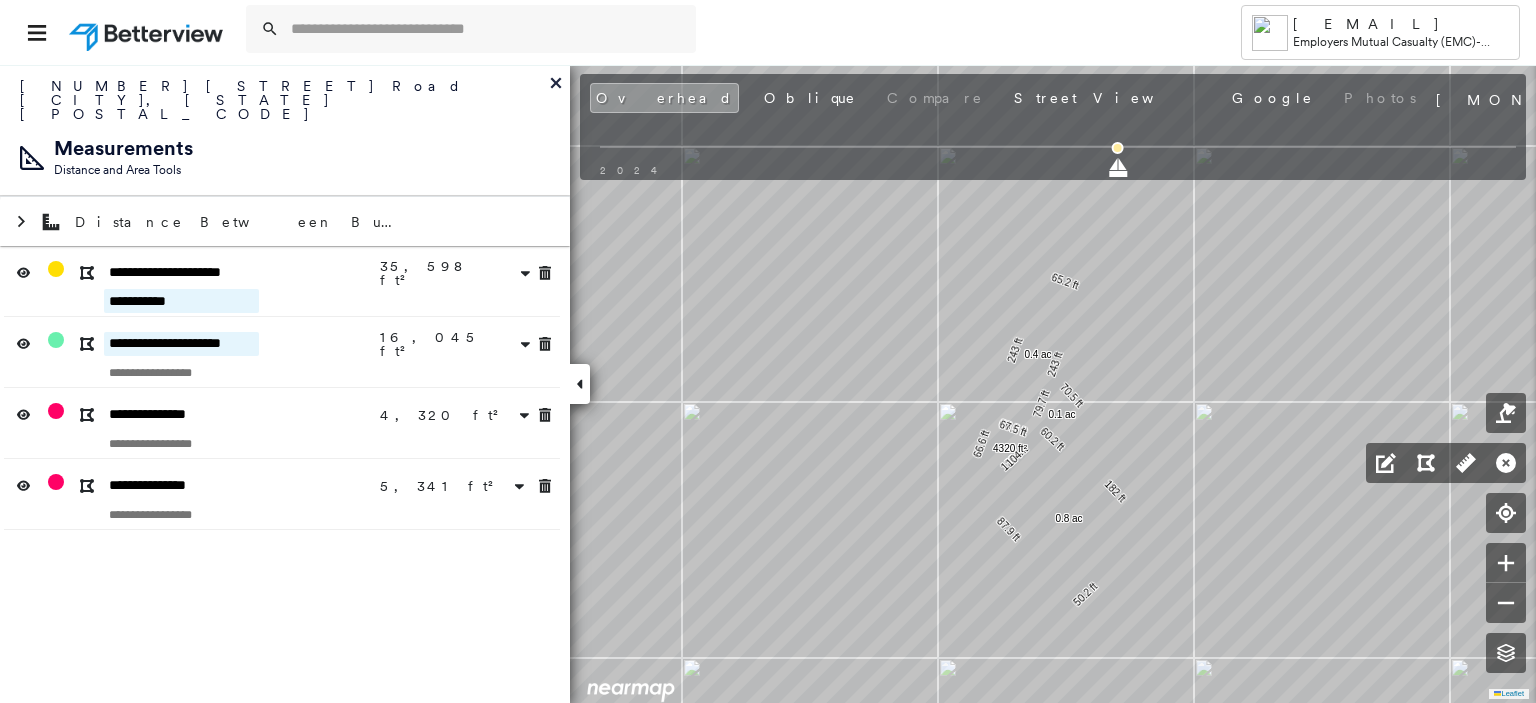 type on "**********" 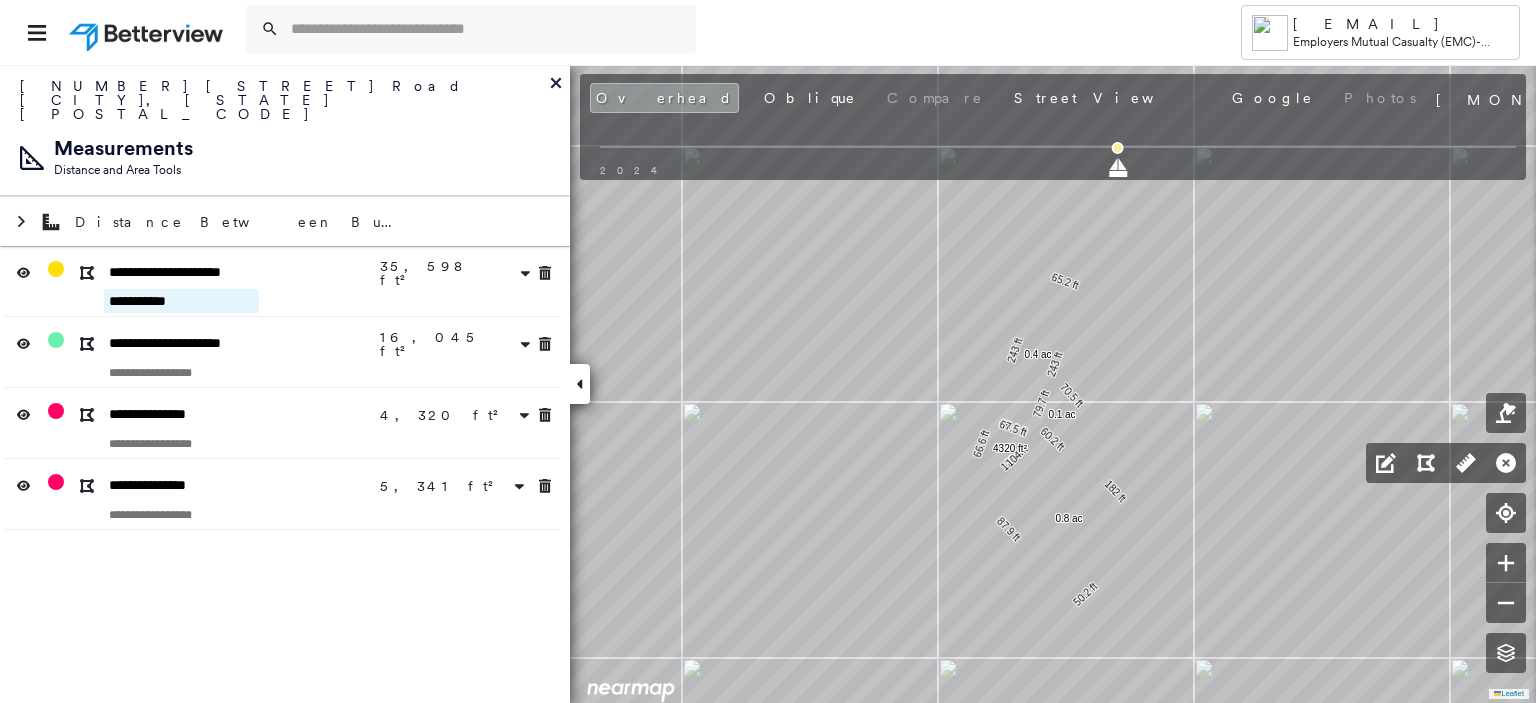 click on "**********" at bounding box center (181, 301) 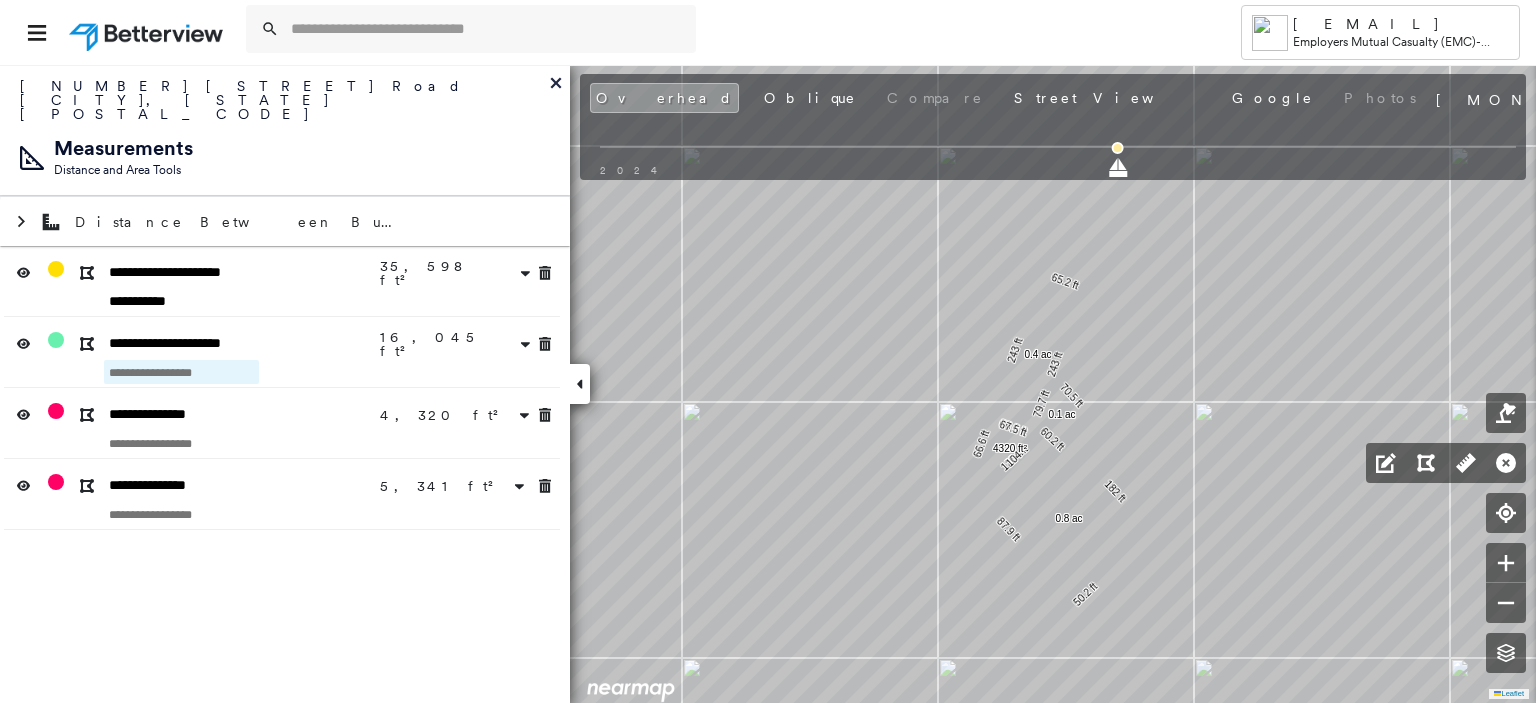 drag, startPoint x: 208, startPoint y: 341, endPoint x: 108, endPoint y: 340, distance: 100.005 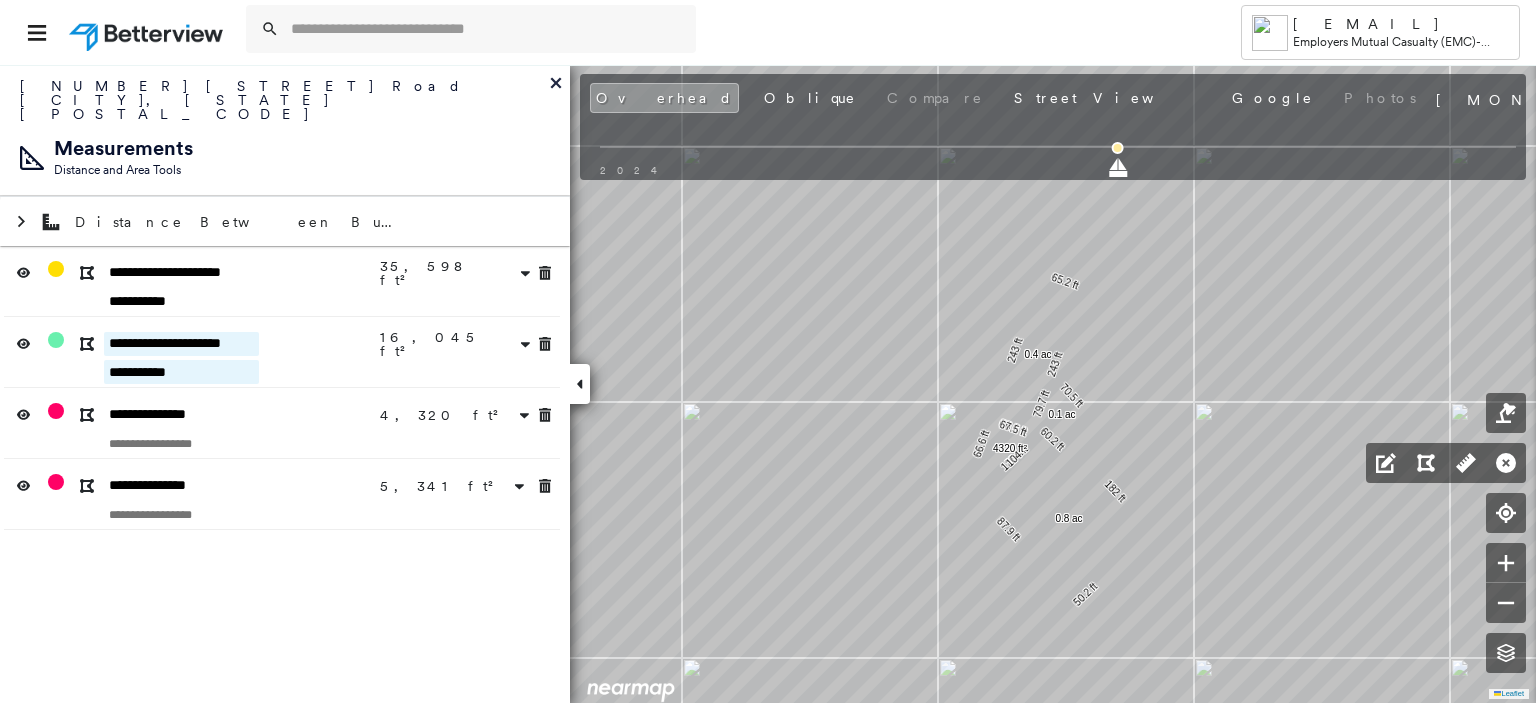 type on "**********" 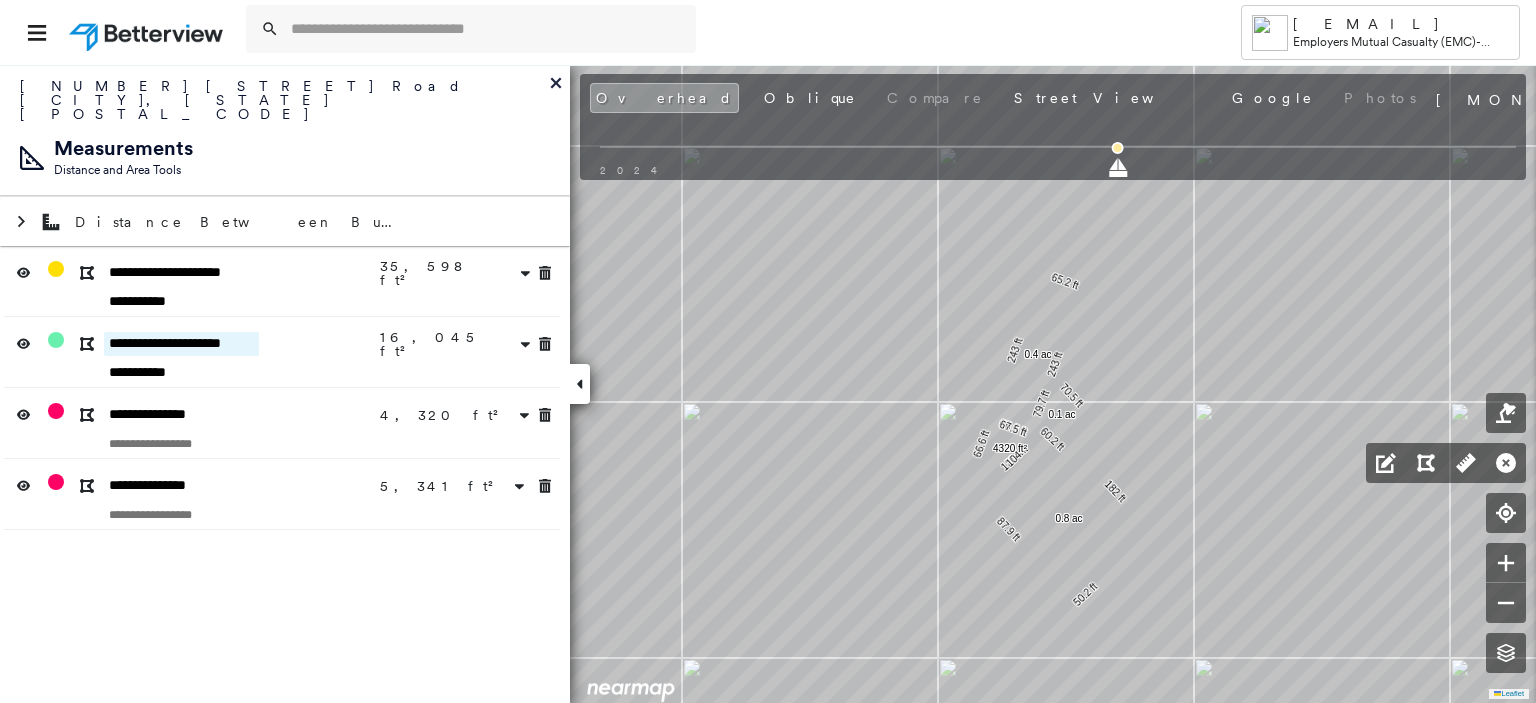 click on "**********" at bounding box center [181, 344] 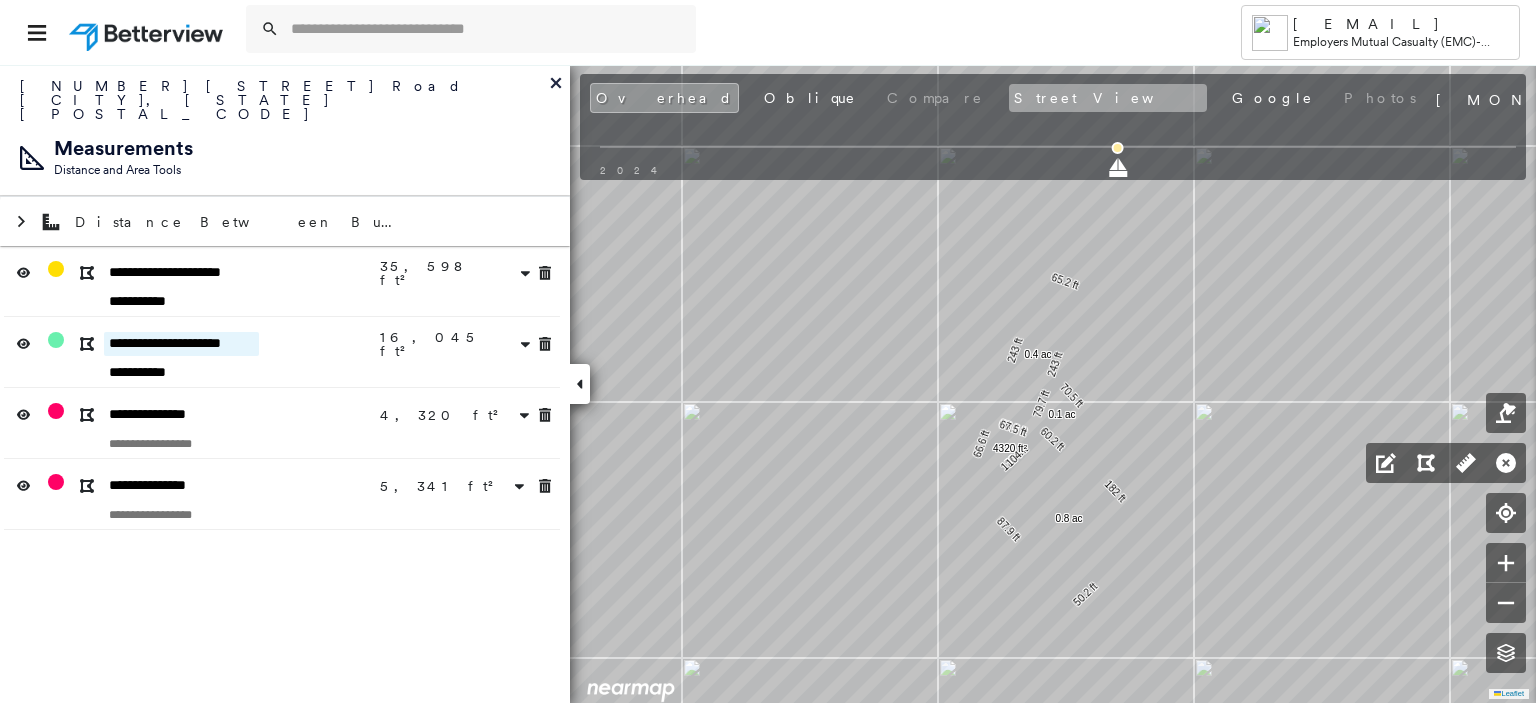 type on "**********" 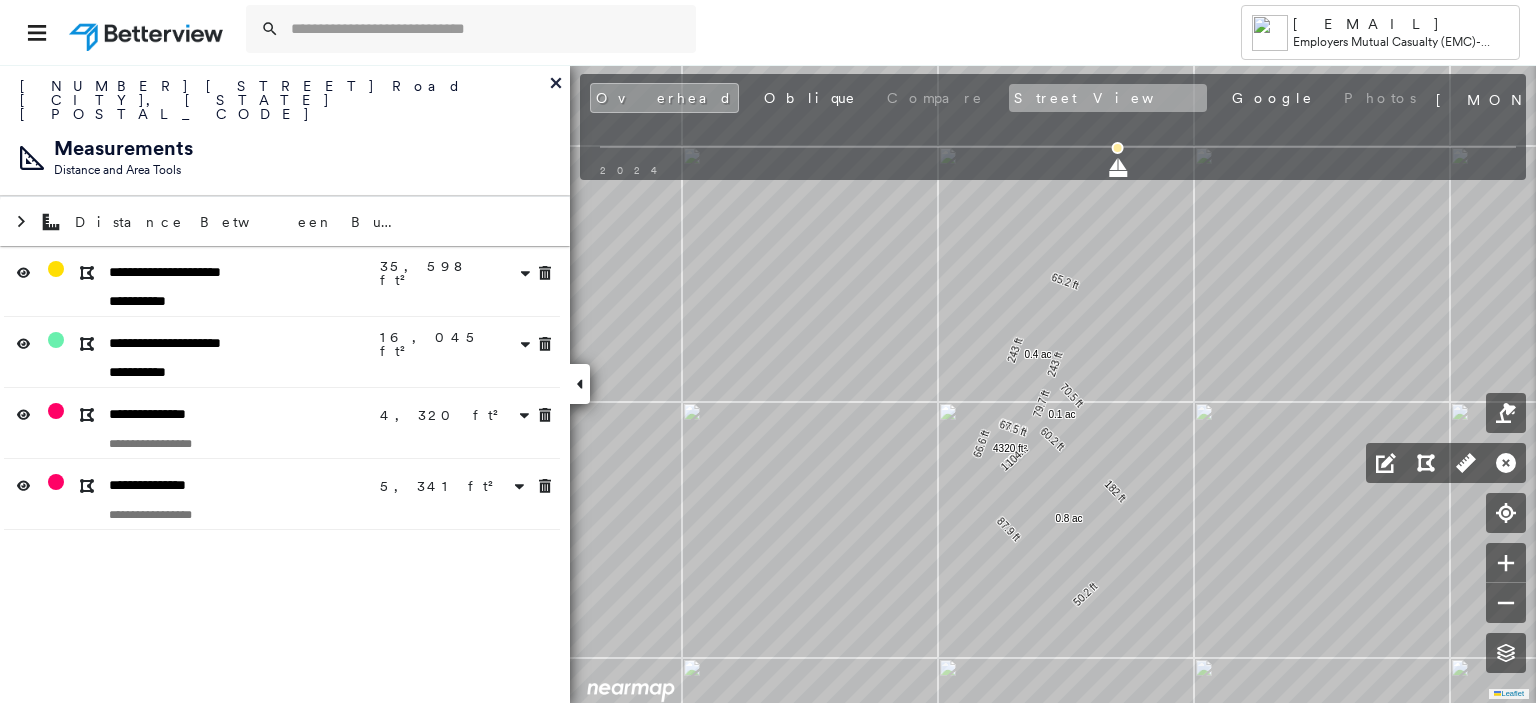 click on "Street View" at bounding box center (1108, 98) 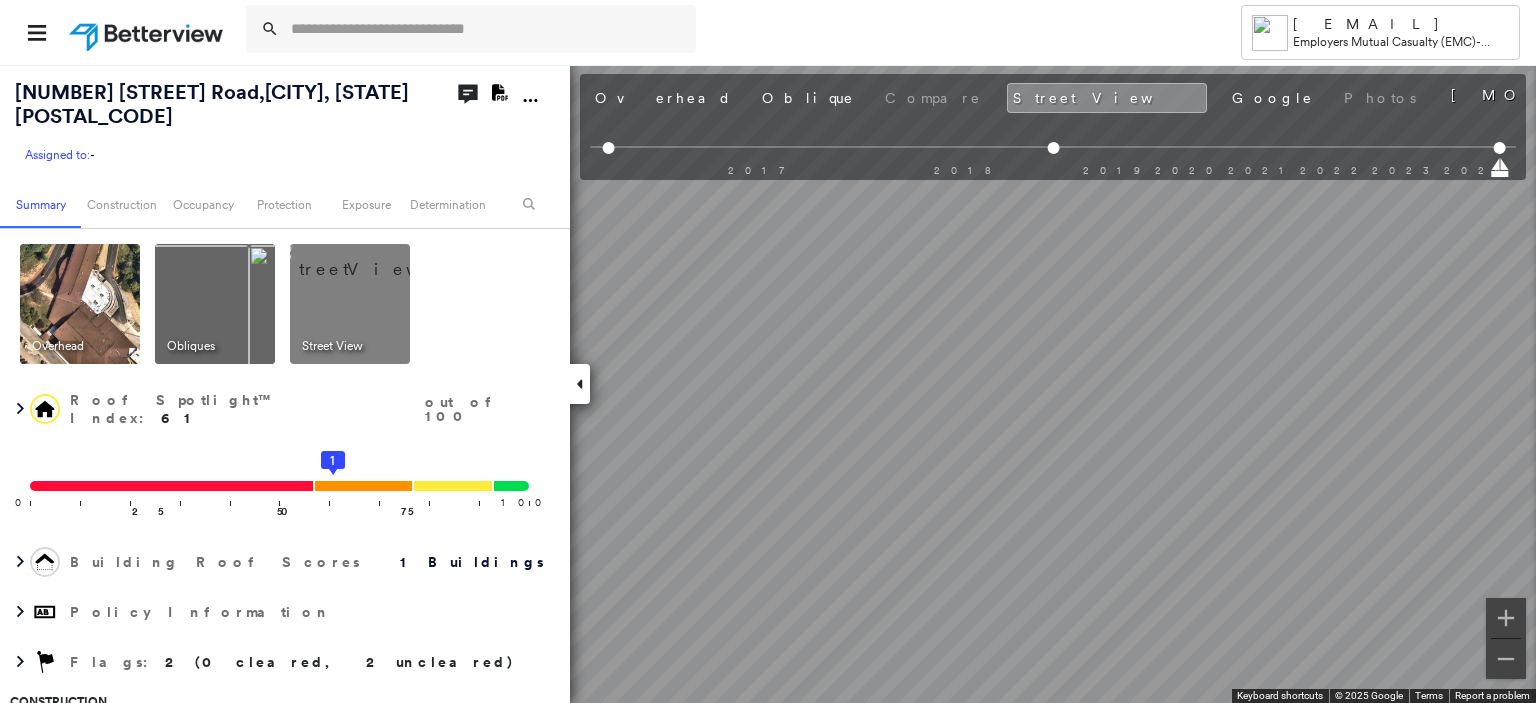 click on "280 Raider Way Road ,  Stearns, KY 42647 Assigned to:  - Assigned to:  - Assigned to:  - Open Comments Download PDF Report Summary Construction Occupancy Protection Exposure Determination Overhead Obliques Street View Roof Spotlight™ Index :  61 out of 100 0 100 25 50 75 1 Building Roof Scores 1 Buildings Policy Information Flags :  2 (0 cleared, 2 uncleared) Construction BuildZoom - Building Permit Data and Analysis Roof Spotlights :  Patching, Ponding, Staining, Worn Shingles, Skylight and 3 more Property Features :  Car, Patio Furniture, Cracked Pavement, Disintegrated Pavement, Significantly Stained Pavement and 3 more Roof Size & Shape :  1 building  - Gable | Asphalt Shingle Occupancy Smarty Streets - Surrounding Properties Place Detail Protection Protection Exposure HazardHub Risks FEMA Risk Index Crime Regional Hazard: 3   out of  5 Additional Perils Guidewire HazardHub Determination Flags :  2 (0 cleared, 2 uncleared) Uncleared Flags (2) Cleared Flags  (0) METL Metal Roofs Flagged 07/11/25 Clear" at bounding box center [768, 383] 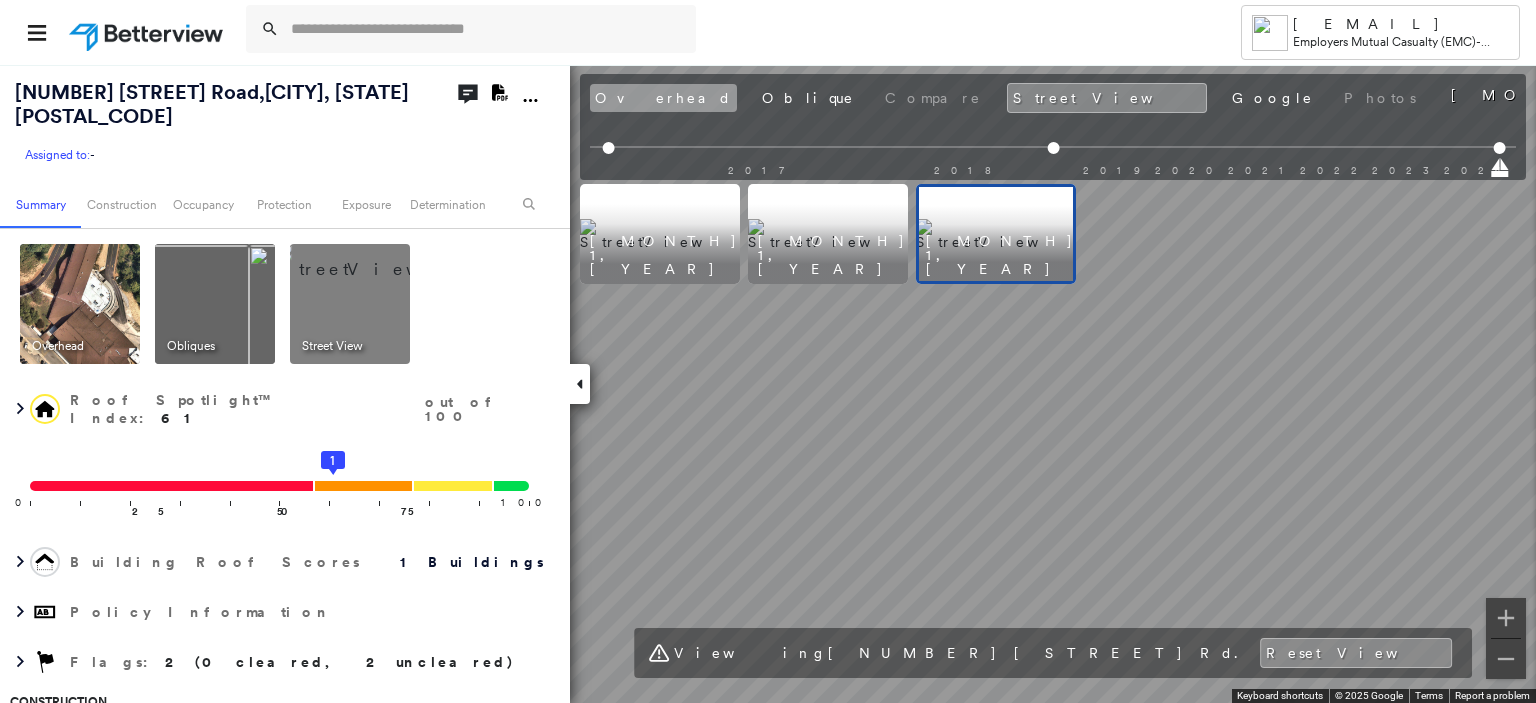 click on "Overhead" at bounding box center (663, 98) 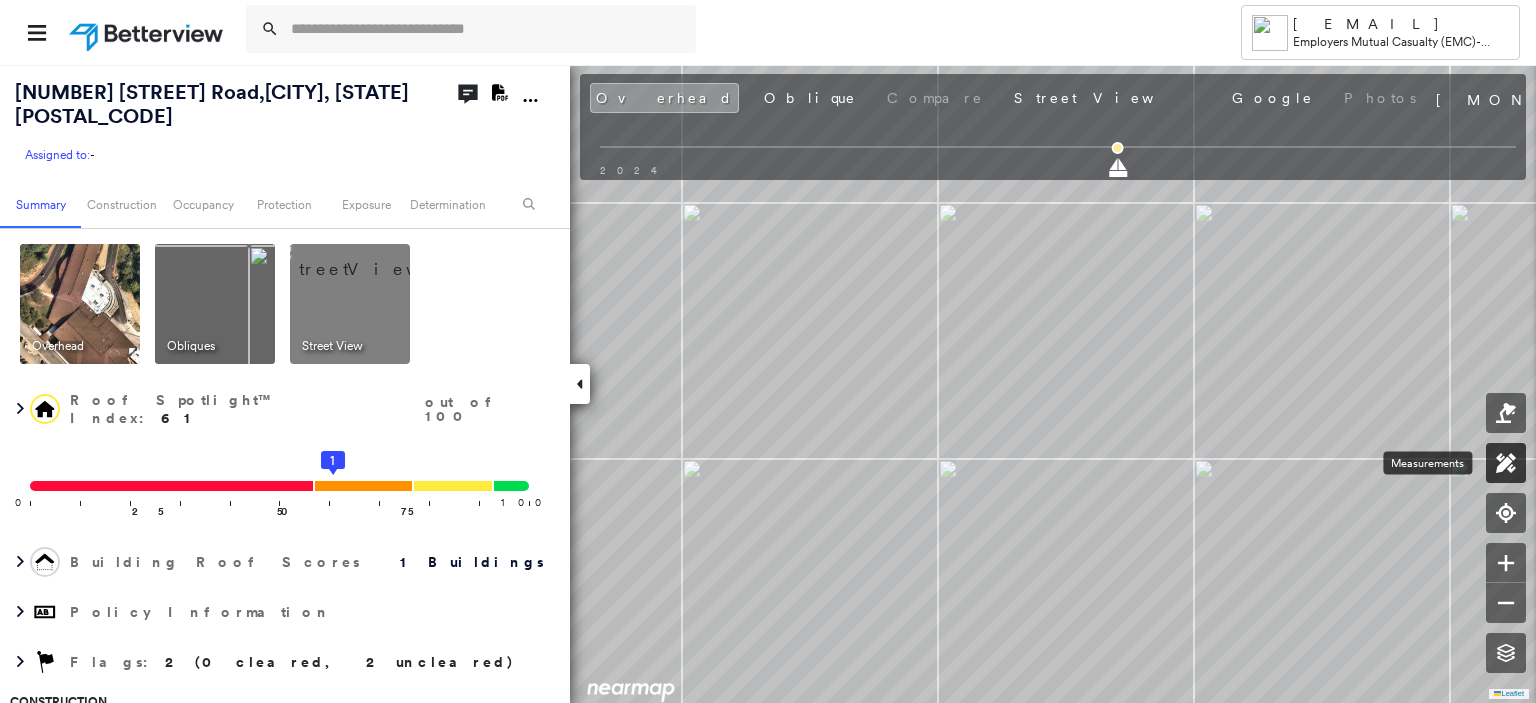 click 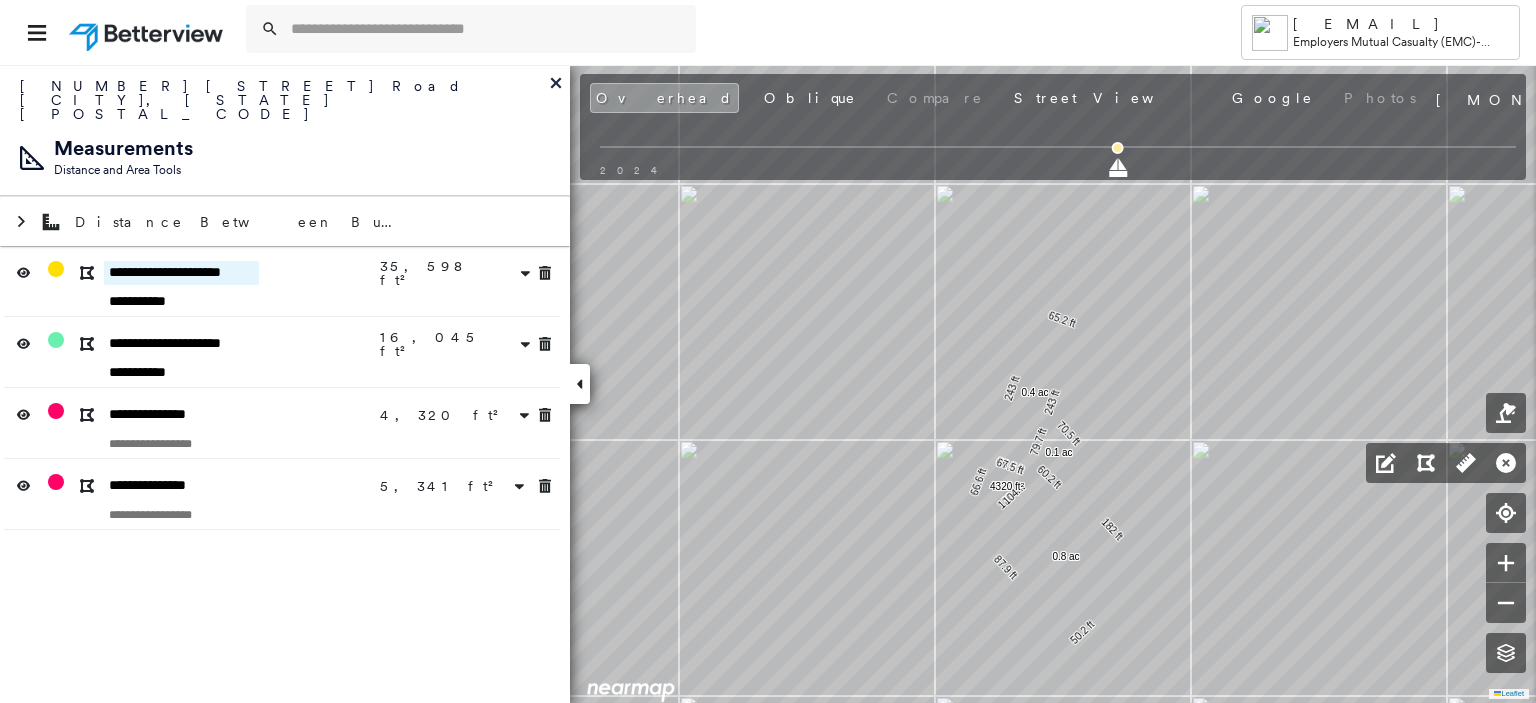 drag, startPoint x: 260, startPoint y: 243, endPoint x: 181, endPoint y: 241, distance: 79.025314 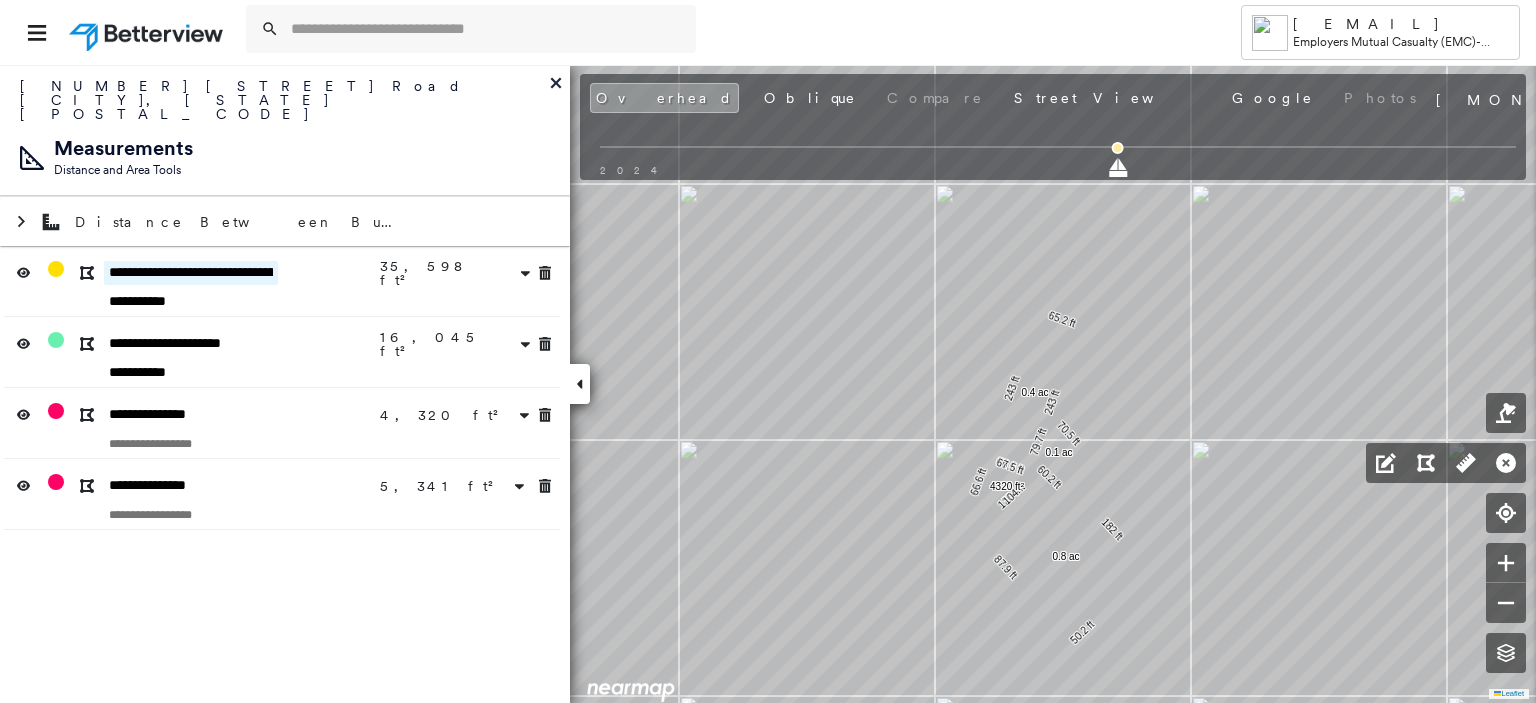type on "**********" 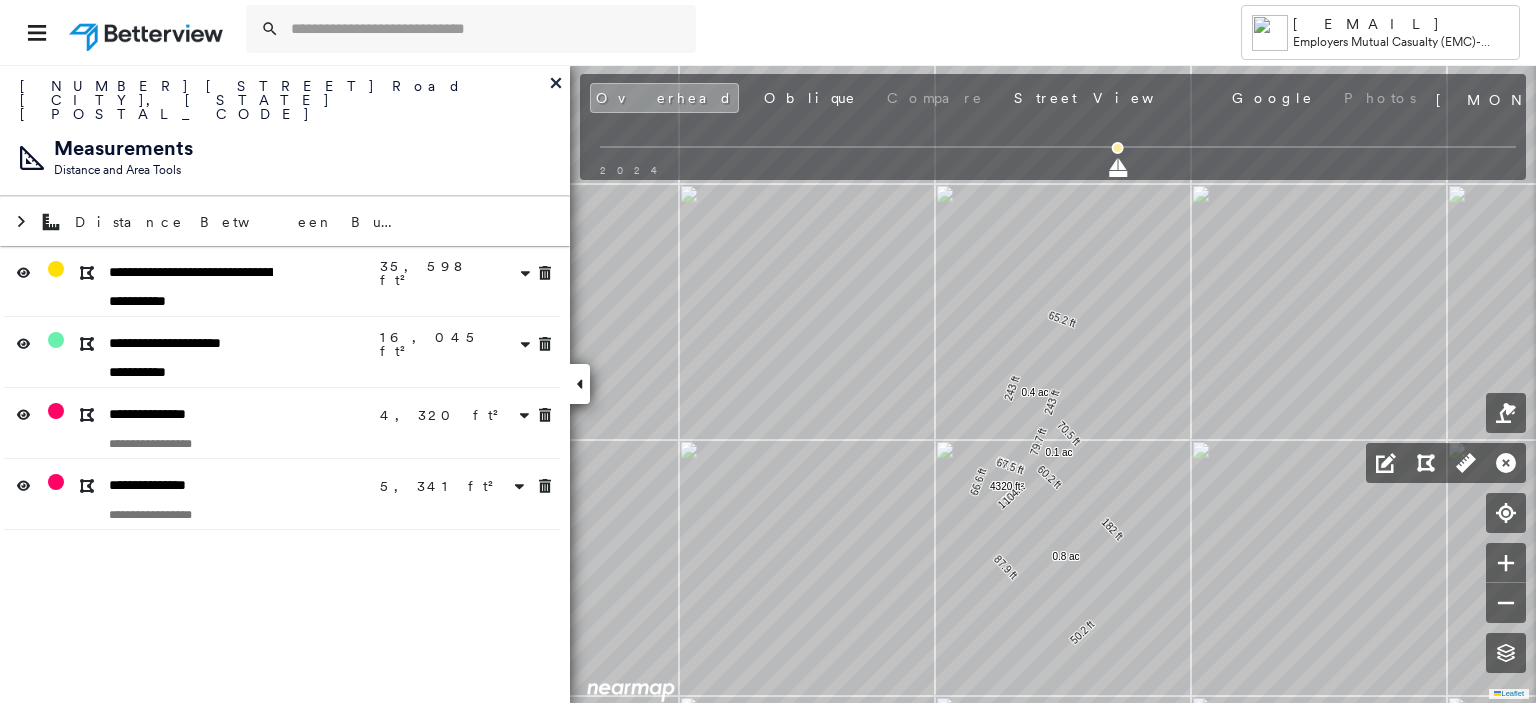 click on "Overhead Oblique Compare Street View Google Photos" at bounding box center [1005, 98] 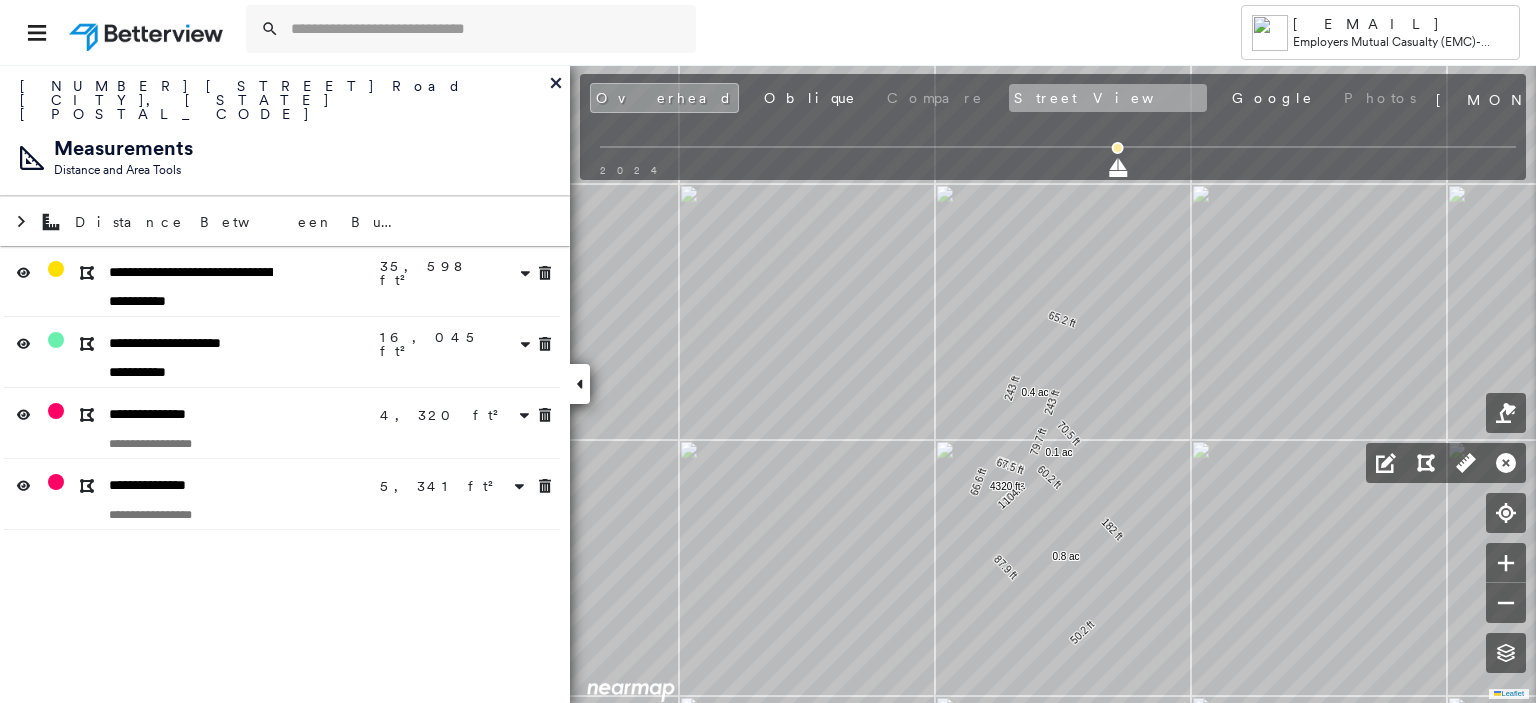 click on "Street View" at bounding box center (1108, 98) 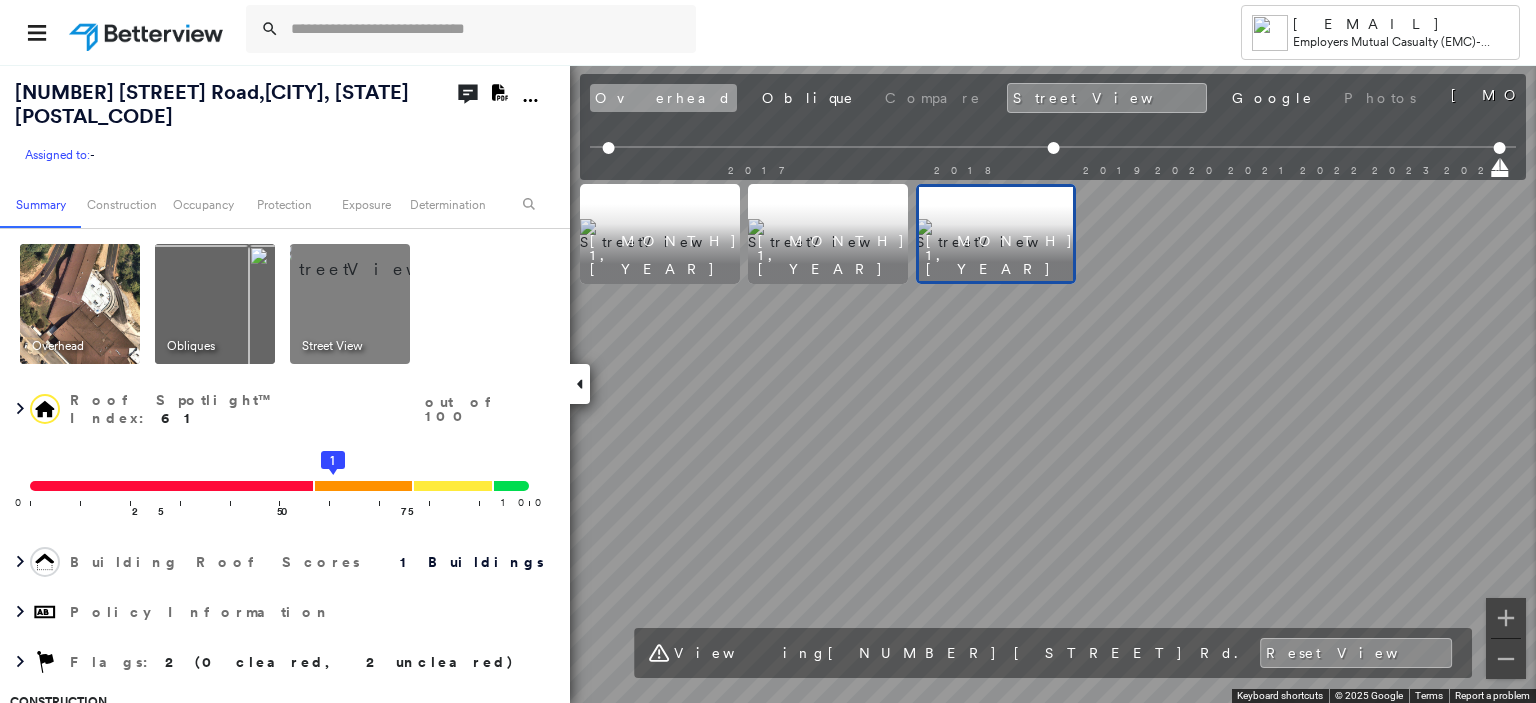 click on "Overhead" at bounding box center (663, 98) 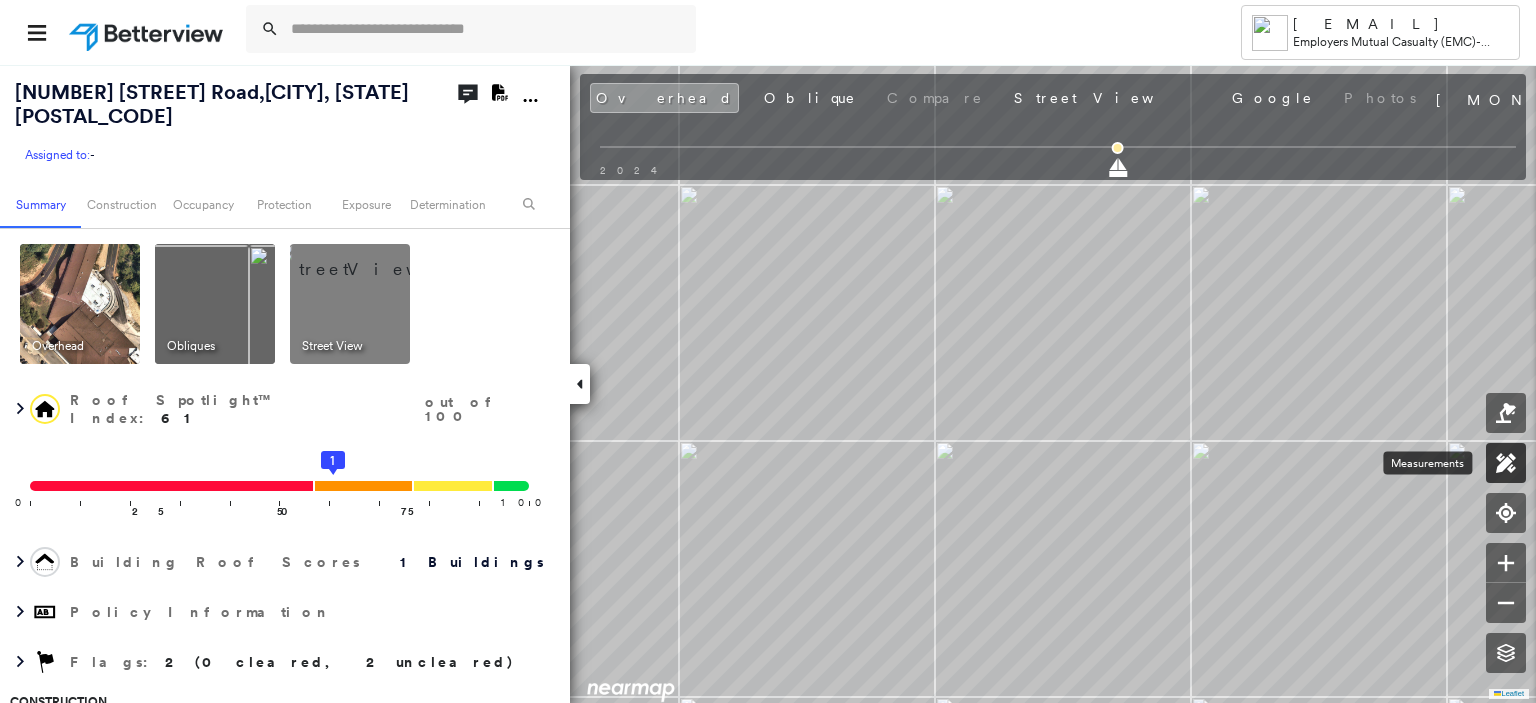 click at bounding box center [1506, 463] 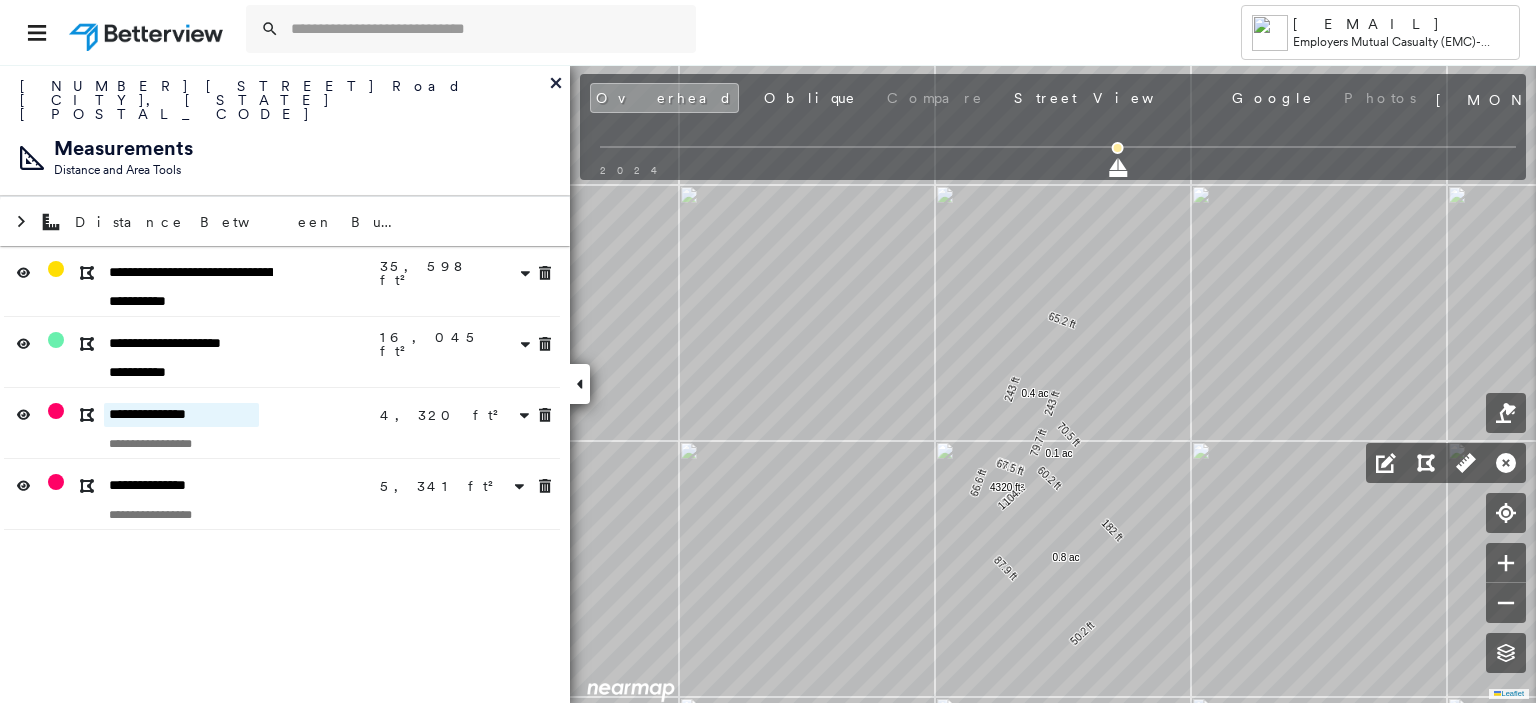 click on "**********" at bounding box center (181, 415) 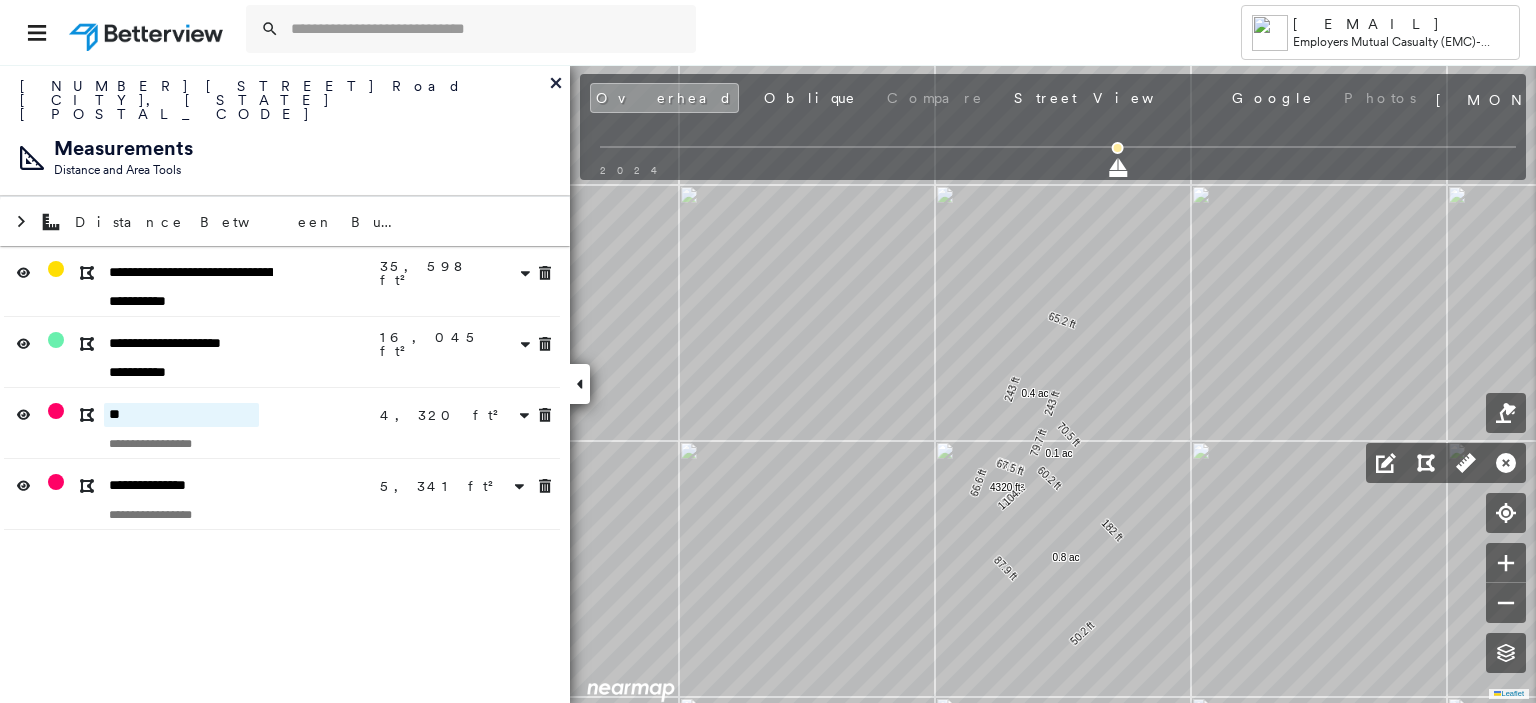 type on "*" 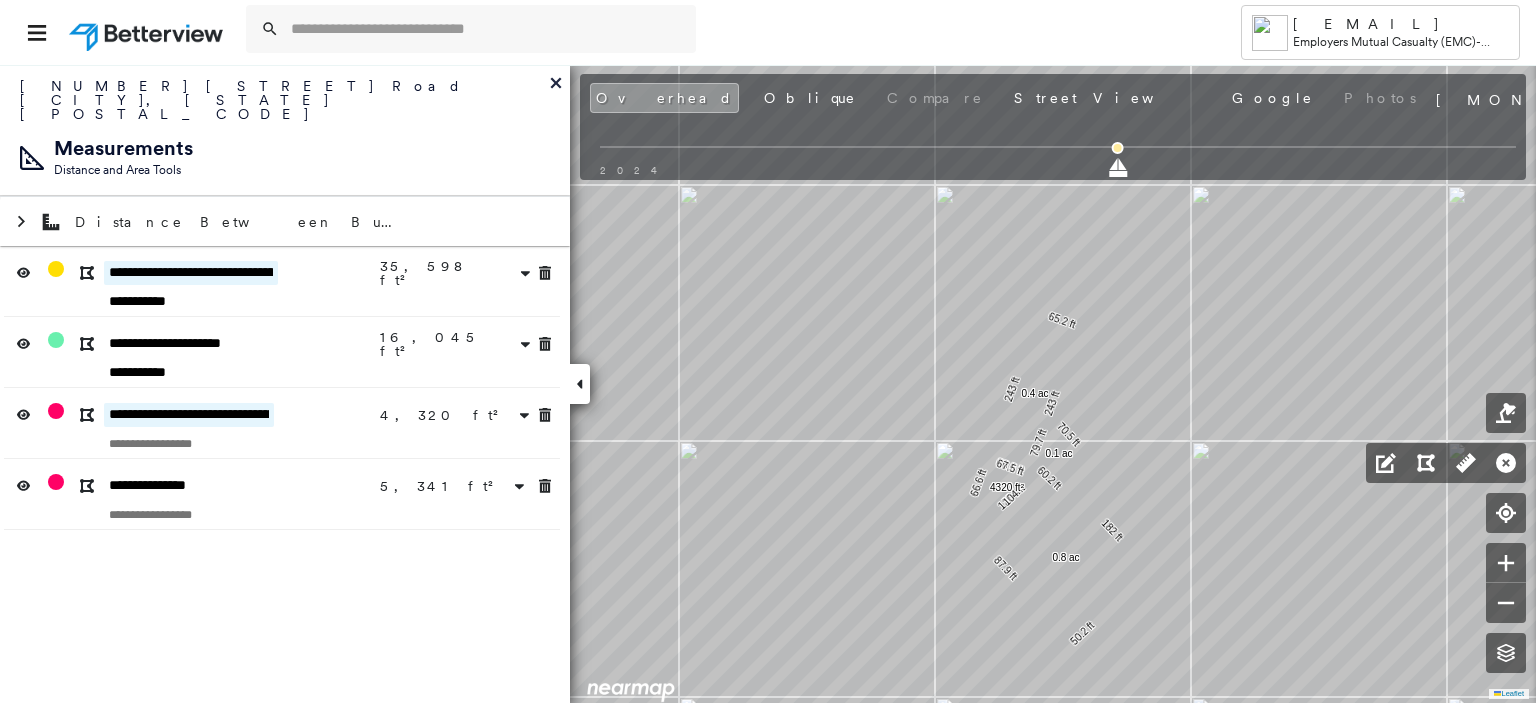 type on "**********" 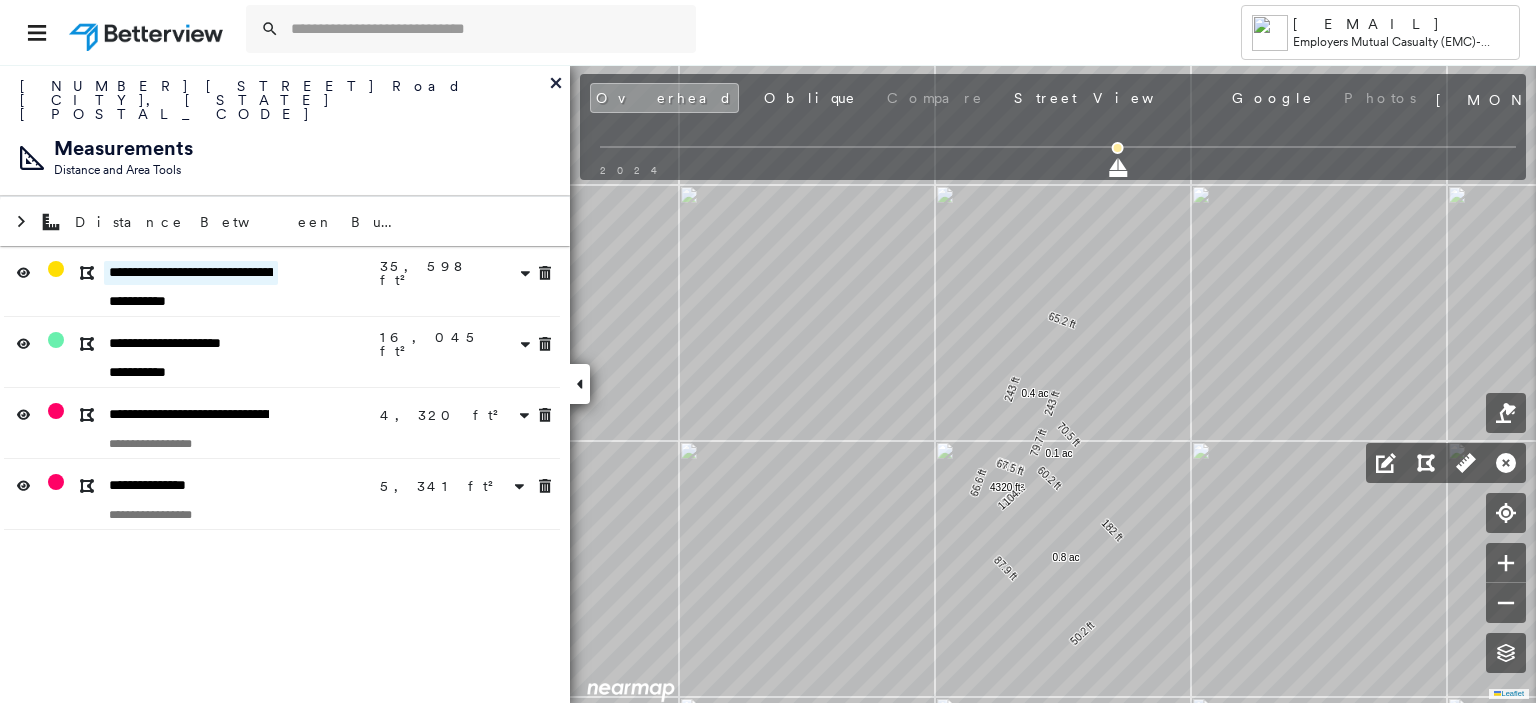 click on "**********" at bounding box center (191, 273) 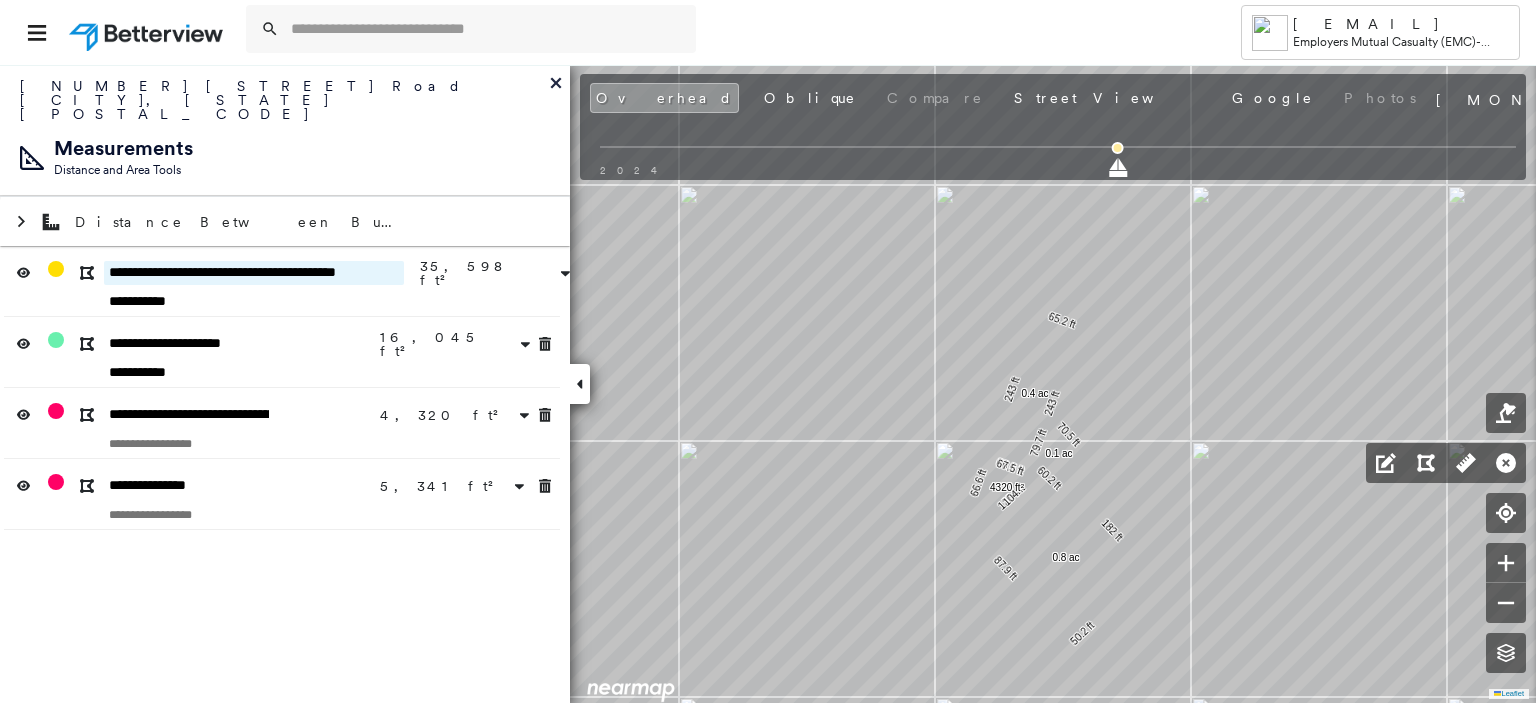 scroll, scrollTop: 0, scrollLeft: 14, axis: horizontal 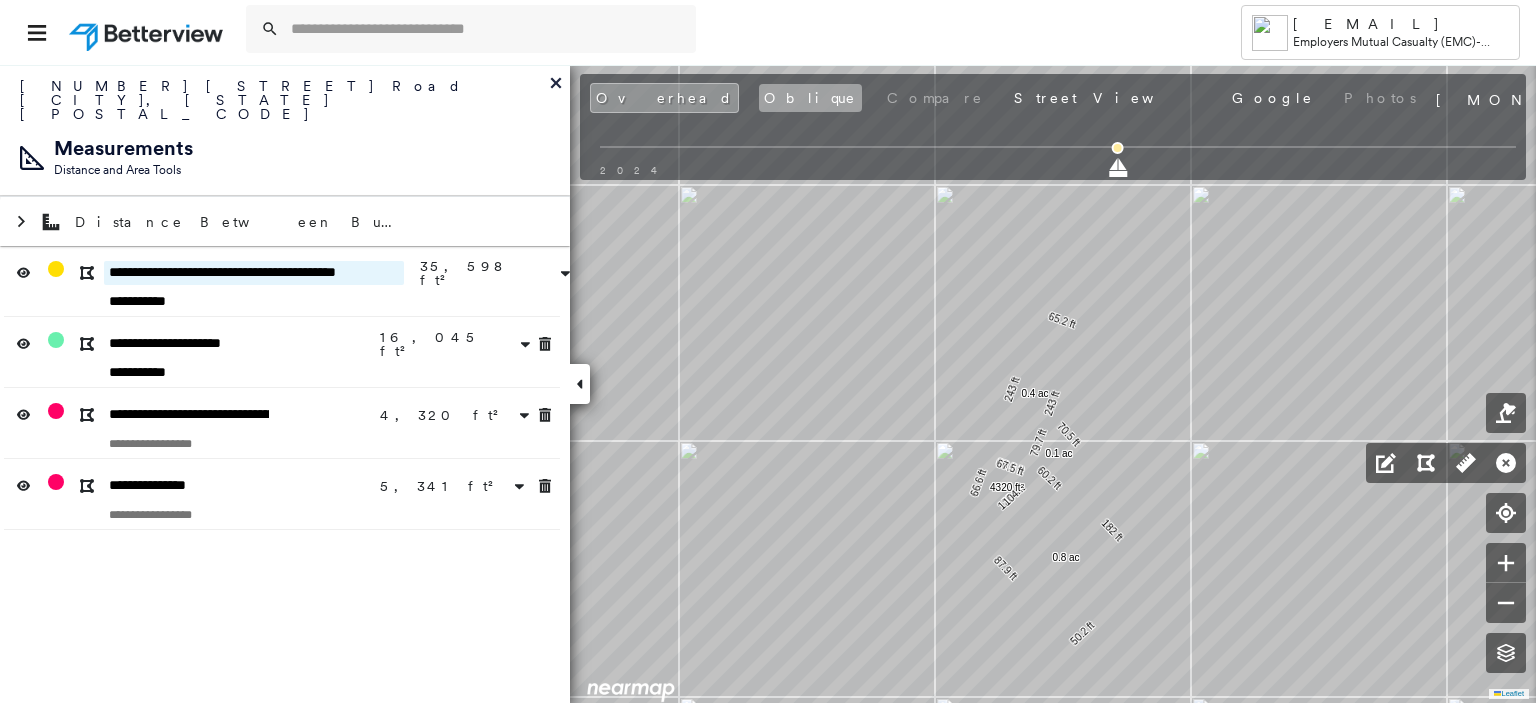 type on "**********" 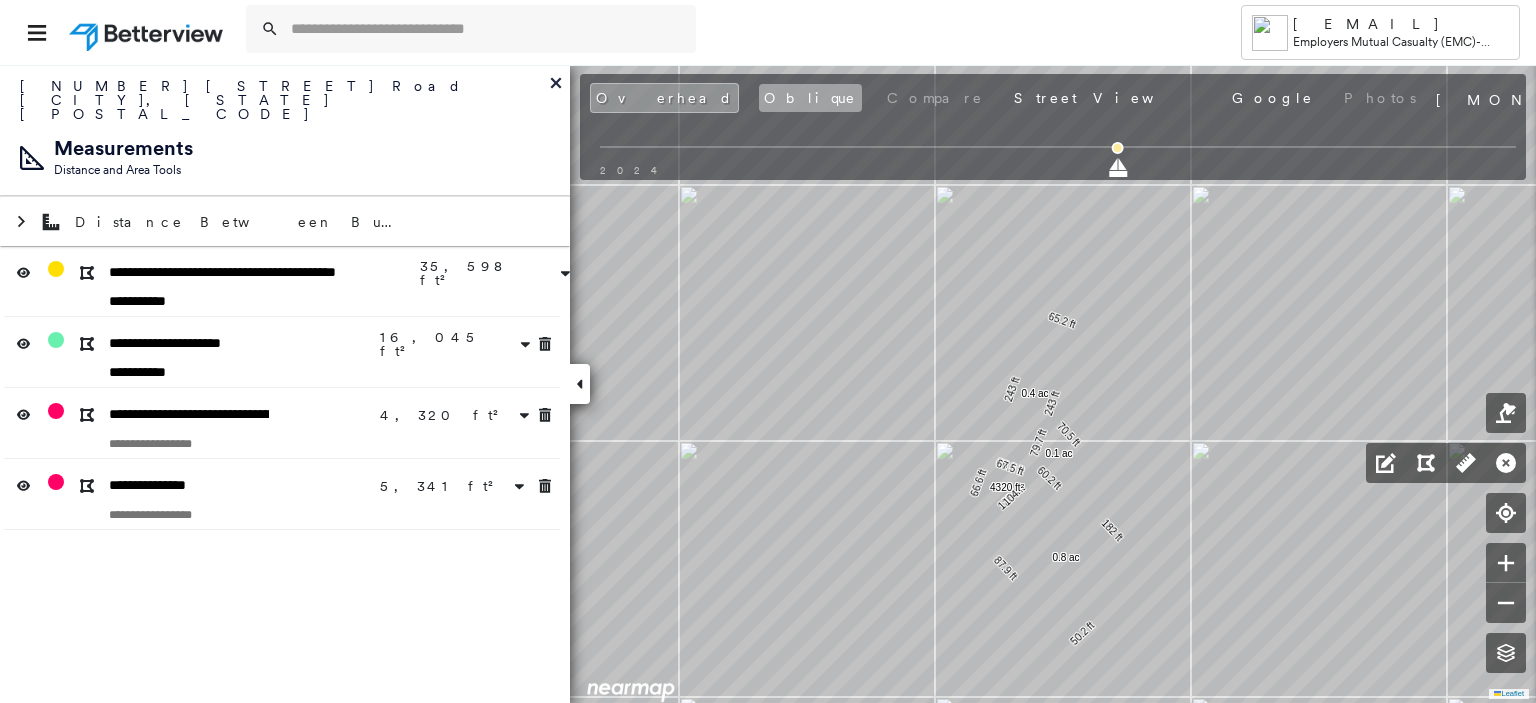 click on "Oblique" at bounding box center (810, 98) 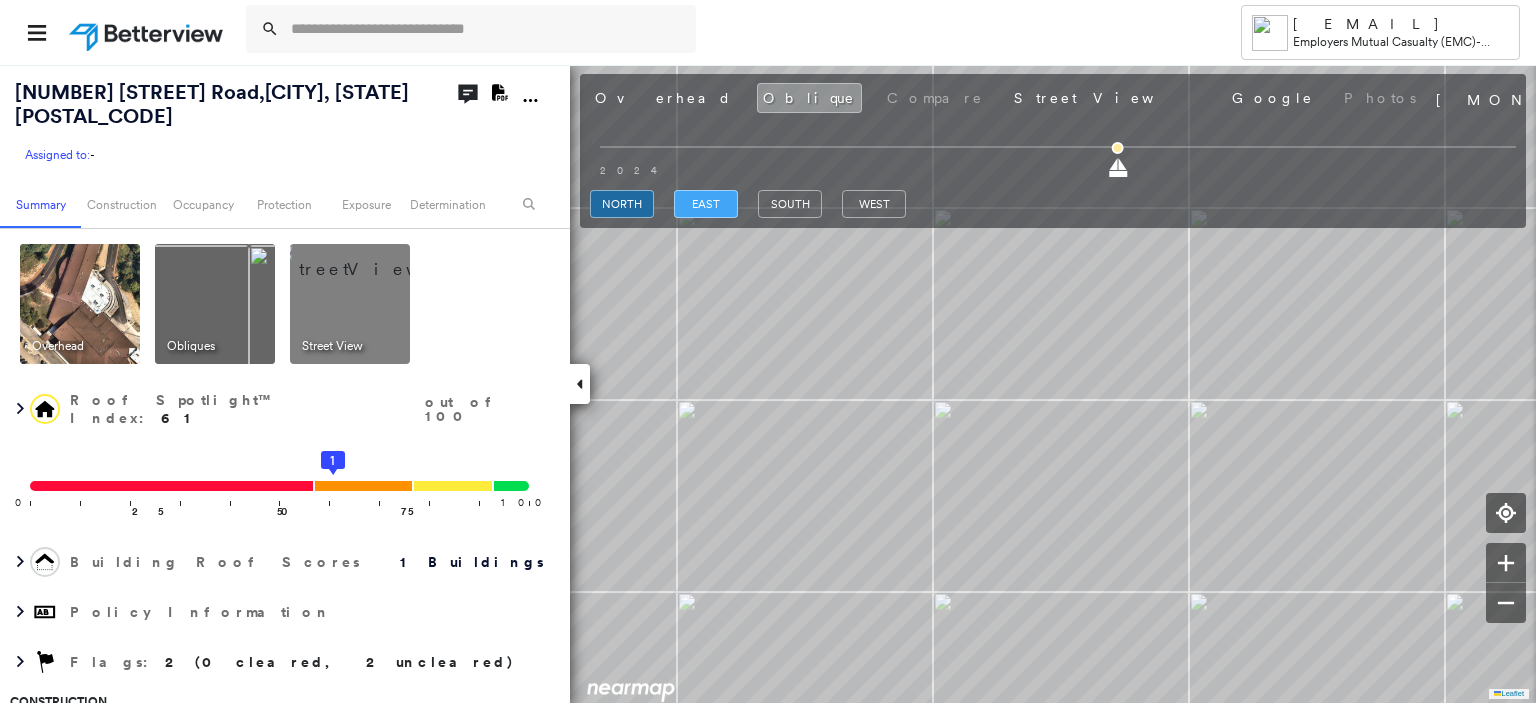 click on "east" at bounding box center (706, 204) 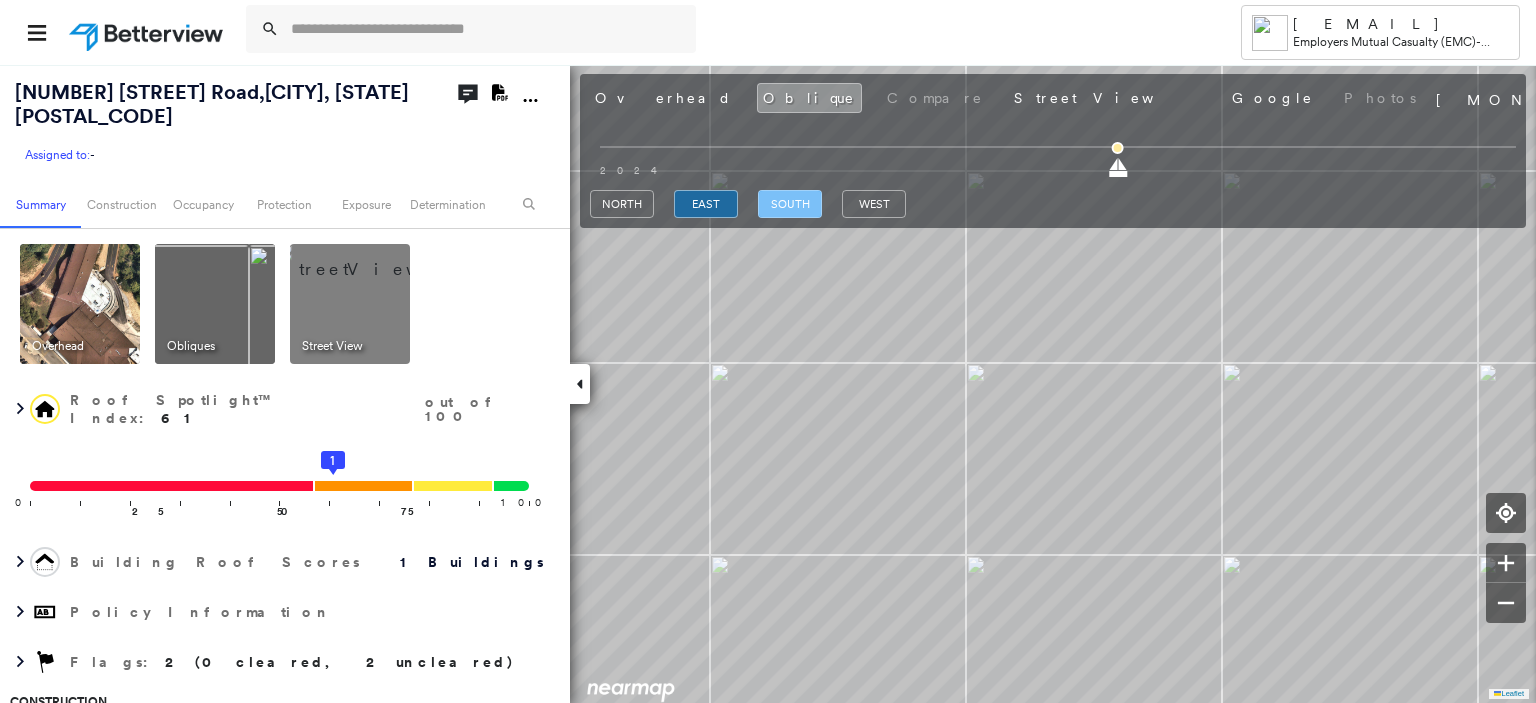 click on "south" at bounding box center (790, 204) 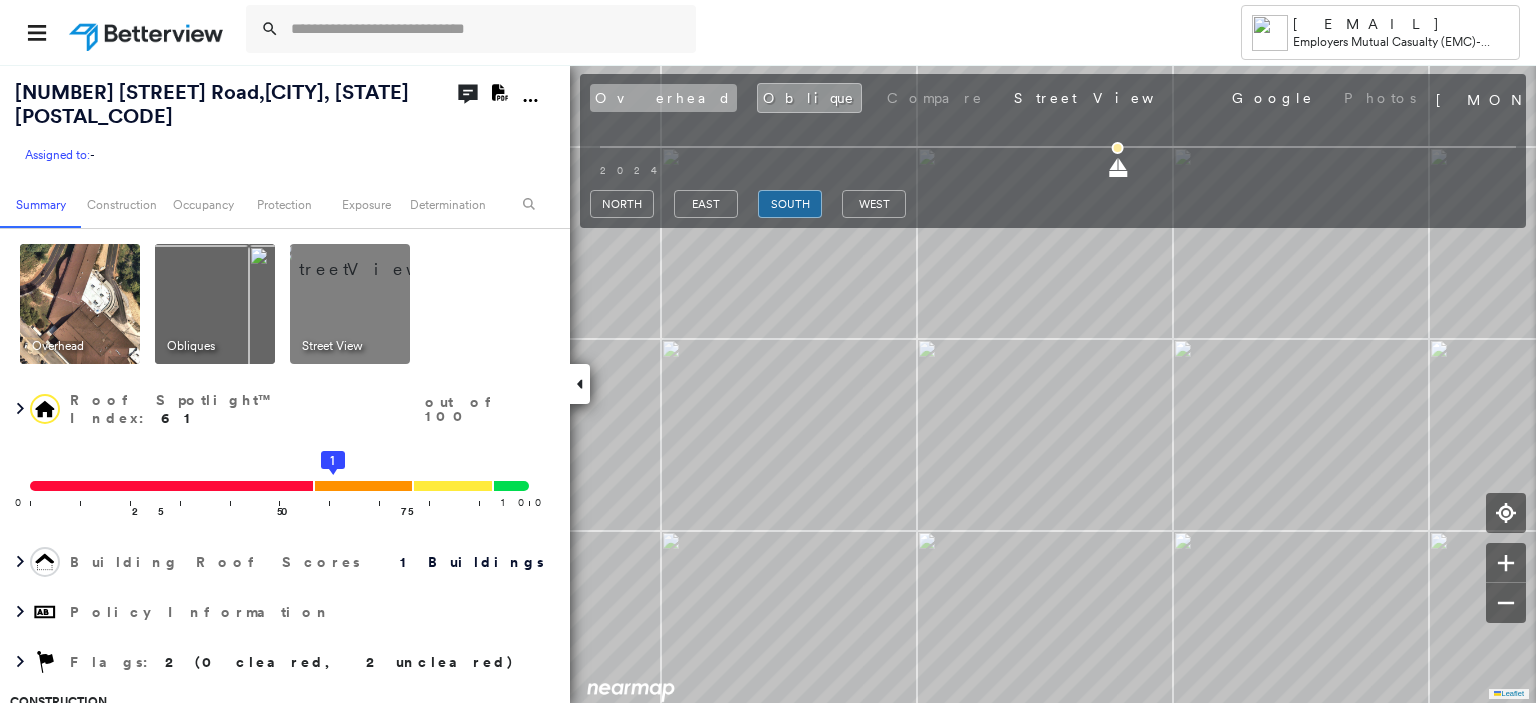 click on "Overhead" at bounding box center [663, 98] 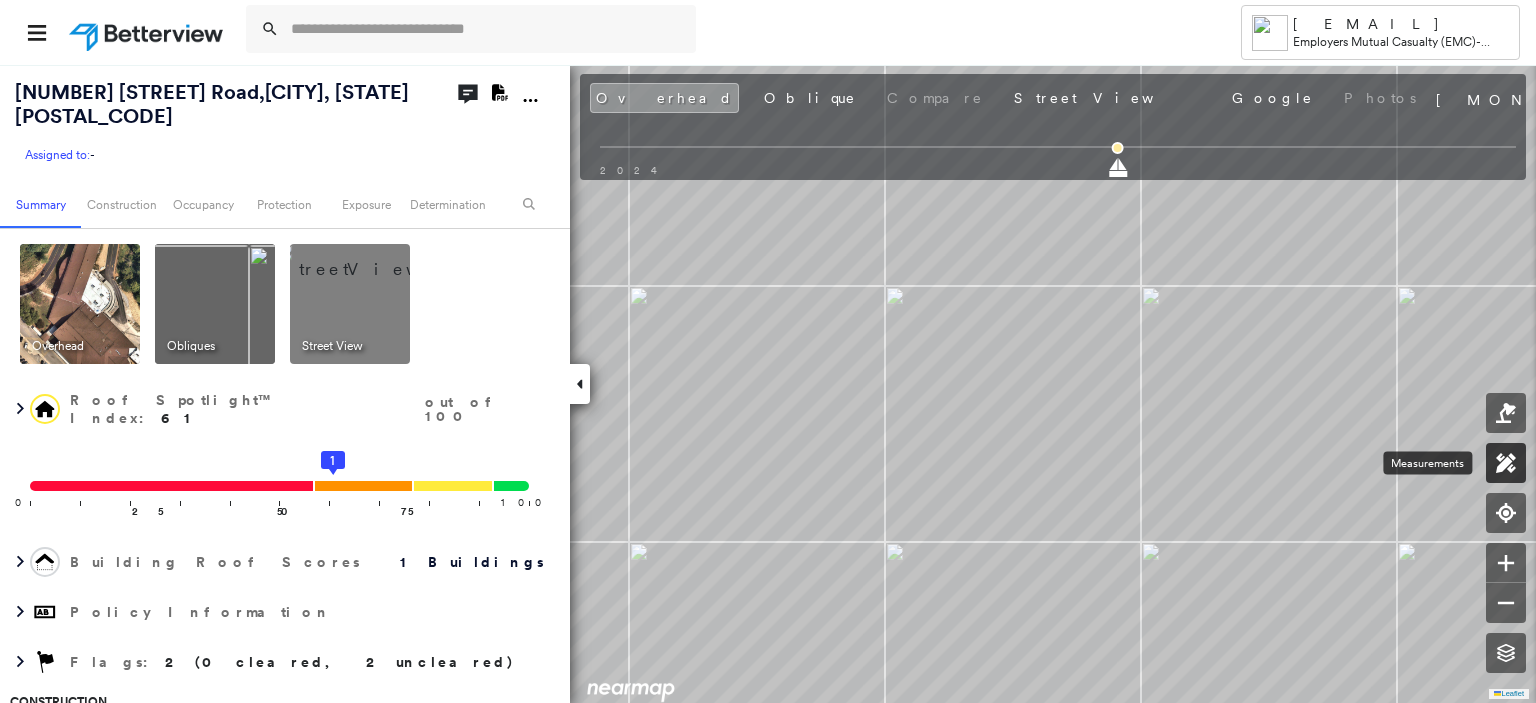 click 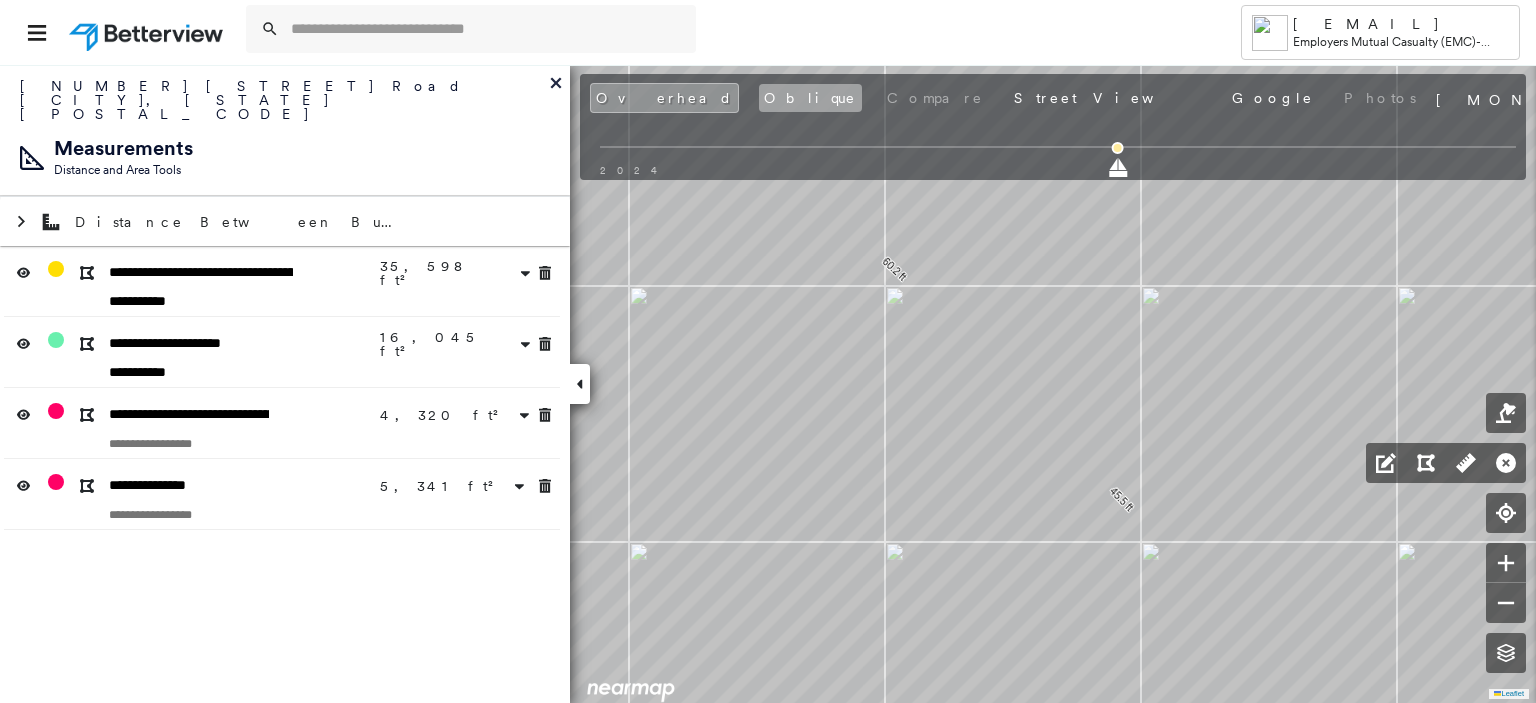 click on "Oblique" at bounding box center [810, 98] 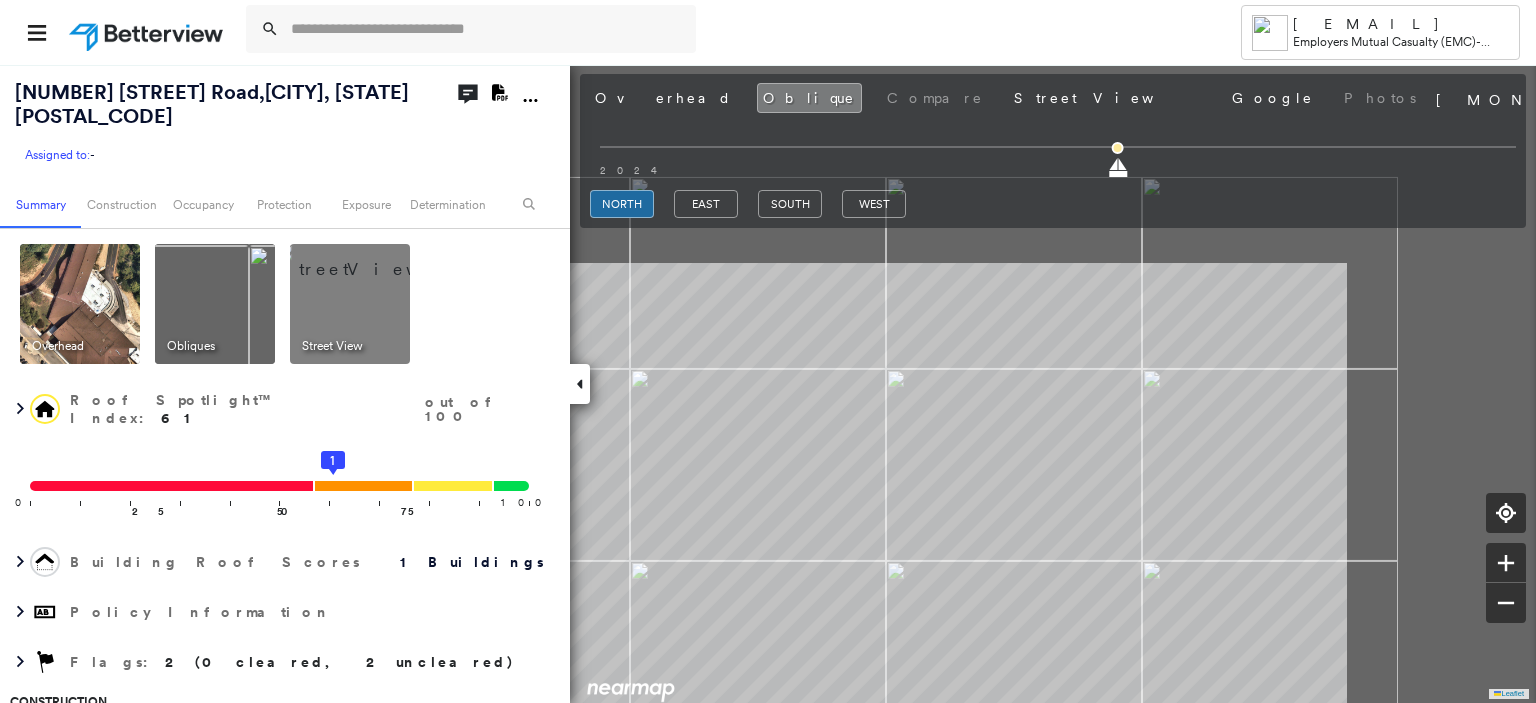 click on "Tower michael.r.littlefield@EMCIns.com Employers Mutual Casualty (EMC)  -   Jackson 280 Raider Way Road ,  Stearns, KY 42647 Assigned to:  - Assigned to:  - Assigned to:  - Open Comments Download PDF Report Summary Construction Occupancy Protection Exposure Determination Overhead Obliques Street View Roof Spotlight™ Index :  61 out of 100 0 100 25 50 75 1 Building Roof Scores 1 Buildings Policy Information Flags :  2 (0 cleared, 2 uncleared) Construction BuildZoom - Building Permit Data and Analysis Roof Spotlights :  Patching, Ponding, Staining, Worn Shingles, Skylight and 3 more Property Features :  Car, Patio Furniture, Cracked Pavement, Disintegrated Pavement, Significantly Stained Pavement and 3 more Roof Size & Shape :  1 building  - Gable | Asphalt Shingle Occupancy Smarty Streets - Surrounding Properties Place Detail Protection Protection Exposure HazardHub Risks FEMA Risk Index Crime Regional Hazard: 3   out of  5 Additional Perils Guidewire HazardHub Determination Flags :  Uncleared Flags (2) METL" at bounding box center (768, 351) 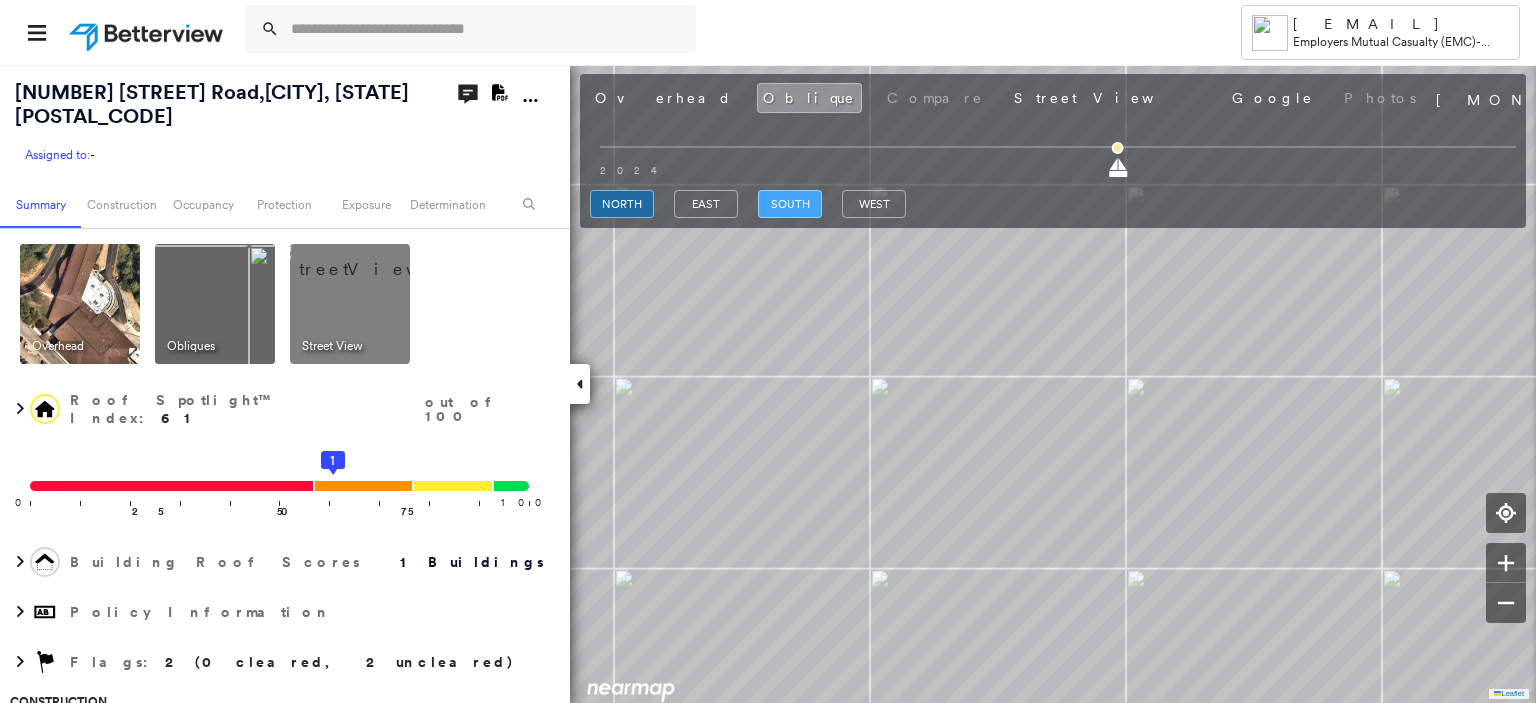 click on "south" at bounding box center [790, 204] 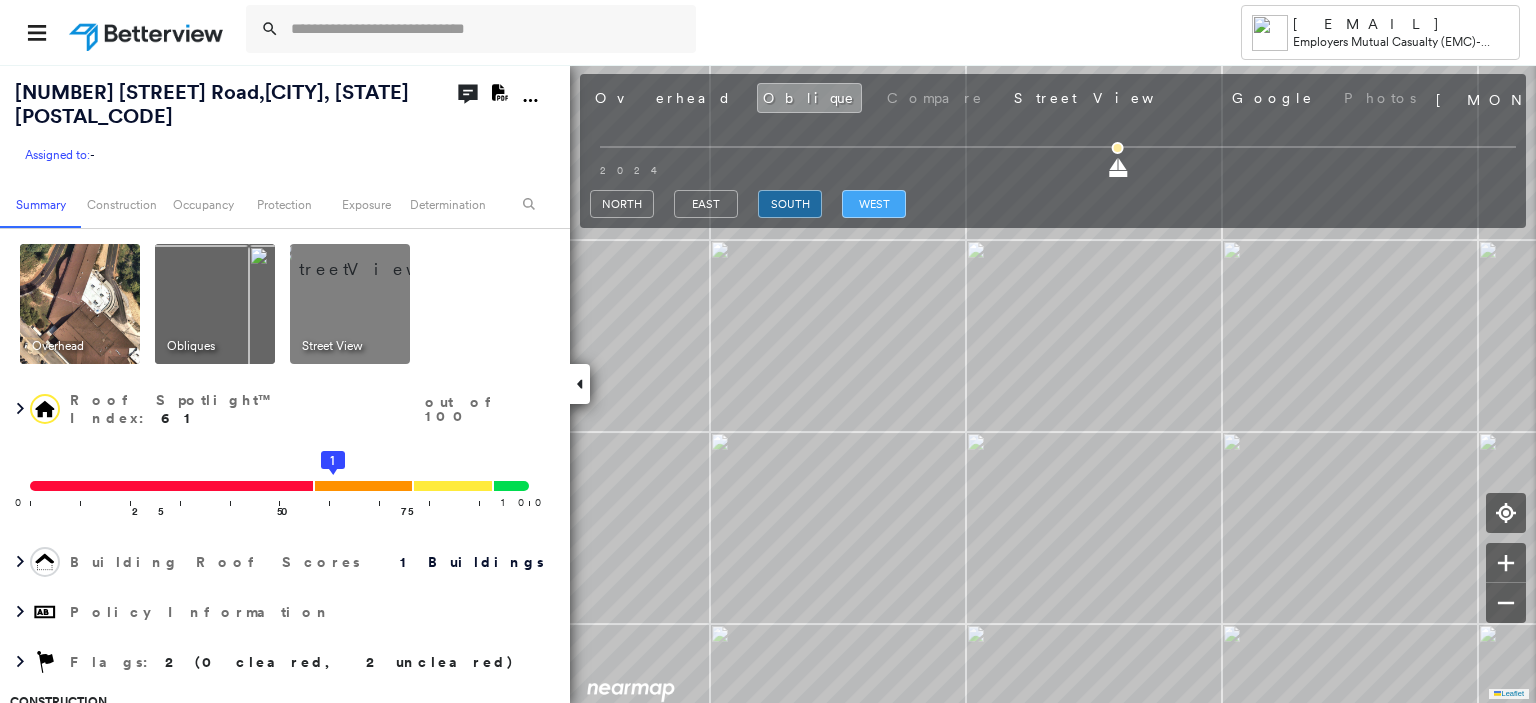 click on "west" at bounding box center [874, 204] 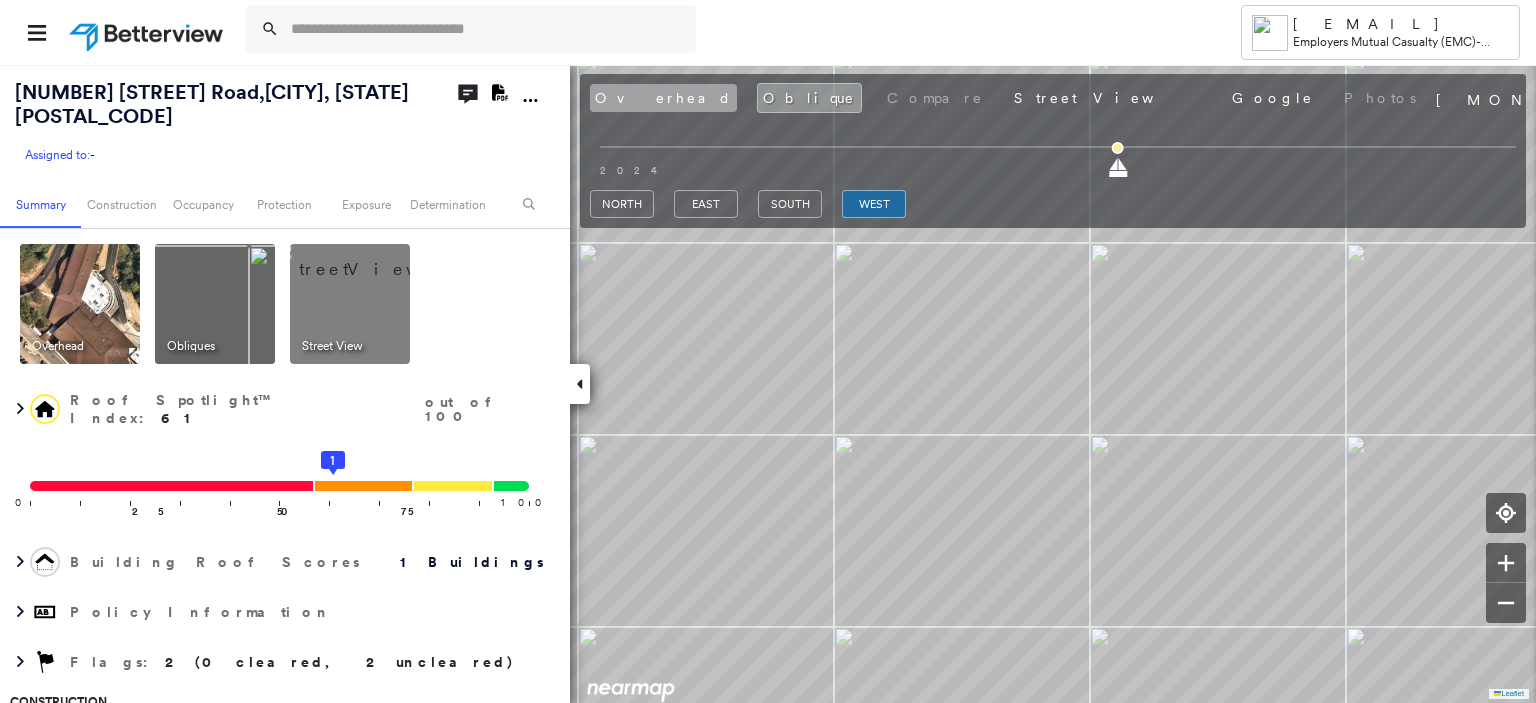 click on "Overhead" at bounding box center (663, 98) 